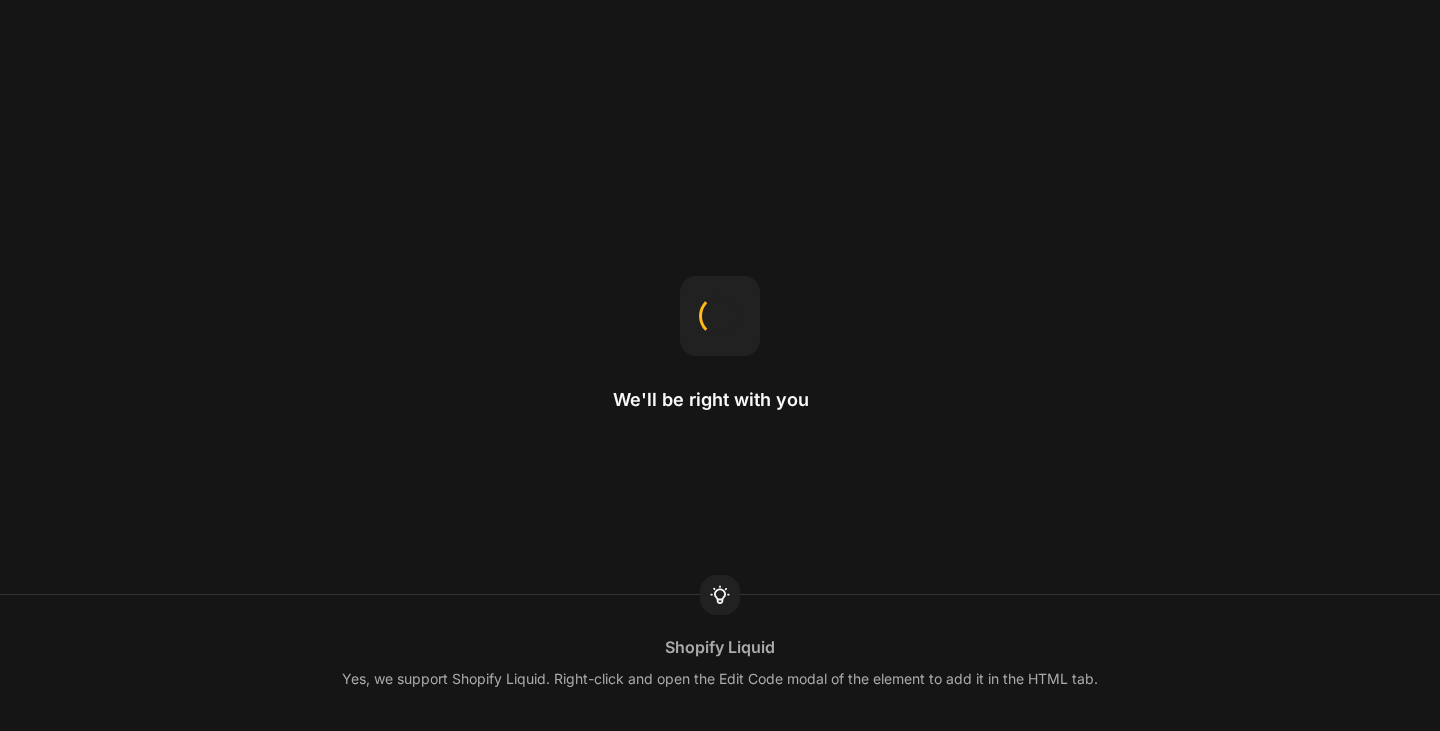 scroll, scrollTop: 0, scrollLeft: 0, axis: both 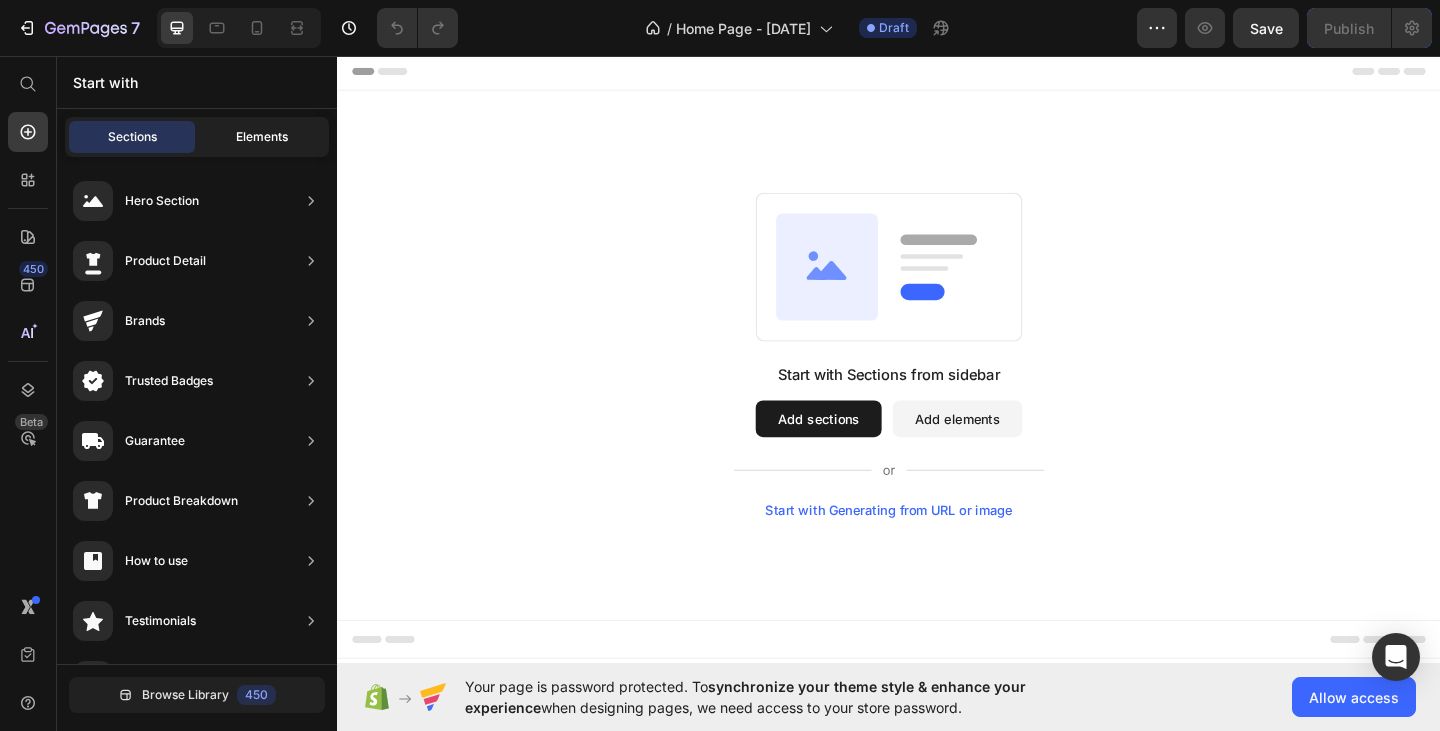 click on "Elements" at bounding box center (262, 137) 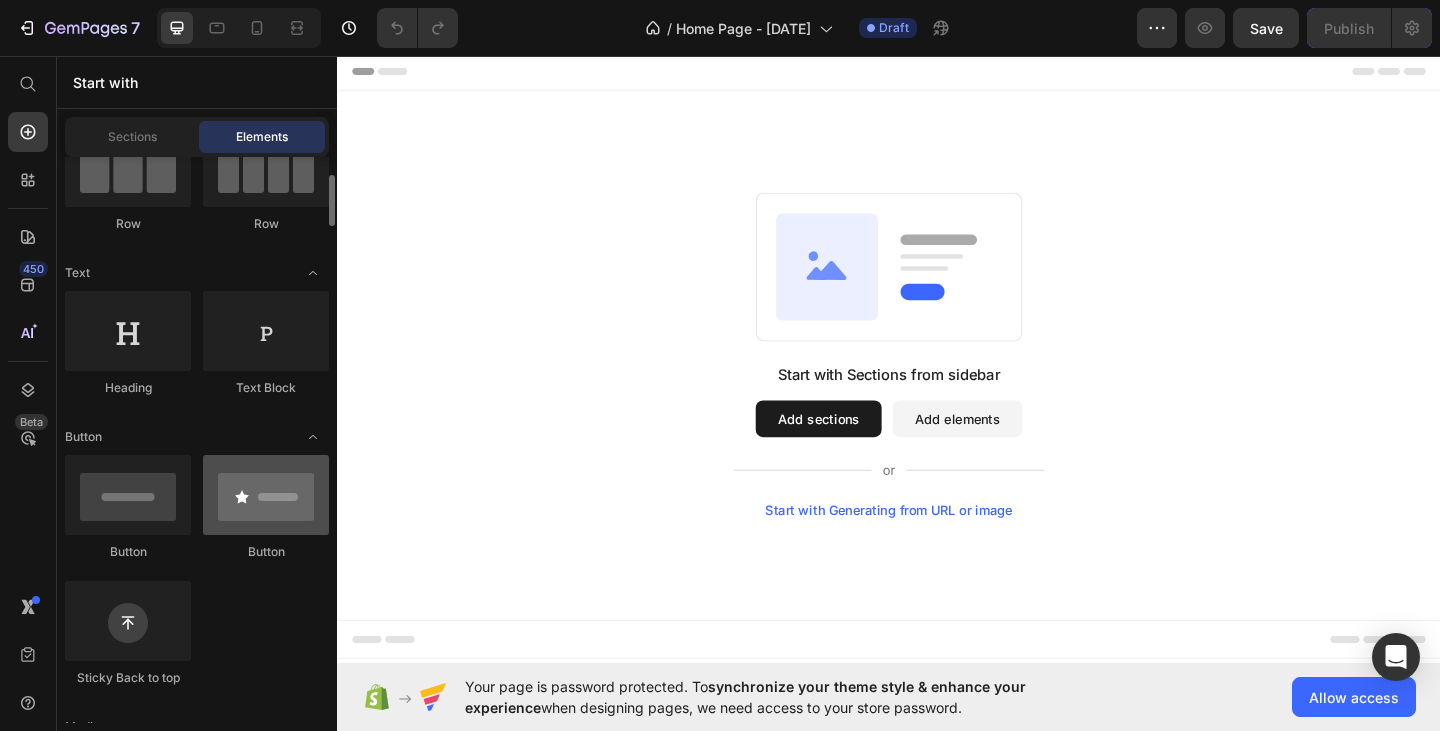 scroll, scrollTop: 600, scrollLeft: 0, axis: vertical 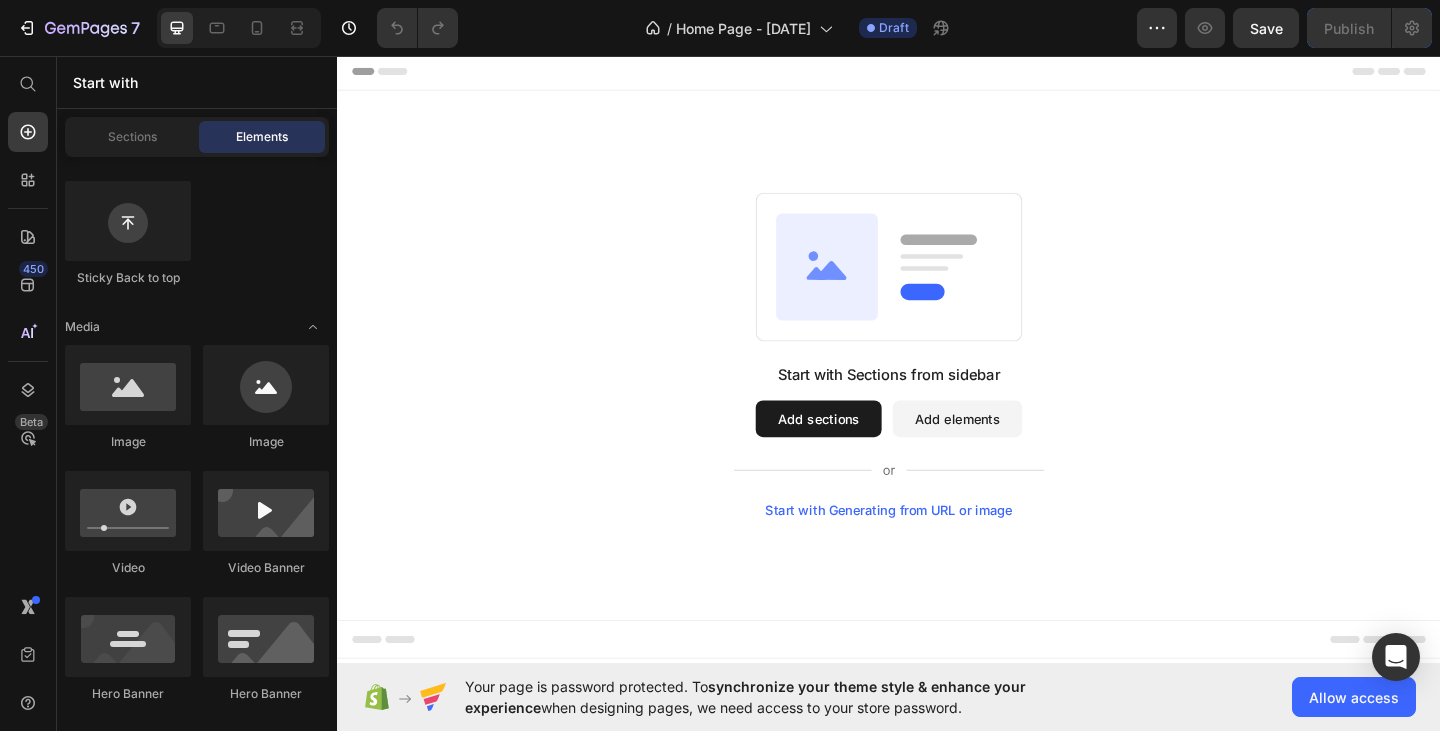 click on "7  Version history  /  Home Page - [DATE] Draft Preview  Save   Publish" 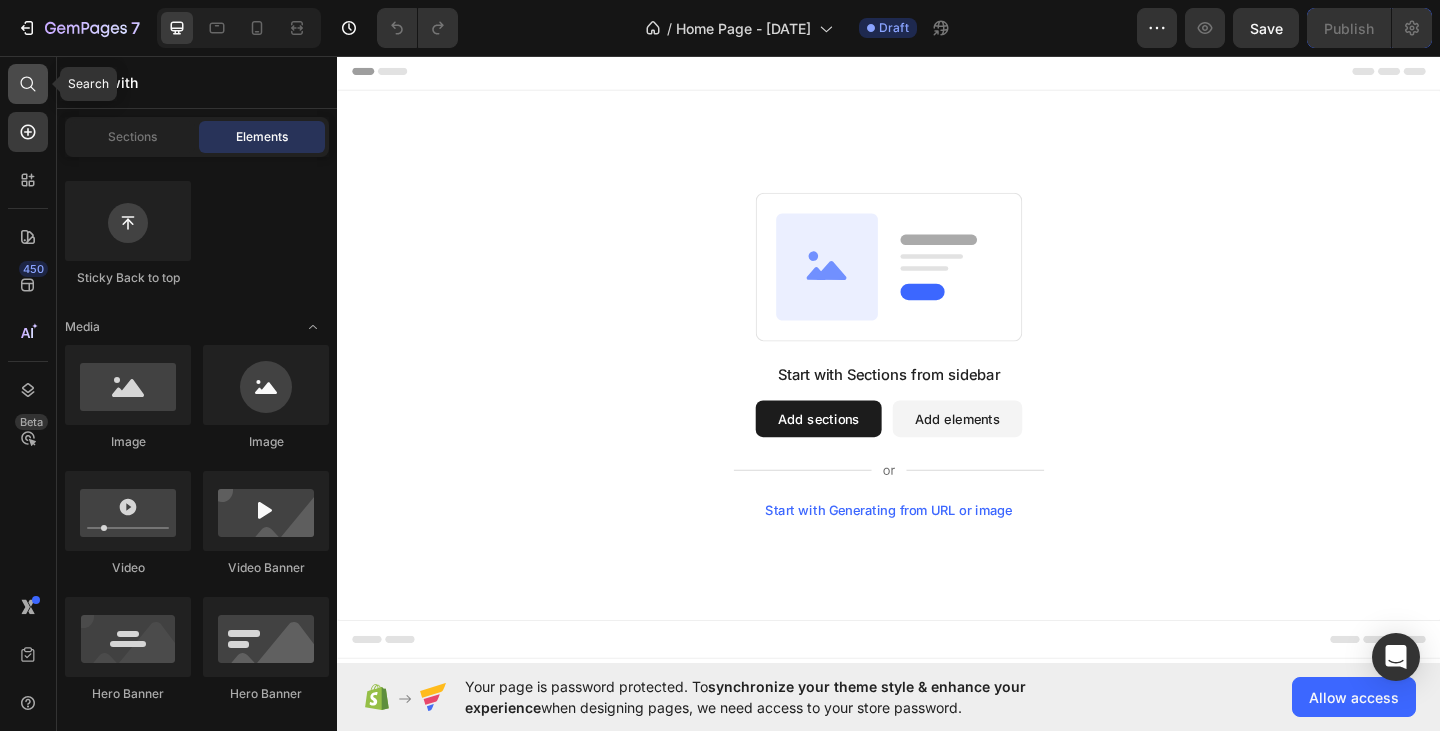 click 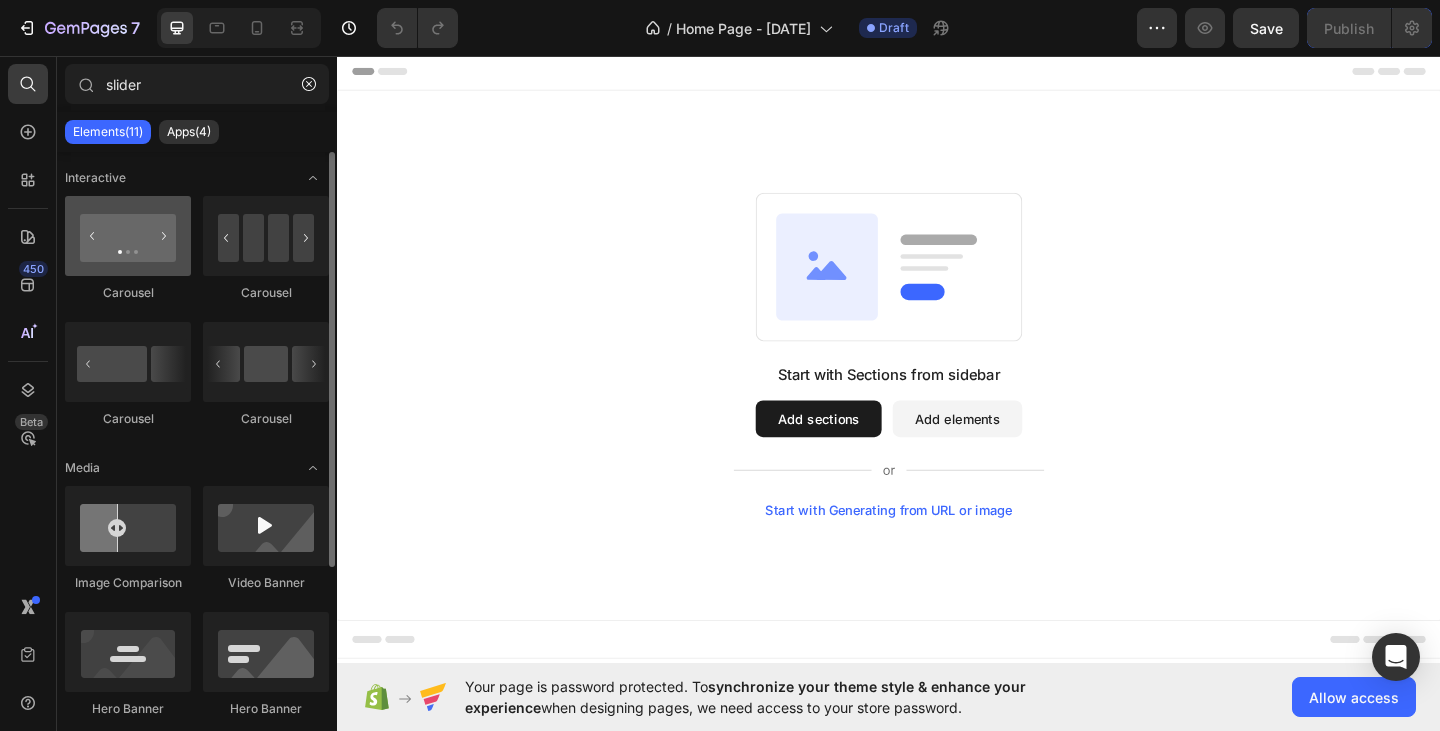 type on "slider" 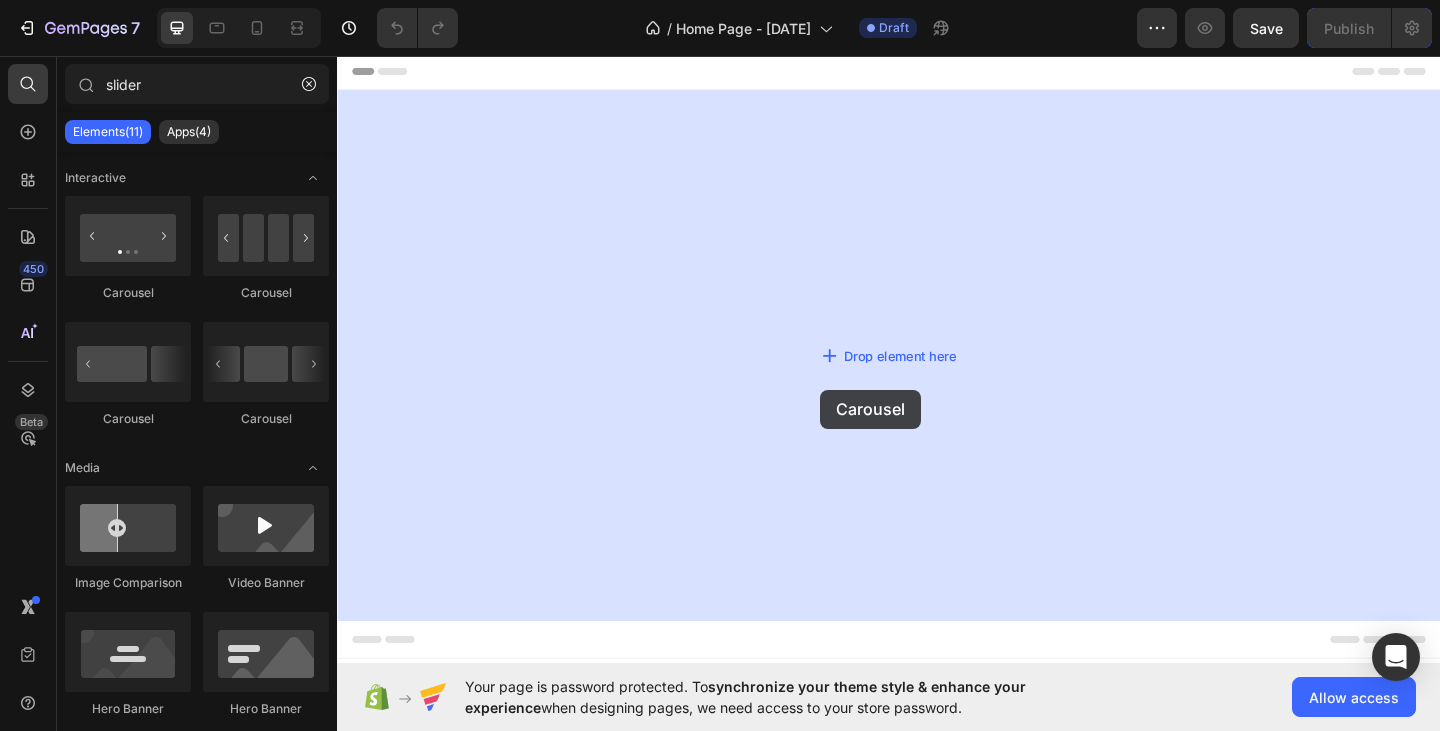 drag, startPoint x: 450, startPoint y: 292, endPoint x: 872, endPoint y: 400, distance: 435.60074 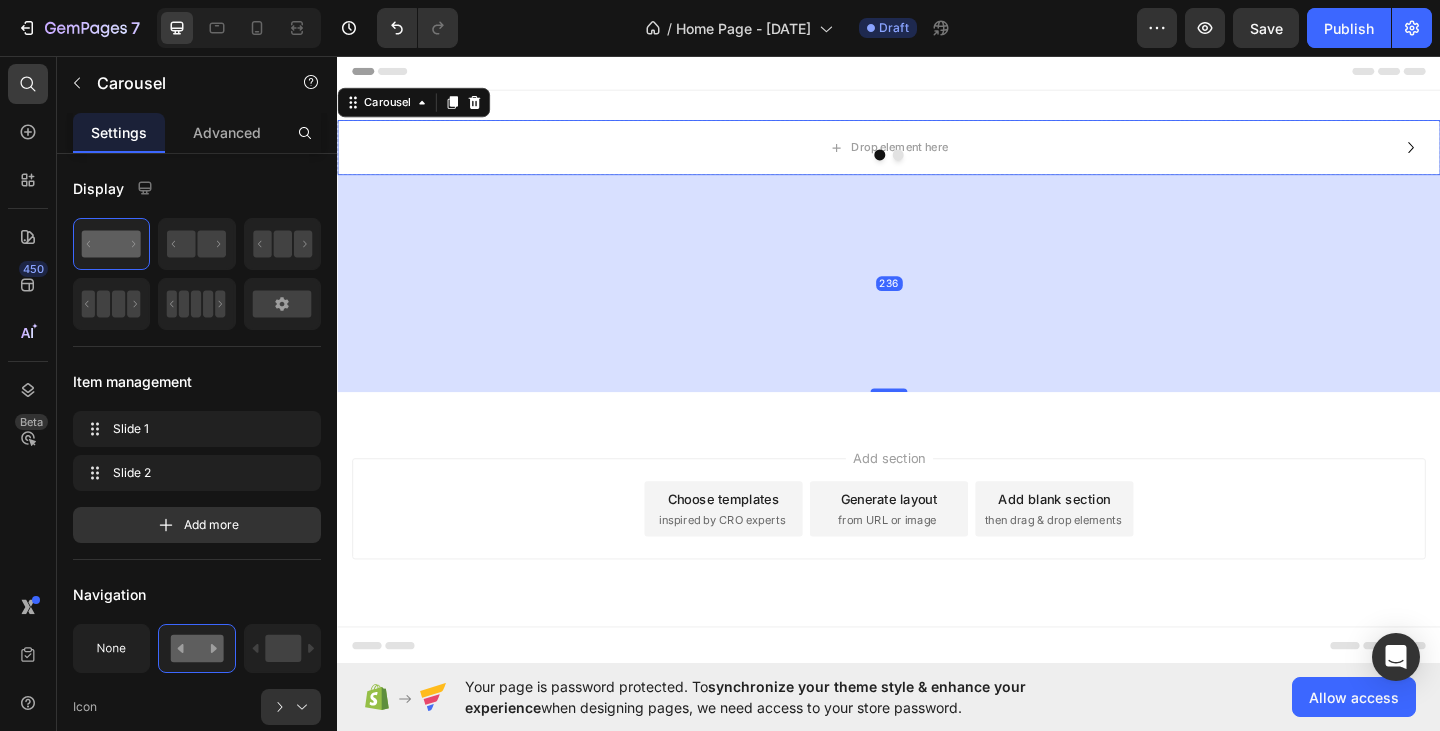 drag, startPoint x: 948, startPoint y: 196, endPoint x: 962, endPoint y: 416, distance: 220.445 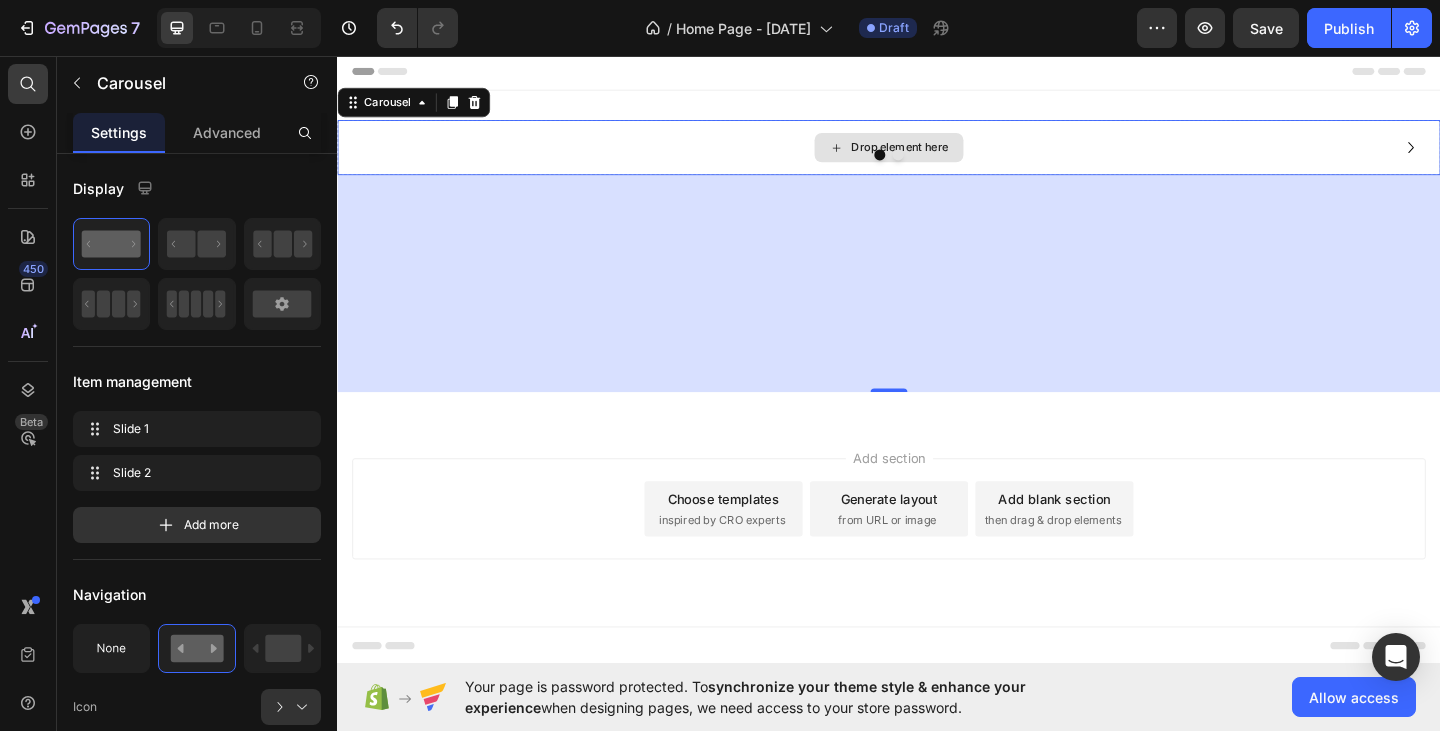 click on "Drop element here" at bounding box center (949, 156) 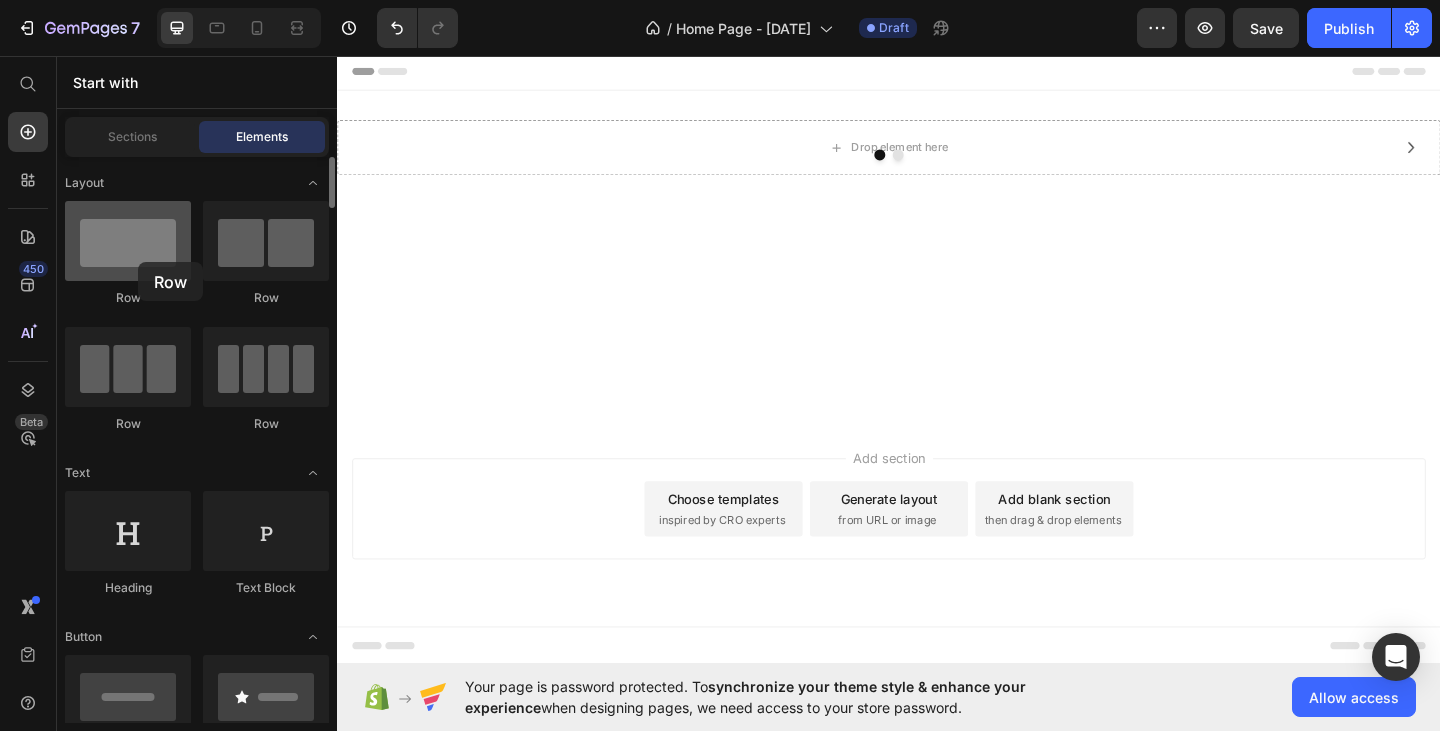 click at bounding box center (128, 241) 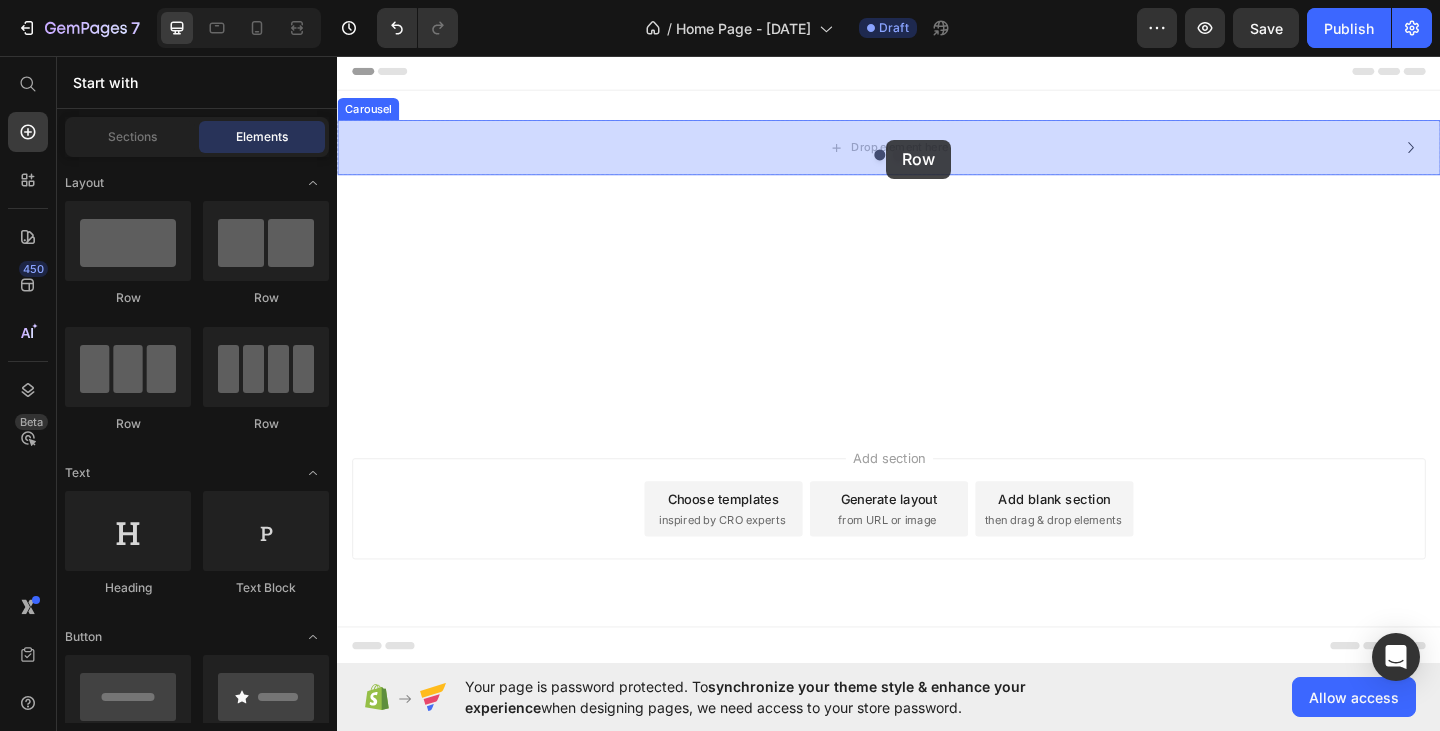drag, startPoint x: 475, startPoint y: 315, endPoint x: 934, endPoint y: 147, distance: 488.77908 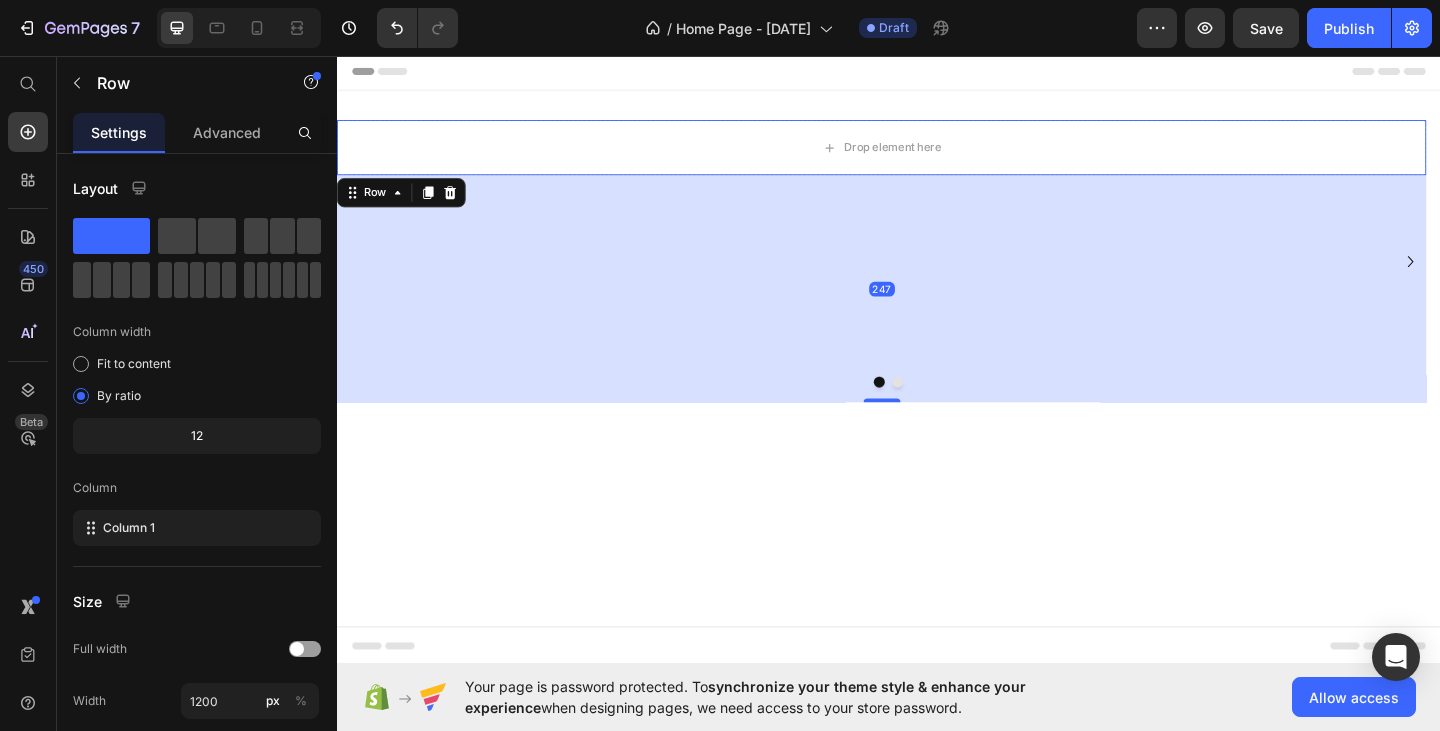 drag, startPoint x: 940, startPoint y: 183, endPoint x: 953, endPoint y: 430, distance: 247.34187 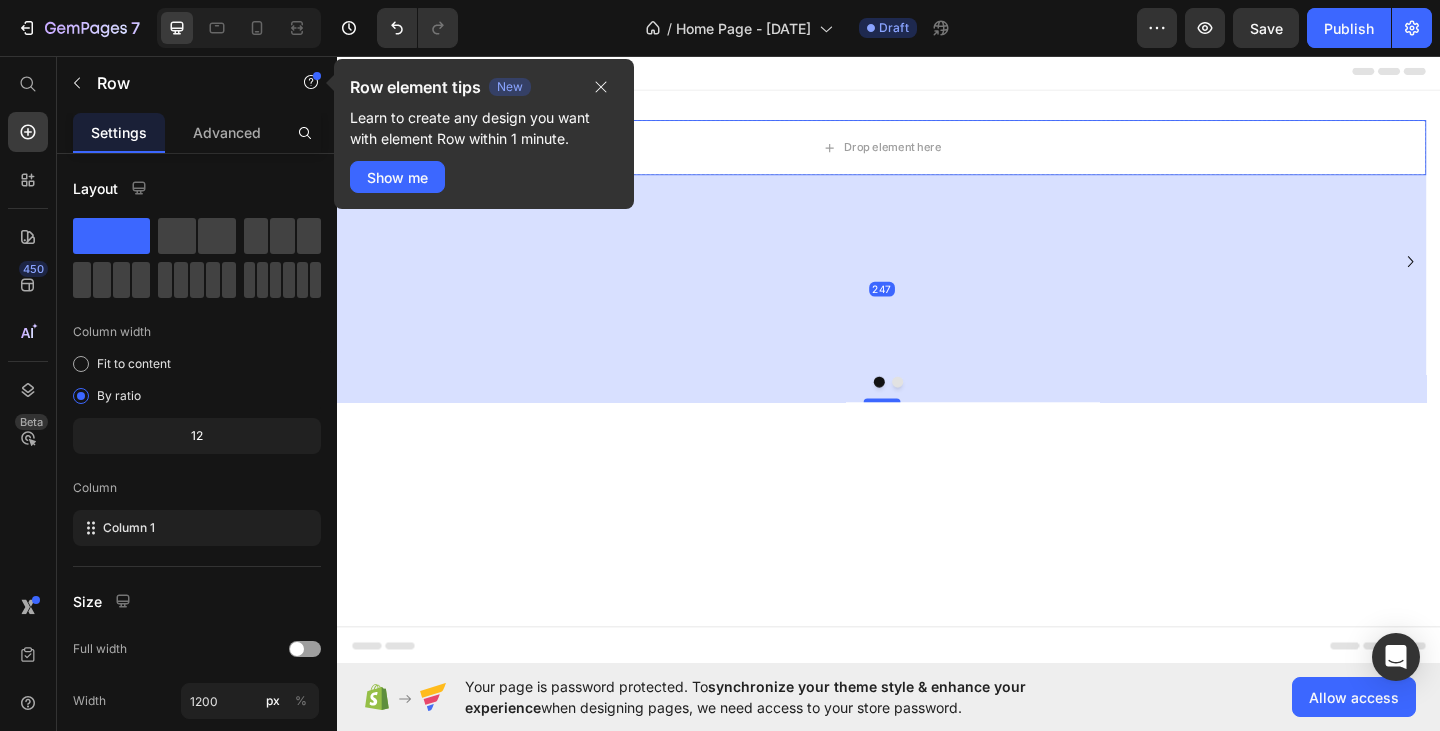 click on "247" at bounding box center (929, 309) 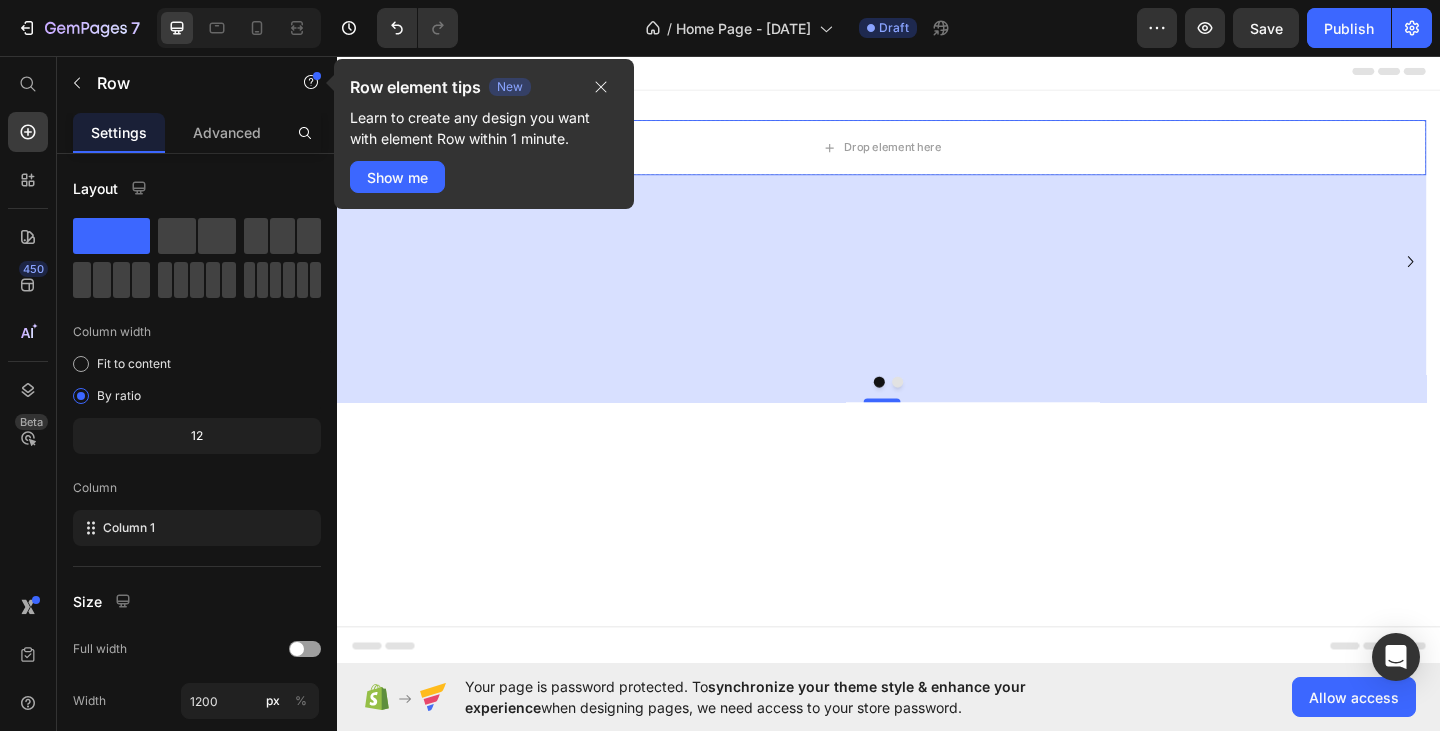 drag, startPoint x: 771, startPoint y: 279, endPoint x: 715, endPoint y: 260, distance: 59.135437 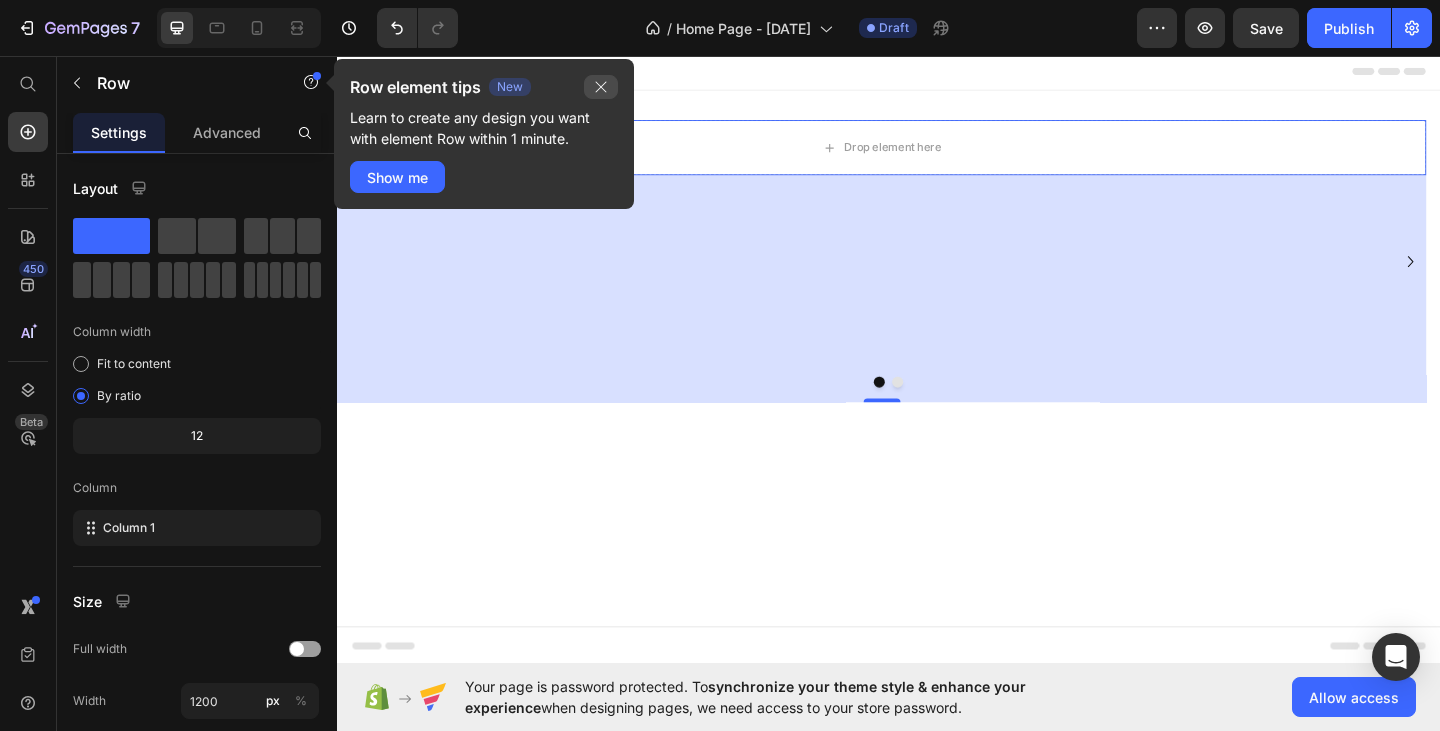 click at bounding box center [601, 87] 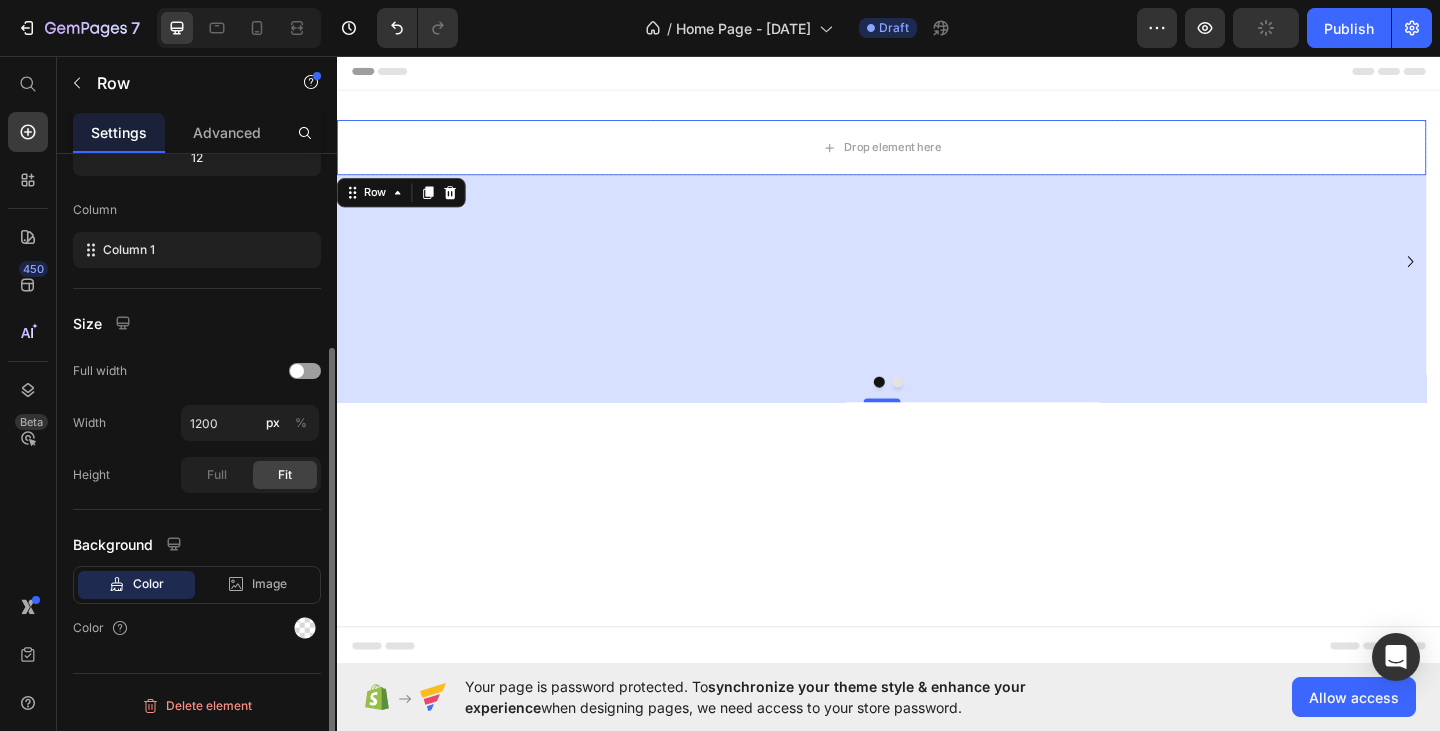 scroll, scrollTop: 0, scrollLeft: 0, axis: both 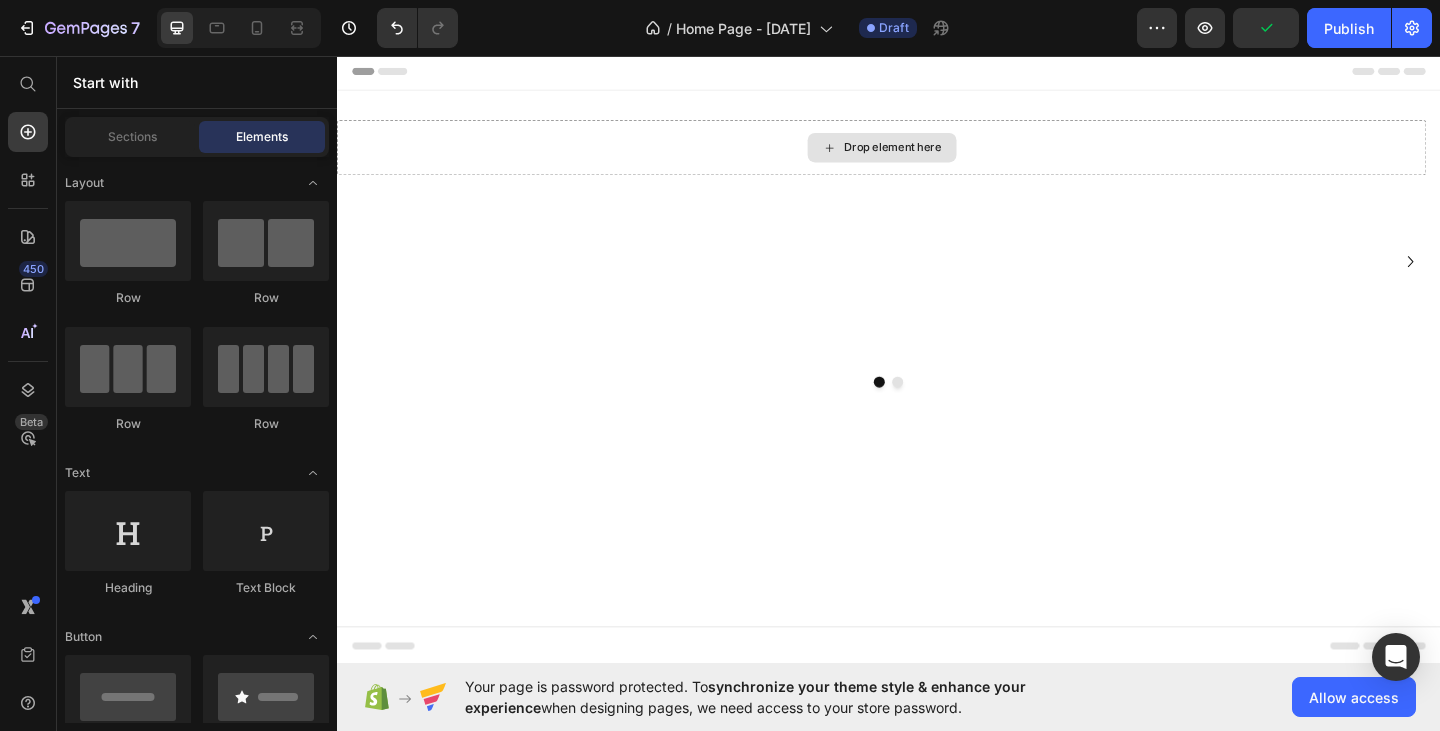 click on "Drop element here" at bounding box center (930, 156) 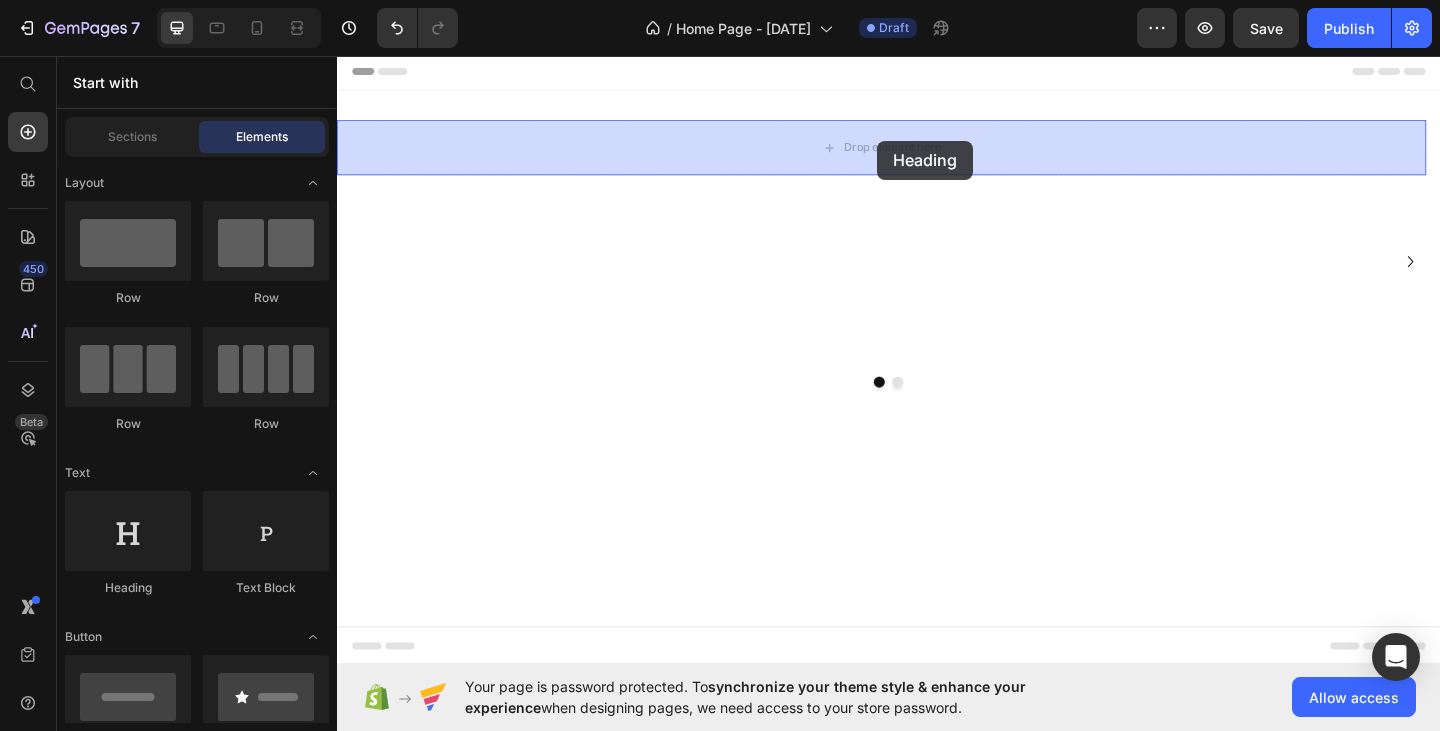 drag, startPoint x: 441, startPoint y: 579, endPoint x: 925, endPoint y: 148, distance: 648.08716 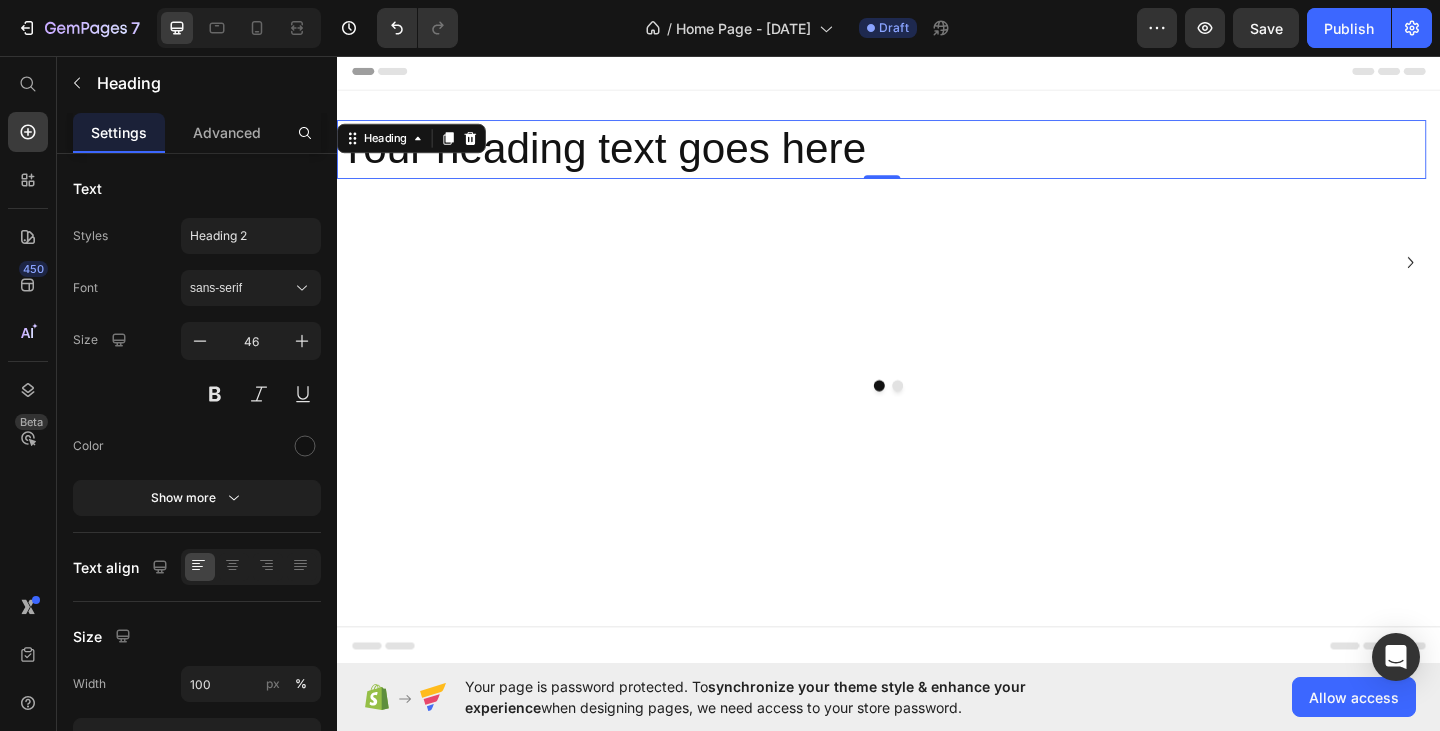 click on "Your heading text goes here" at bounding box center [929, 158] 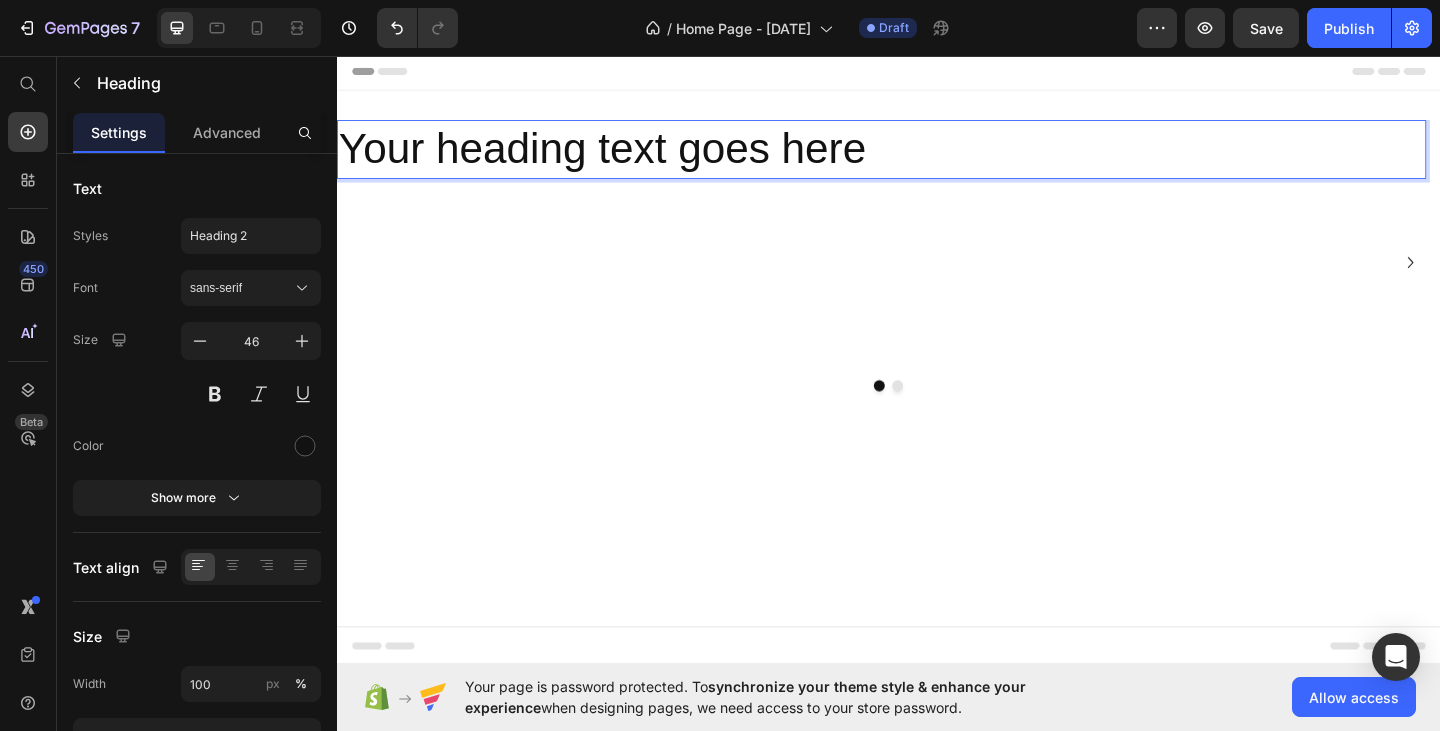click on "Your heading text goes here" at bounding box center (929, 158) 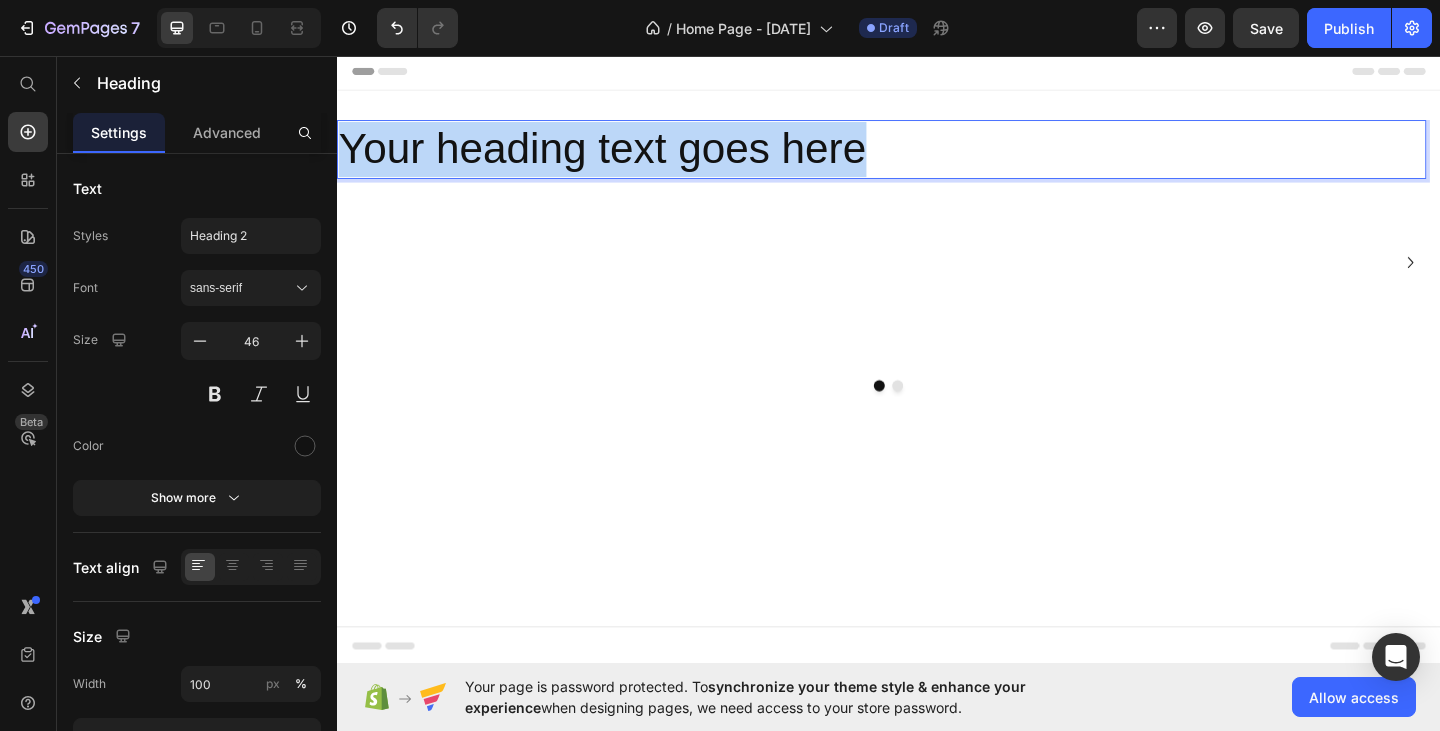 click on "Your heading text goes here" at bounding box center (929, 158) 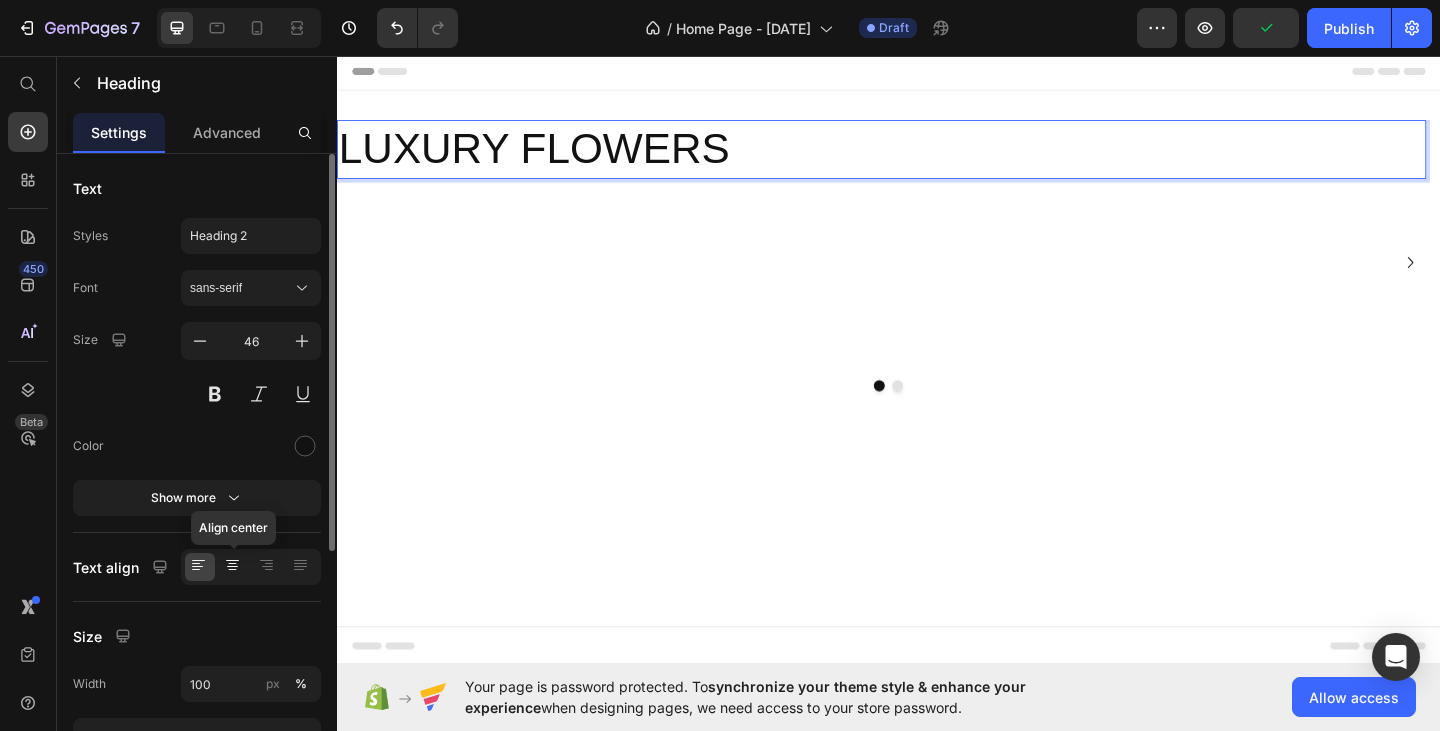 click 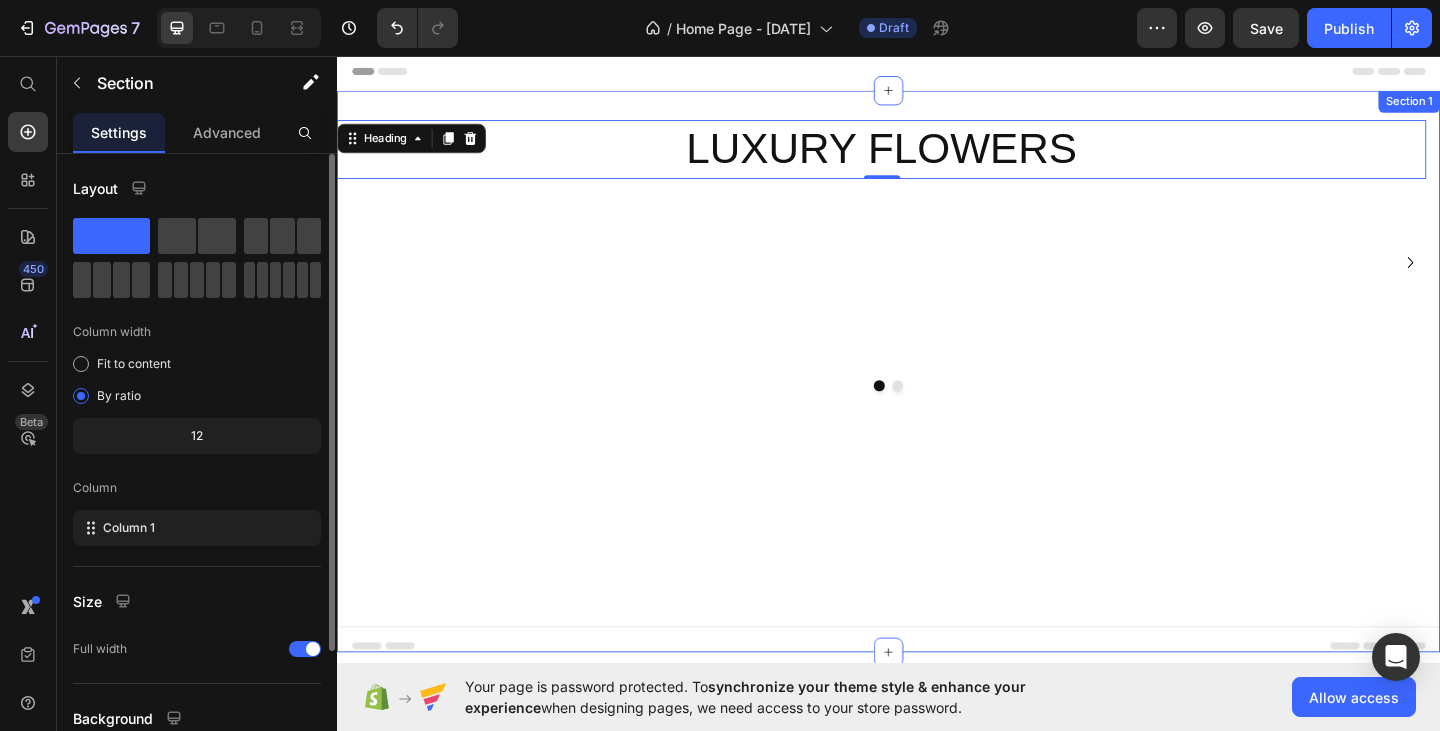 click on "LUXURY FLOWERS Heading   0 Row
Drop element here
Carousel Section 1" at bounding box center (937, 399) 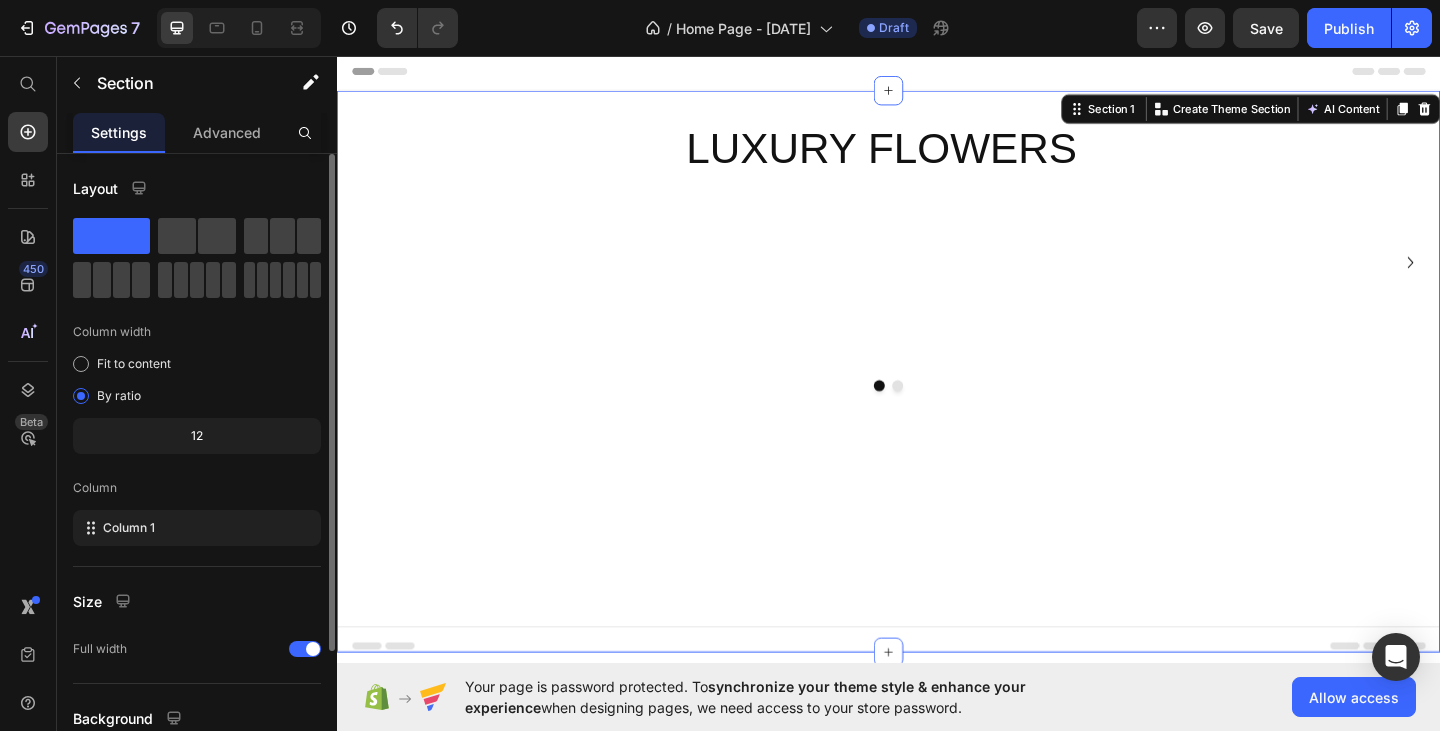 scroll, scrollTop: 174, scrollLeft: 0, axis: vertical 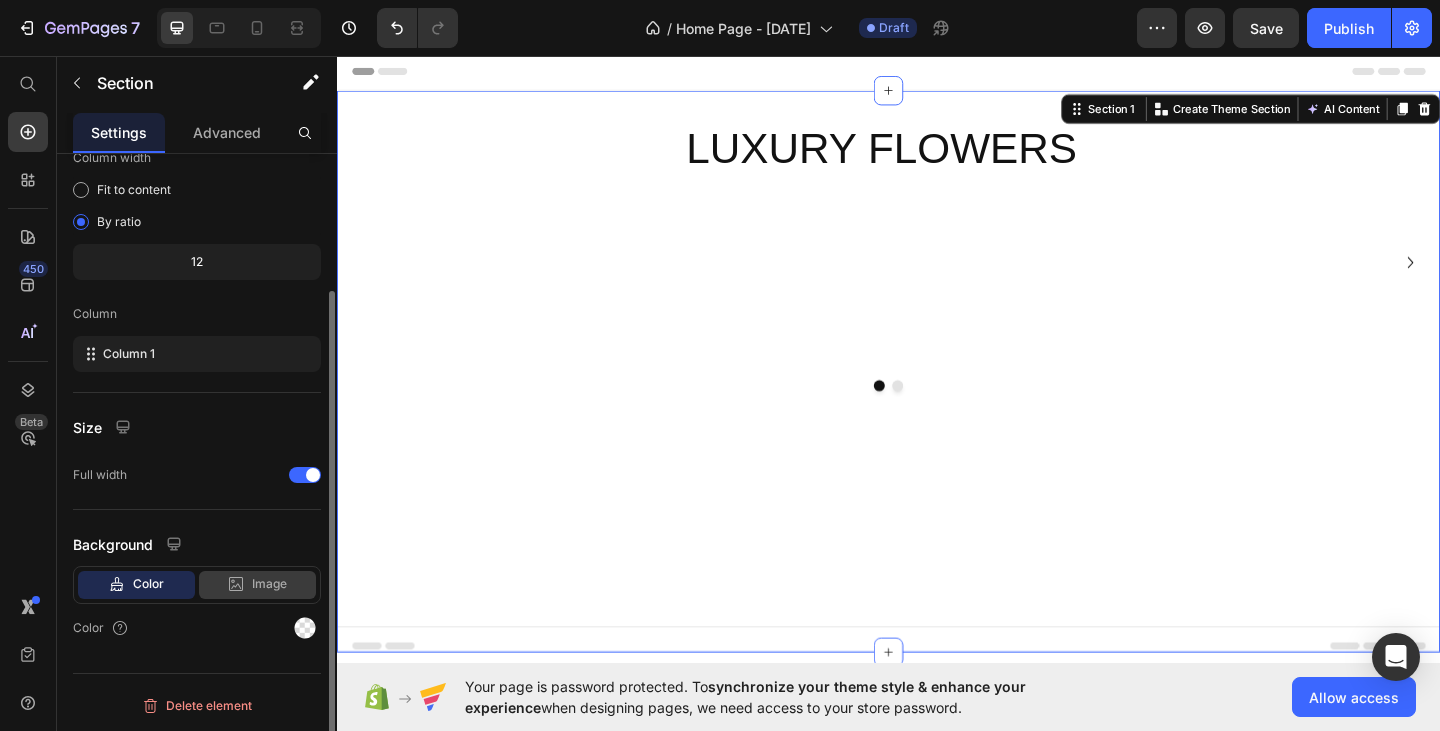 click on "Image" at bounding box center (269, 584) 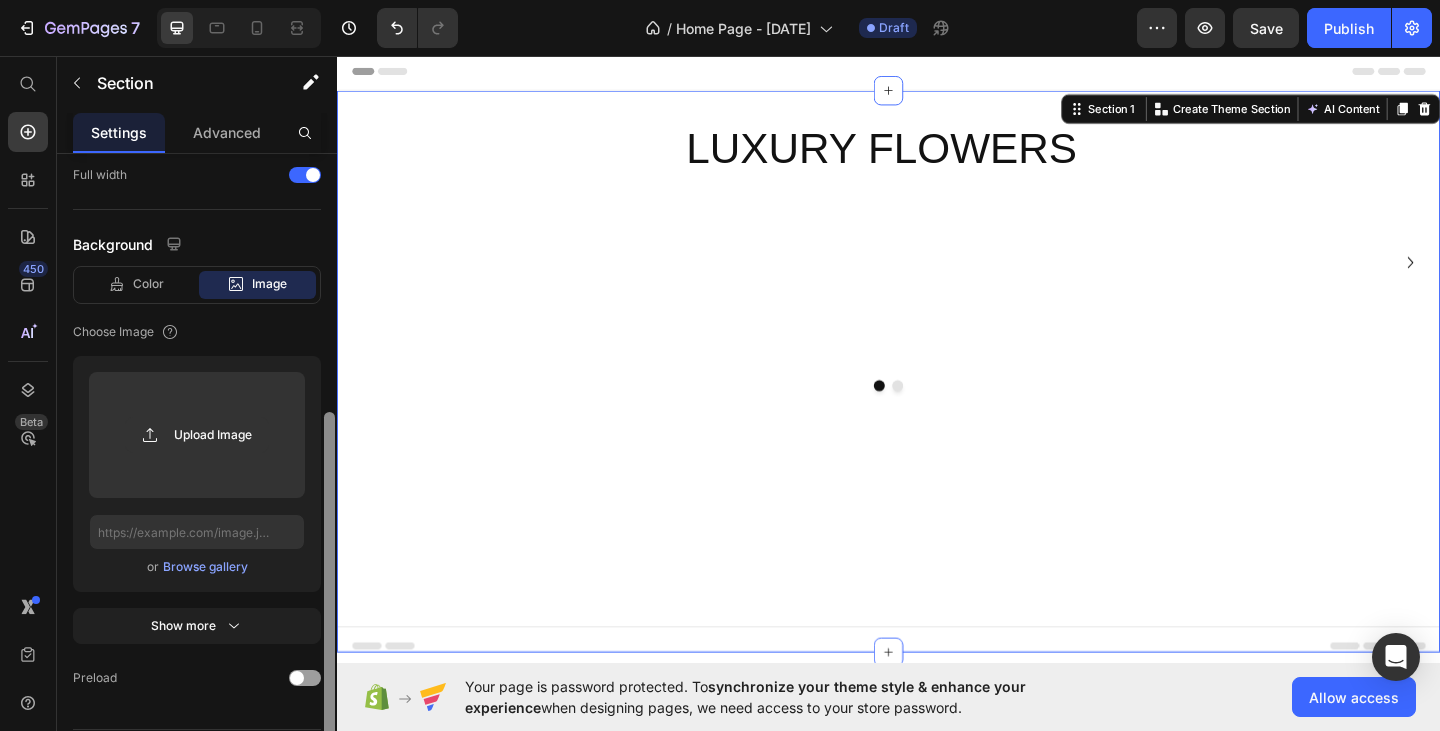 scroll, scrollTop: 530, scrollLeft: 0, axis: vertical 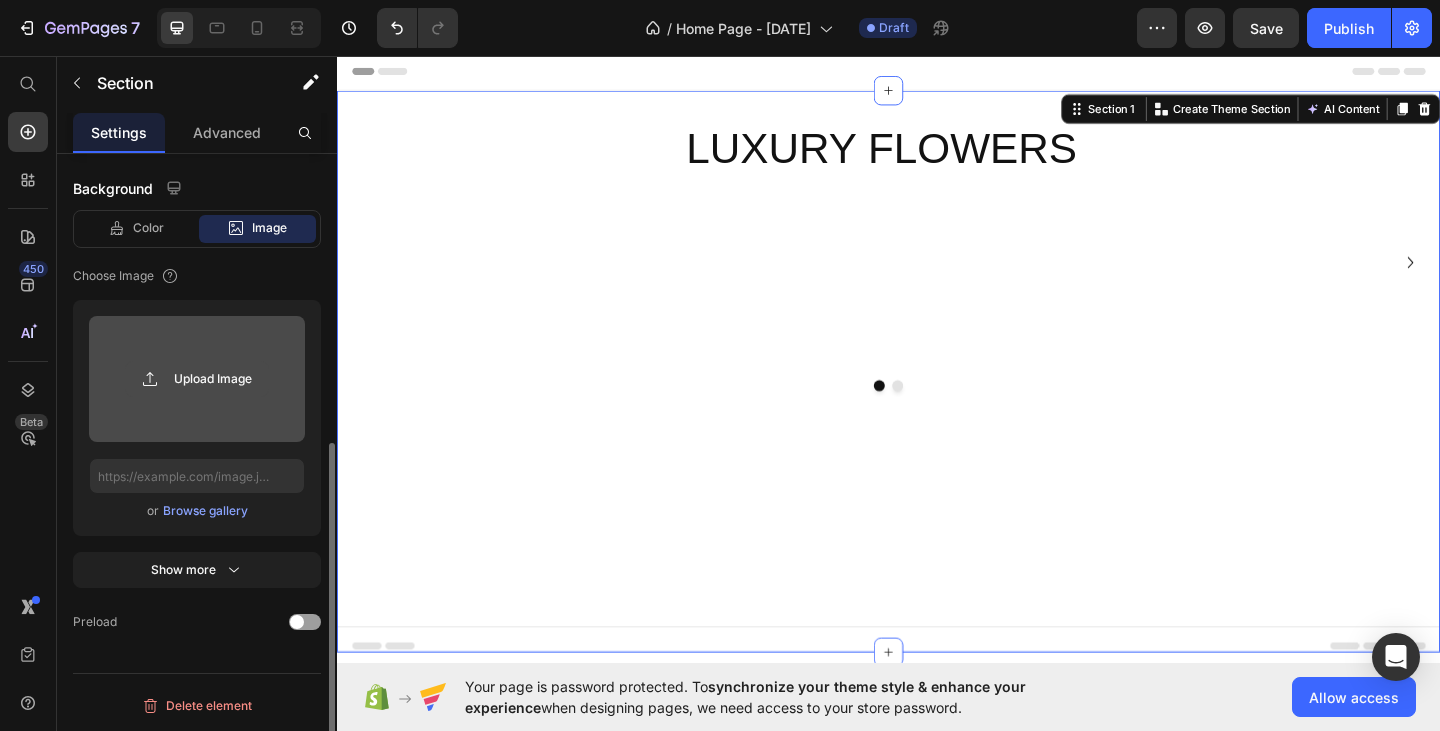 click 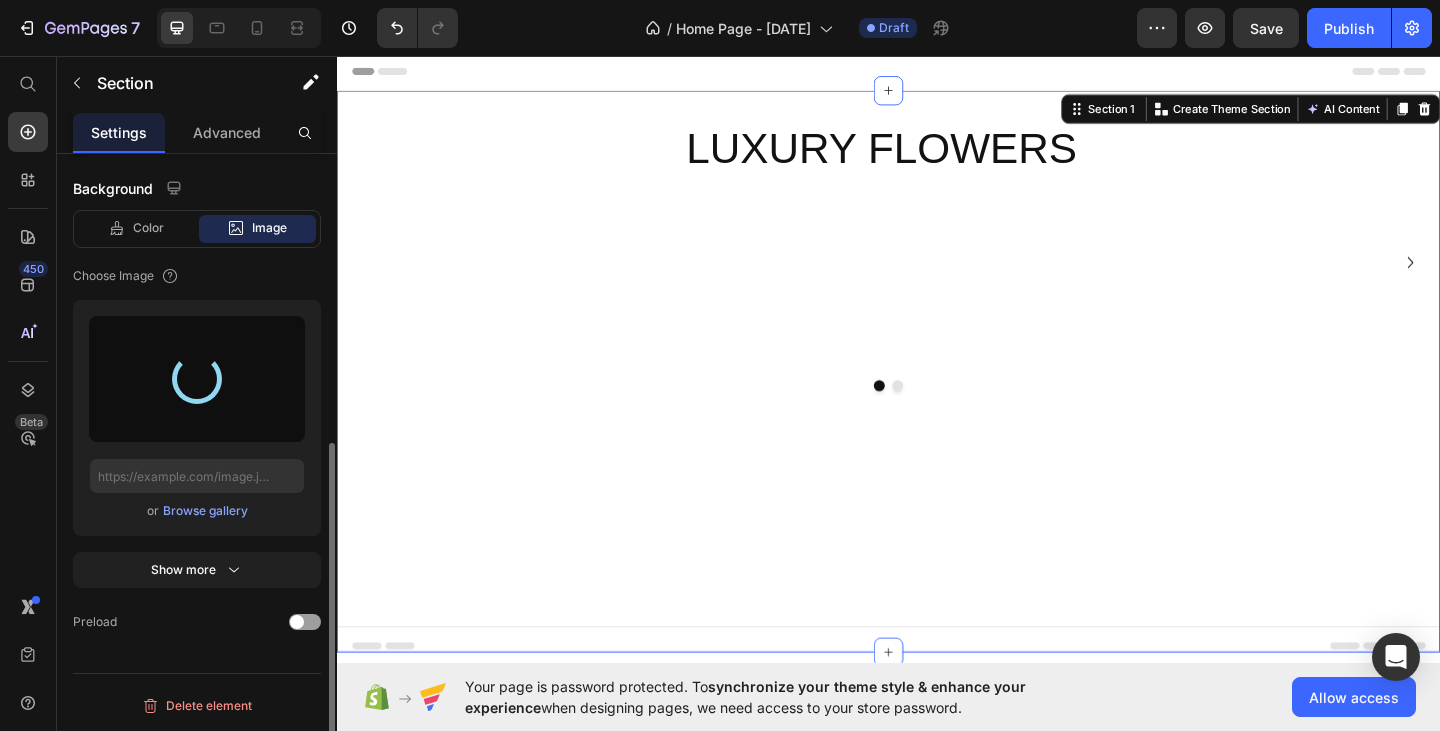 type on "https://cdn.shopify.com/s/files/1/0702/0711/1340/files/gempages_574925276329280287-0fa88bb8-4780-419d-a486-a0fd0643baa7.jpg" 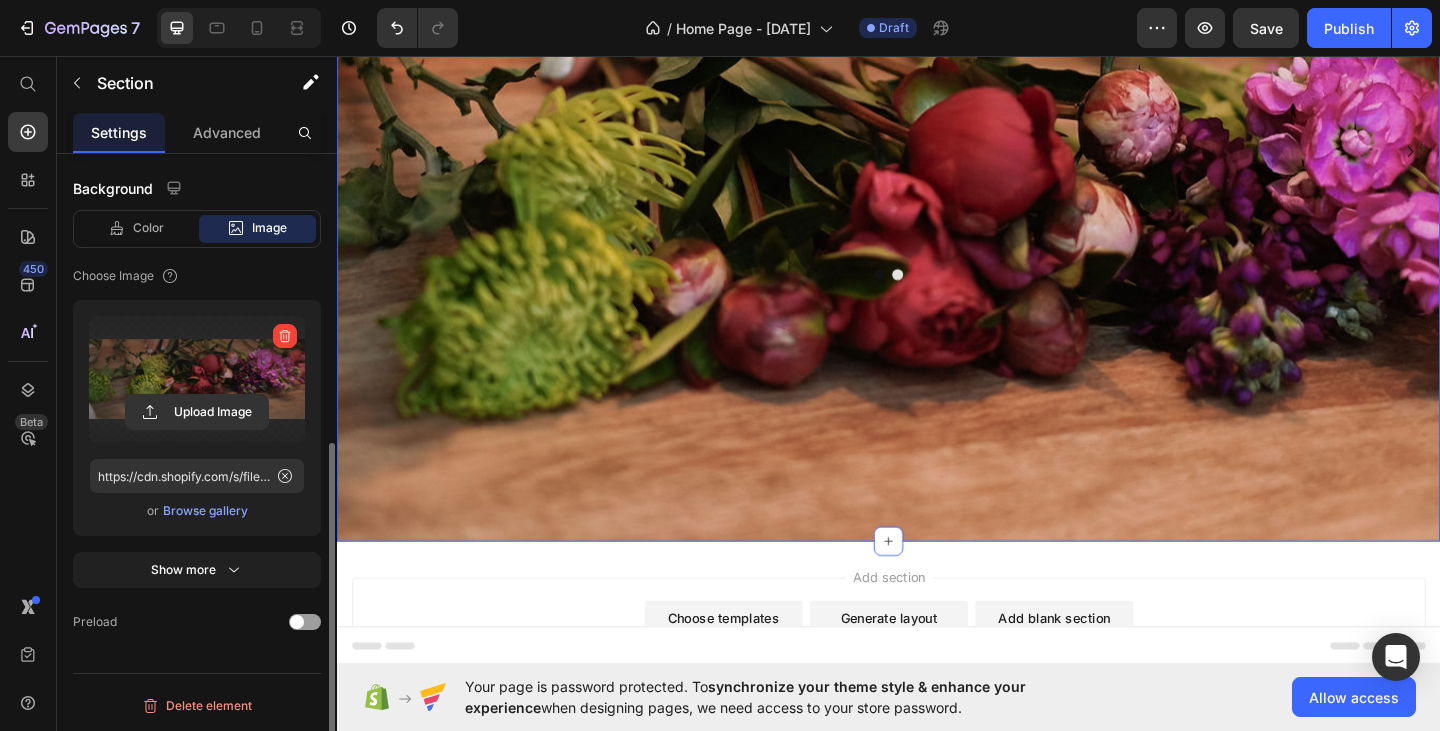 scroll, scrollTop: 0, scrollLeft: 0, axis: both 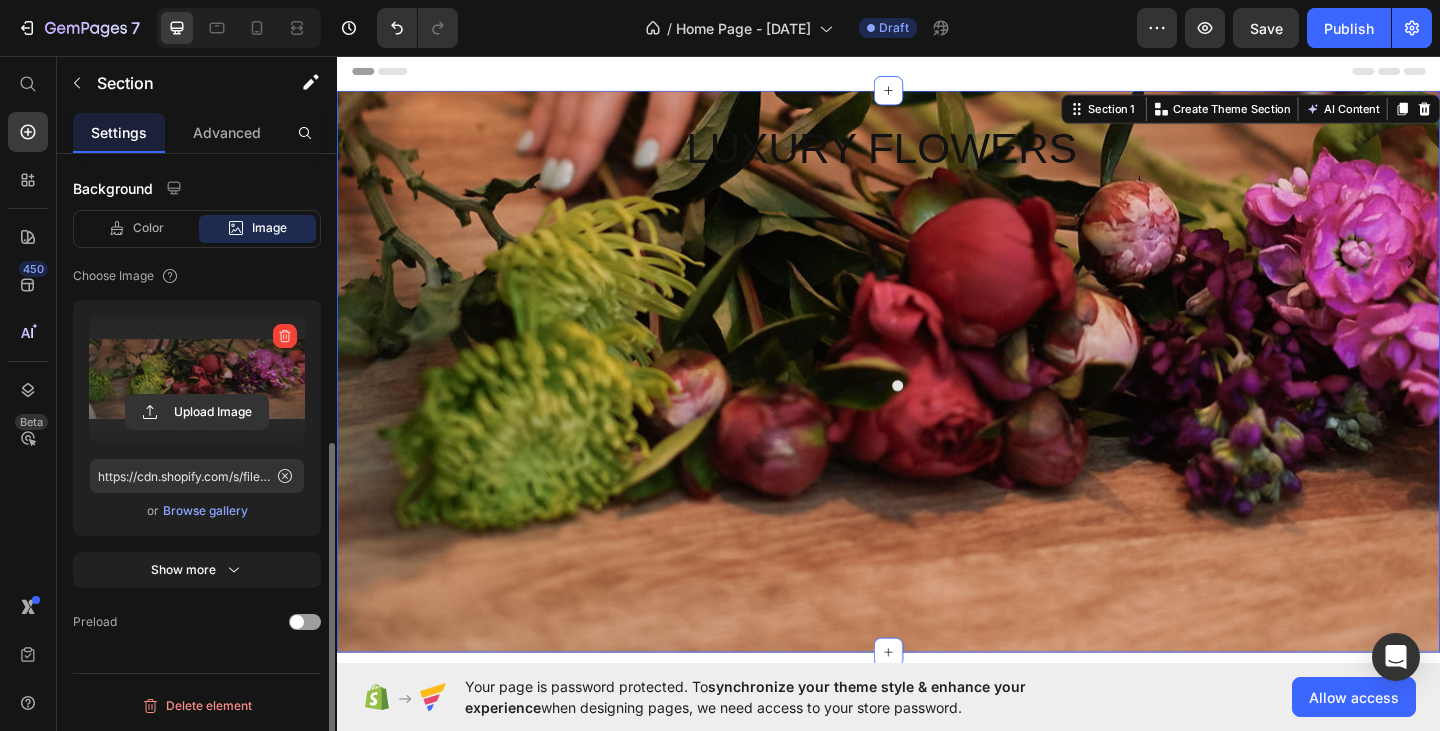 click on "LUXURY FLOWERS Heading Row
Drop element here
Carousel" at bounding box center (937, 399) 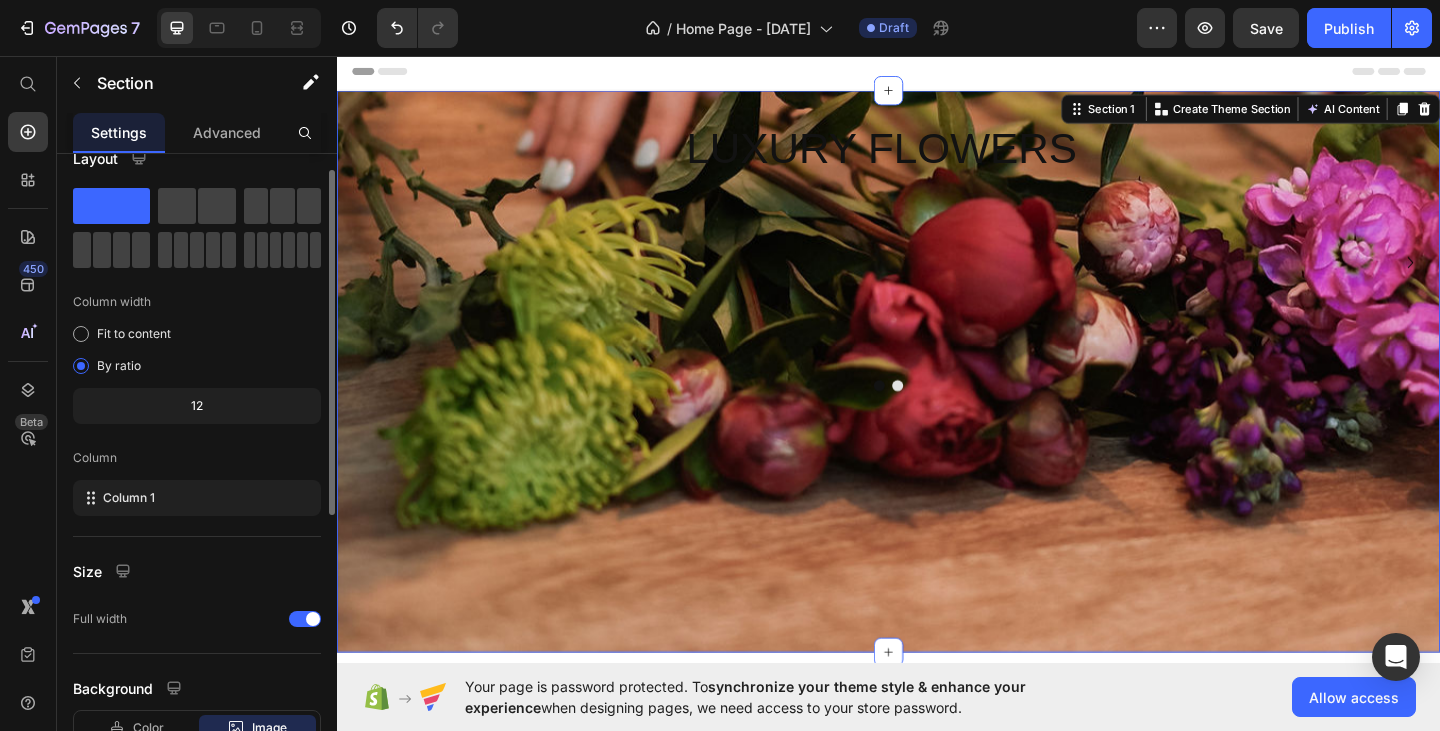 scroll, scrollTop: 0, scrollLeft: 0, axis: both 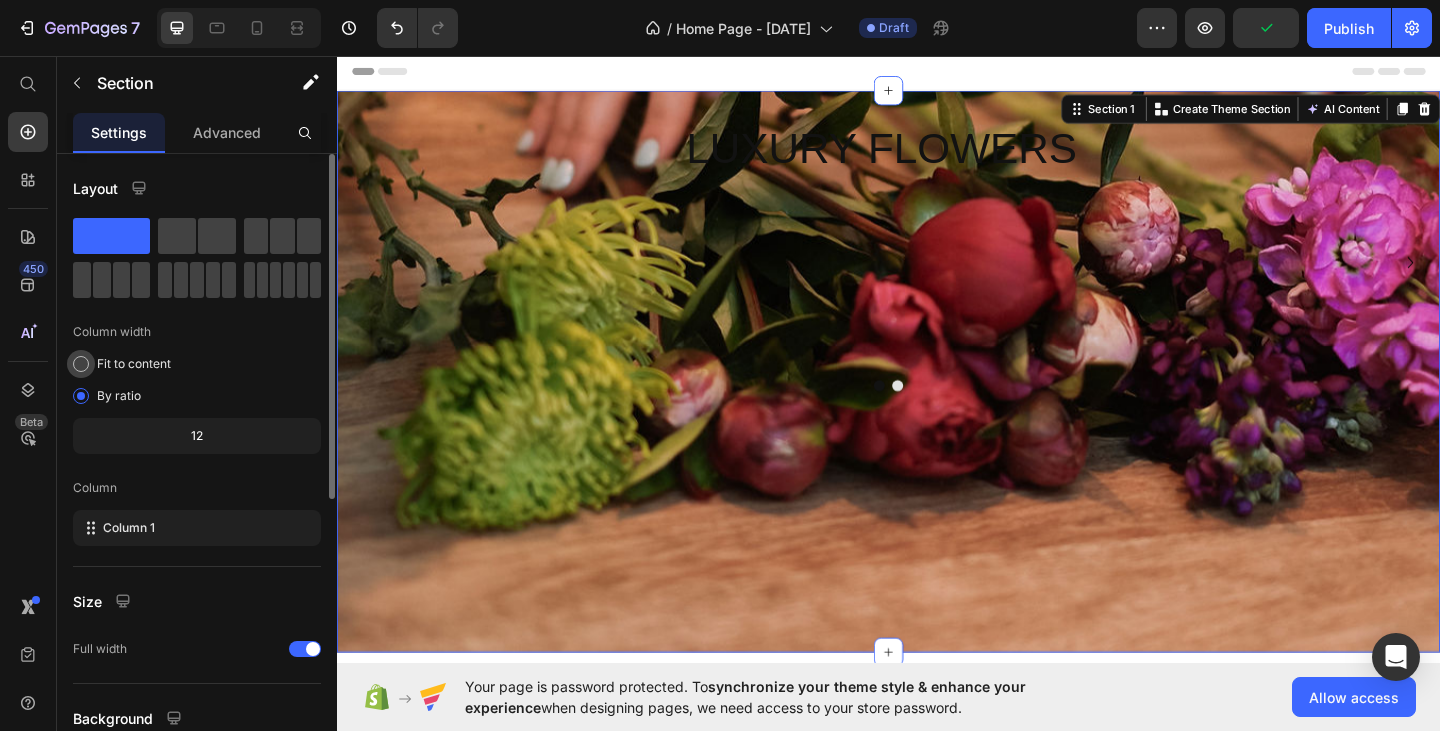click on "Fit to content" 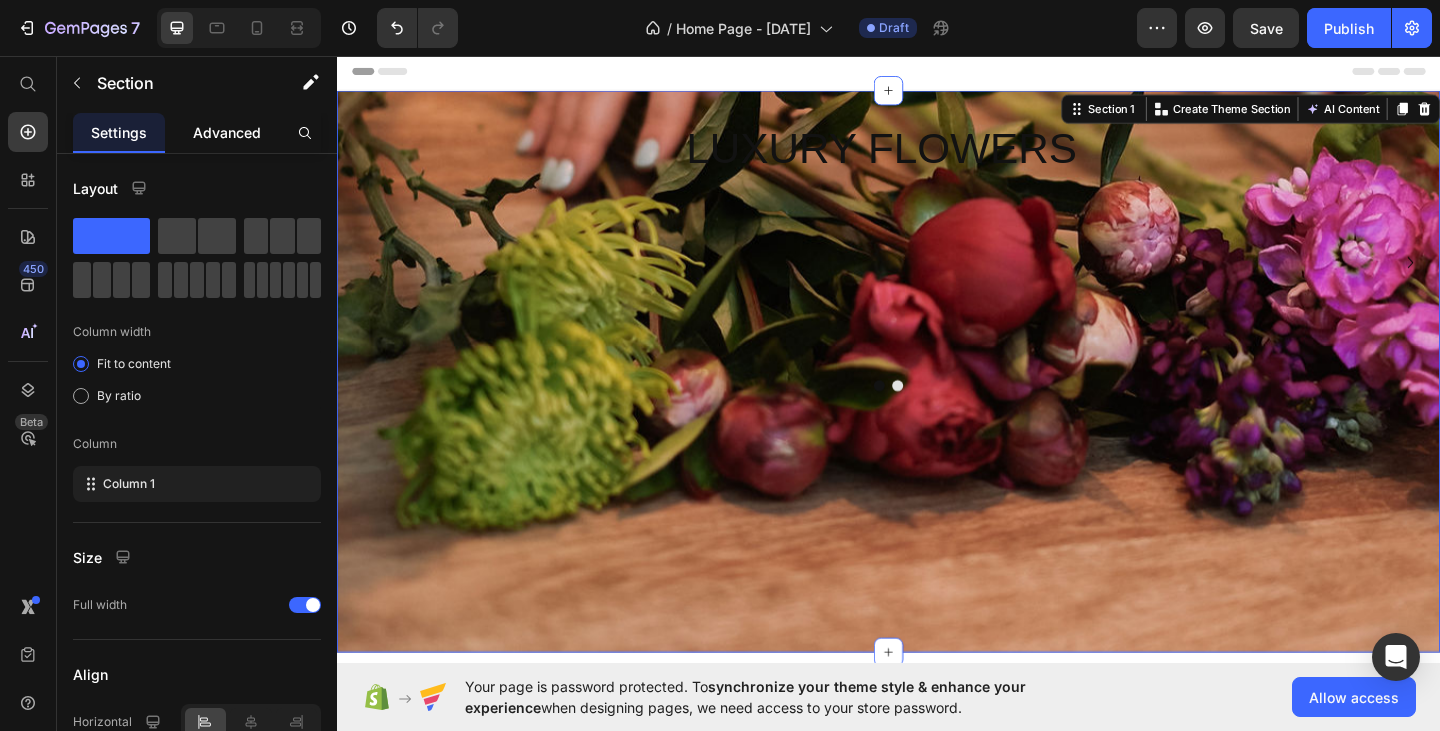 click on "Advanced" at bounding box center [227, 132] 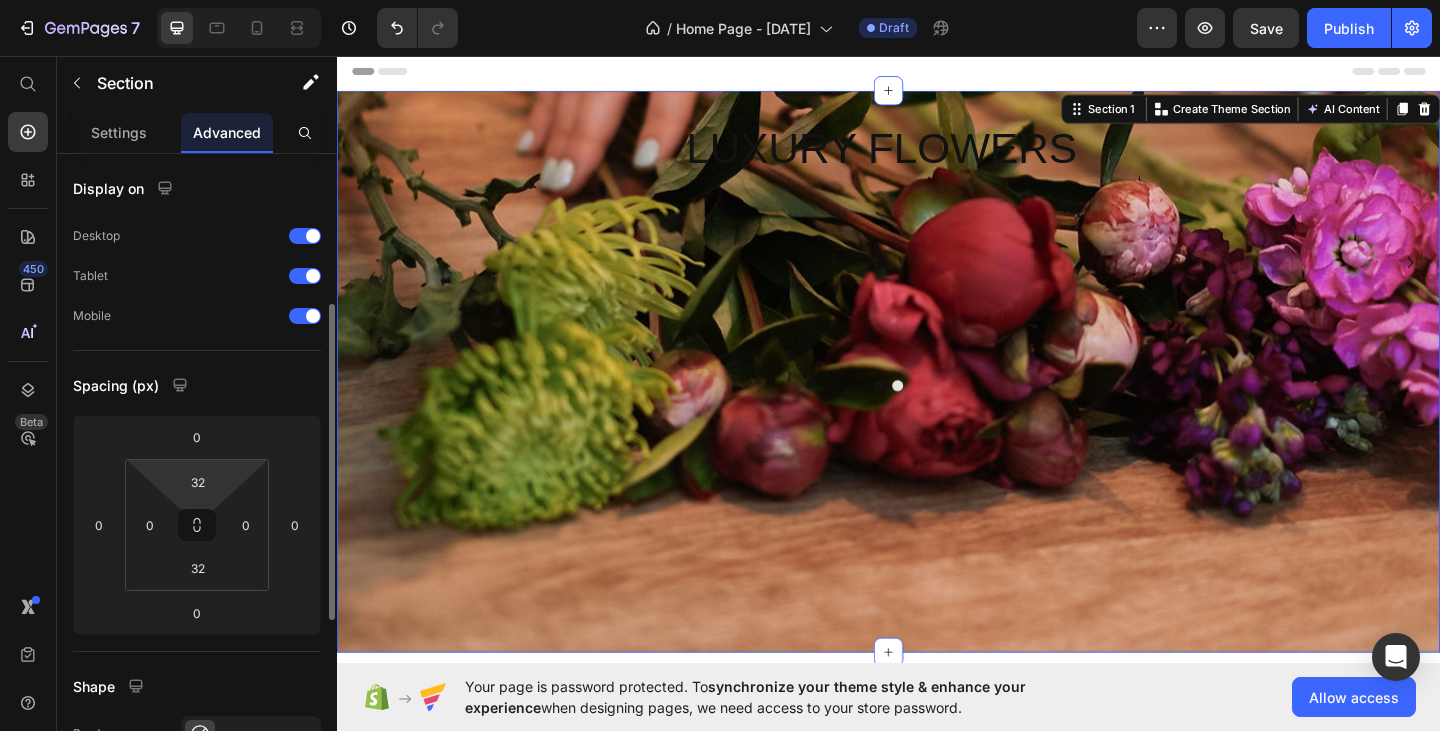 scroll, scrollTop: 100, scrollLeft: 0, axis: vertical 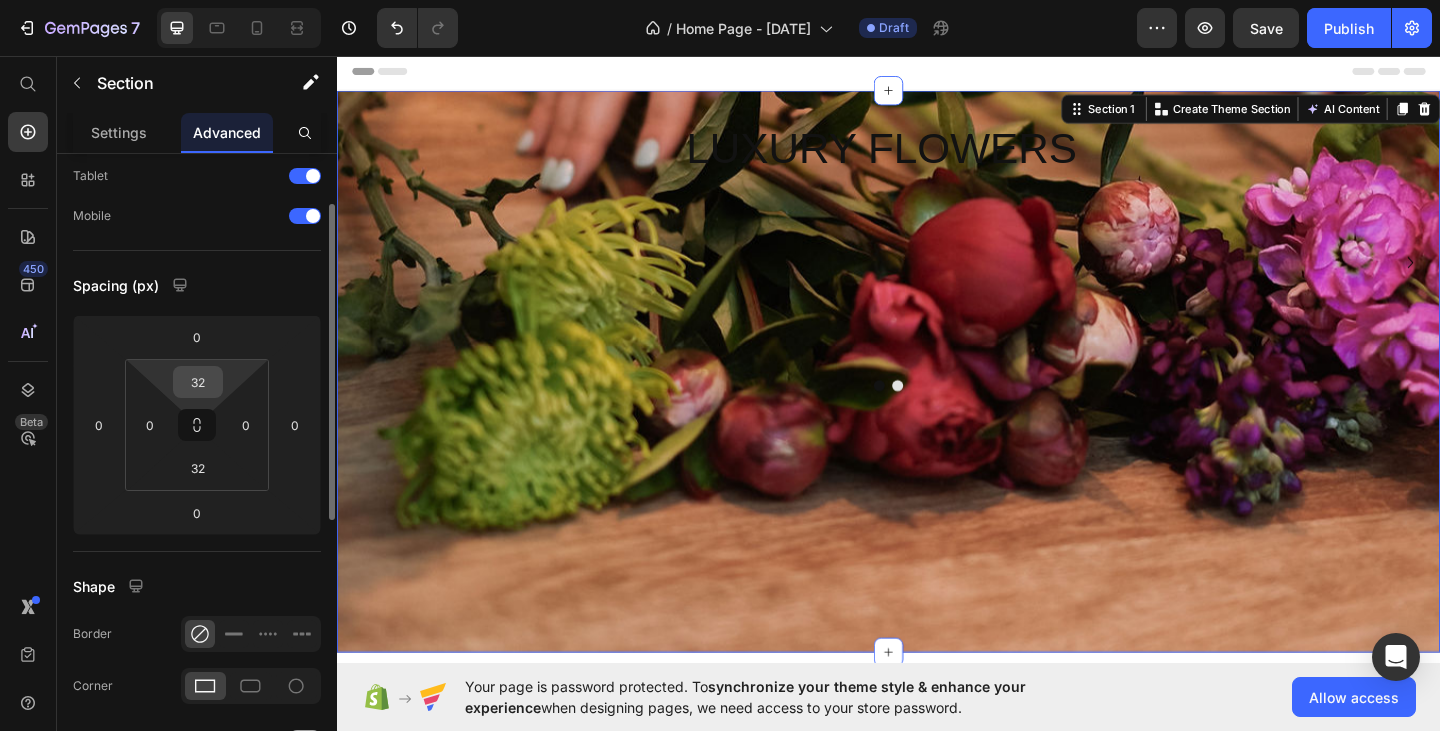 click on "32" at bounding box center (198, 382) 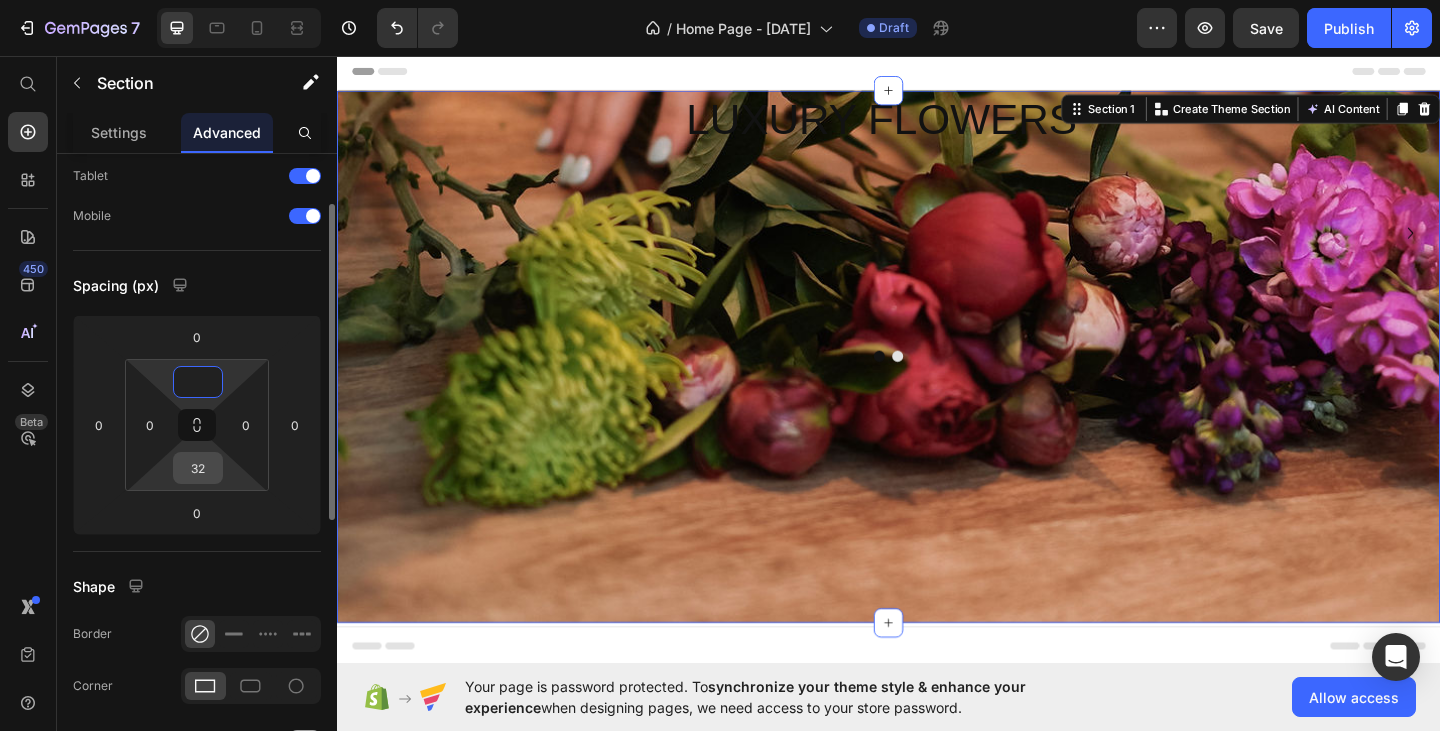 type on "0" 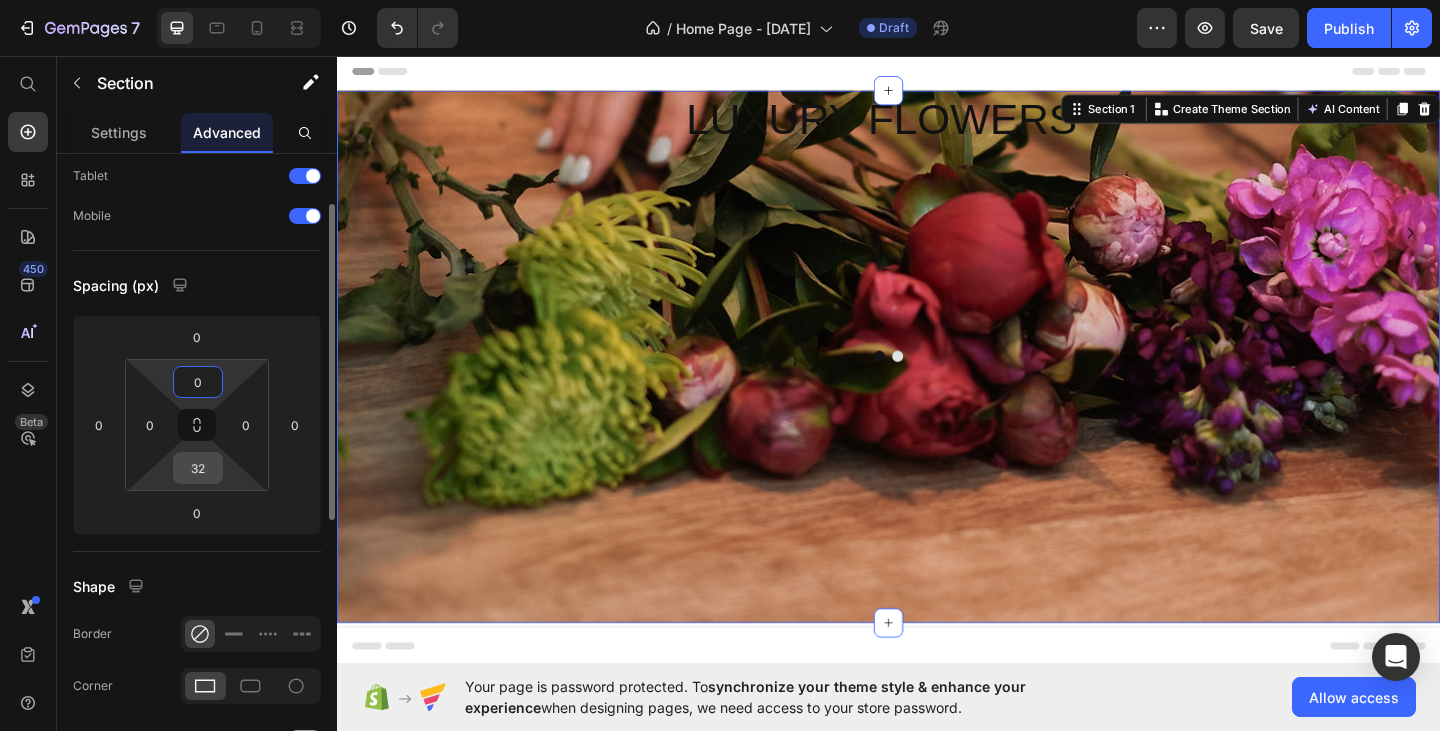 click on "32" at bounding box center [198, 468] 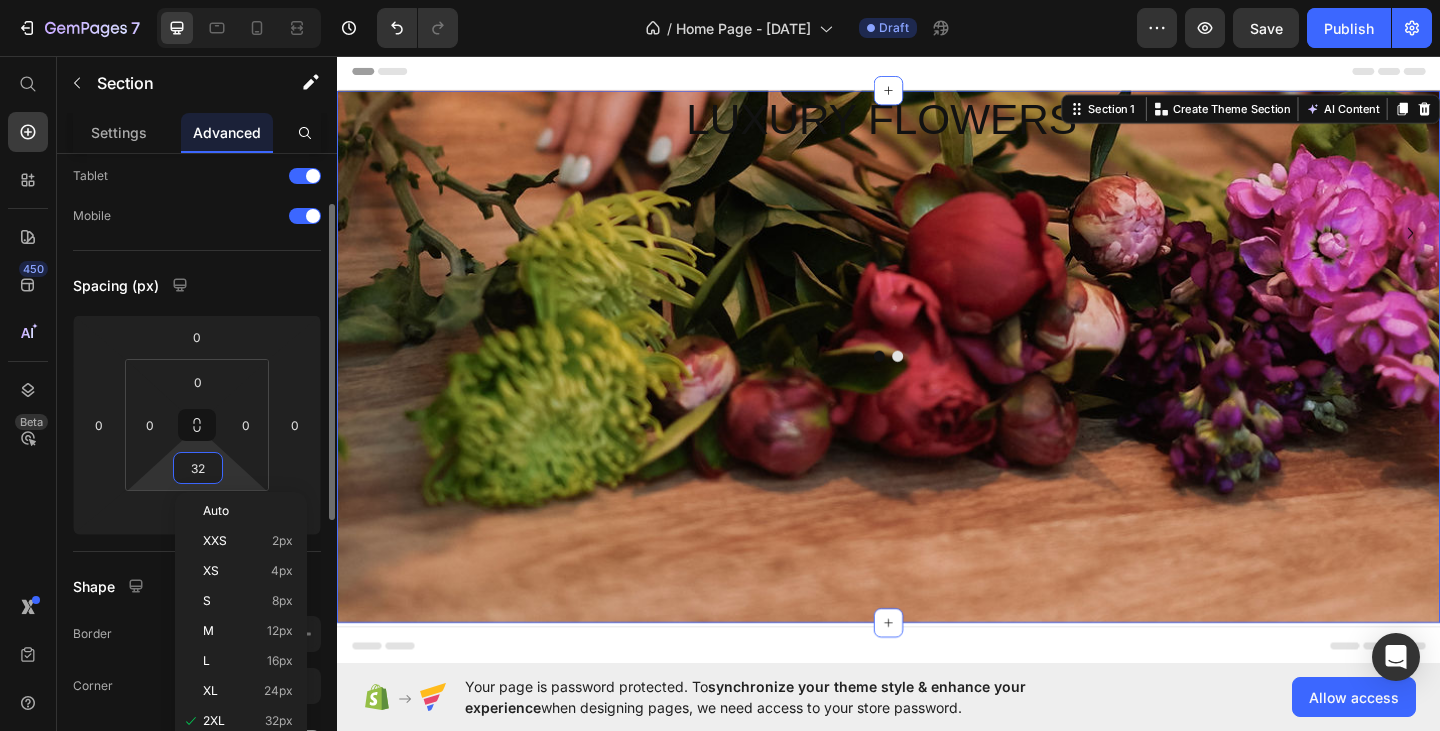 type 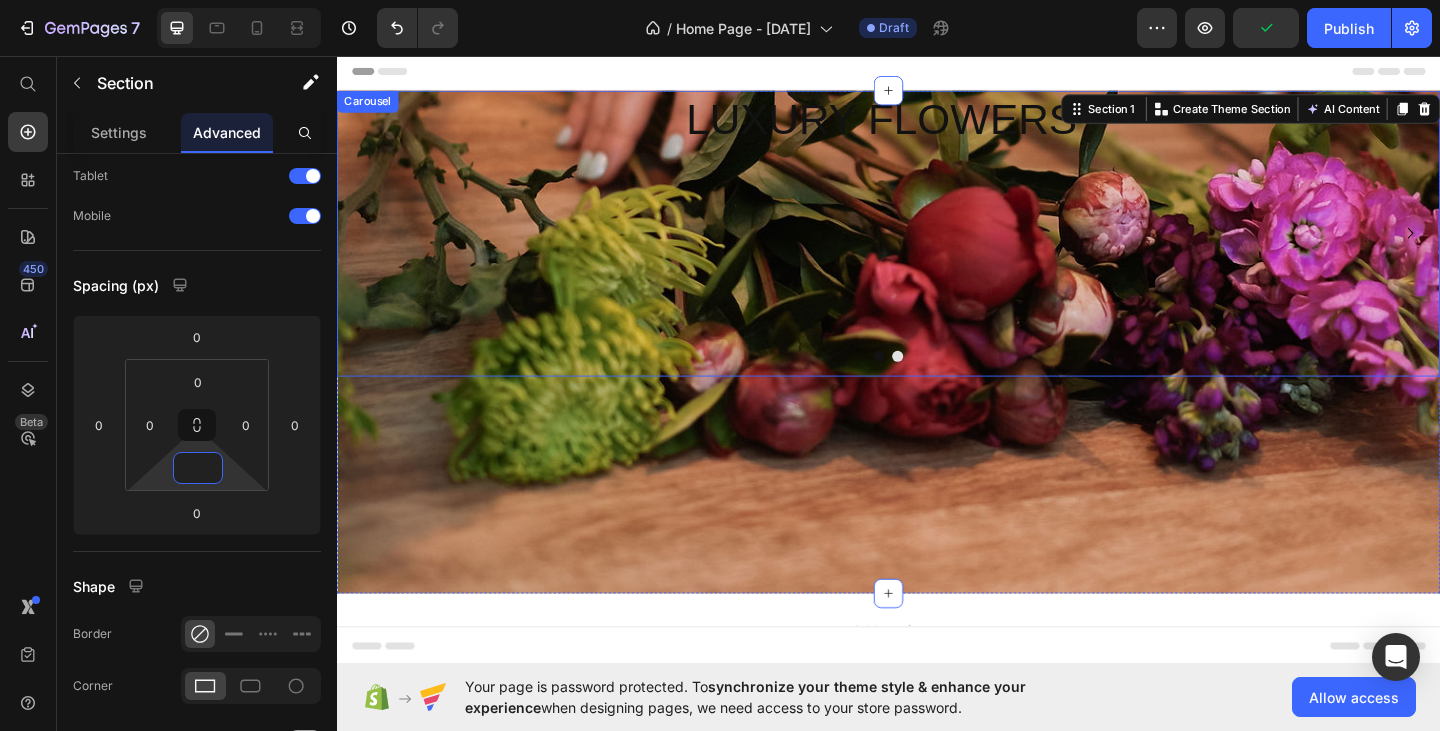click on "LUXURY FLOWERS Heading Row" at bounding box center (929, 249) 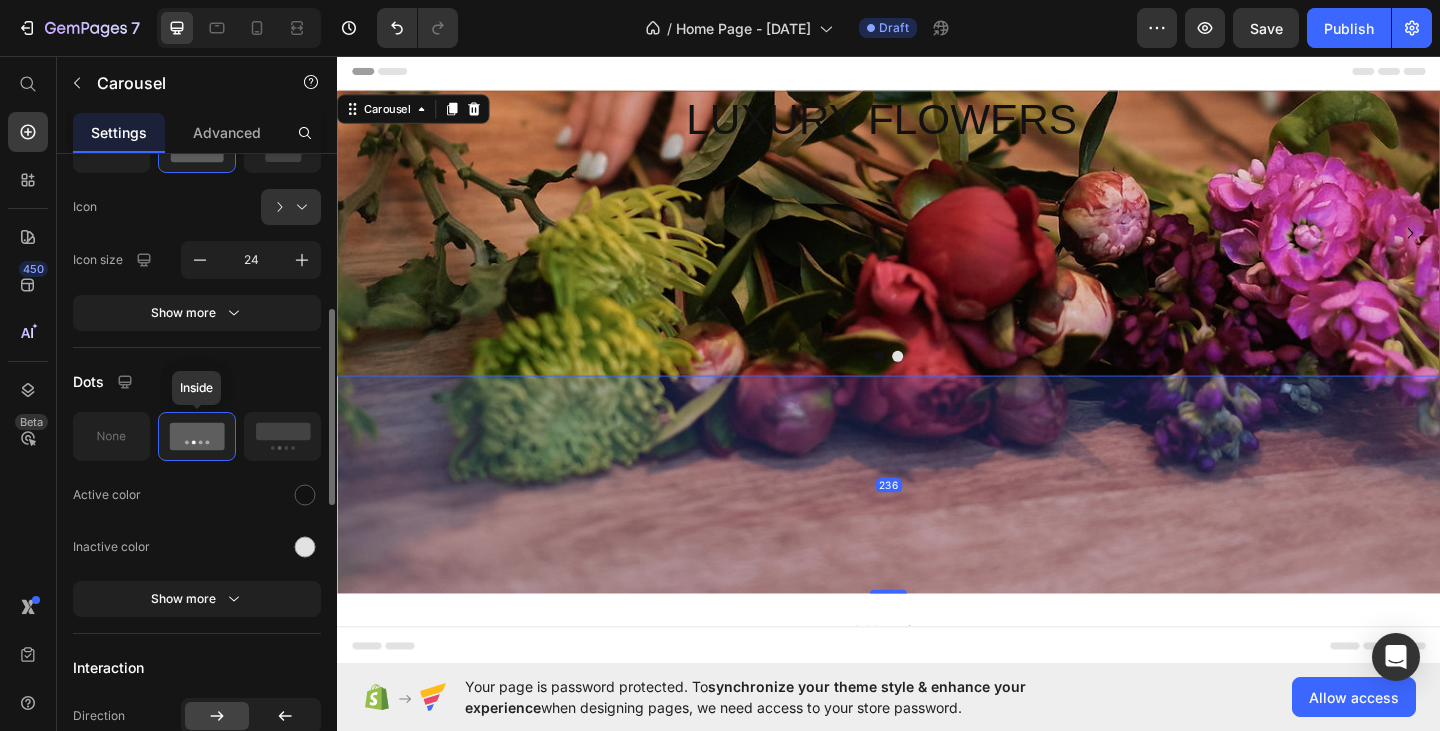 scroll, scrollTop: 0, scrollLeft: 0, axis: both 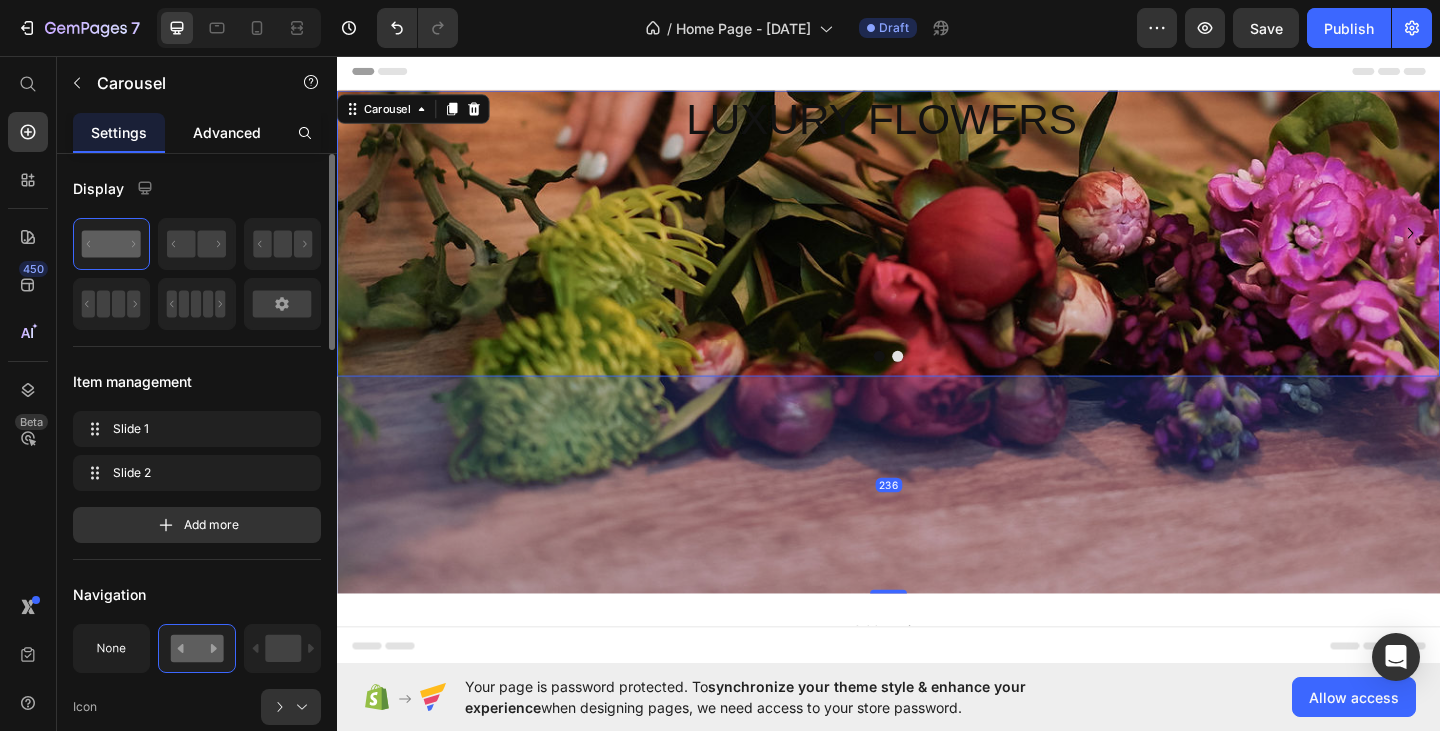 click on "Advanced" at bounding box center (227, 132) 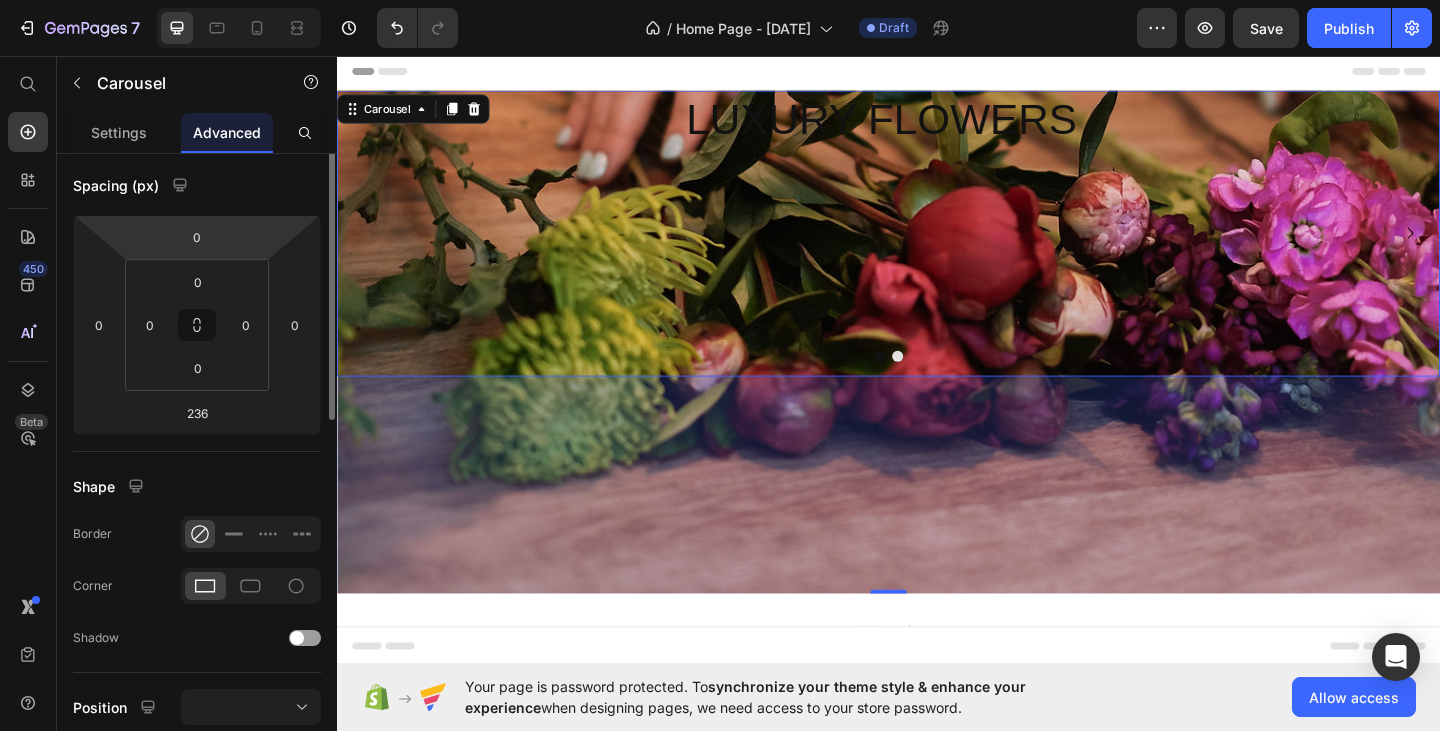 scroll, scrollTop: 400, scrollLeft: 0, axis: vertical 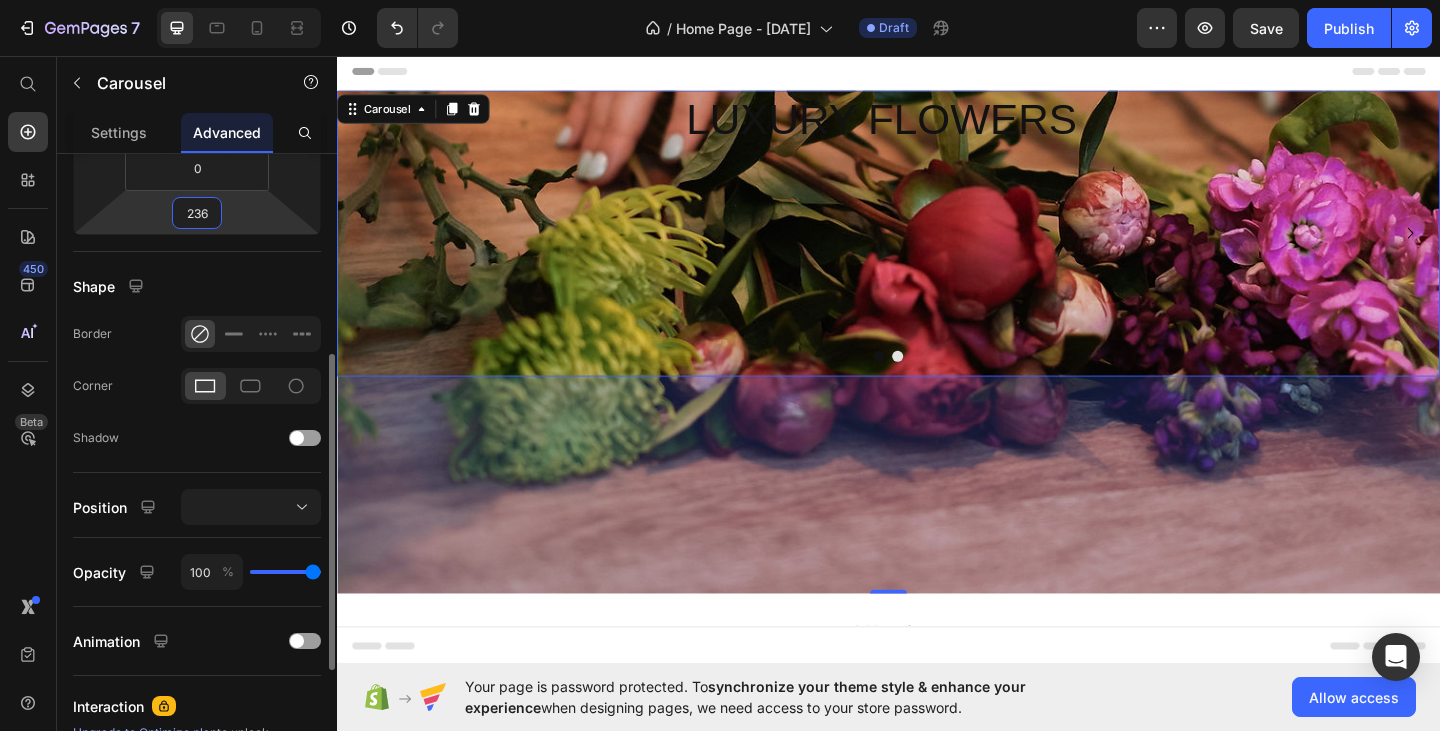 click on "236" at bounding box center [197, 213] 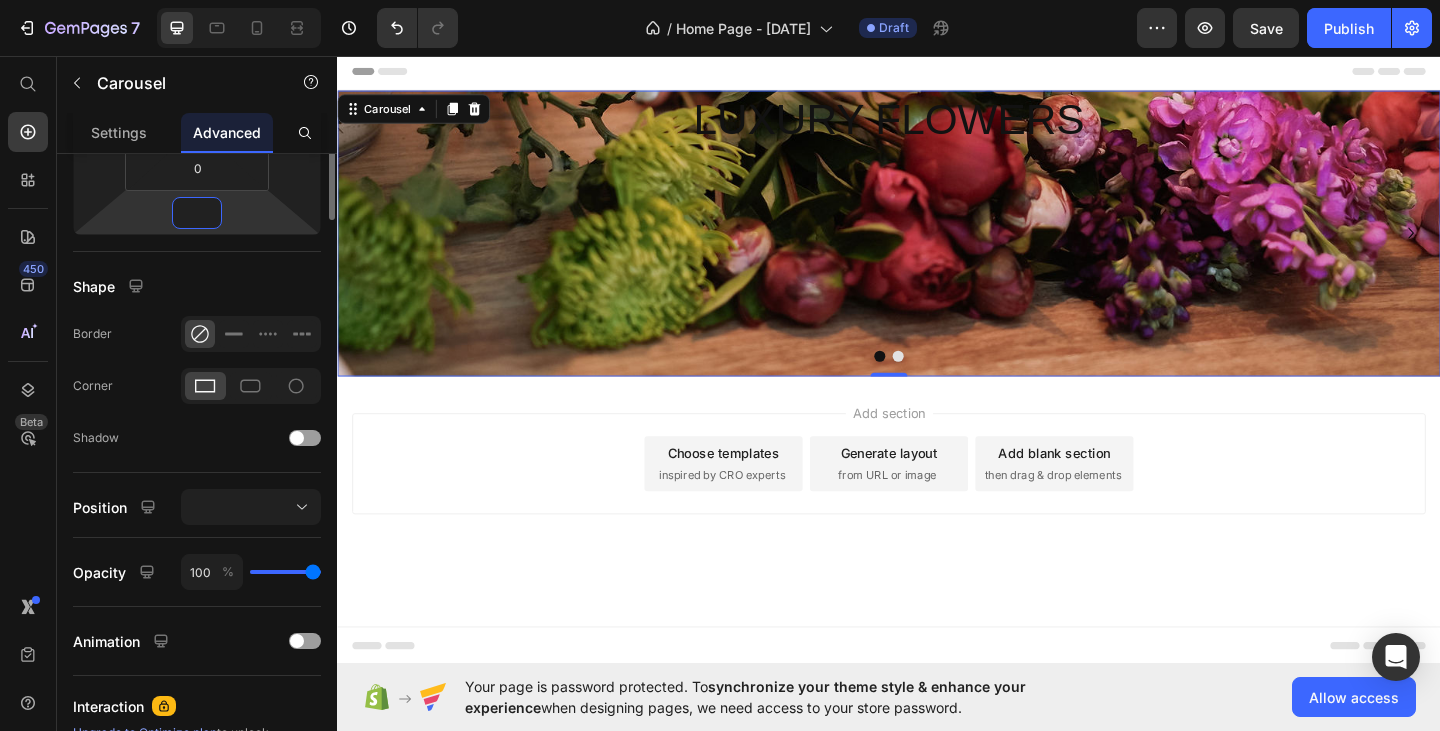 scroll, scrollTop: 100, scrollLeft: 0, axis: vertical 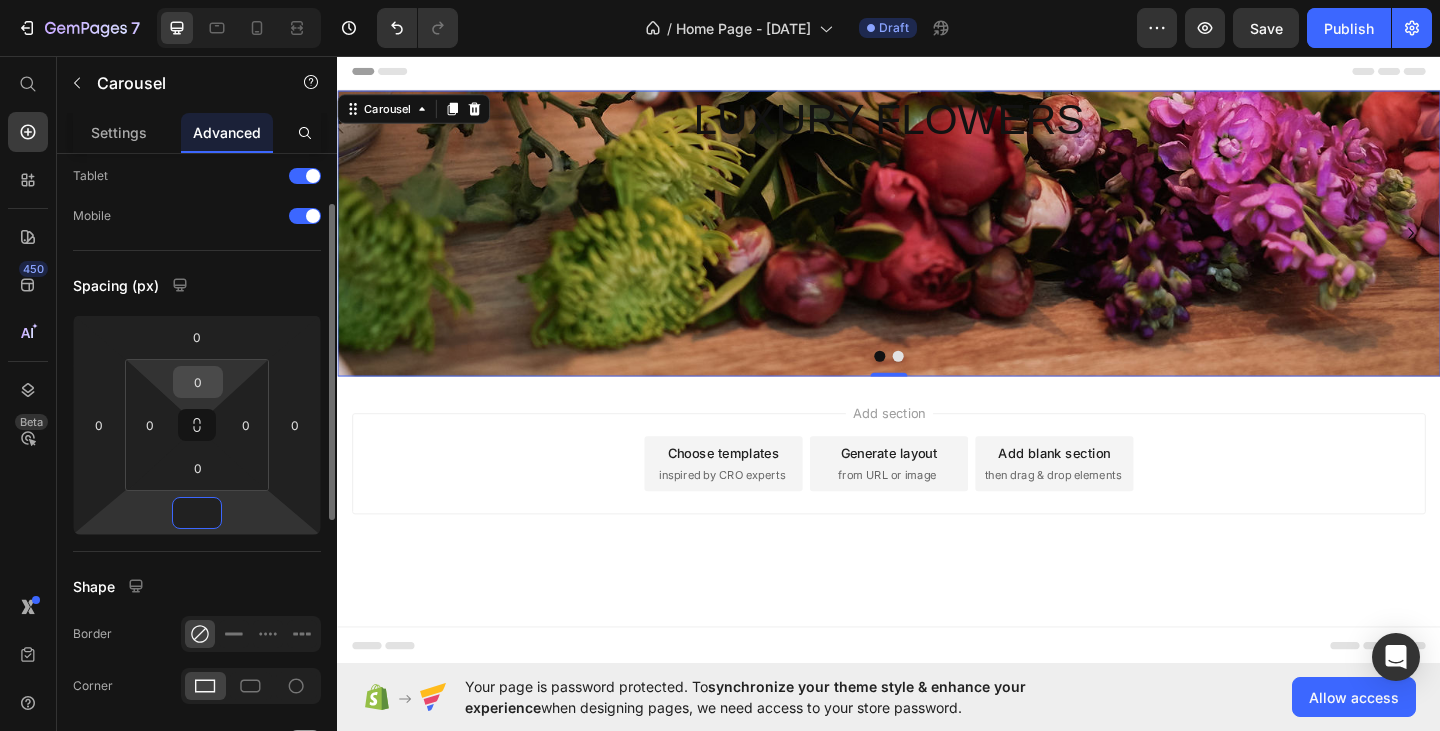 type on "0" 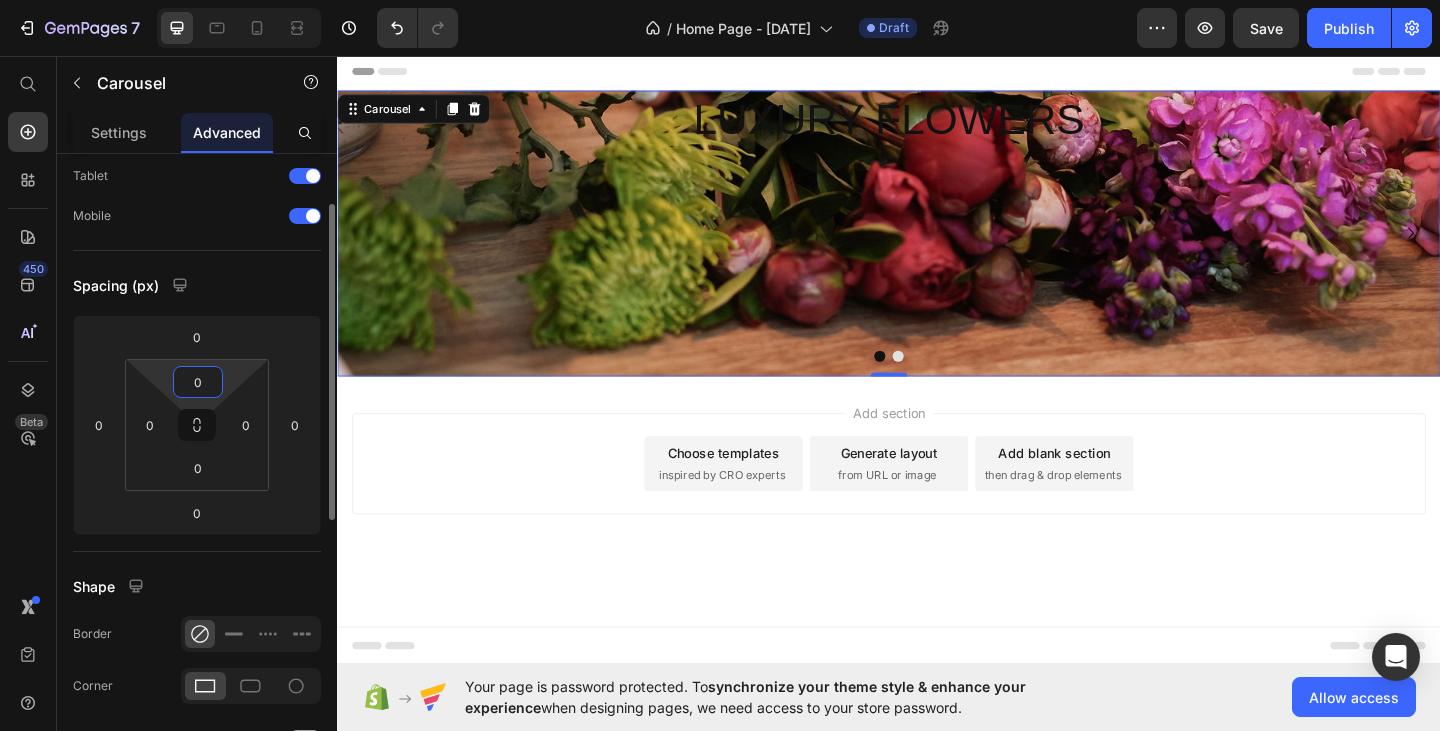 click on "0" at bounding box center (198, 382) 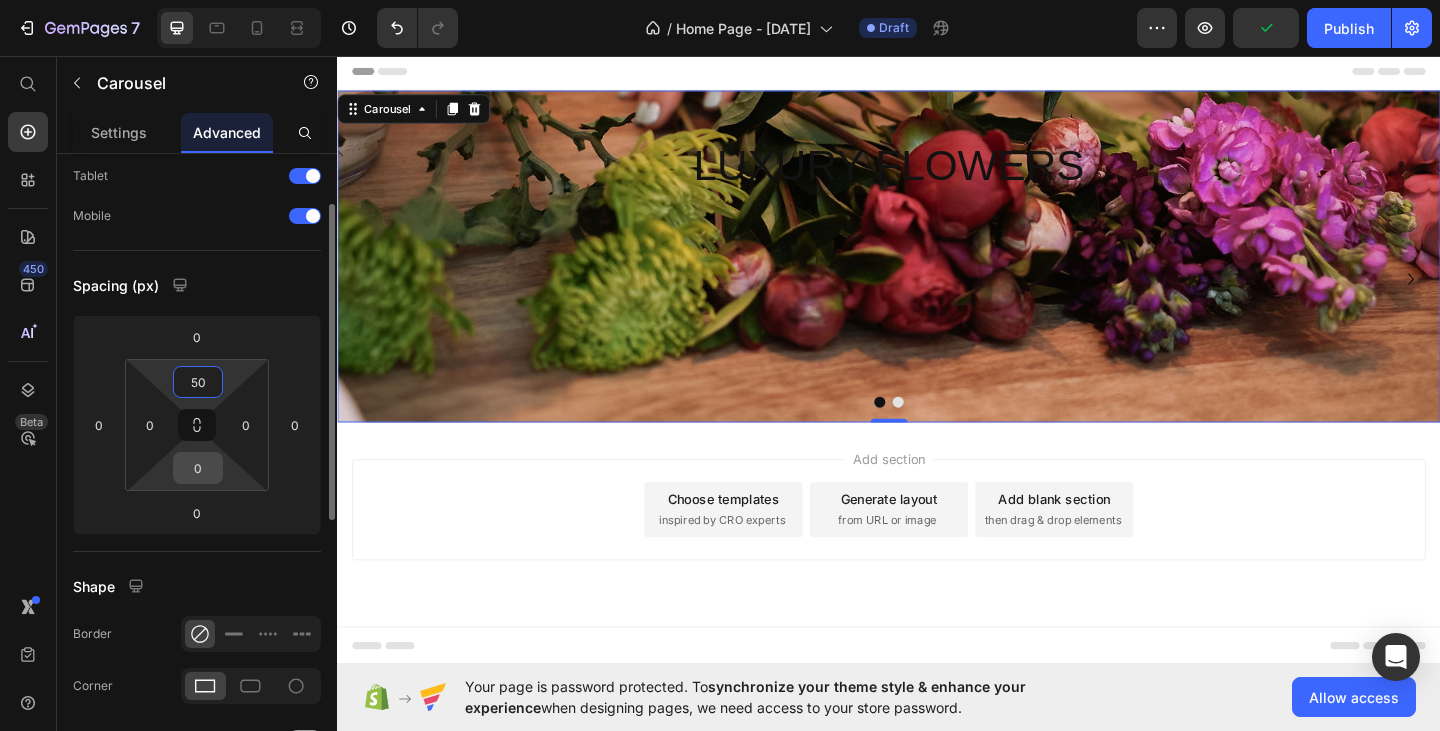 type on "50" 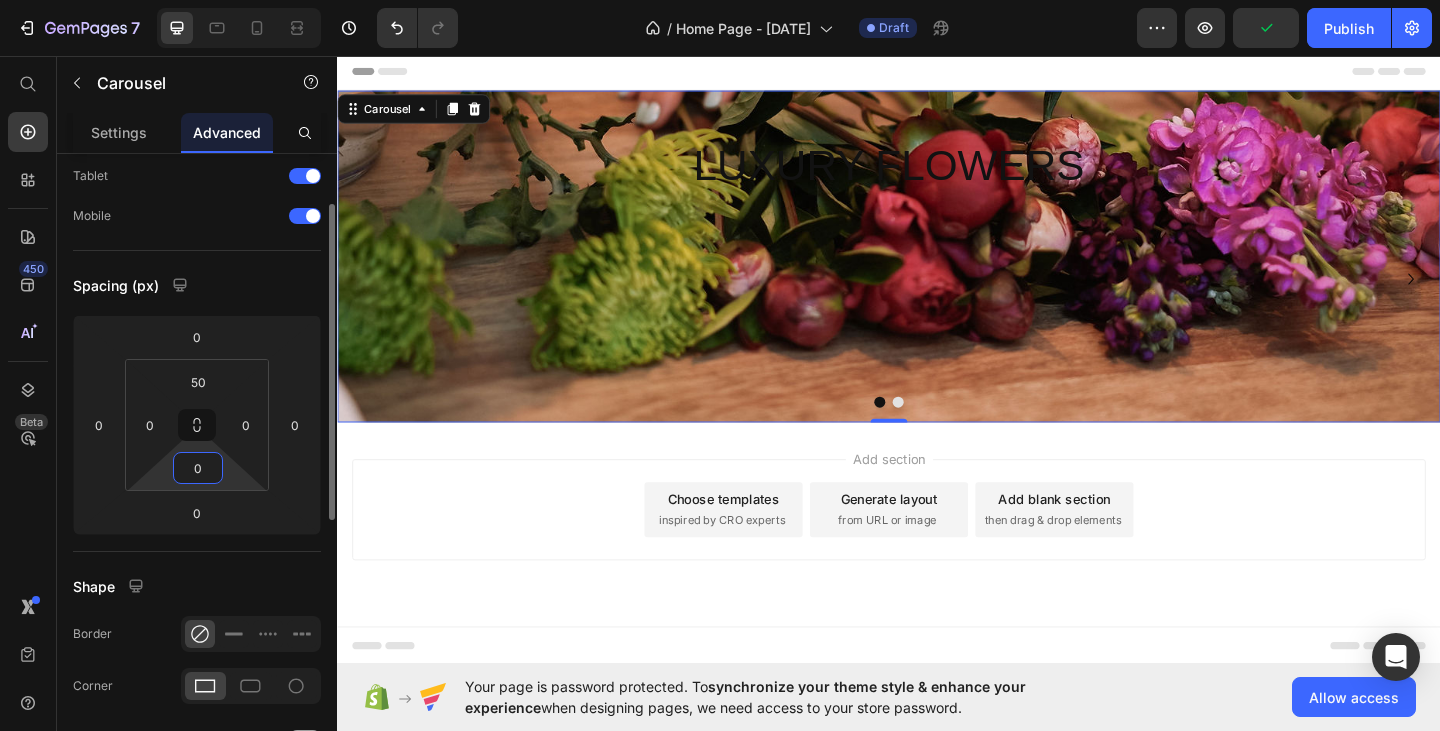 click on "0" at bounding box center (198, 468) 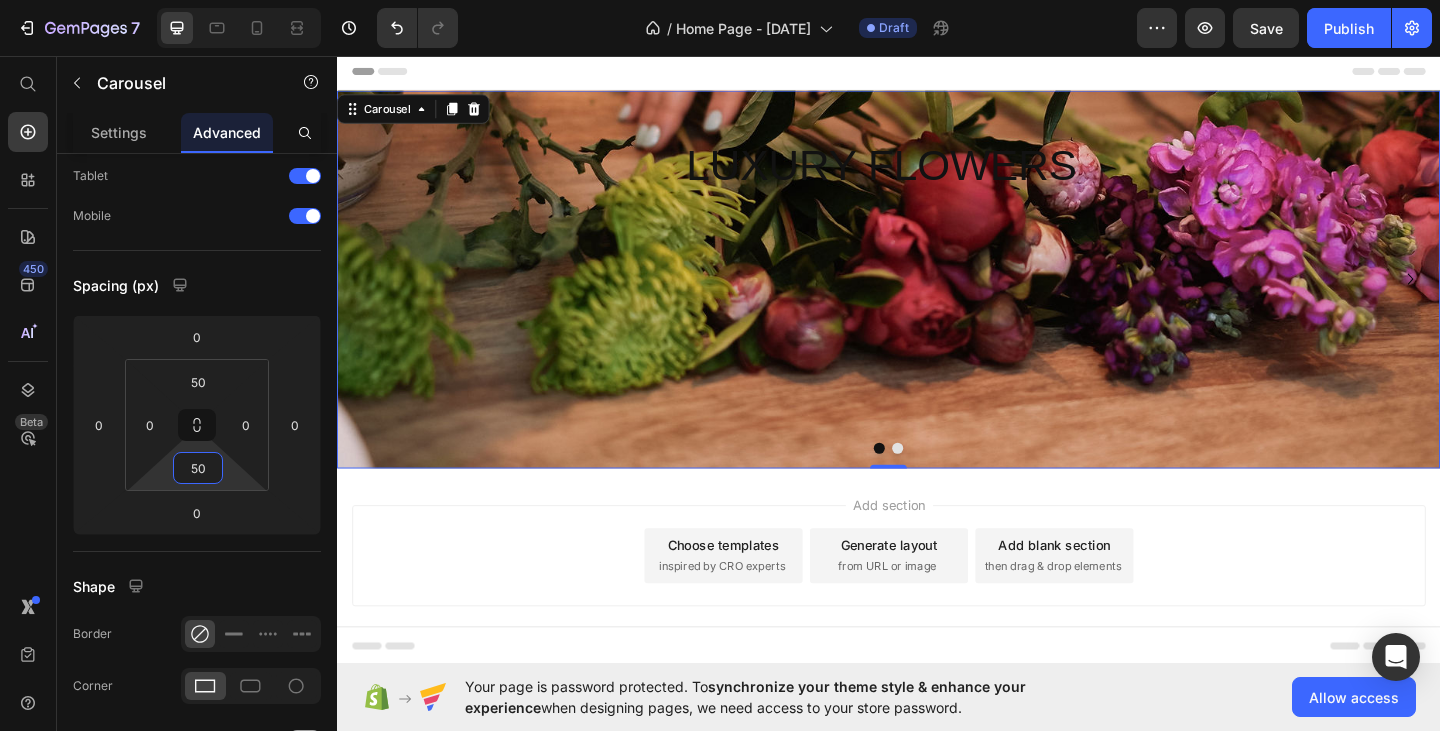type on "50" 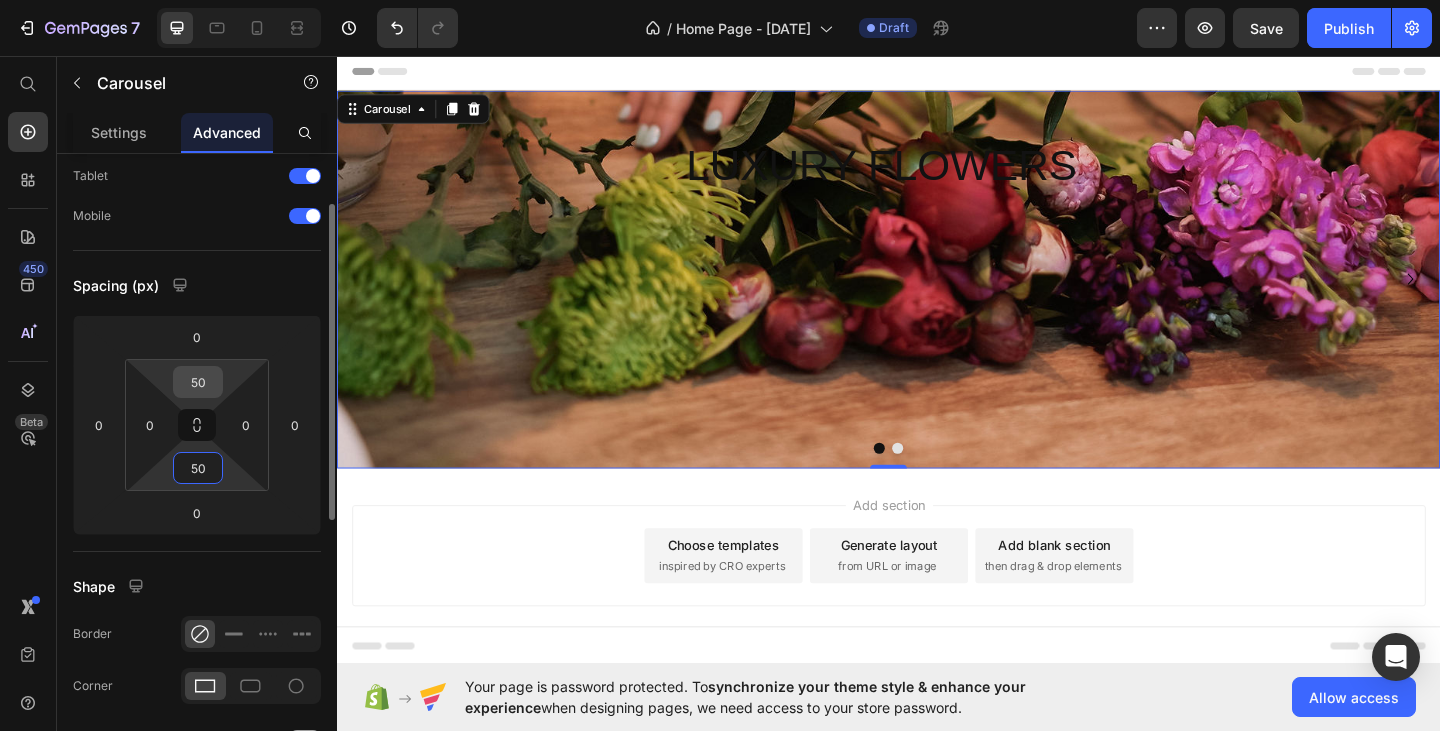 click on "50" at bounding box center (198, 382) 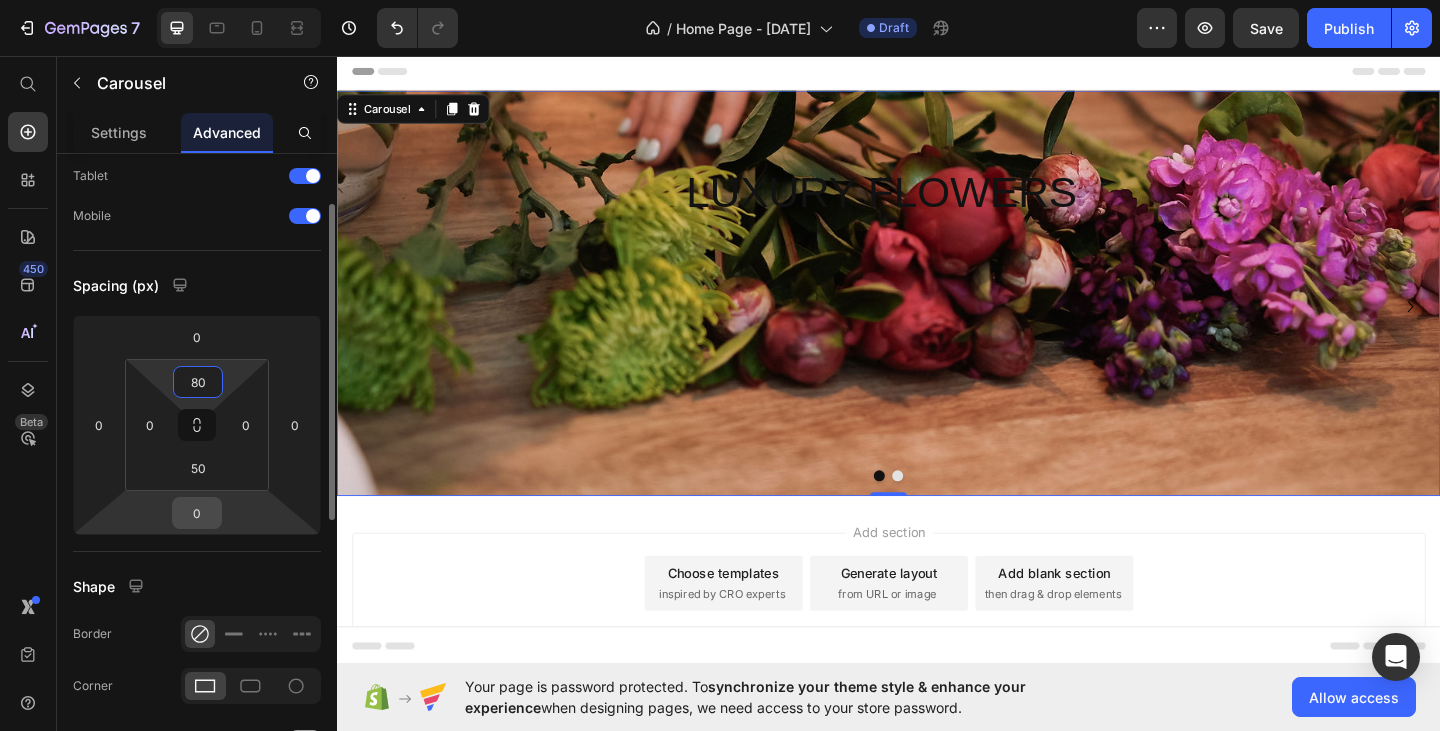 type on "80" 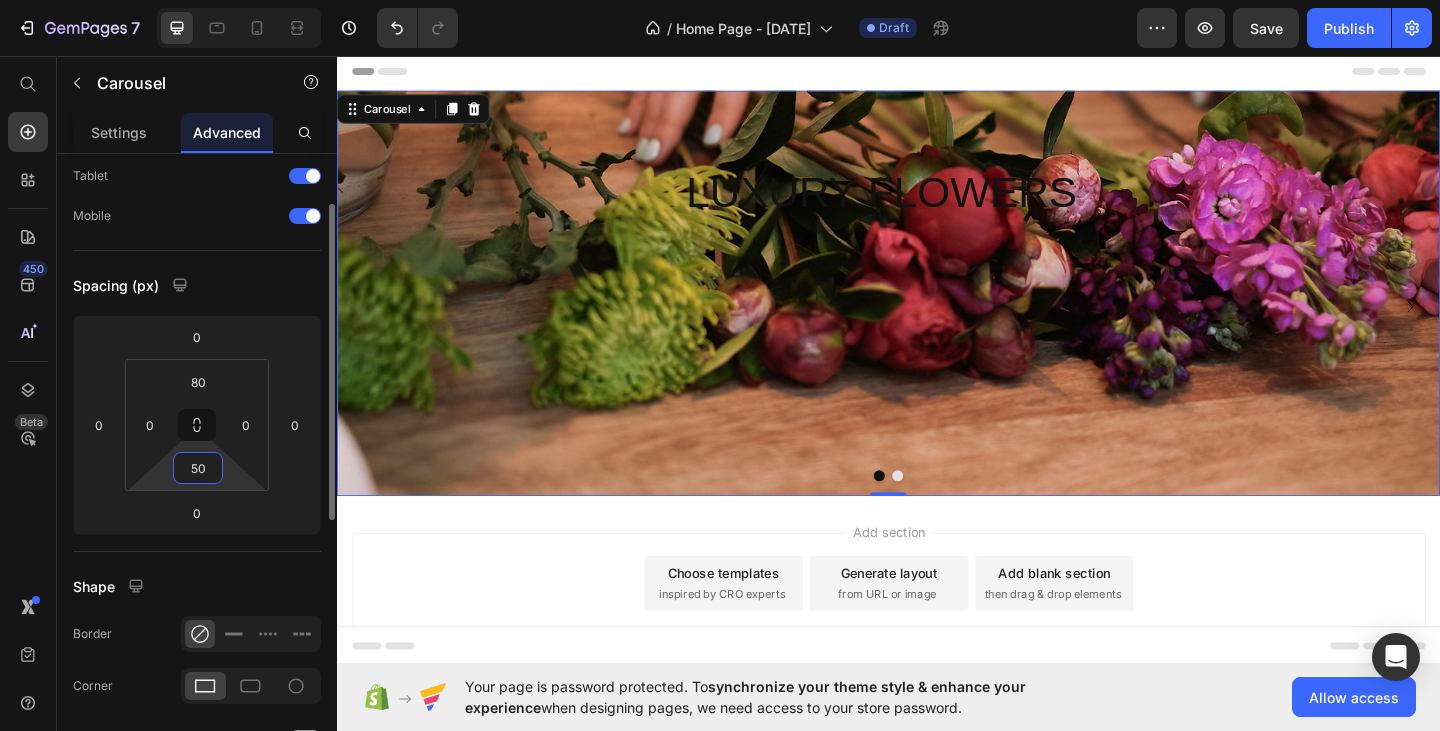 click on "50" at bounding box center [198, 468] 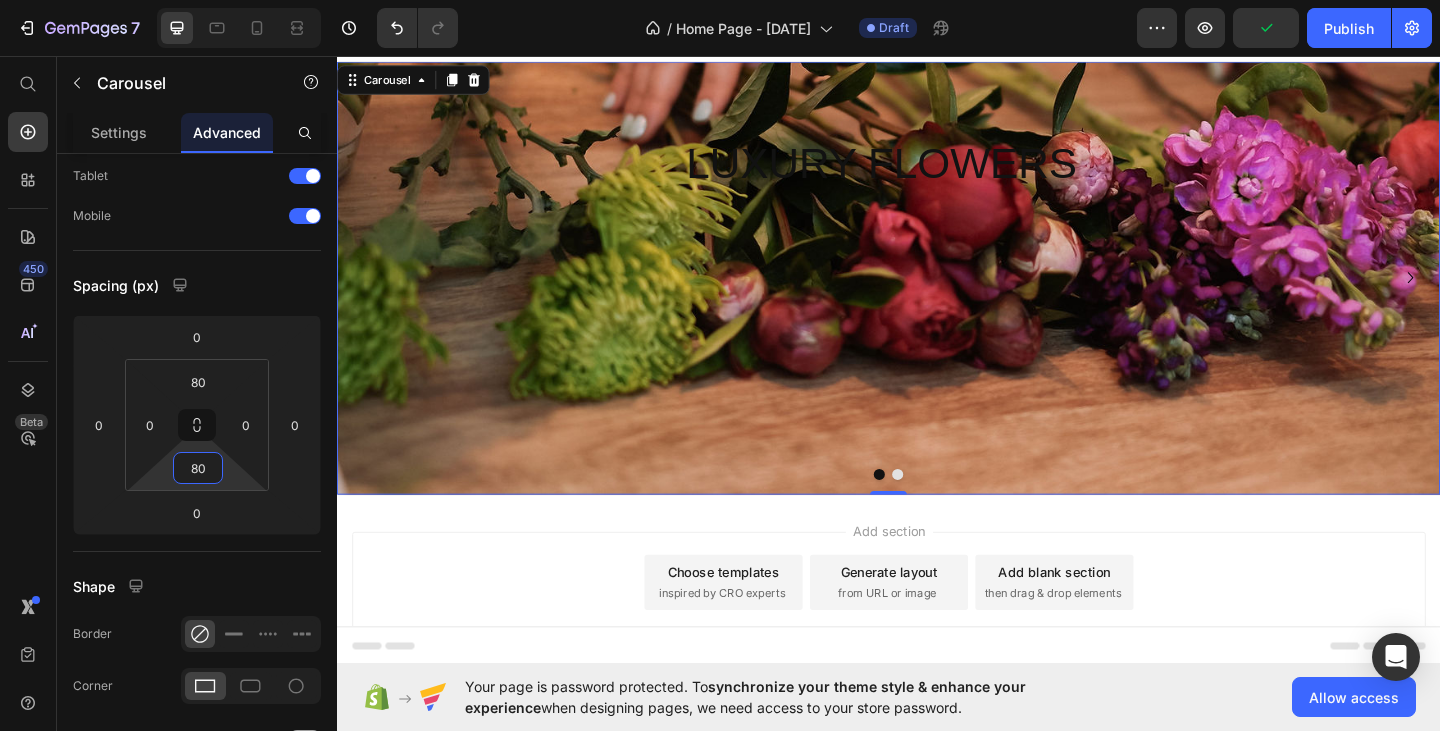 scroll, scrollTop: 0, scrollLeft: 0, axis: both 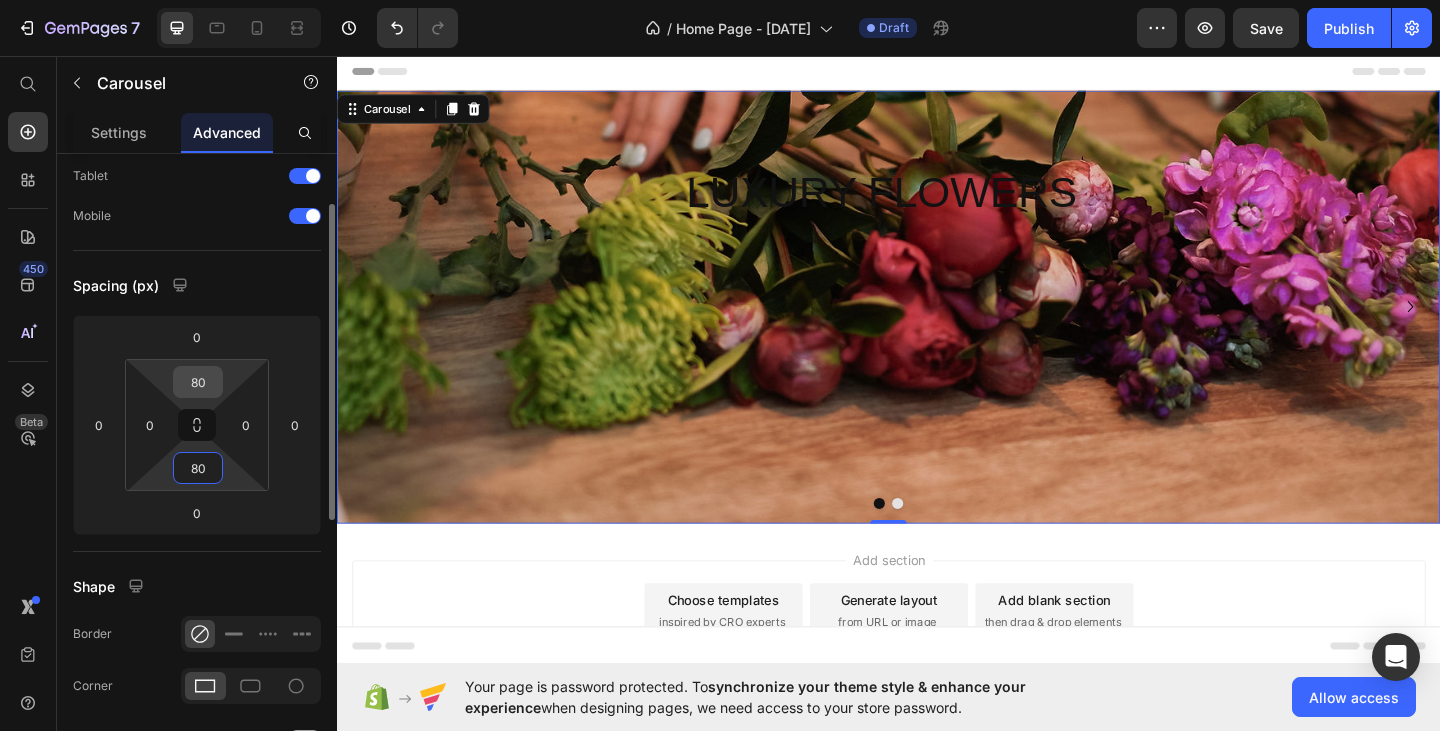 type on "80" 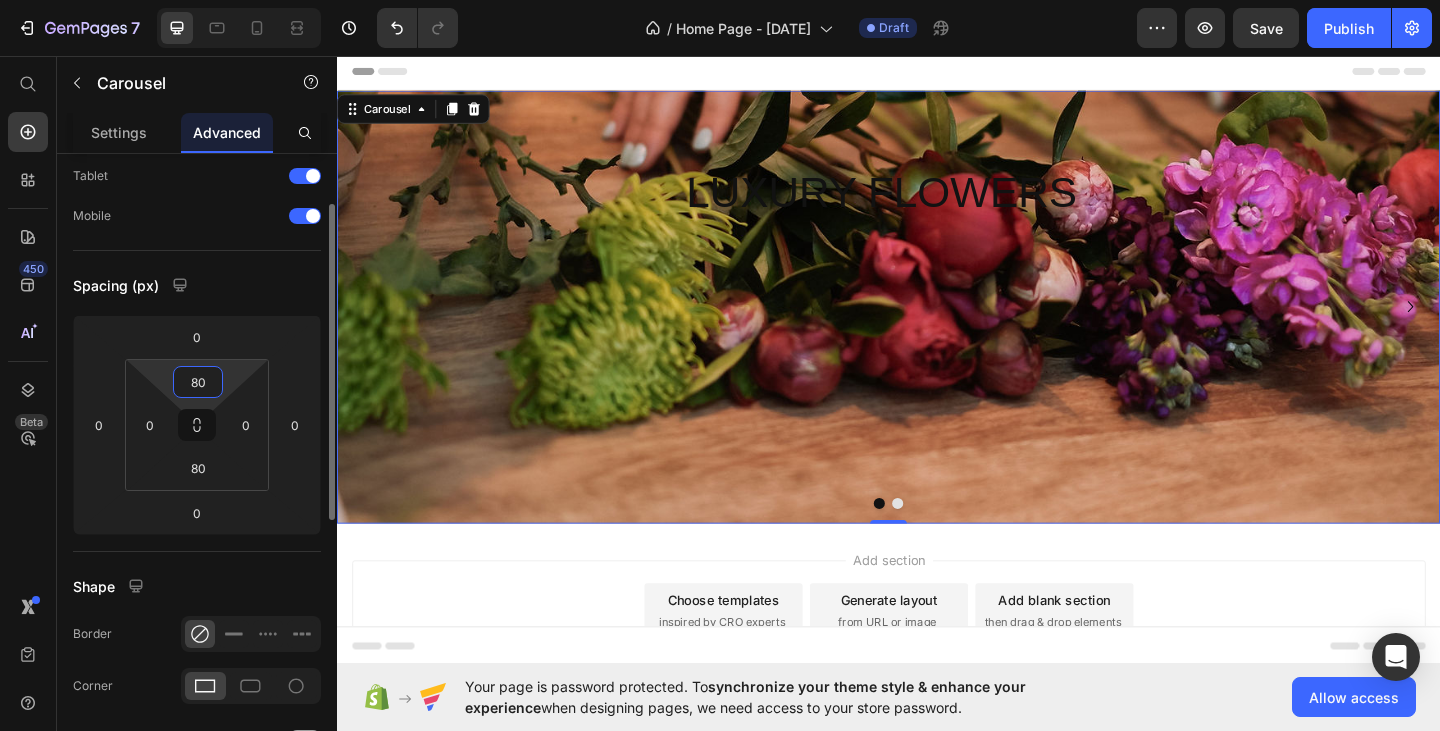 click on "80" at bounding box center [198, 382] 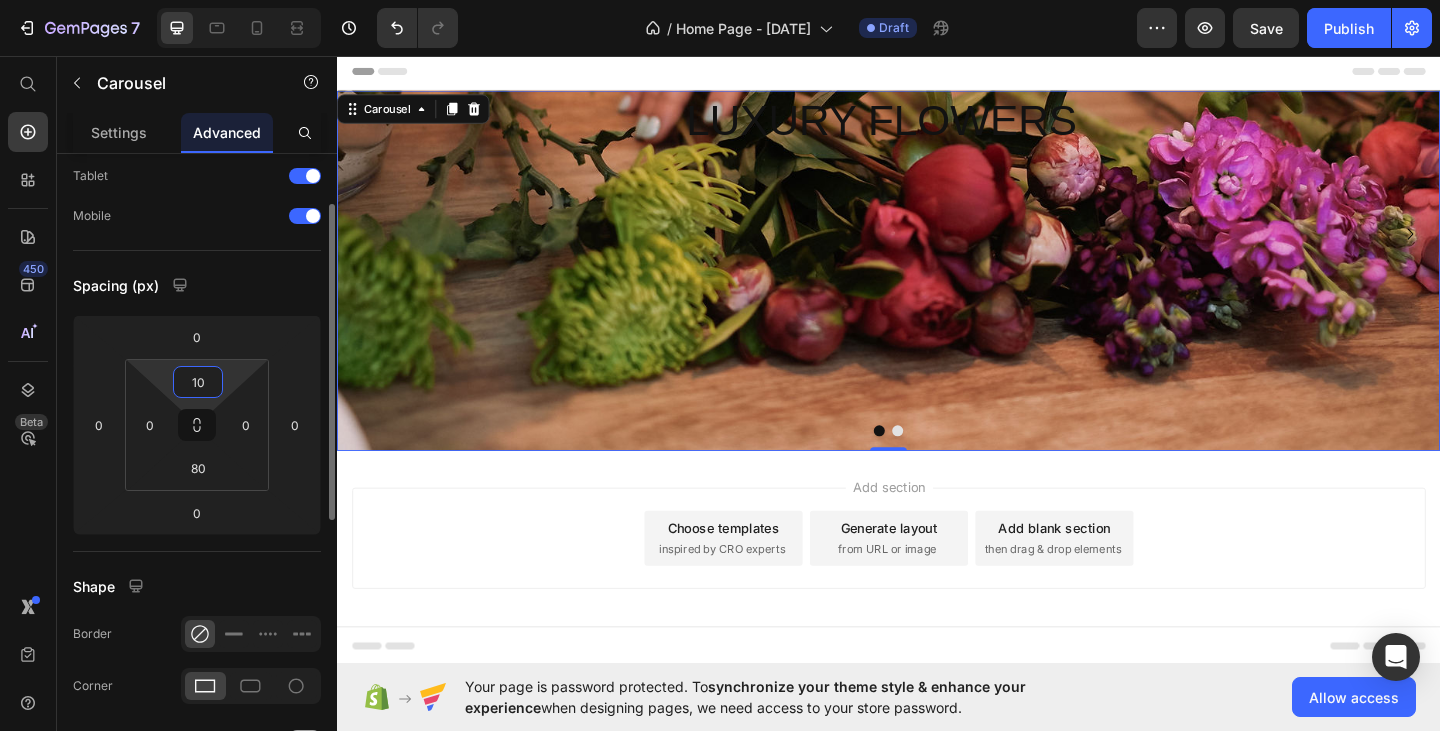 type on "100" 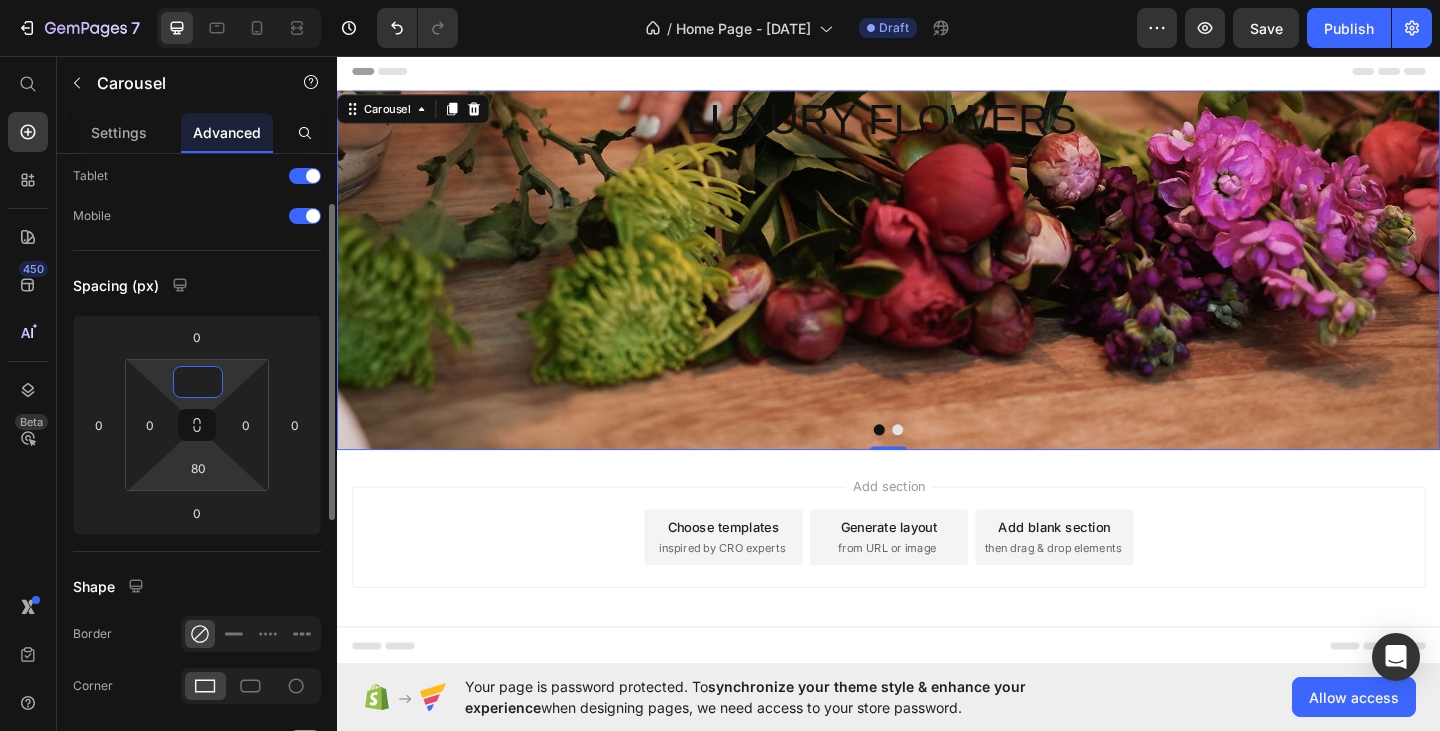 paste on "100" 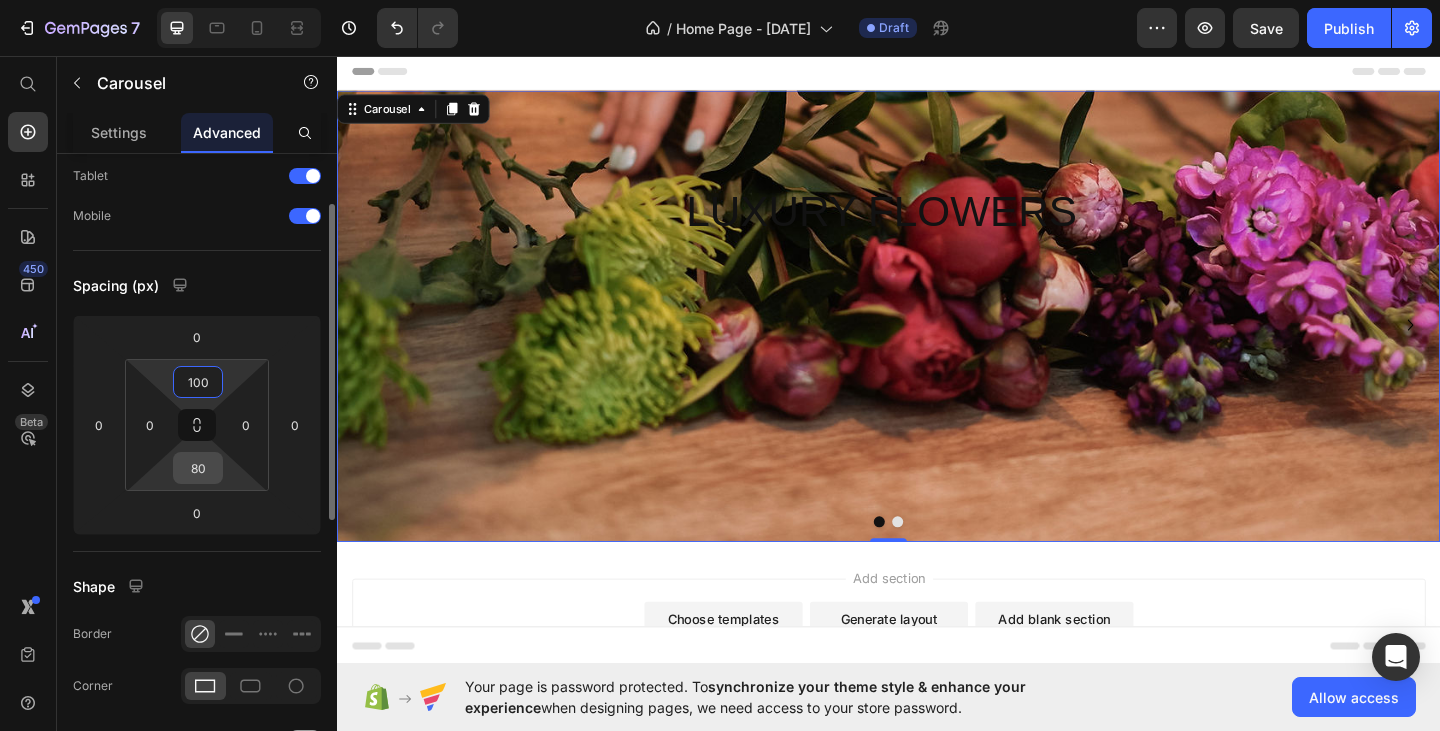 type on "100" 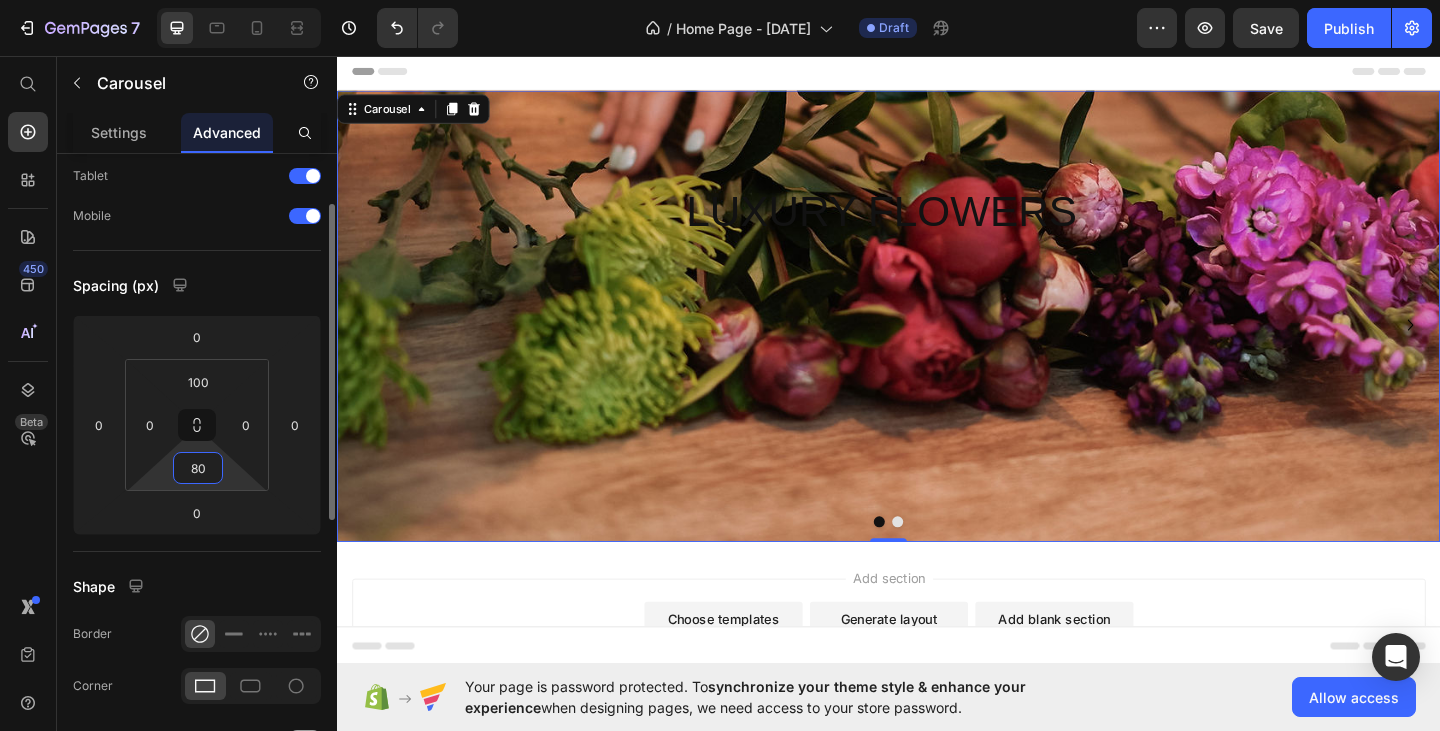 paste on "10" 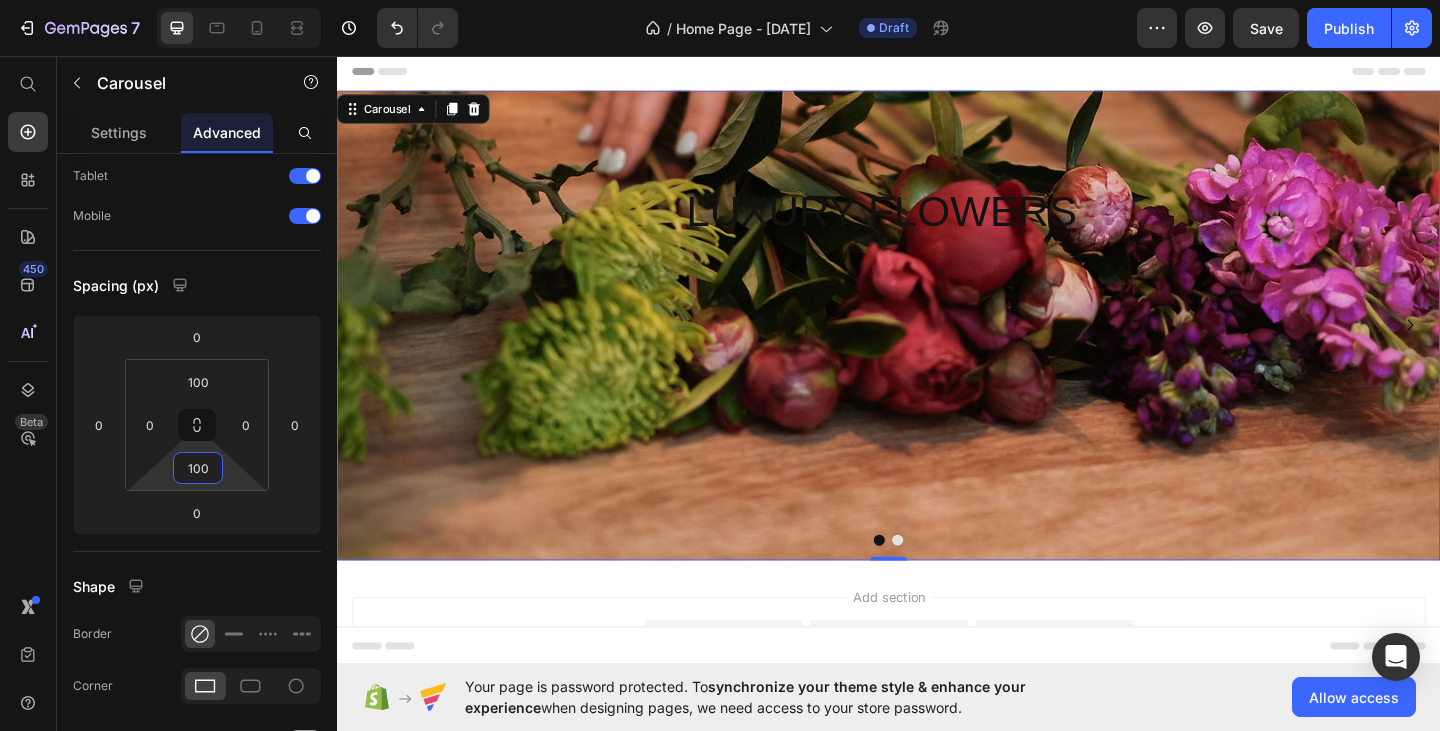 type on "100" 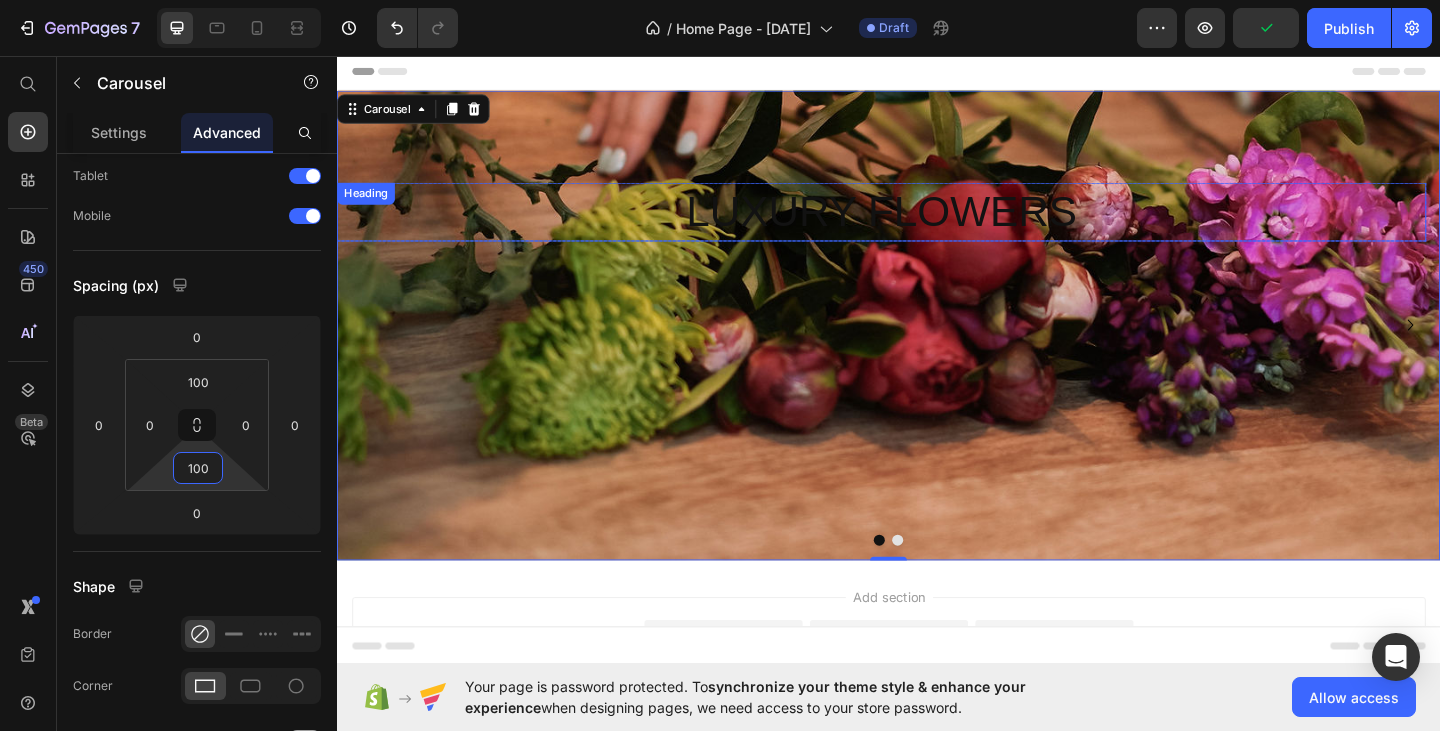 click on "LUXURY FLOWERS" at bounding box center [929, 226] 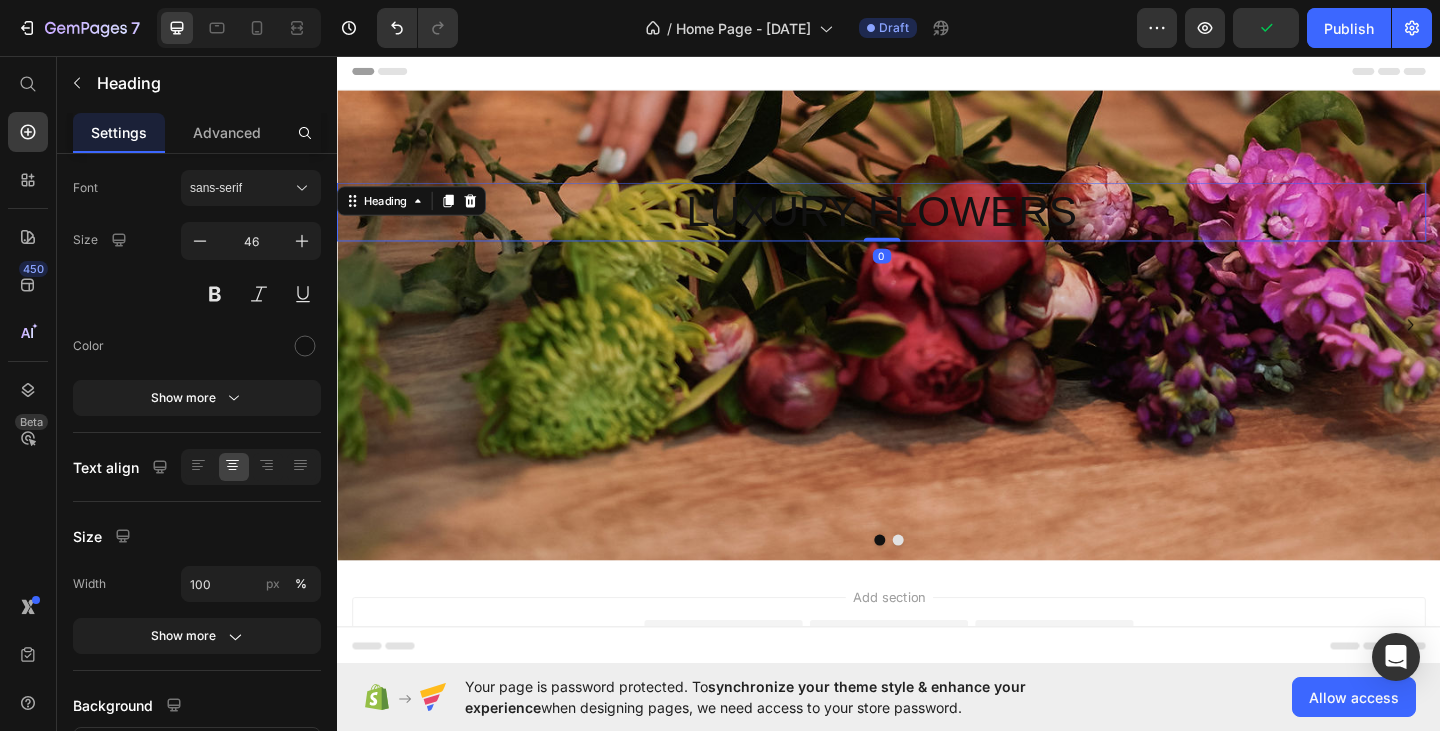 scroll, scrollTop: 0, scrollLeft: 0, axis: both 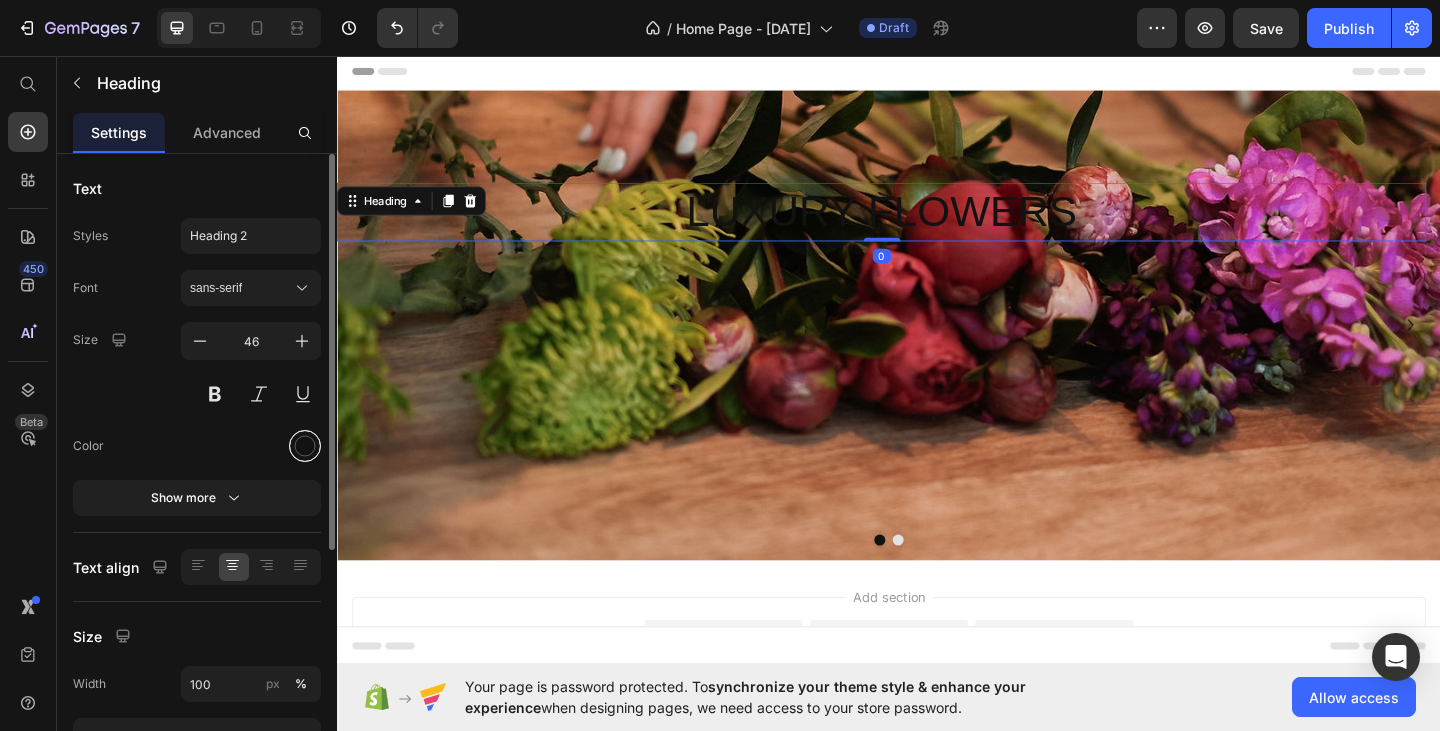 click at bounding box center (305, 446) 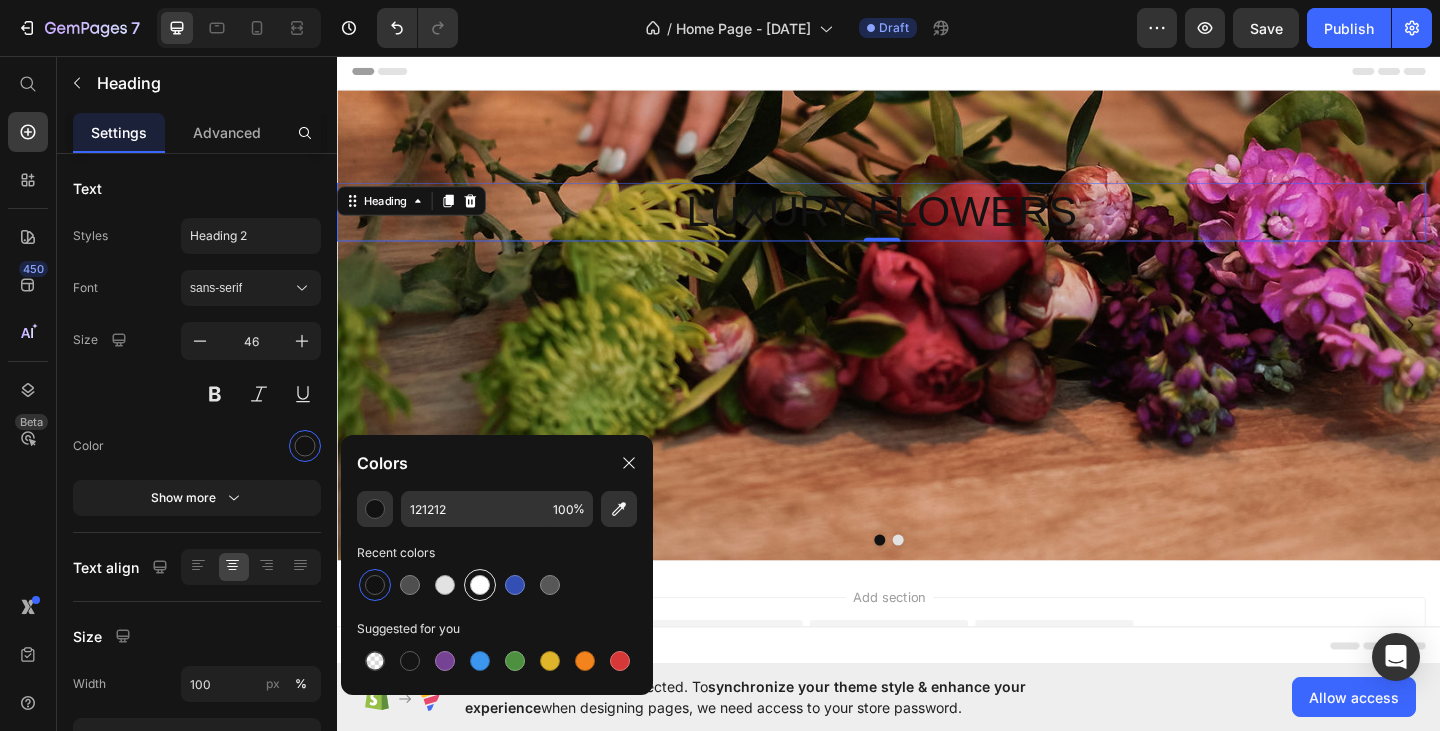 click at bounding box center [480, 585] 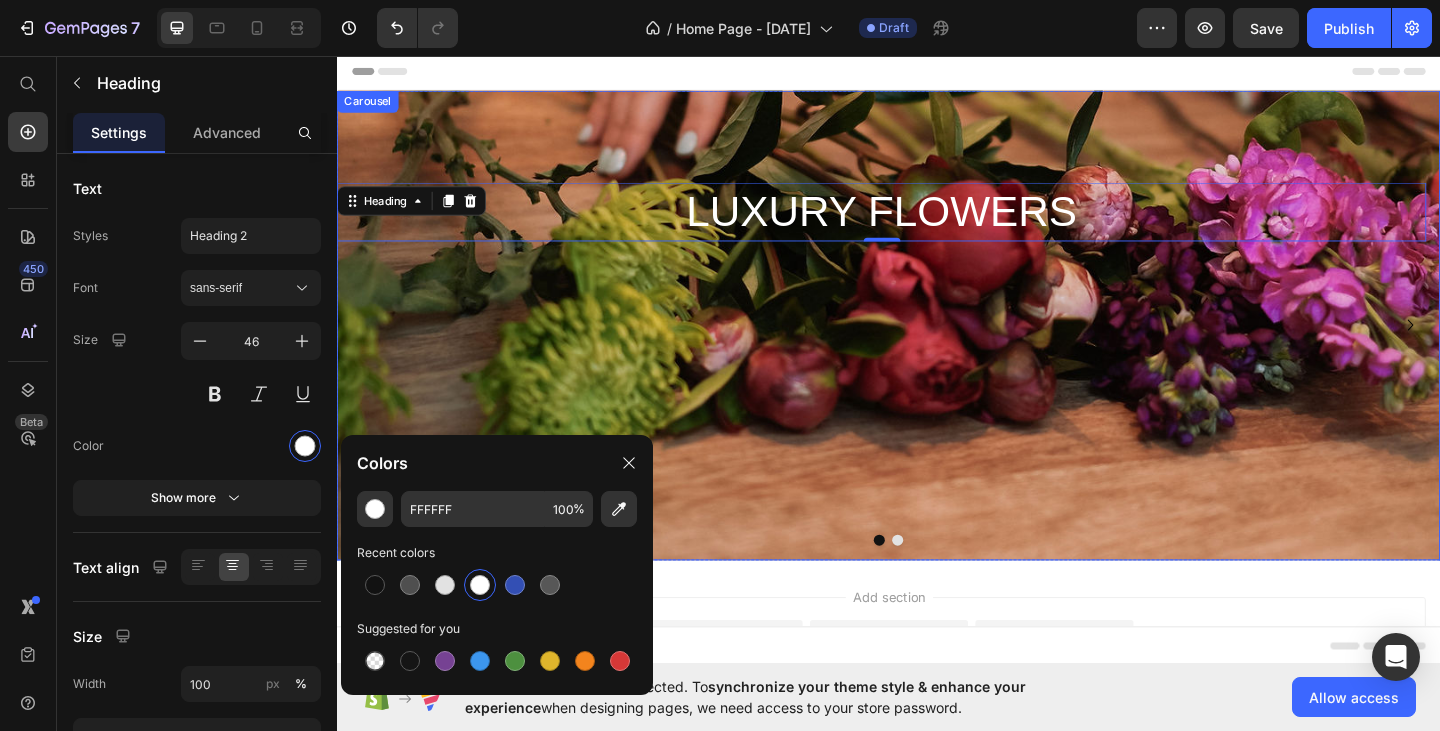 click on "LUXURY FLOWERS Heading   0 Row" at bounding box center [929, 349] 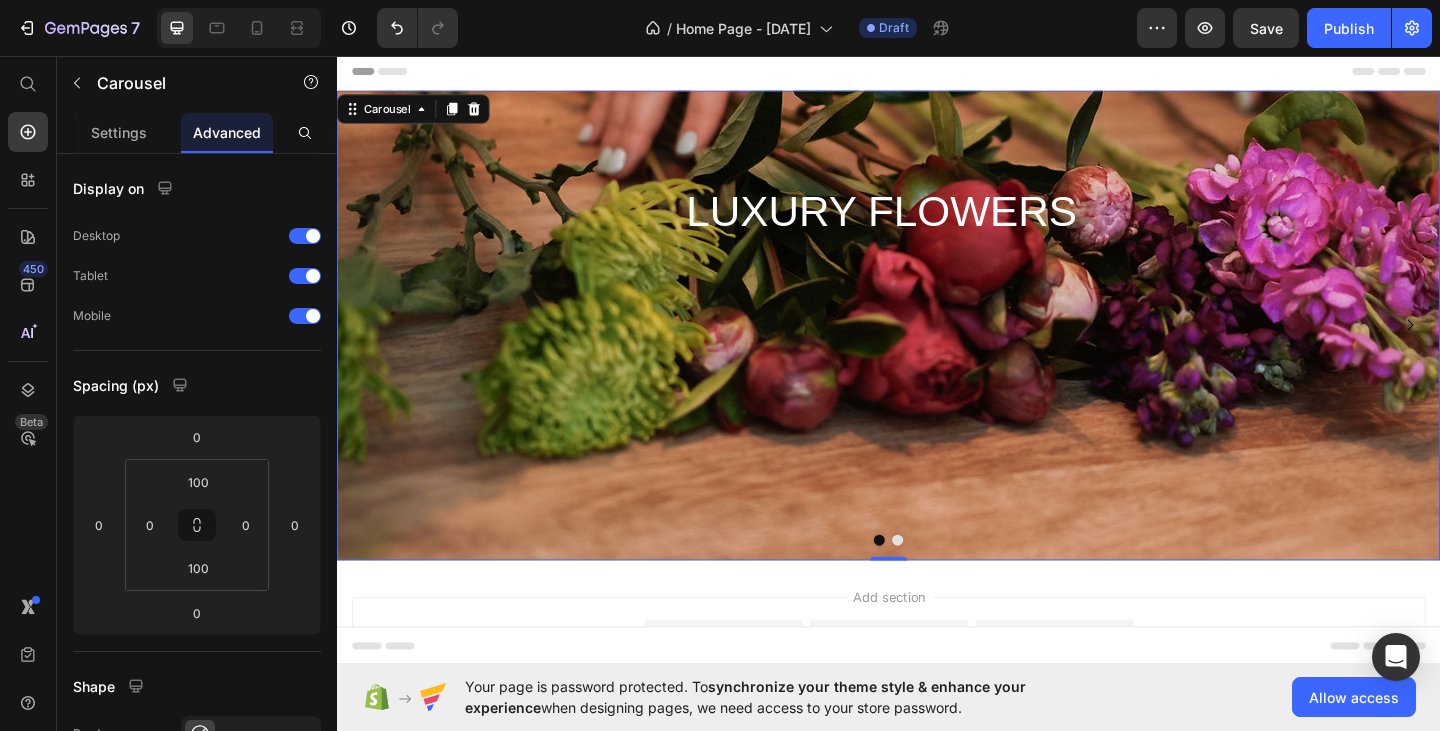 click on "450 Beta" at bounding box center [28, 393] 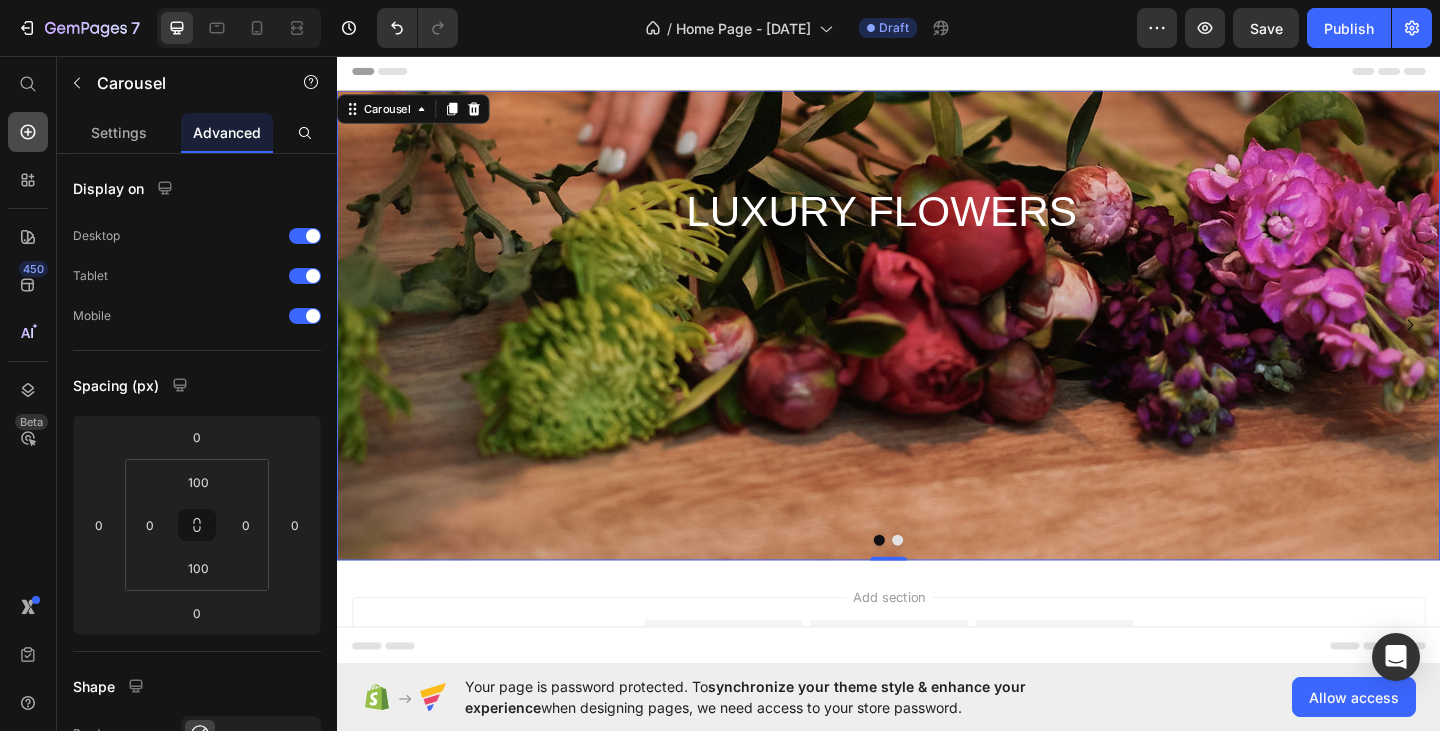click 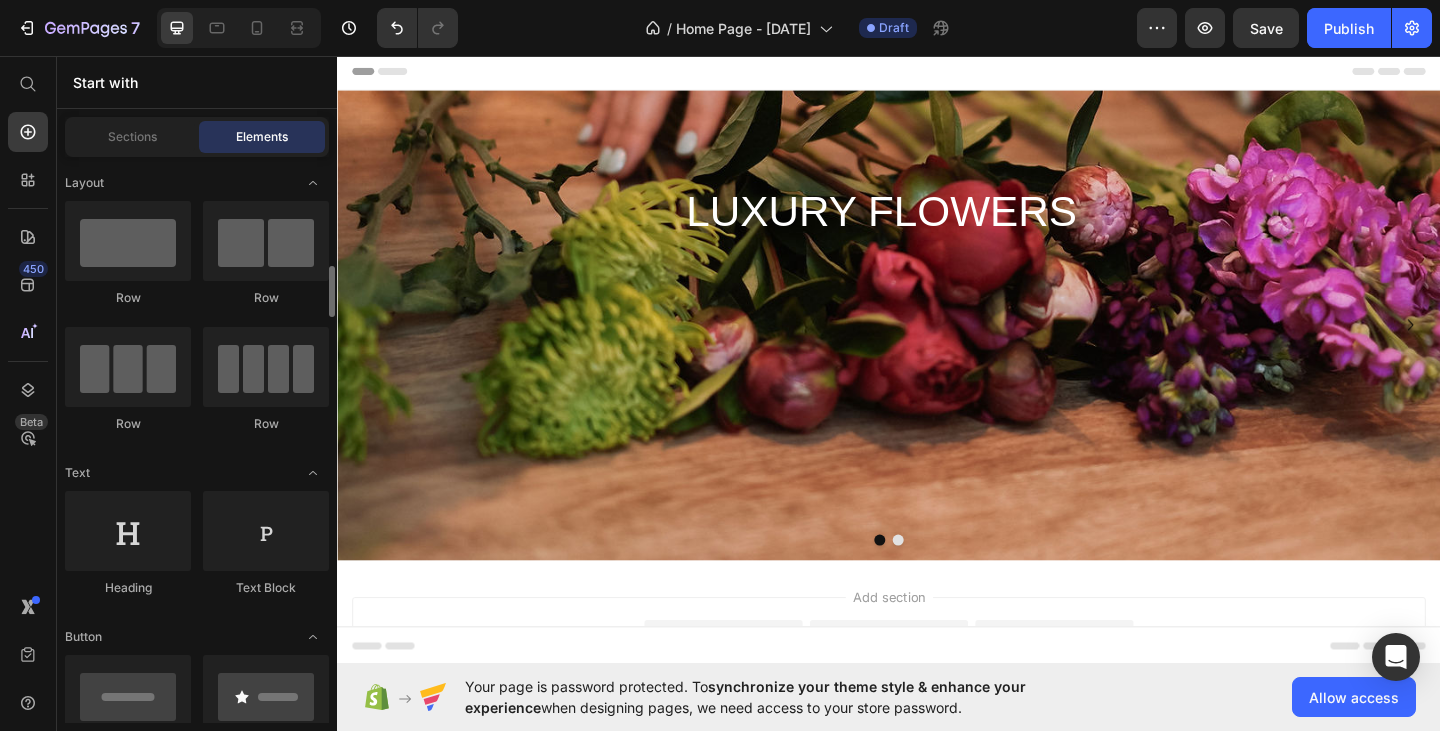 scroll, scrollTop: 100, scrollLeft: 0, axis: vertical 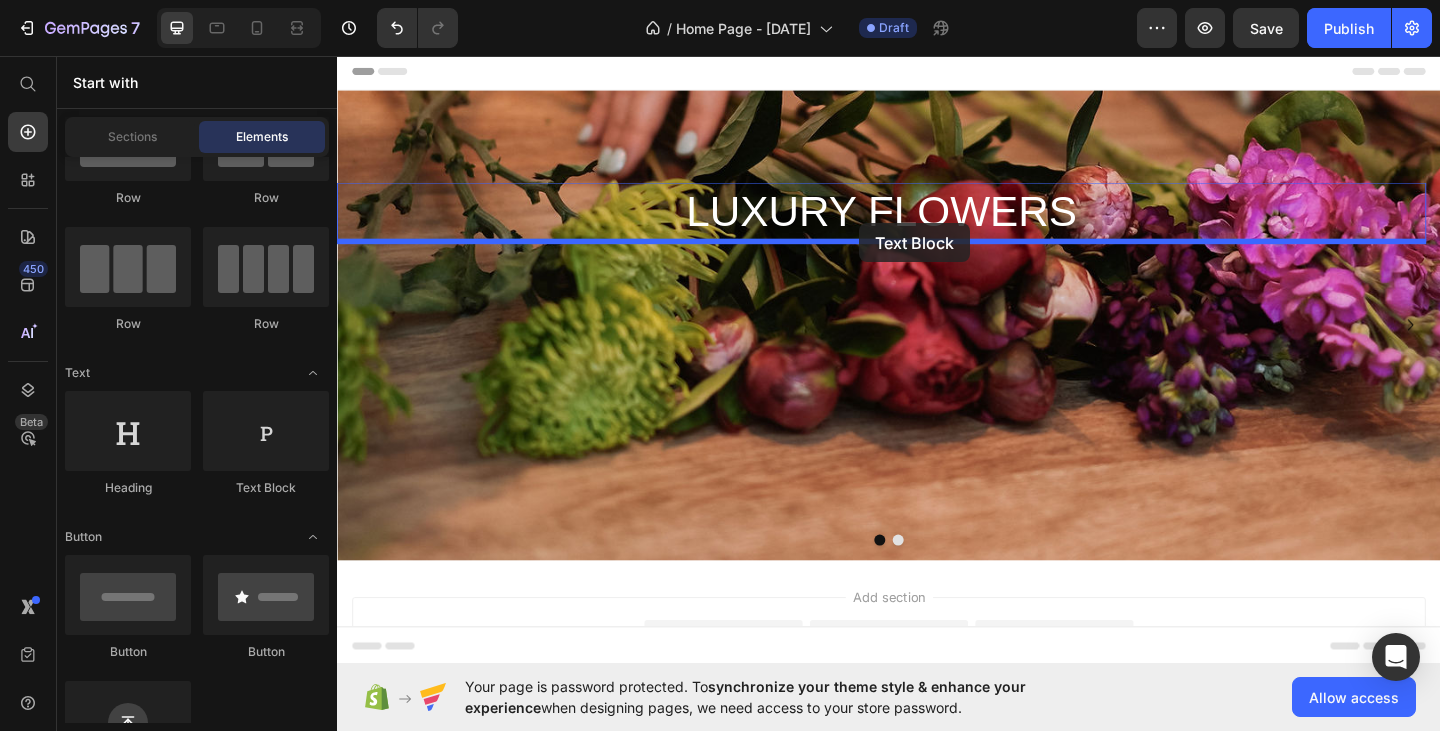 drag, startPoint x: 593, startPoint y: 490, endPoint x: 905, endPoint y: 238, distance: 401.0586 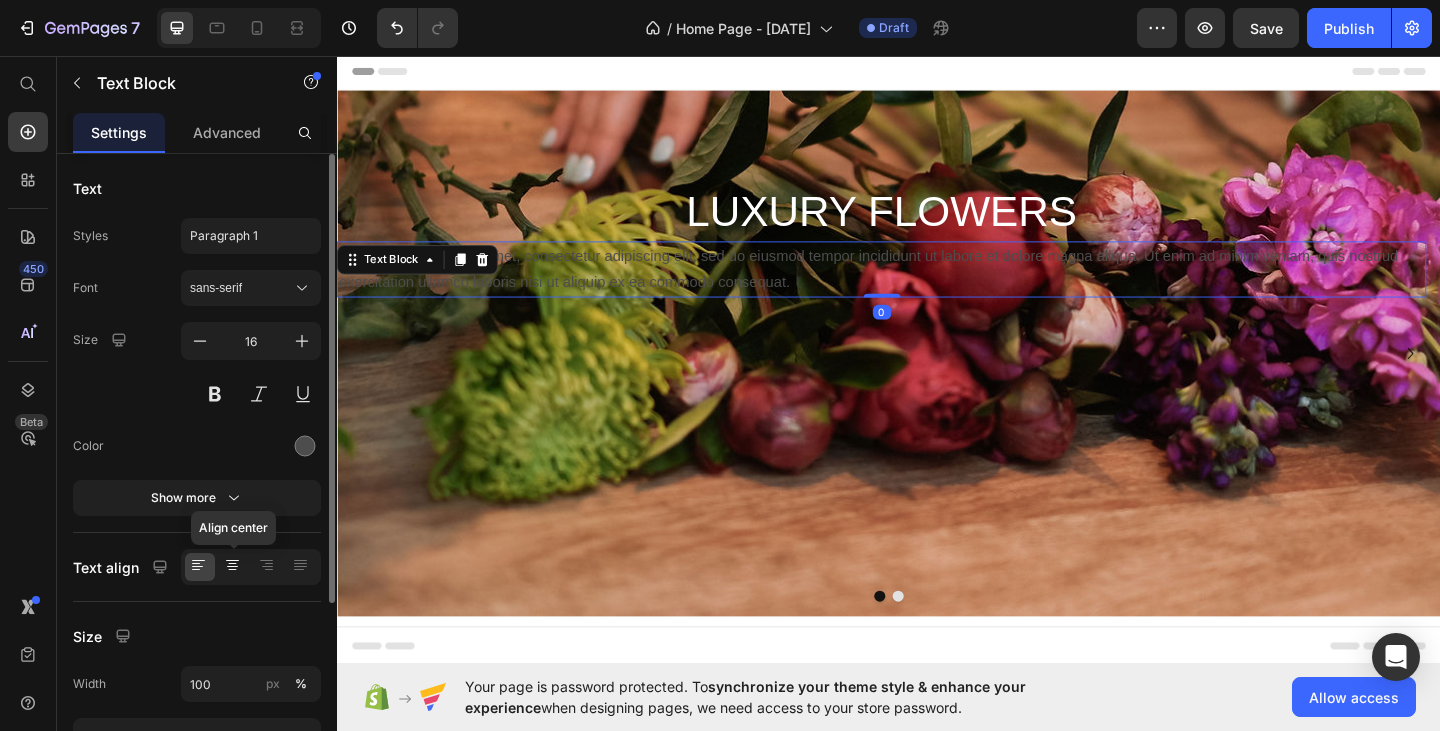 click 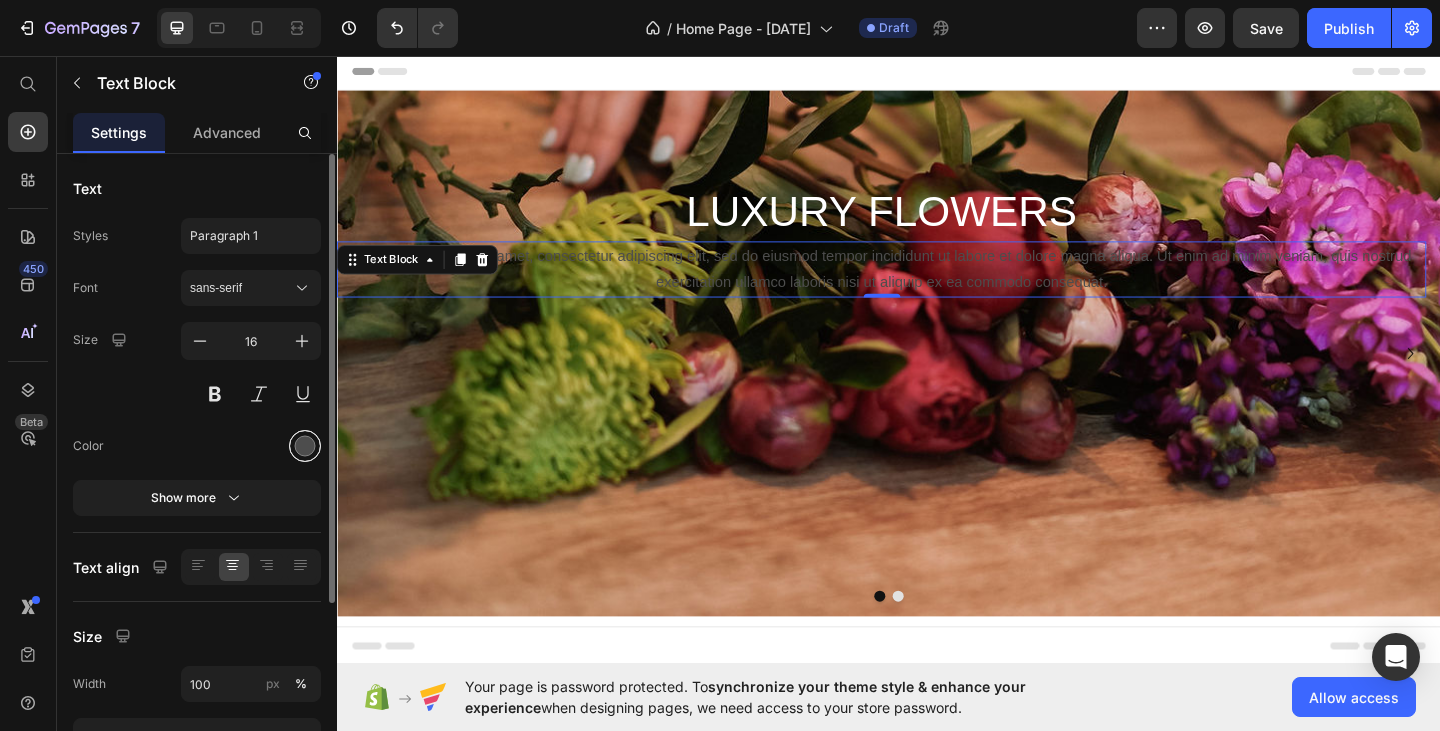 click at bounding box center (305, 446) 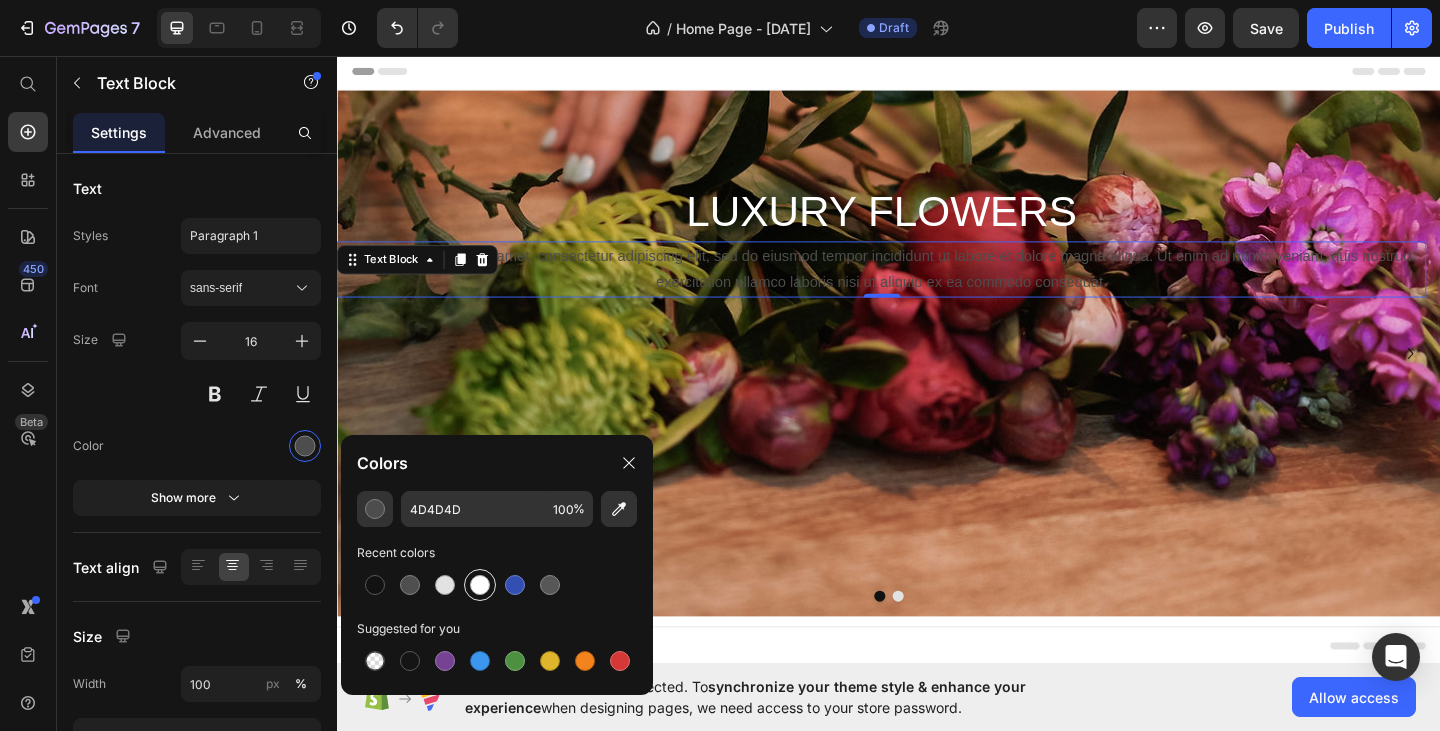 click at bounding box center [480, 585] 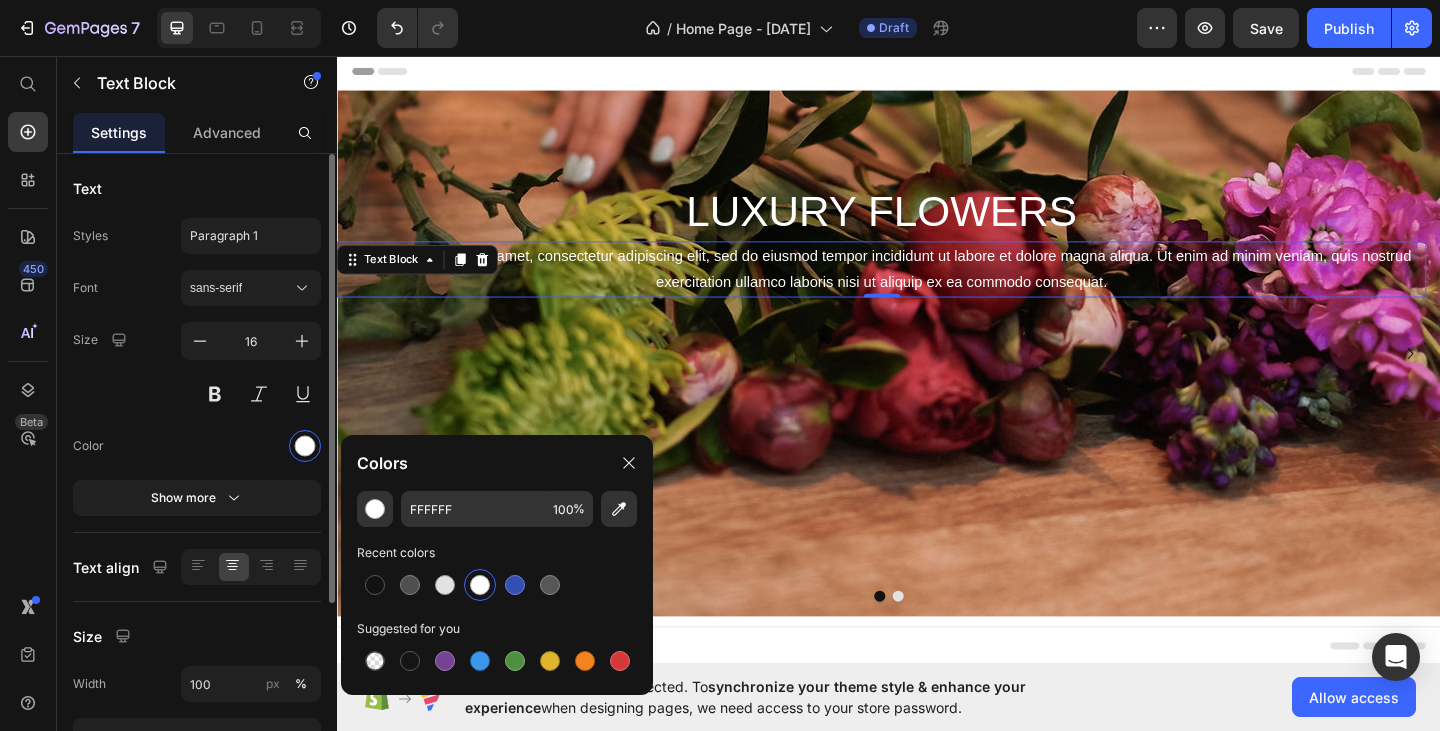 click on "Font sans-serif Size 16 Color Show more" at bounding box center [197, 393] 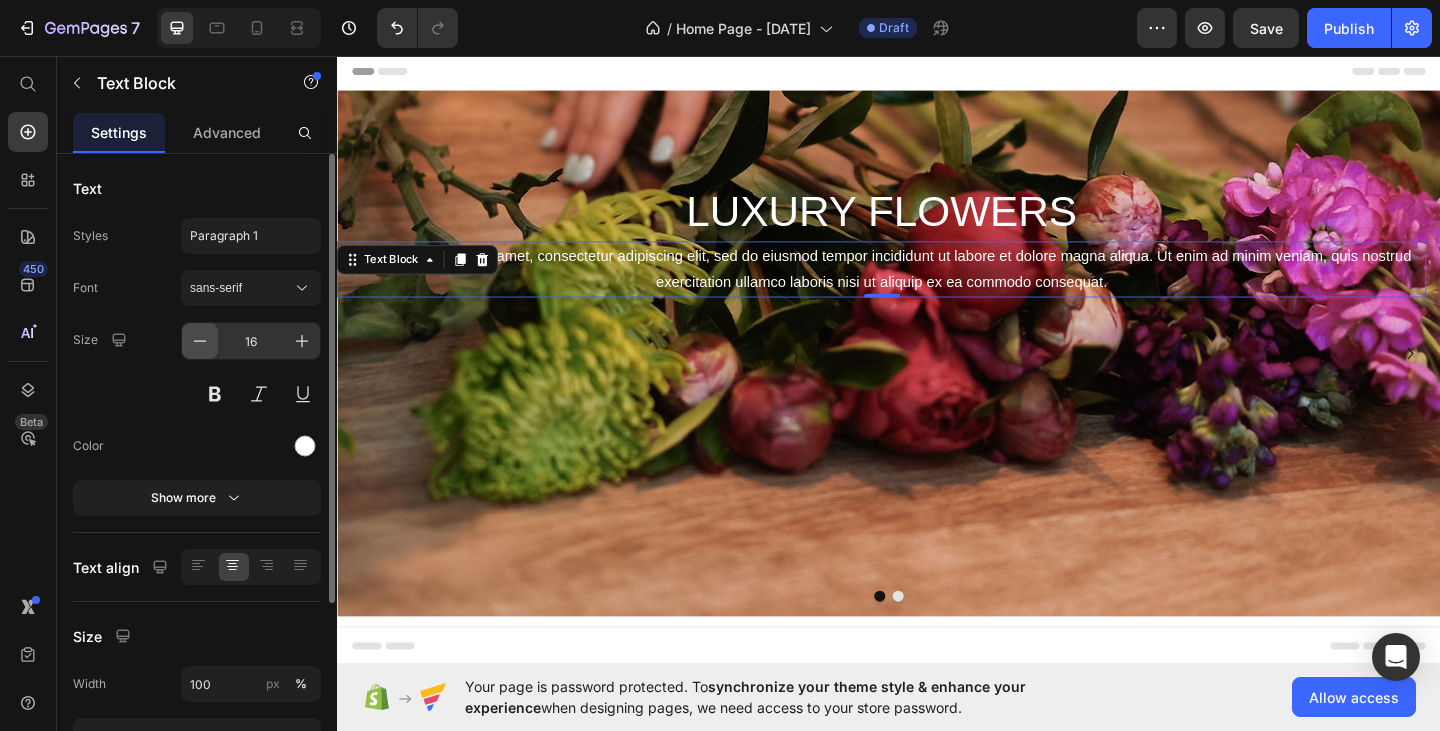 click at bounding box center [200, 341] 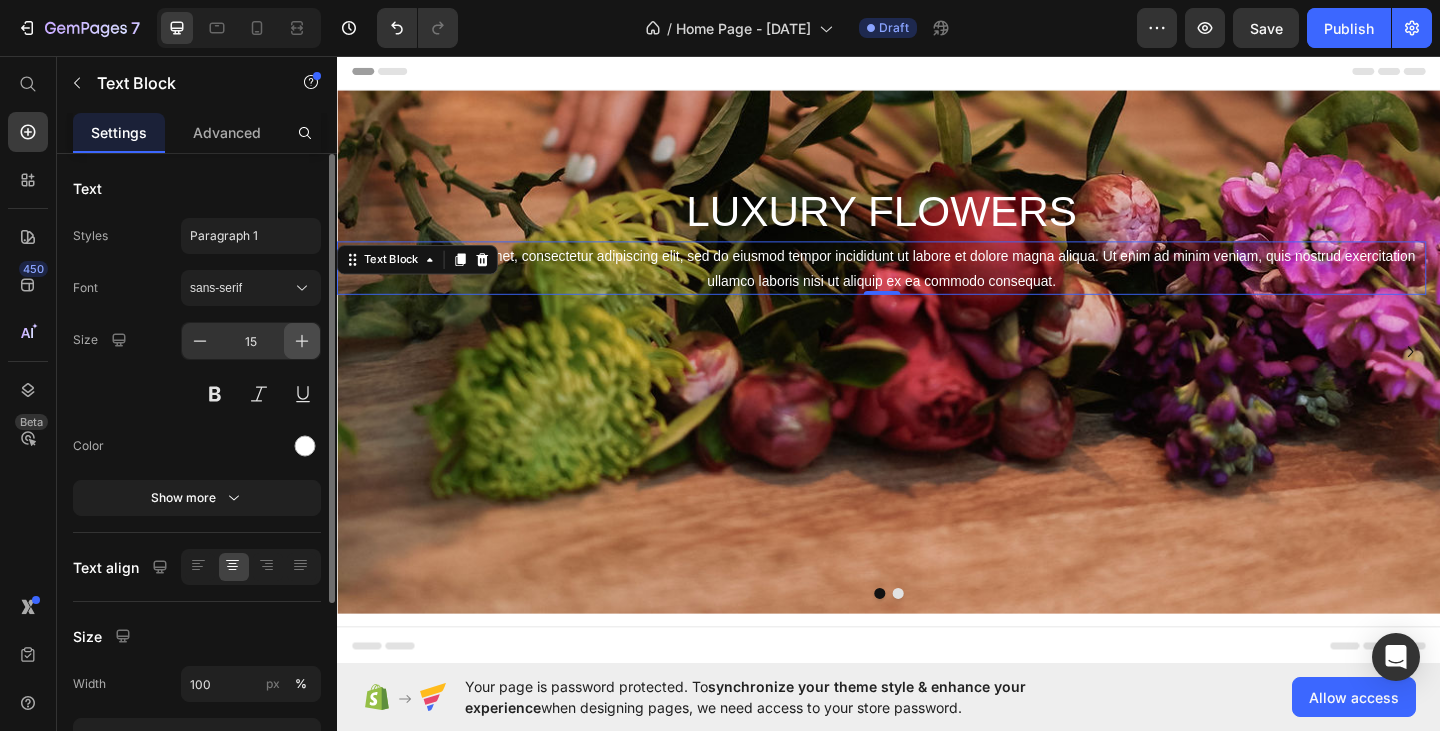 click 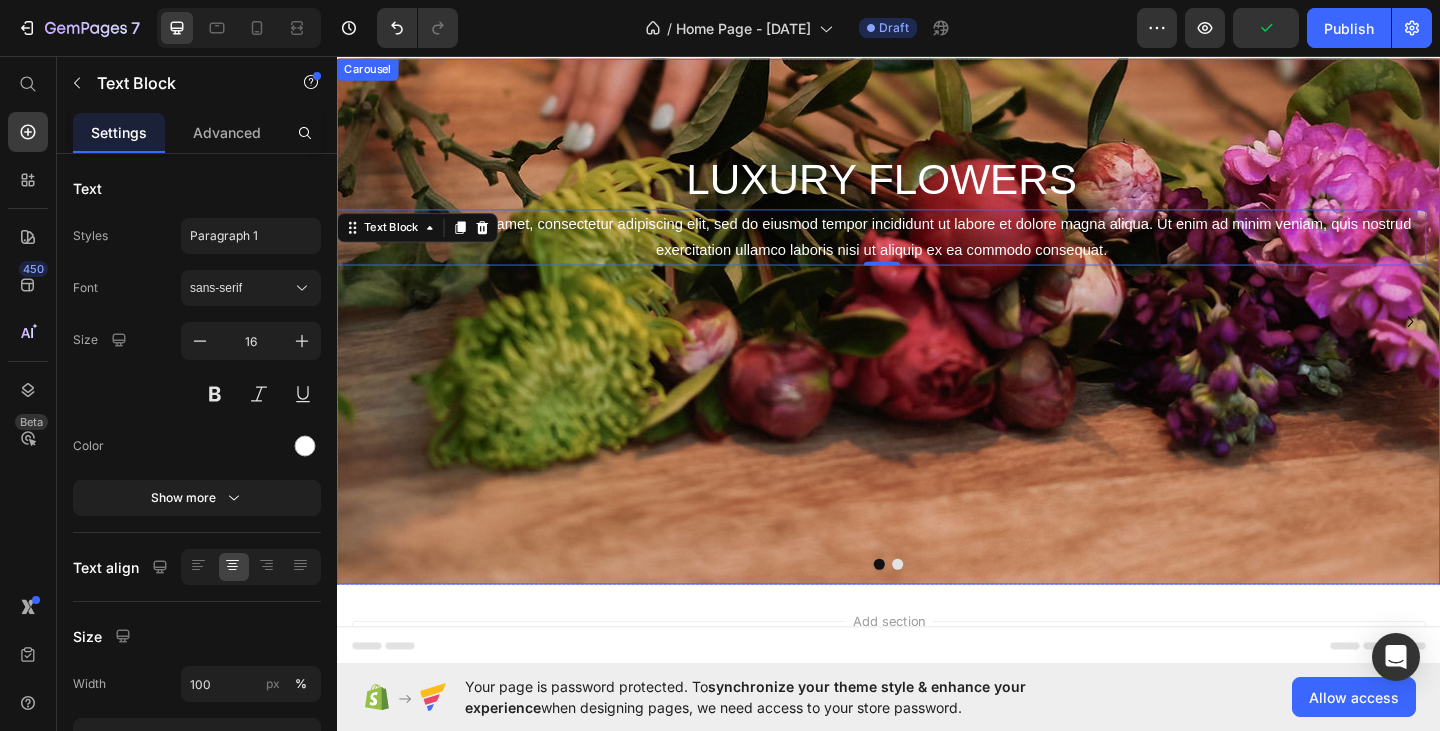 scroll, scrollTop: 0, scrollLeft: 0, axis: both 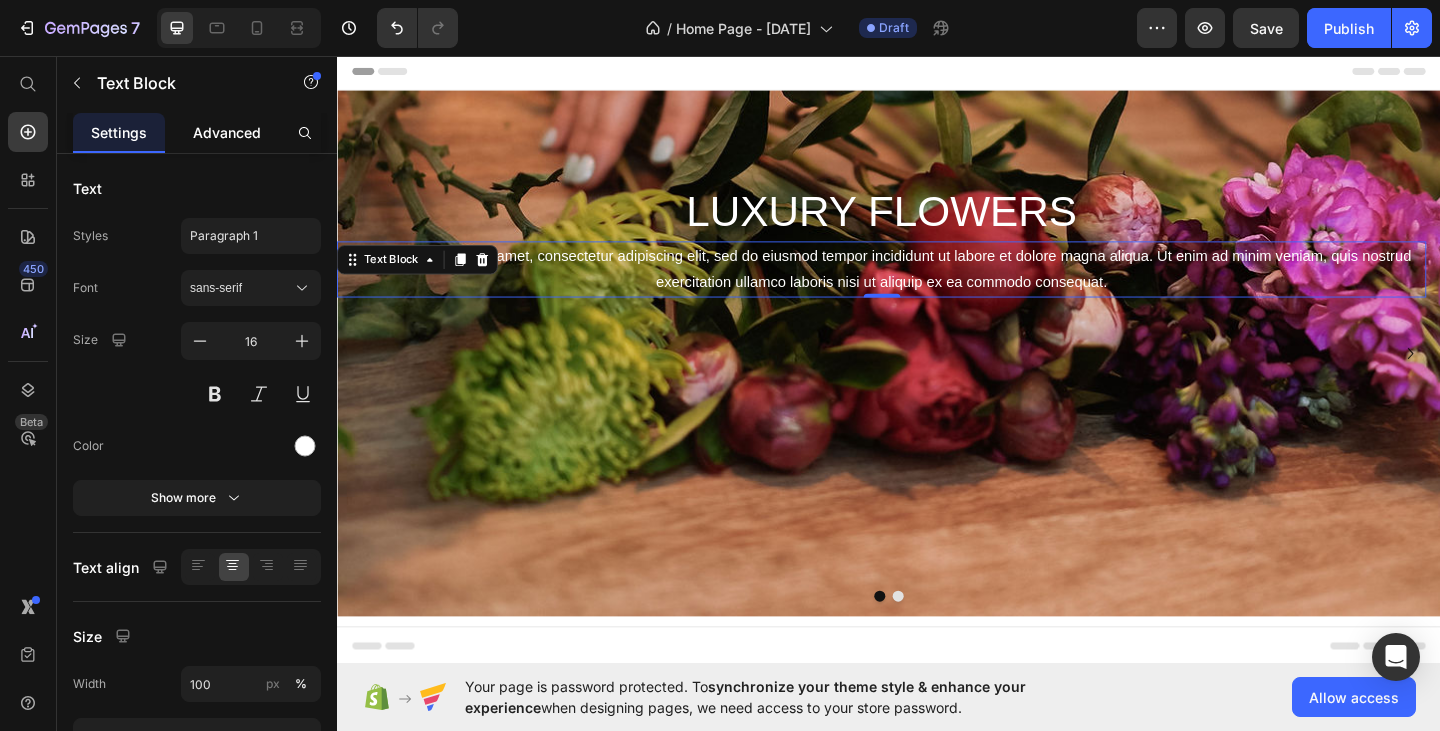 click on "Advanced" 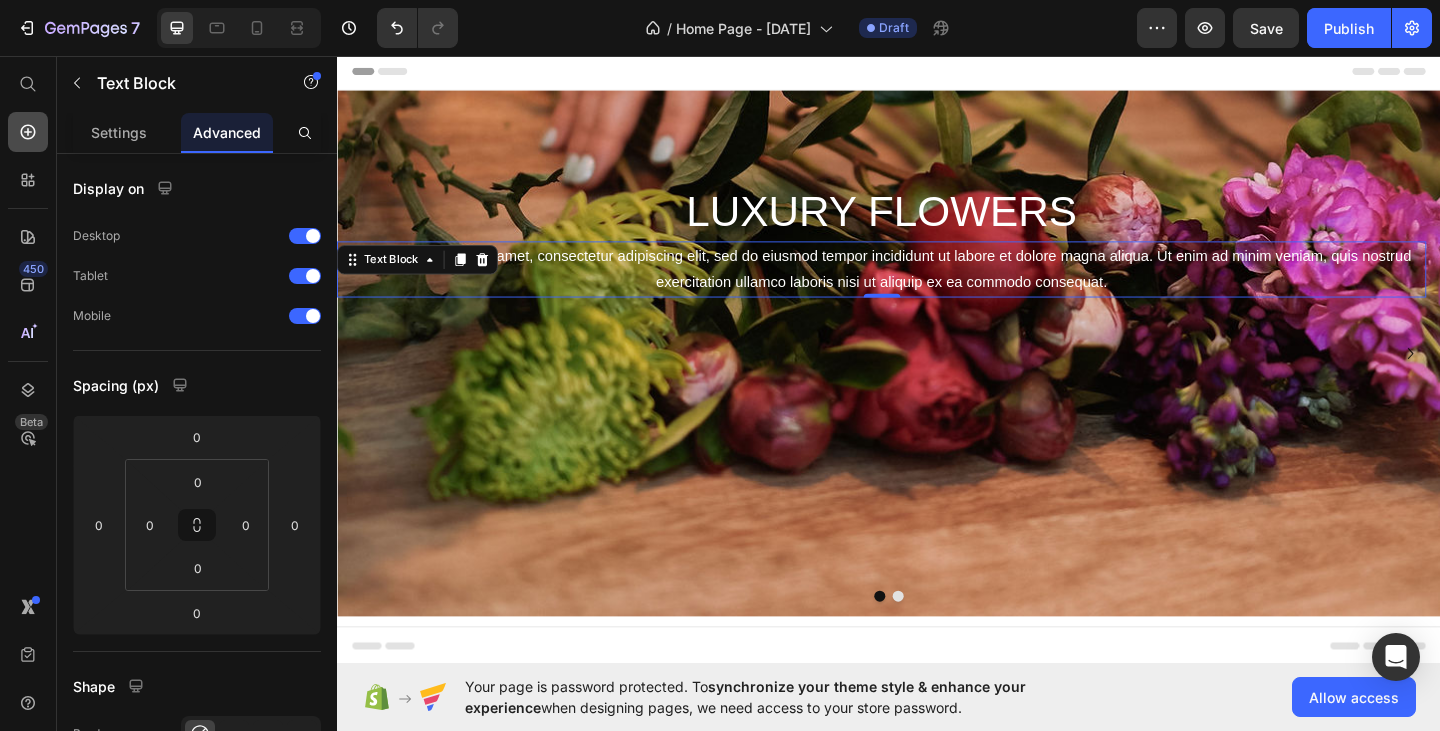 click 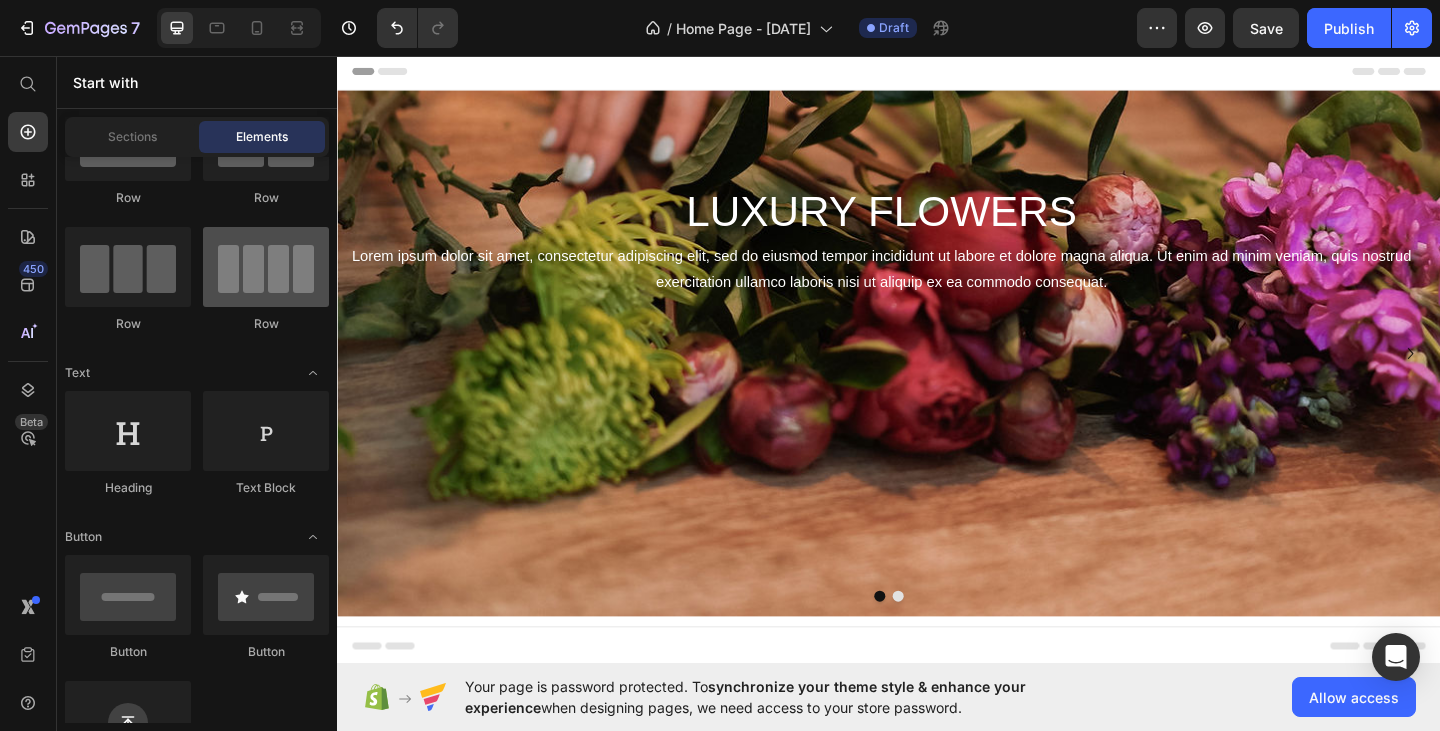 scroll, scrollTop: 0, scrollLeft: 0, axis: both 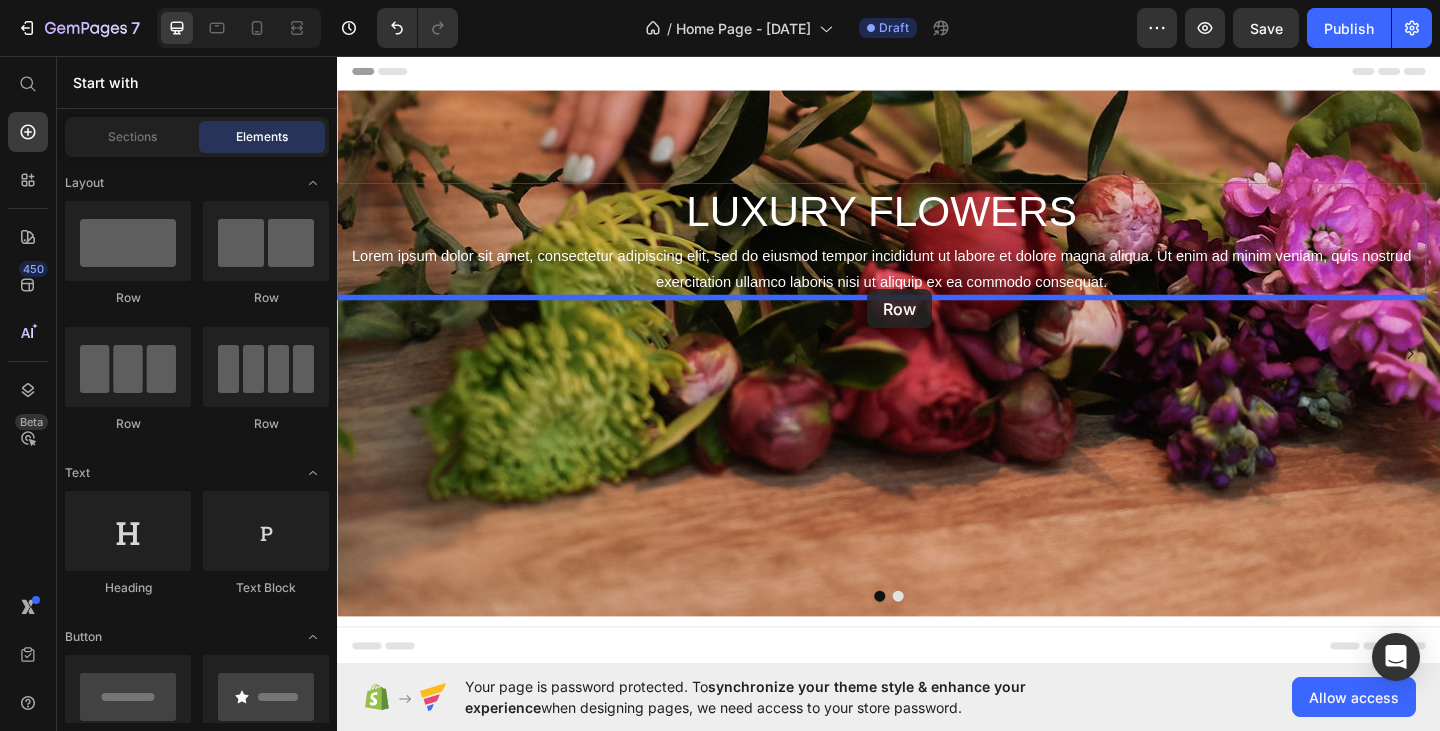 drag, startPoint x: 585, startPoint y: 313, endPoint x: 914, endPoint y: 310, distance: 329.01367 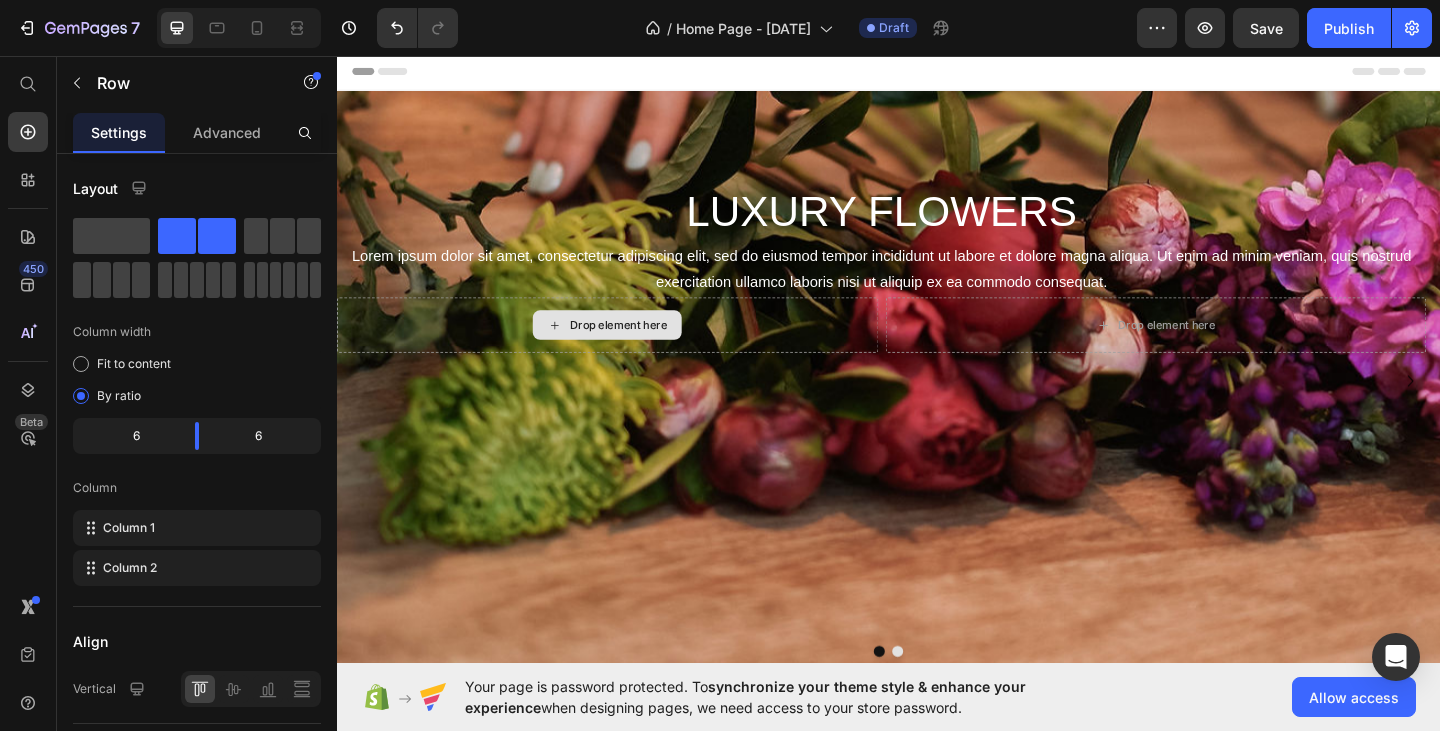 click on "Drop element here" at bounding box center (643, 349) 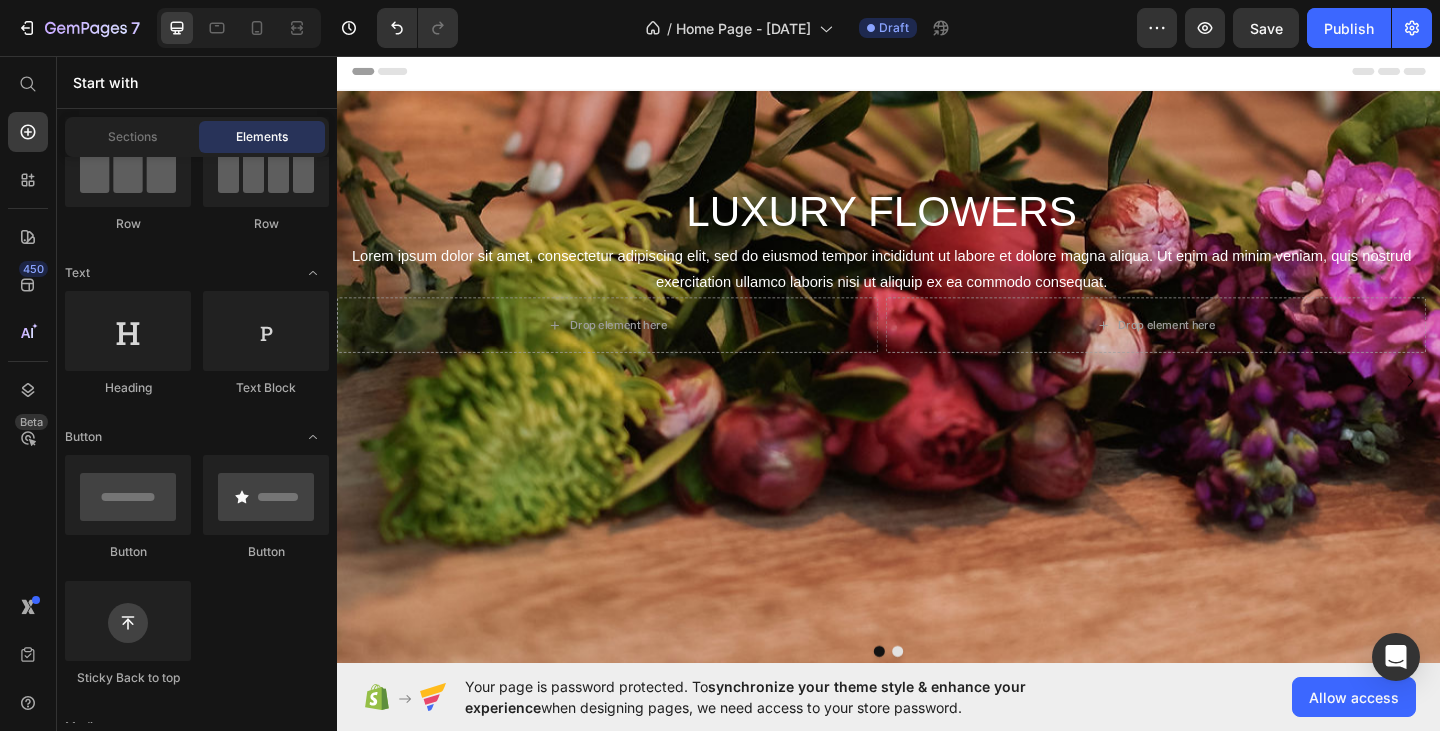 scroll, scrollTop: 0, scrollLeft: 0, axis: both 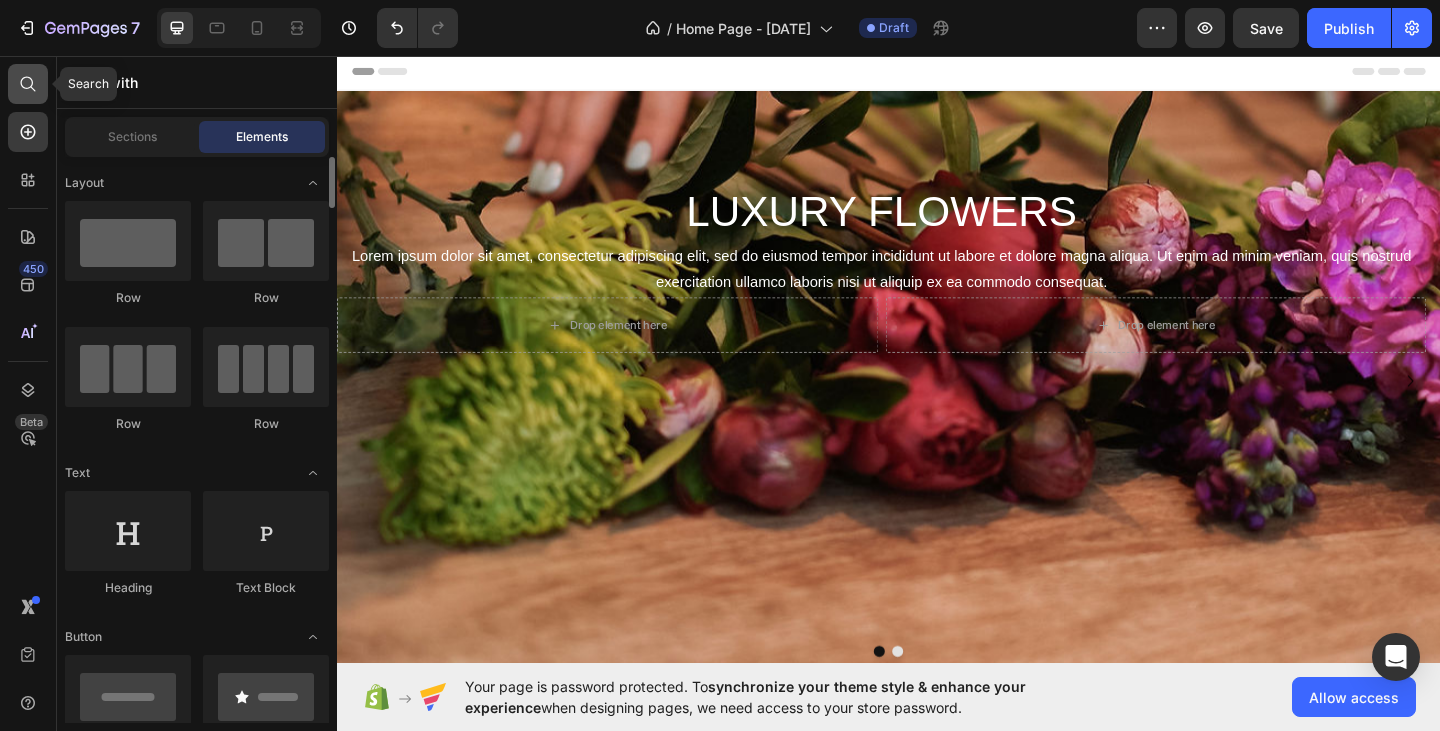click 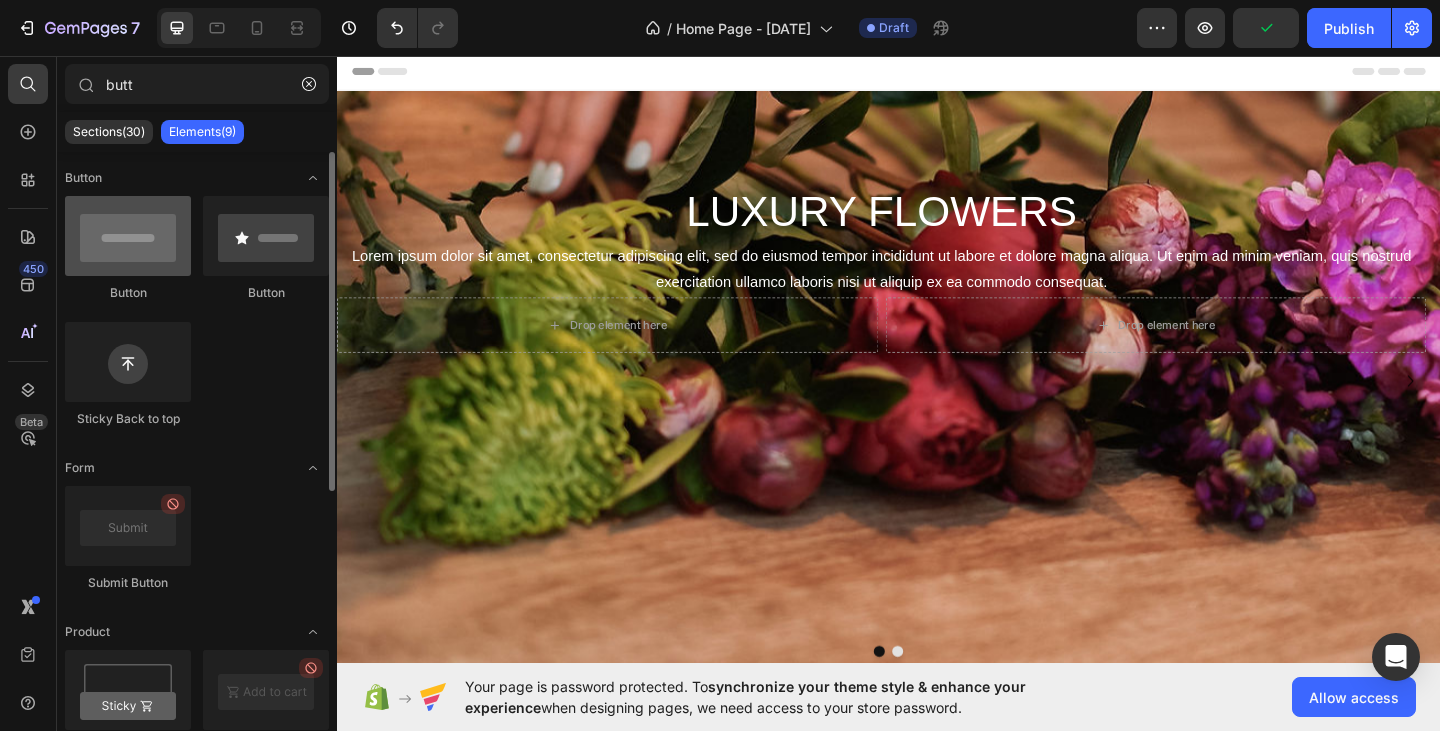 type on "butt" 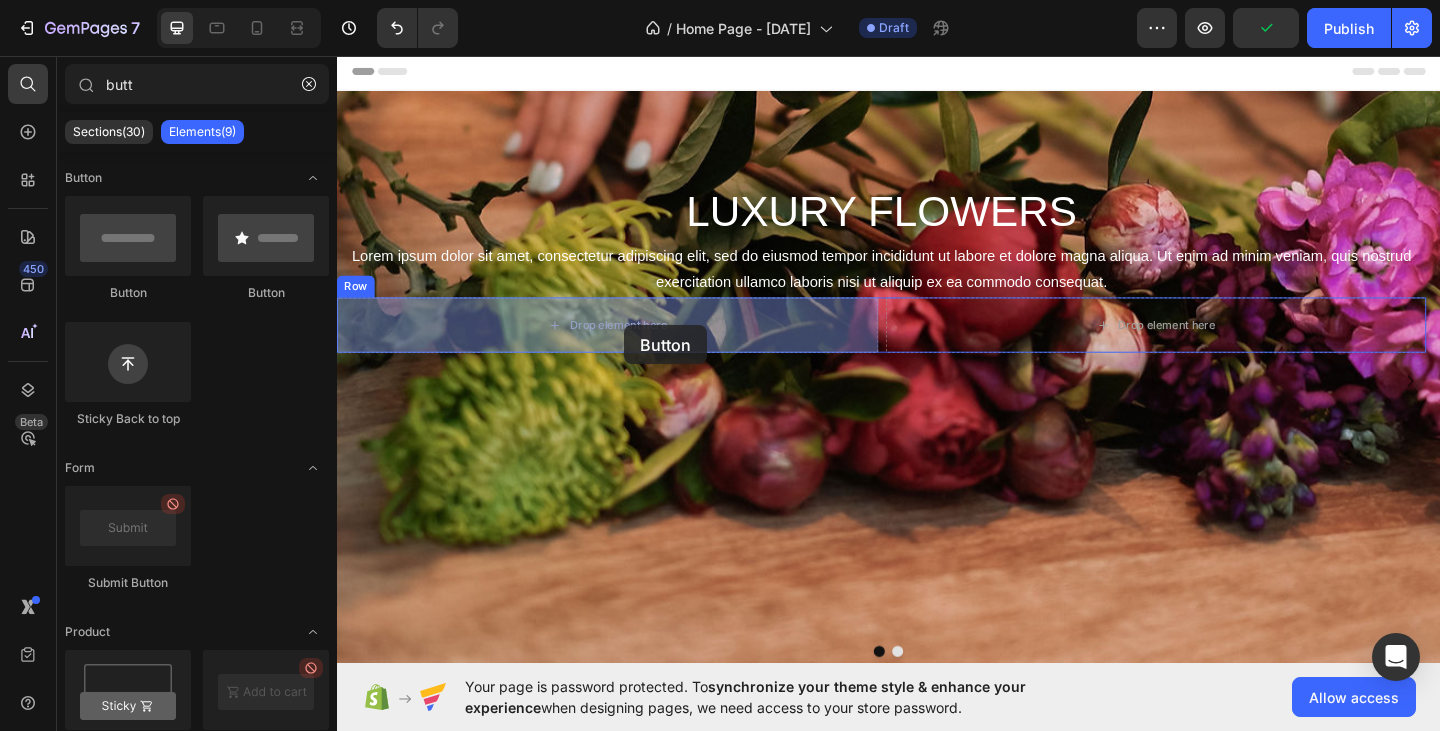 drag, startPoint x: 486, startPoint y: 309, endPoint x: 649, endPoint y: 349, distance: 167.83623 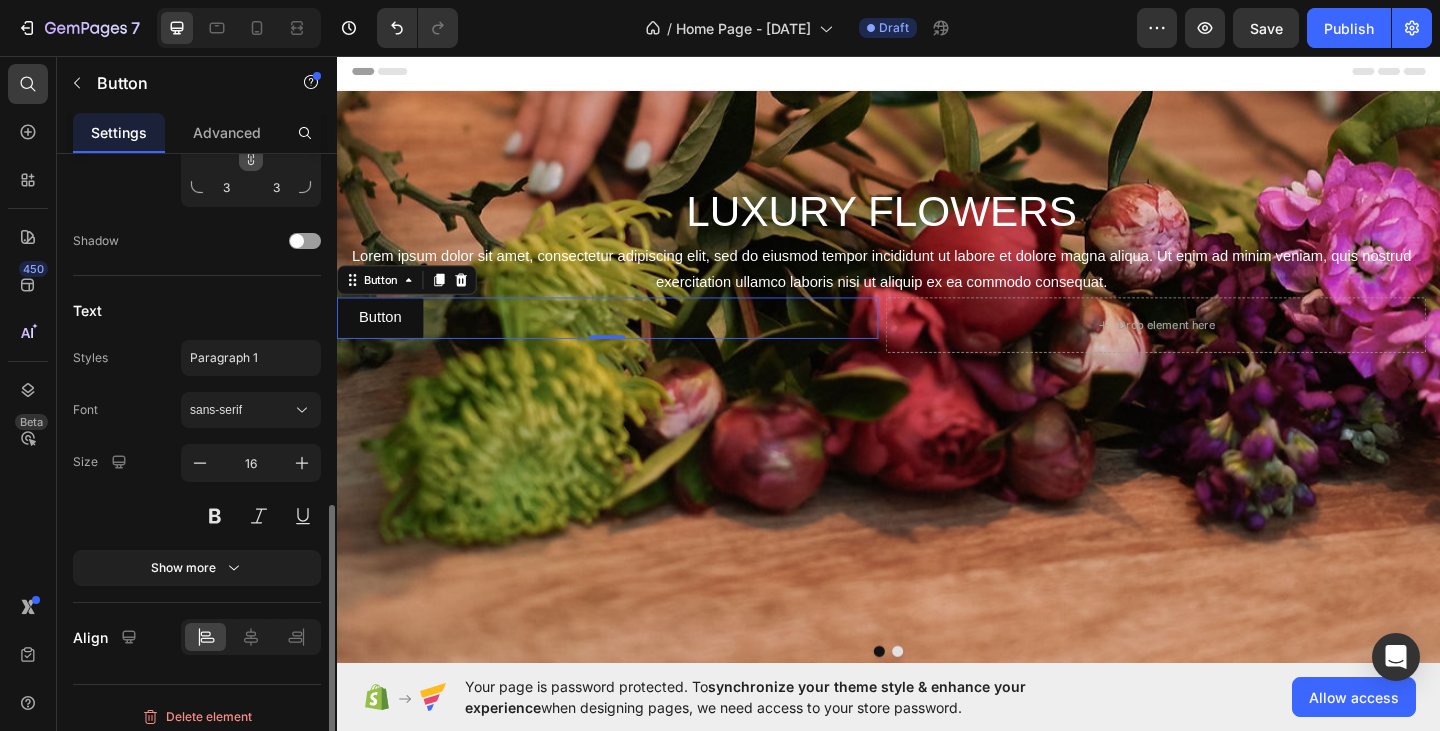 scroll, scrollTop: 811, scrollLeft: 0, axis: vertical 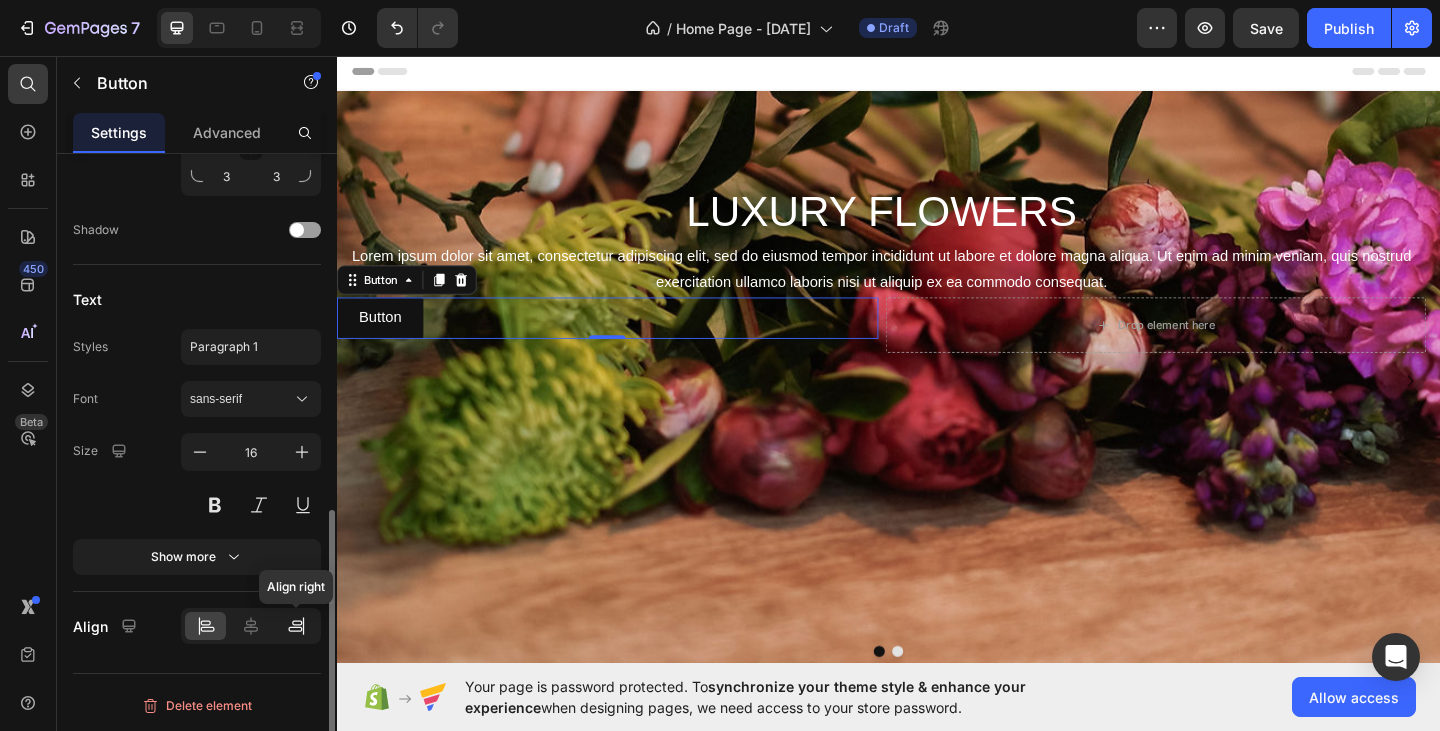 click 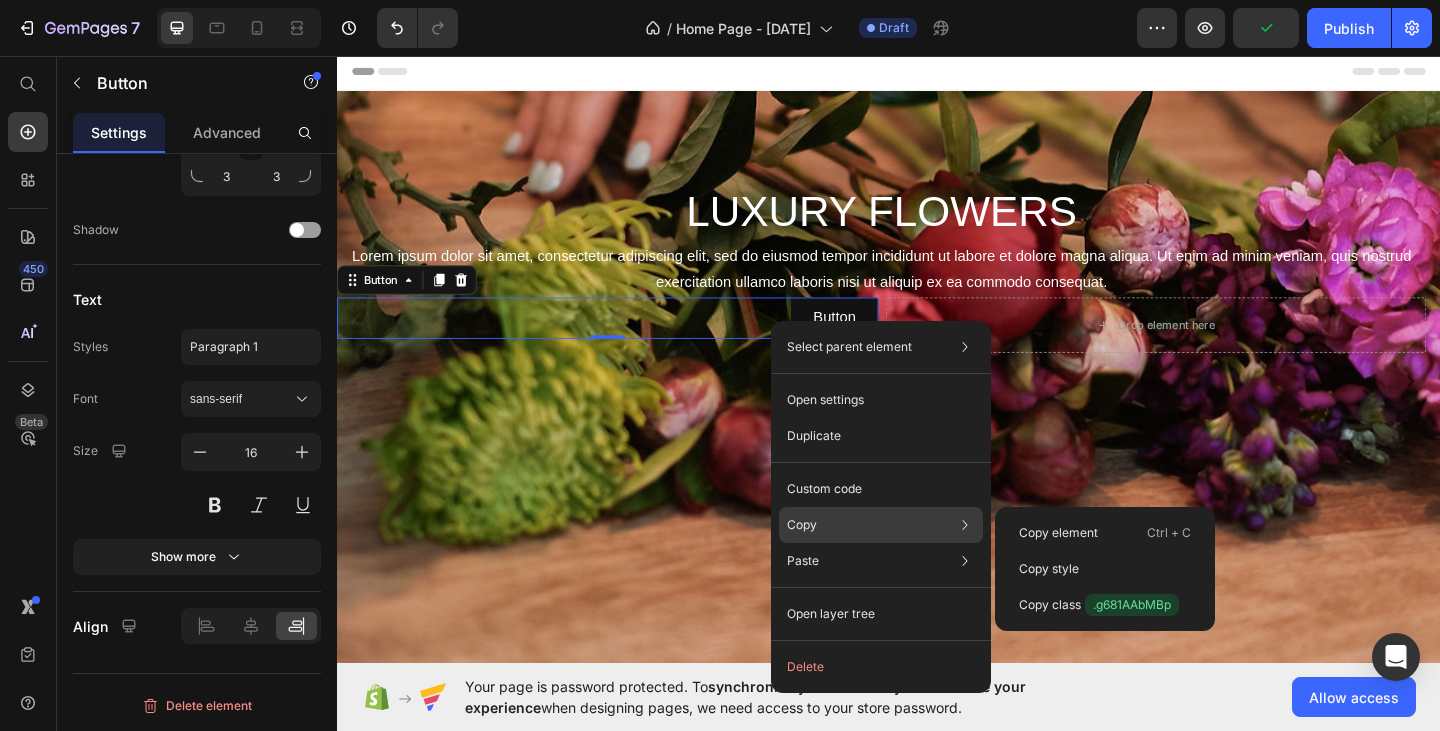 click on "Copy" at bounding box center [802, 525] 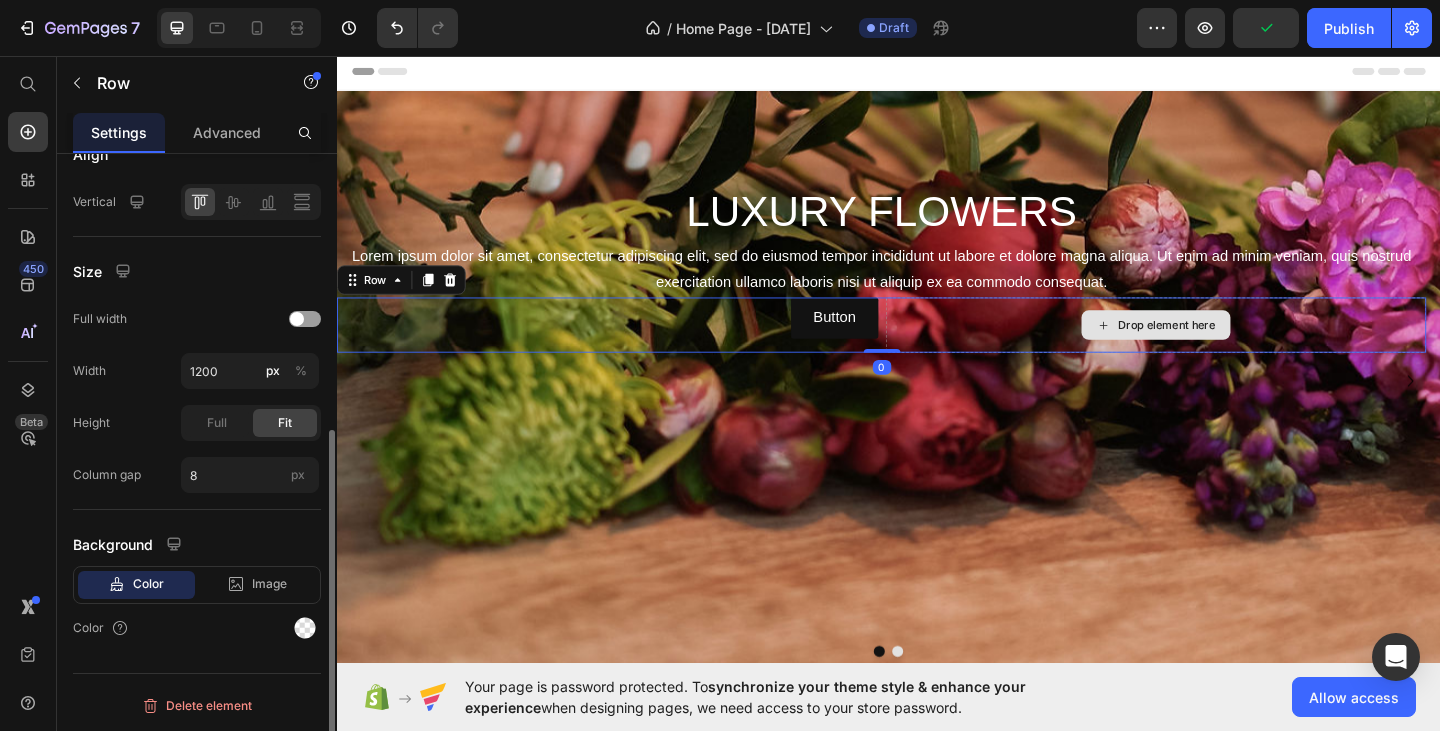 scroll, scrollTop: 0, scrollLeft: 0, axis: both 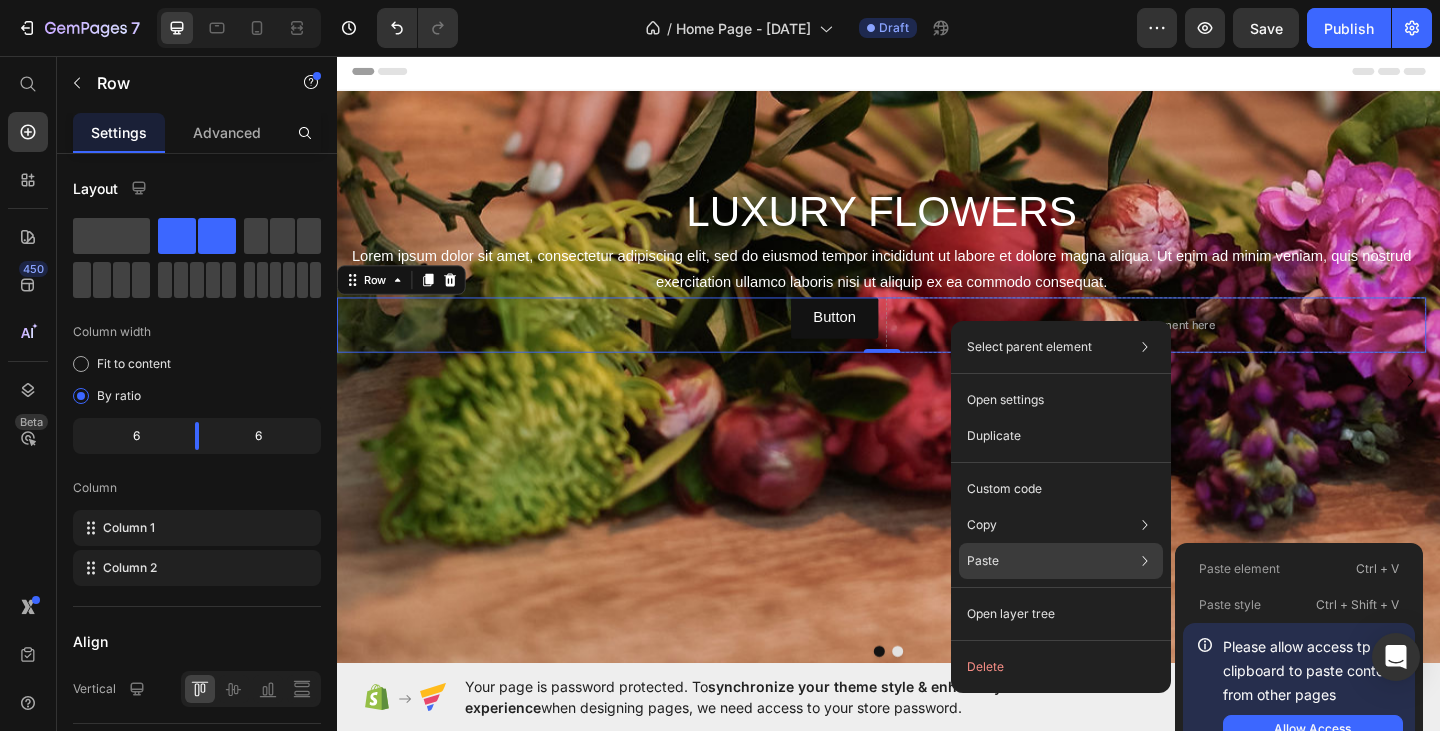 click on "Paste" at bounding box center (983, 561) 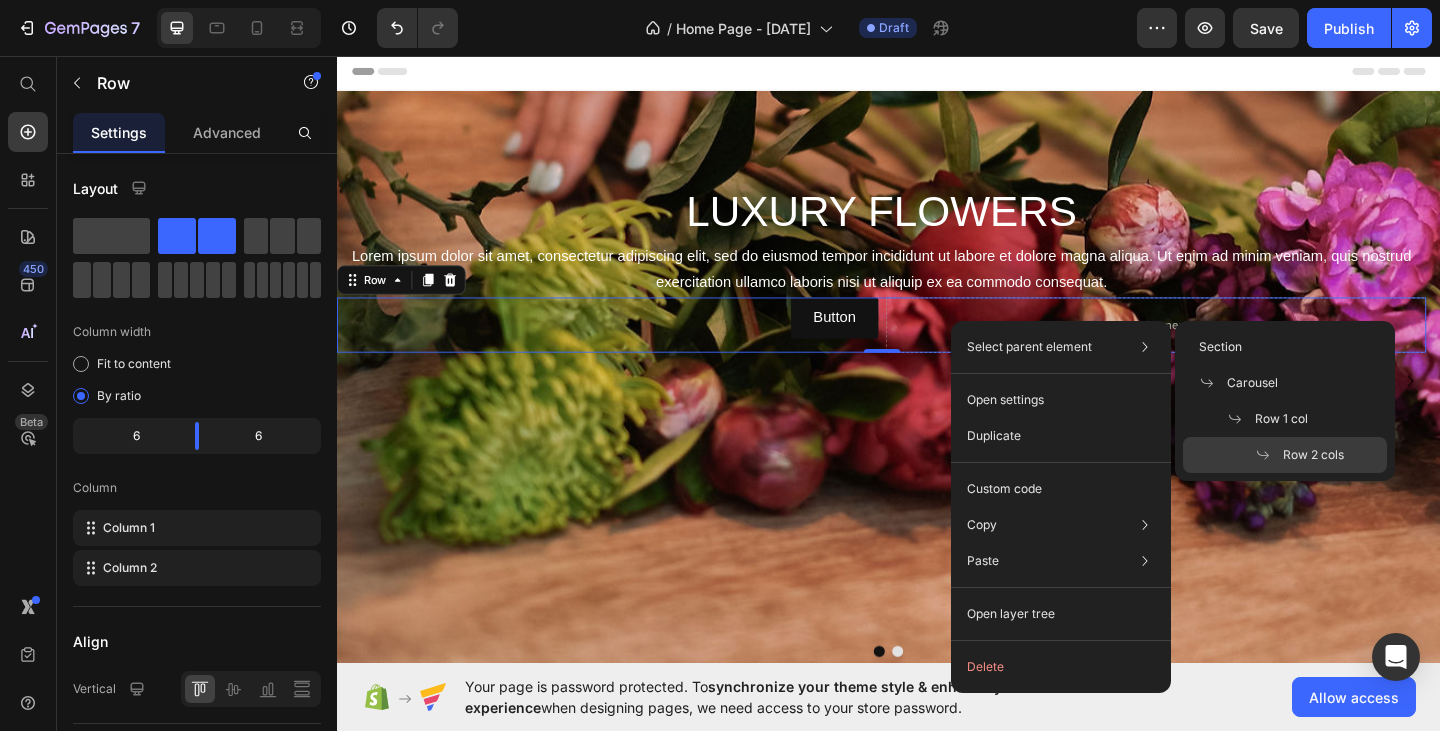 click on "Section Carousel Row 1 col Row 2 cols" at bounding box center [1285, 401] 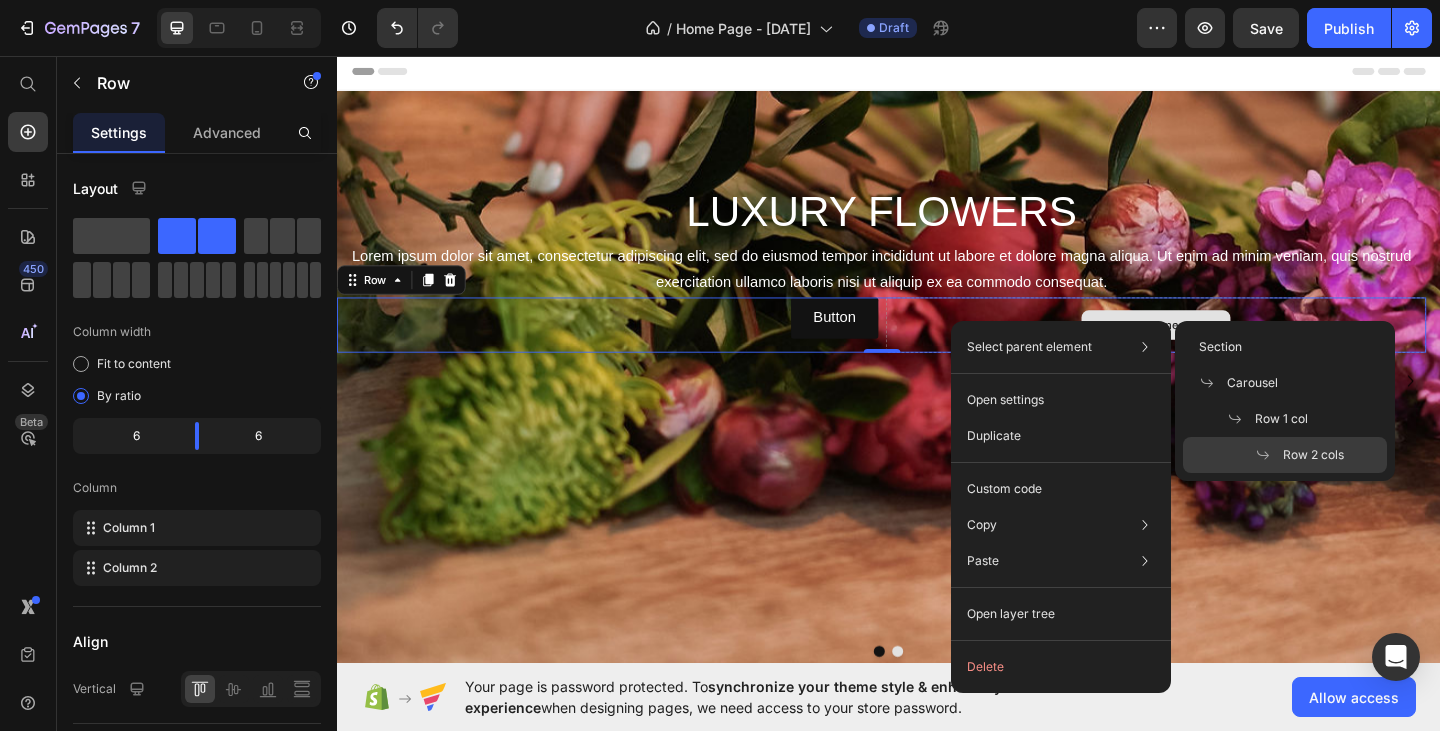 click on "Drop element here" at bounding box center [1228, 349] 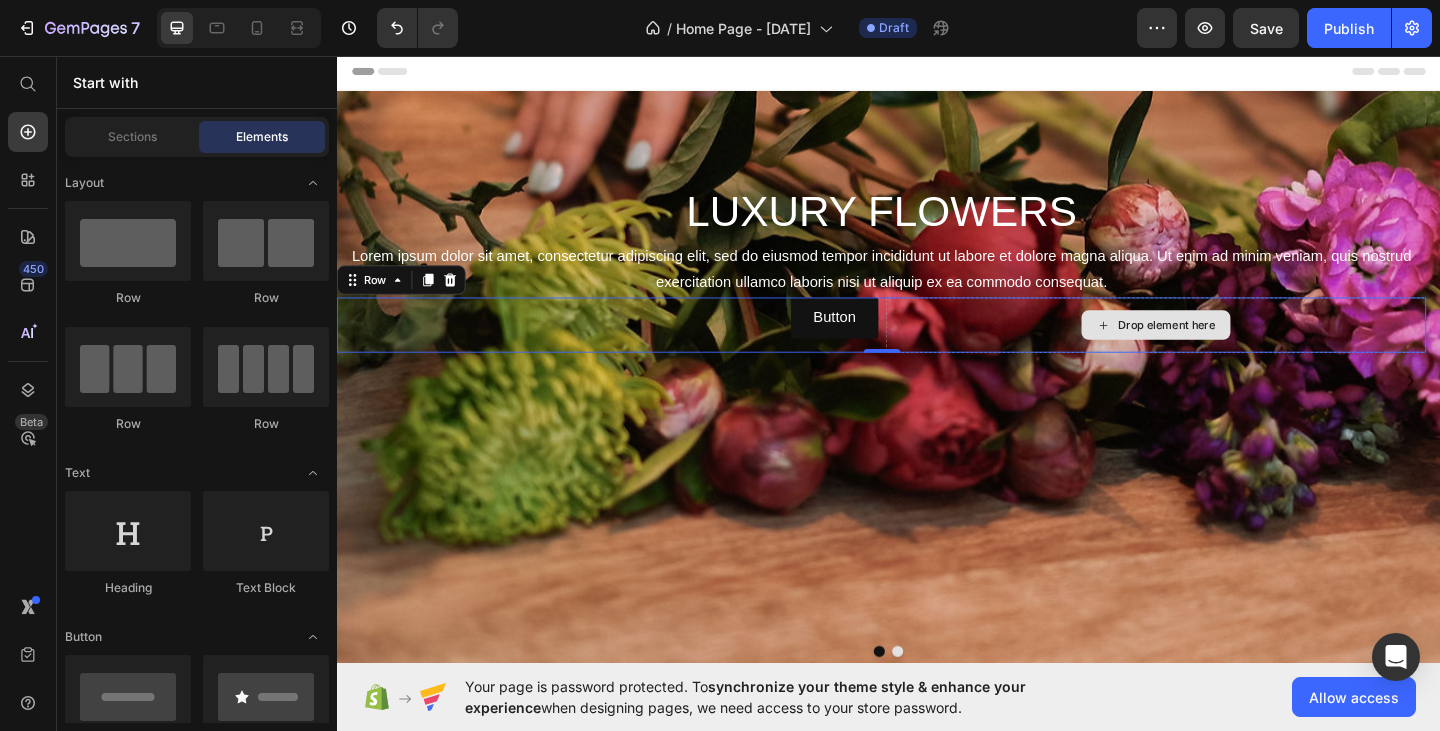 click on "Drop element here" at bounding box center [1228, 349] 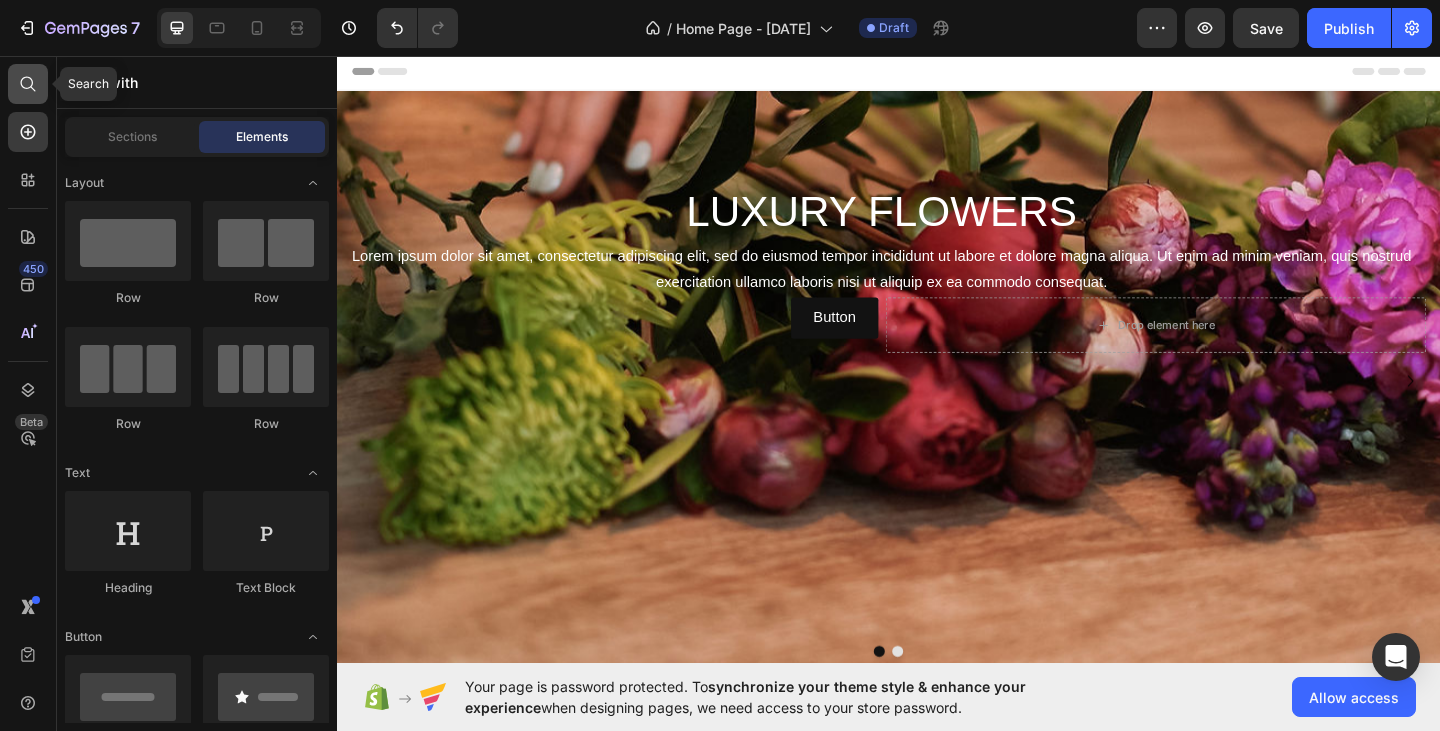 click 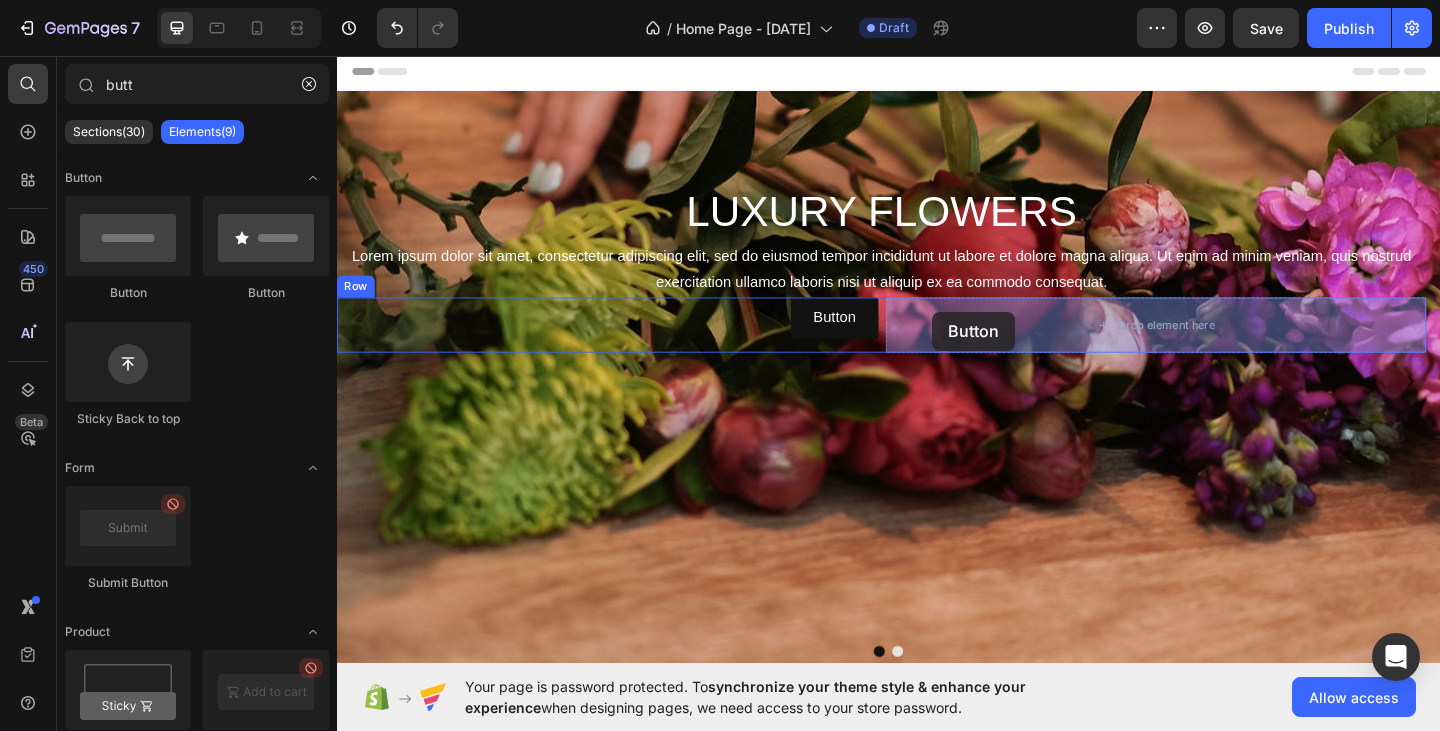 drag, startPoint x: 464, startPoint y: 289, endPoint x: 984, endPoint y: 334, distance: 521.9435 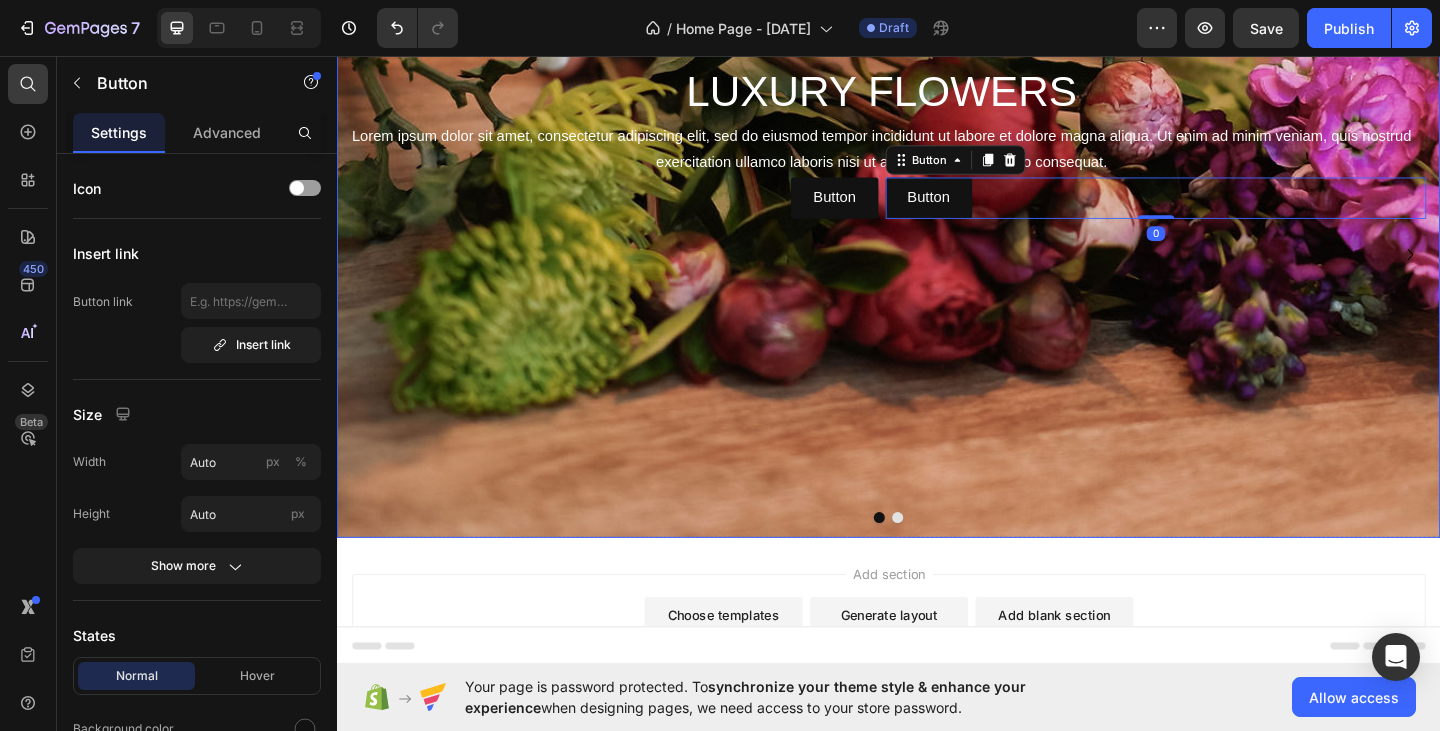 scroll, scrollTop: 0, scrollLeft: 0, axis: both 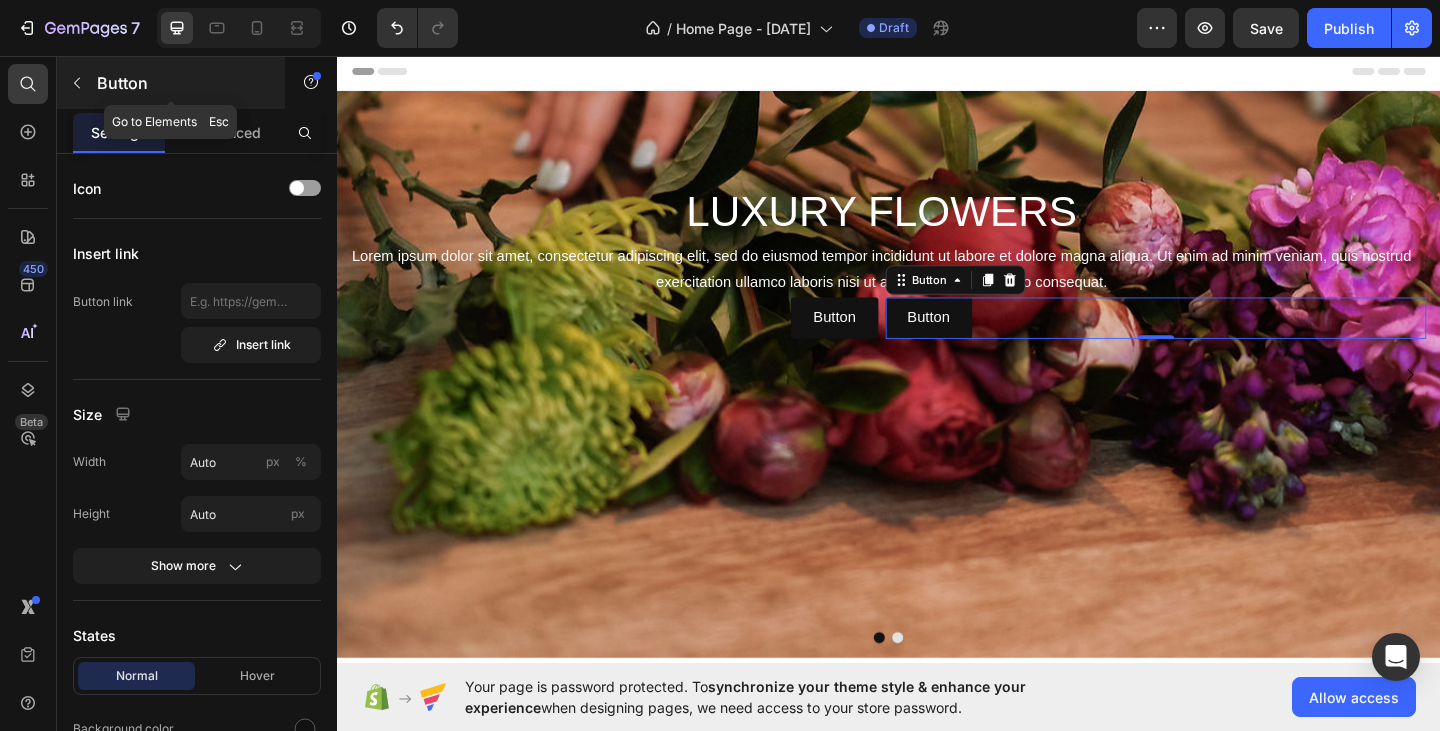 click 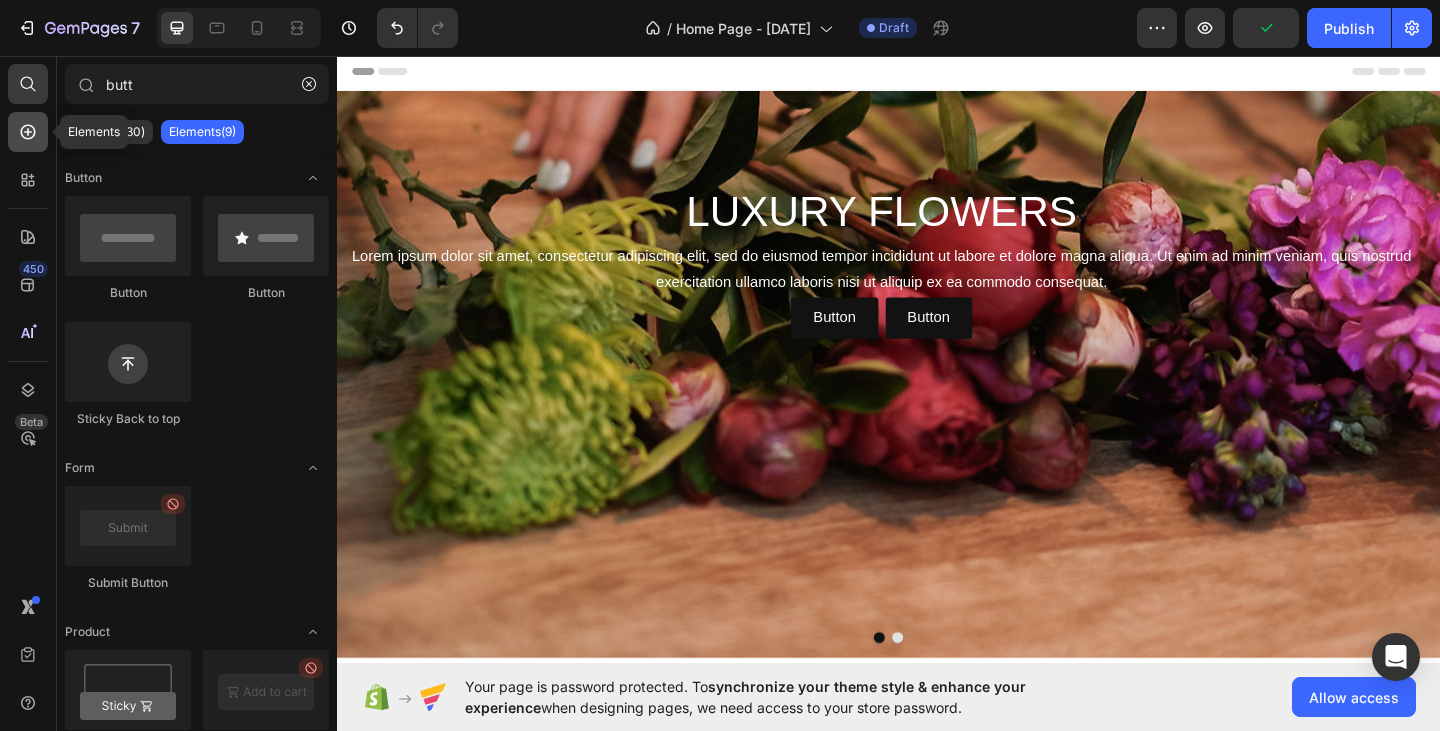 click 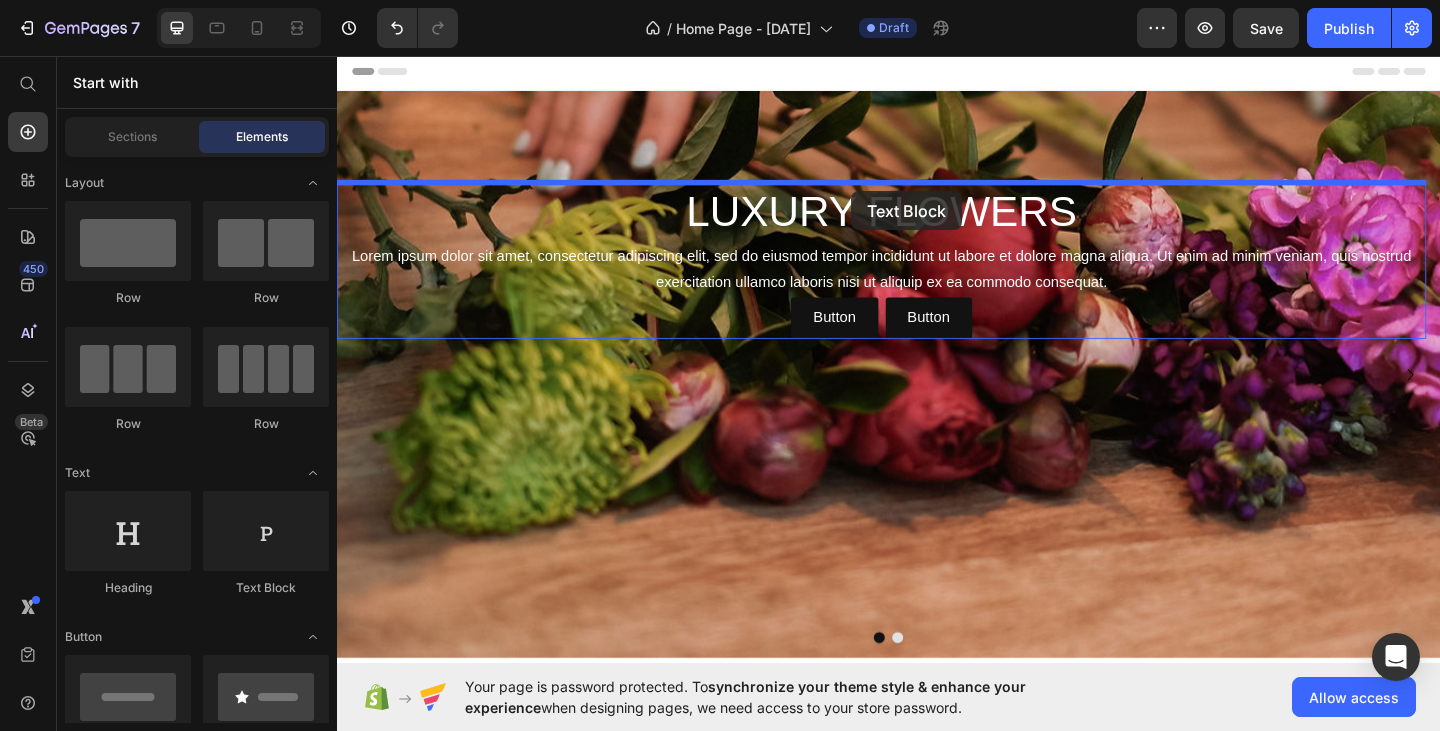 drag, startPoint x: 568, startPoint y: 588, endPoint x: 896, endPoint y: 203, distance: 505.77563 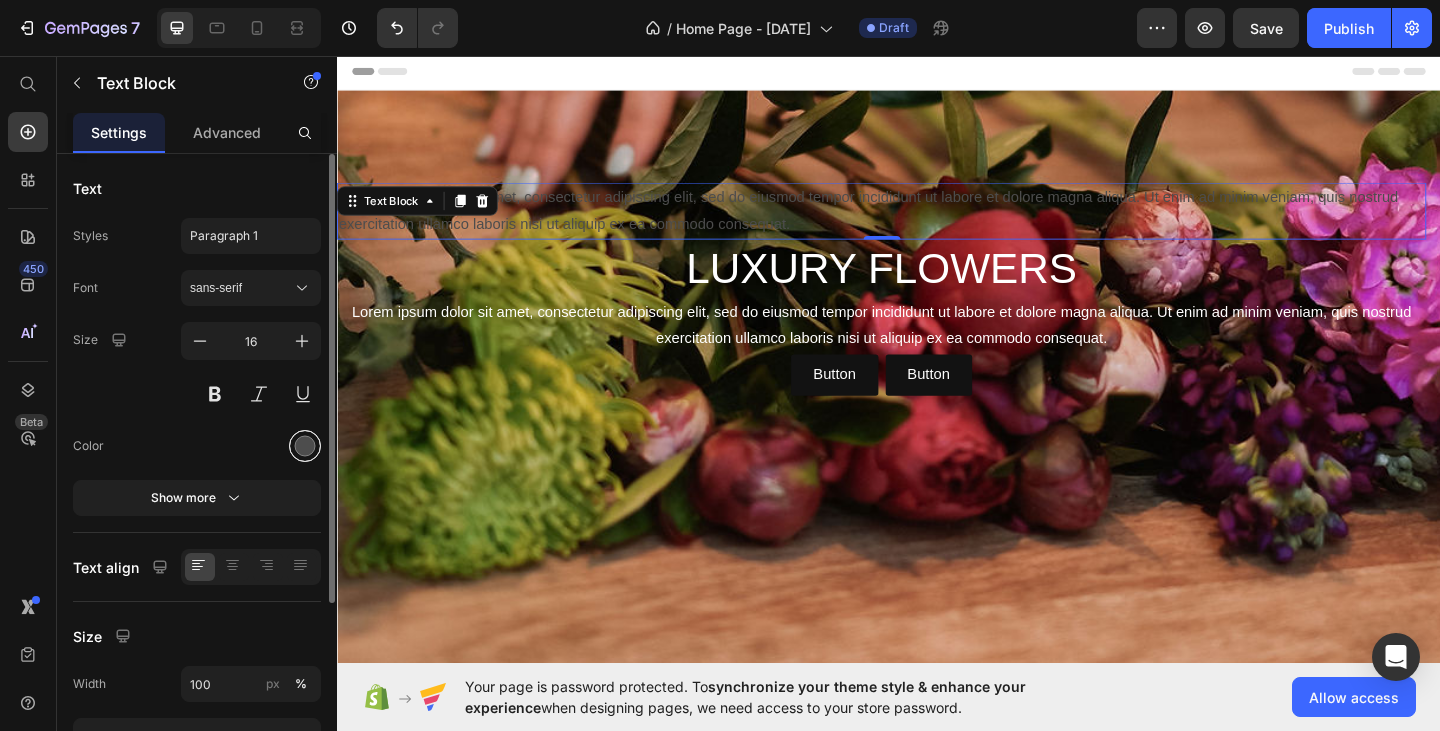 click at bounding box center (305, 446) 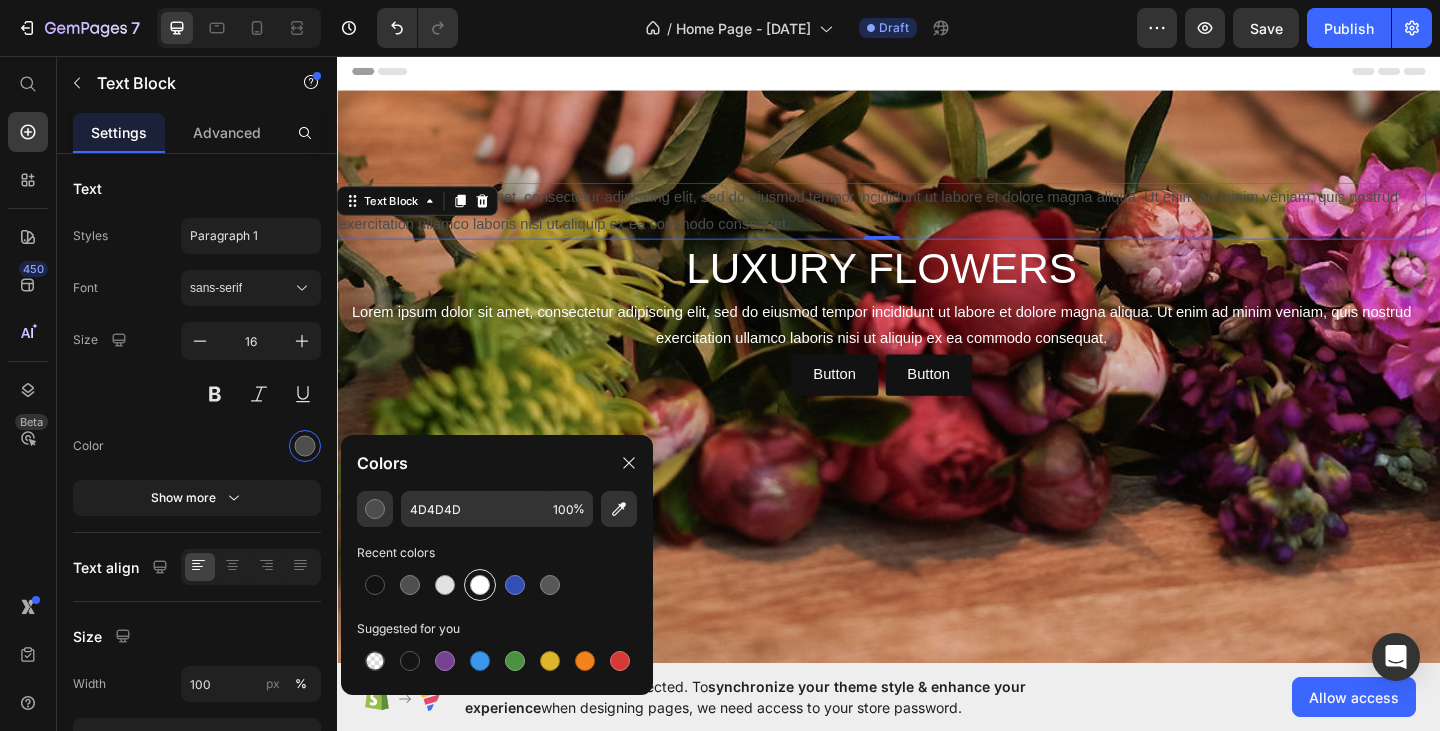 click at bounding box center [480, 585] 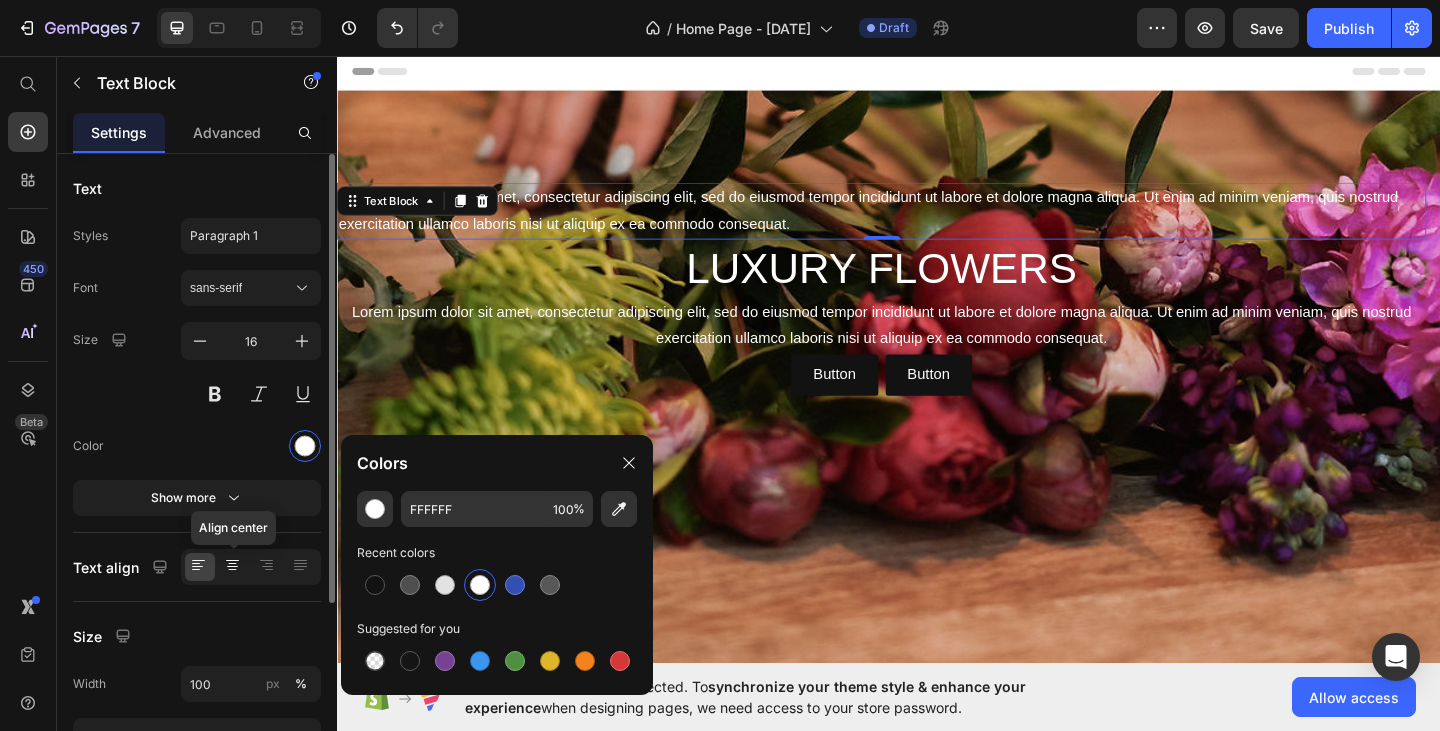 click 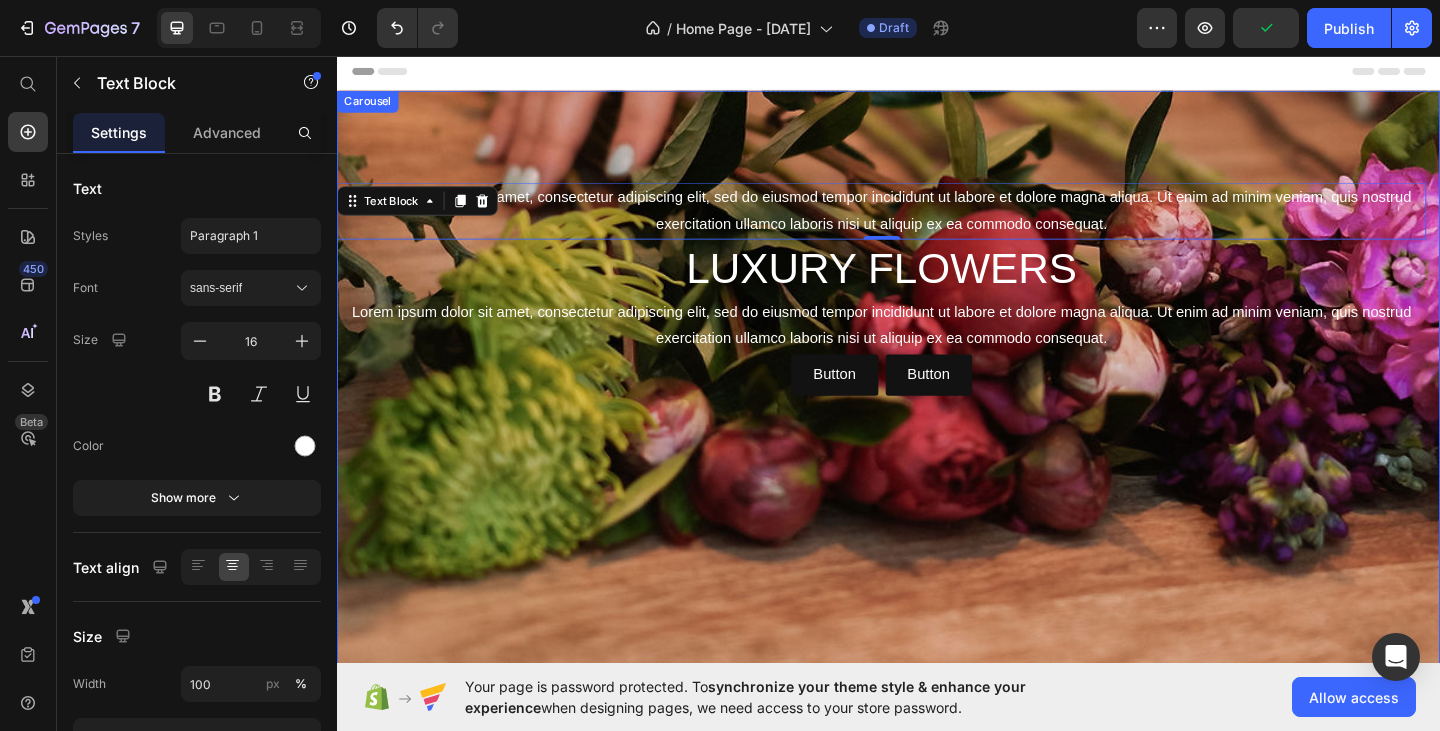 click on "Lorem ipsum dolor sit amet, consectetur adipiscing elit, sed do eiusmod tempor incididunt ut labore et dolore magna aliqua. Ut enim ad minim veniam, quis nostrud exercitation ullamco laboris nisi ut aliquip ex ea commodo consequat. Text Block   0 LUXURY FLOWERS Heading Lorem ipsum dolor sit amet, consectetur adipiscing elit, sed do eiusmod tempor incididunt ut labore et dolore magna aliqua. Ut enim ad minim veniam, quis nostrud exercitation ullamco laboris nisi ut aliquip ex ea commodo consequat. Text Block Button Button Button Button Row Row
Drop element here
Carousel" at bounding box center [937, 433] 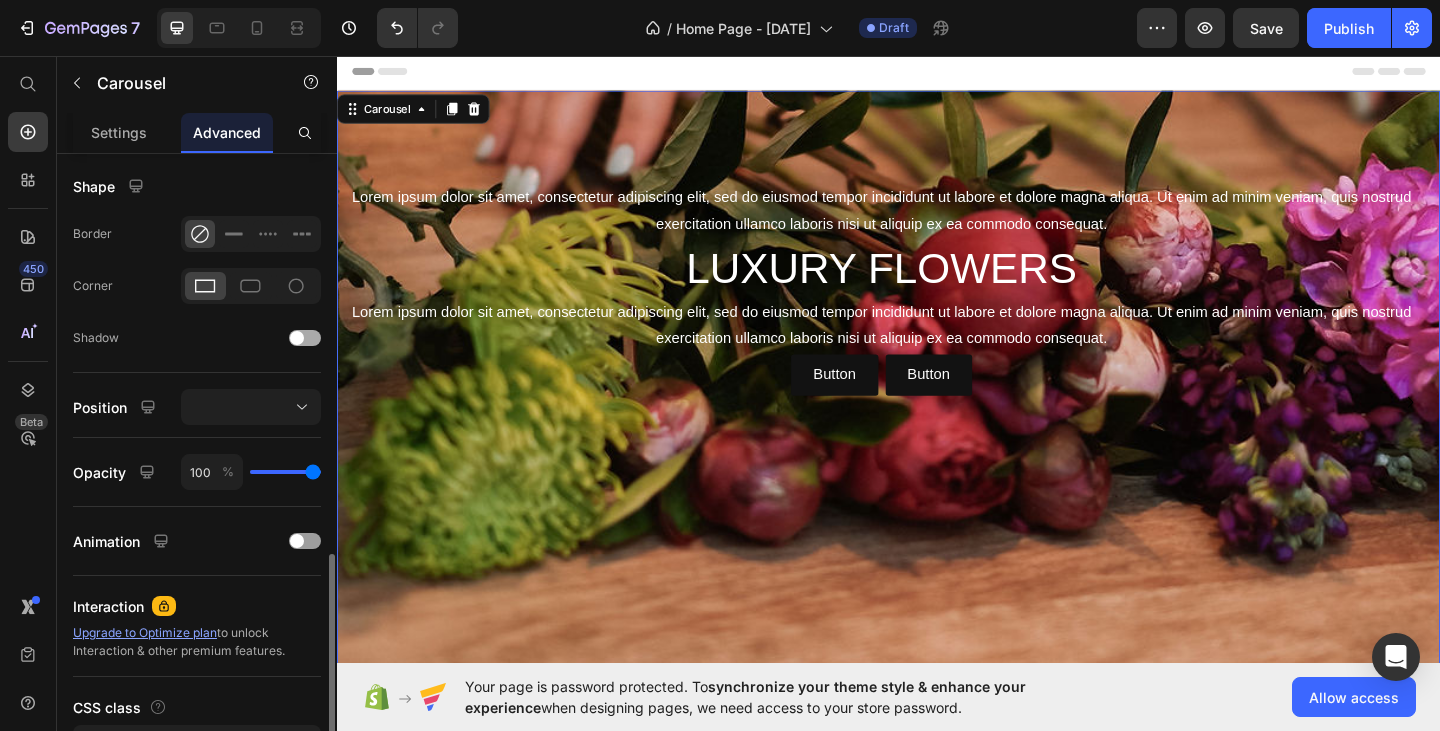 scroll, scrollTop: 600, scrollLeft: 0, axis: vertical 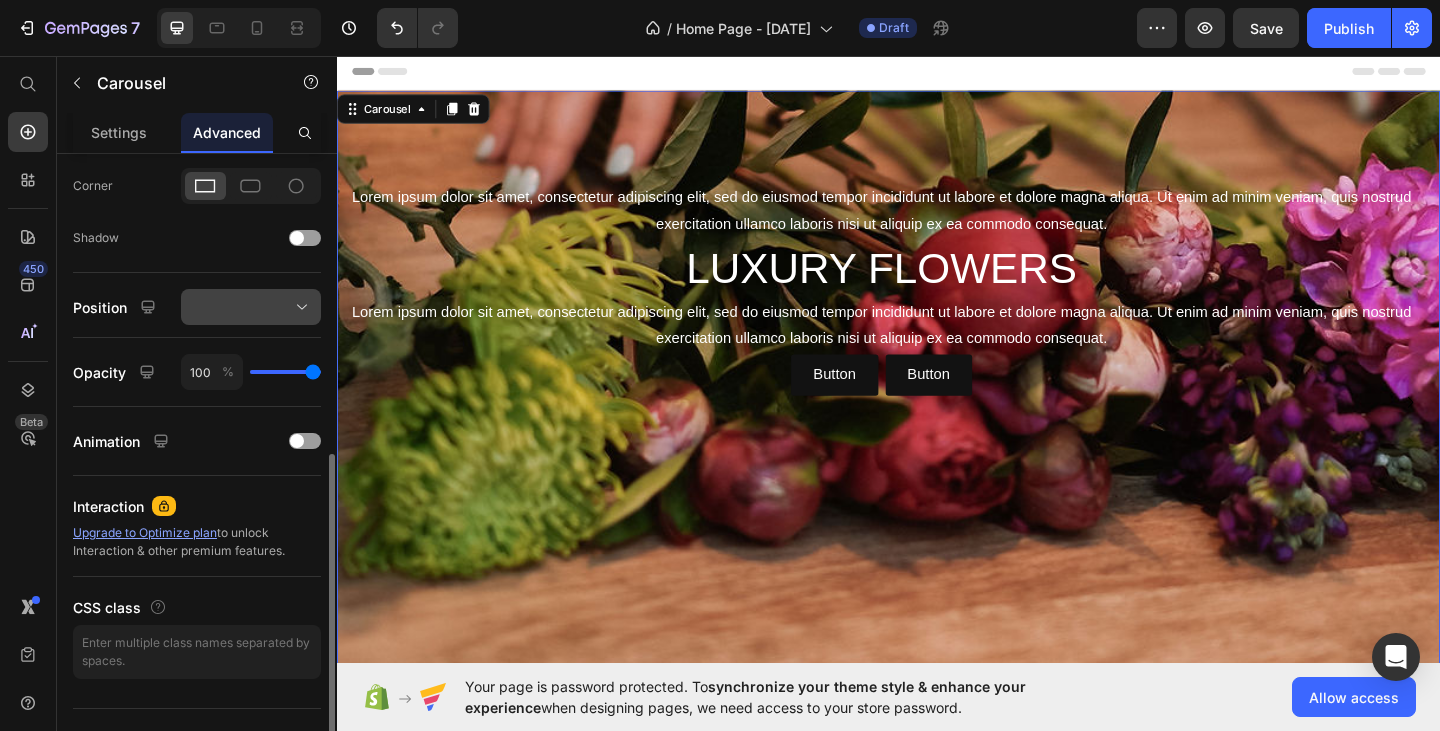 click at bounding box center (251, 307) 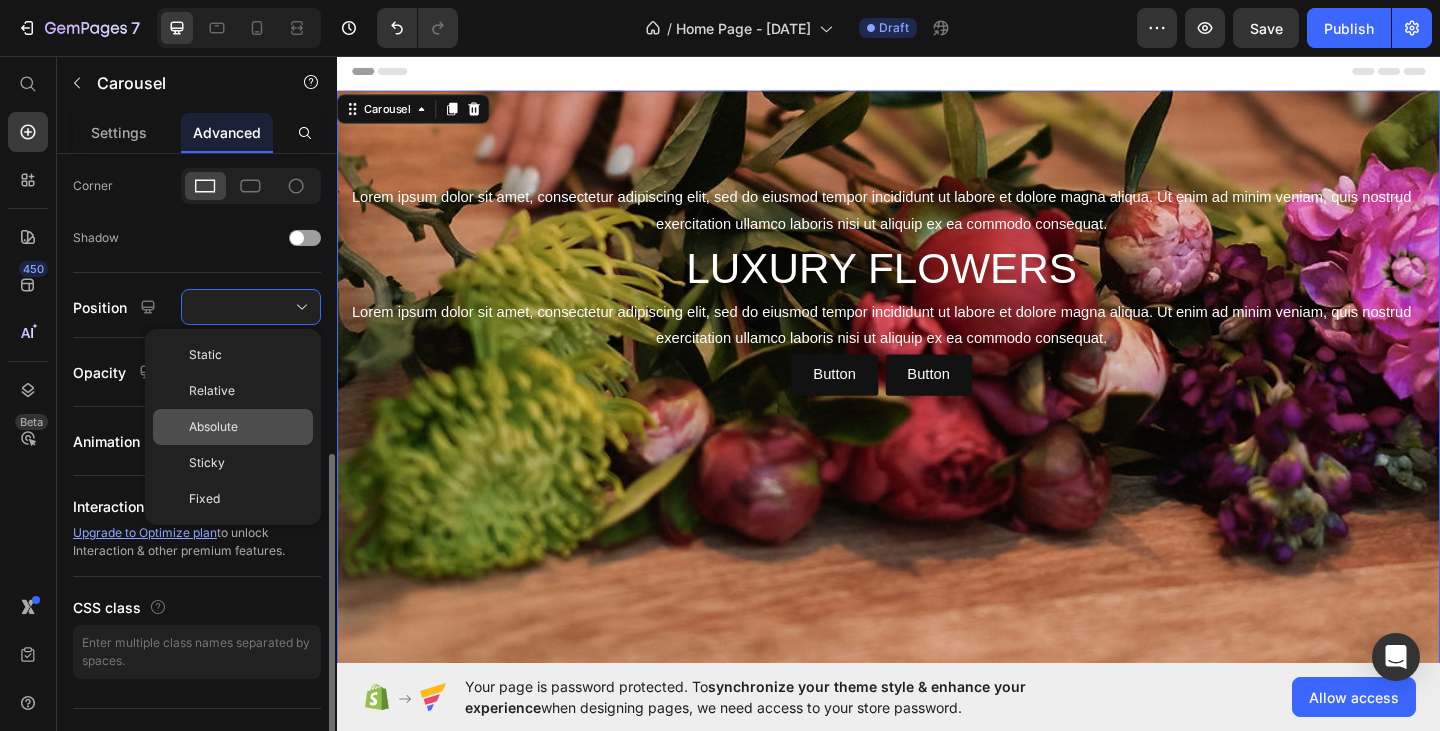 click on "Absolute" at bounding box center [213, 427] 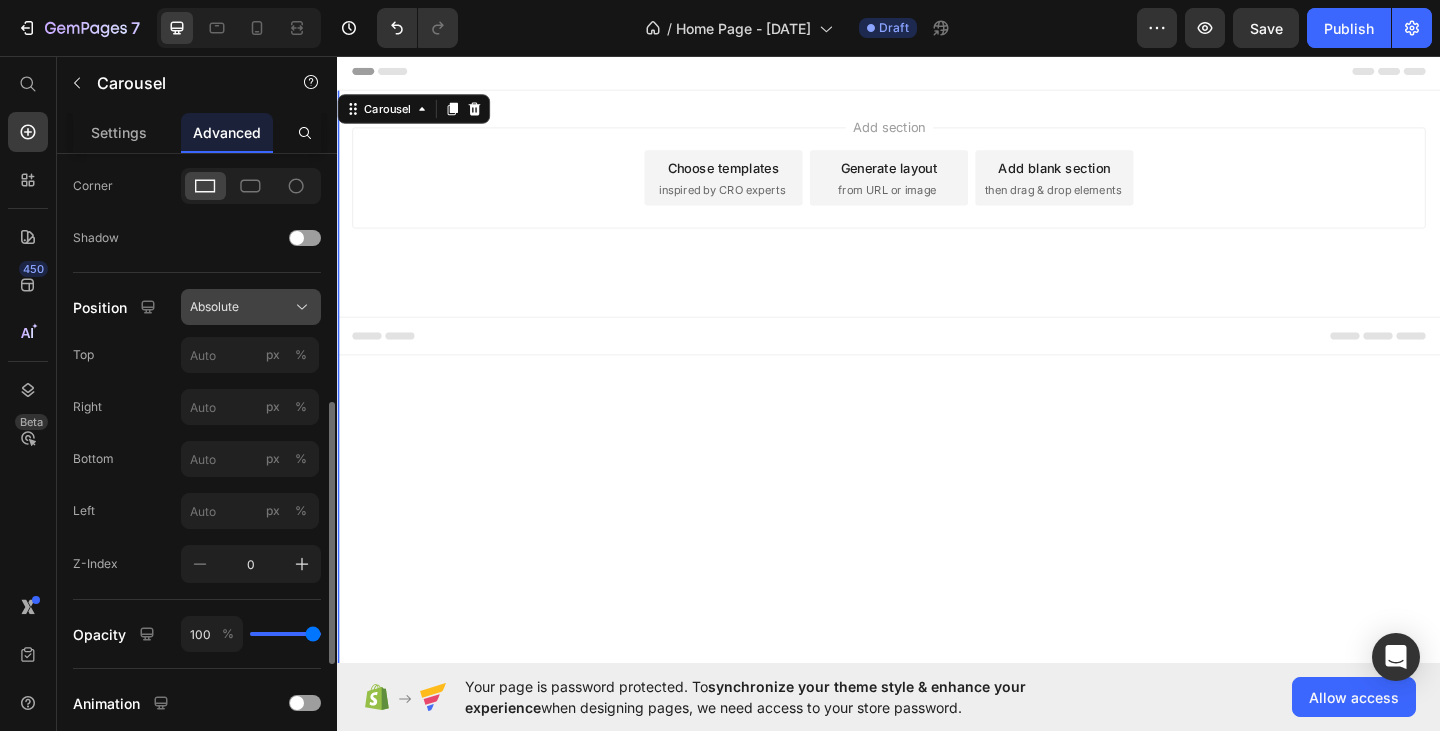click on "Absolute" at bounding box center [251, 307] 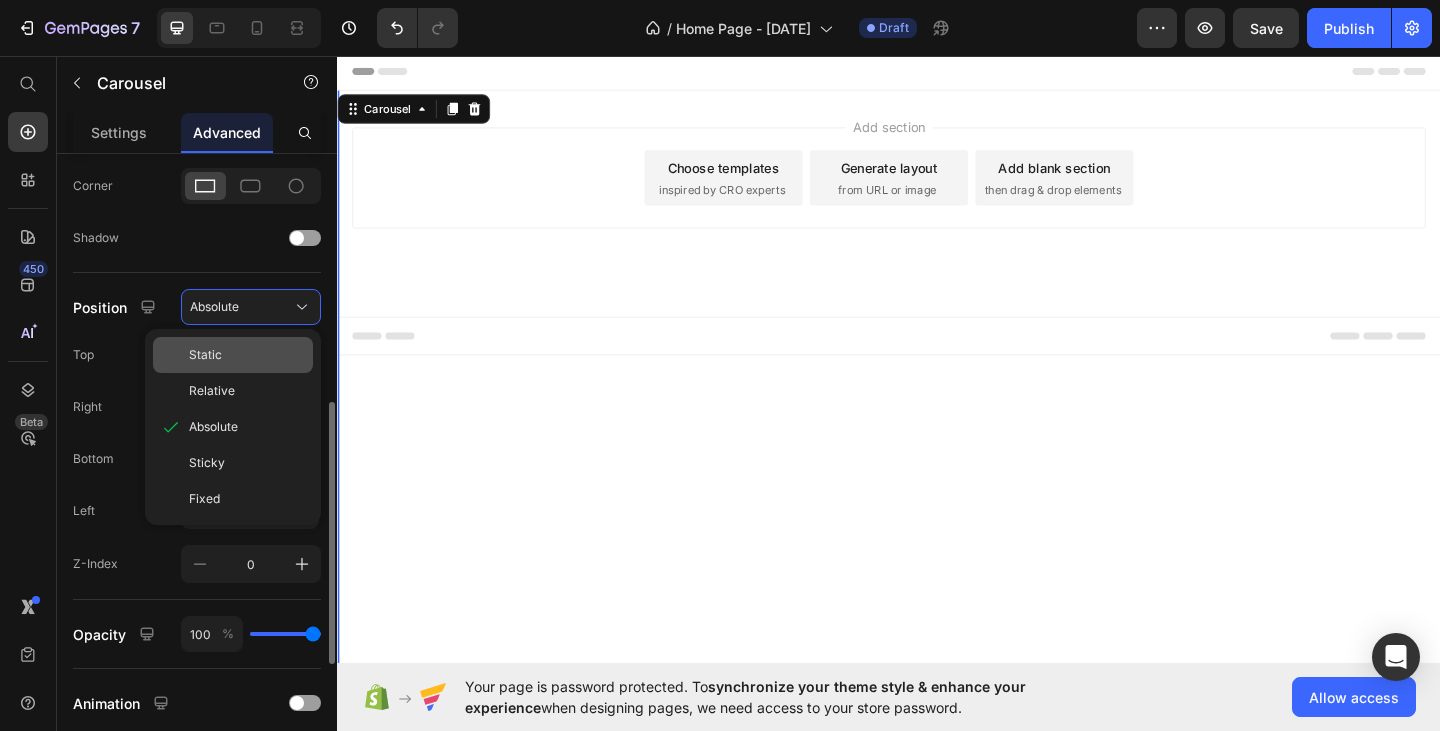 click on "Static" at bounding box center [247, 355] 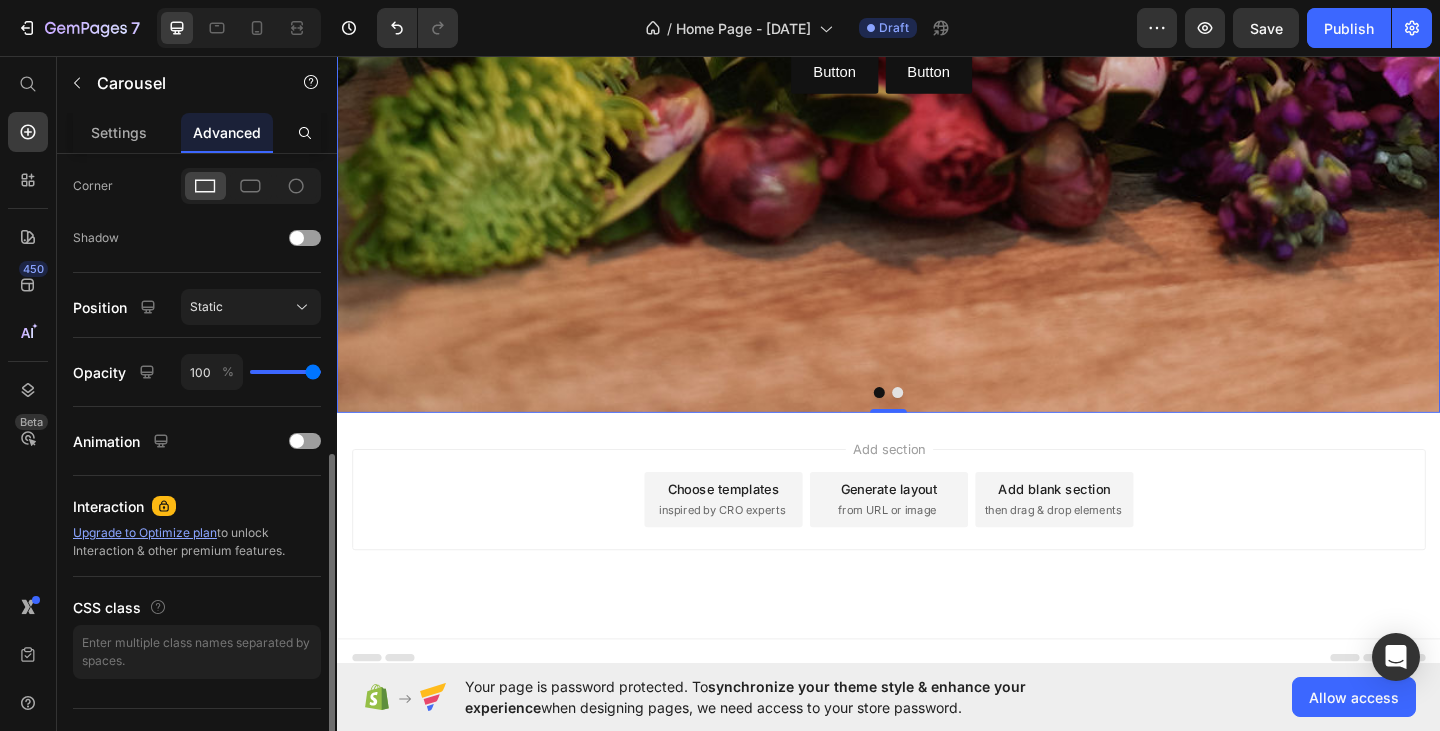 scroll, scrollTop: 342, scrollLeft: 0, axis: vertical 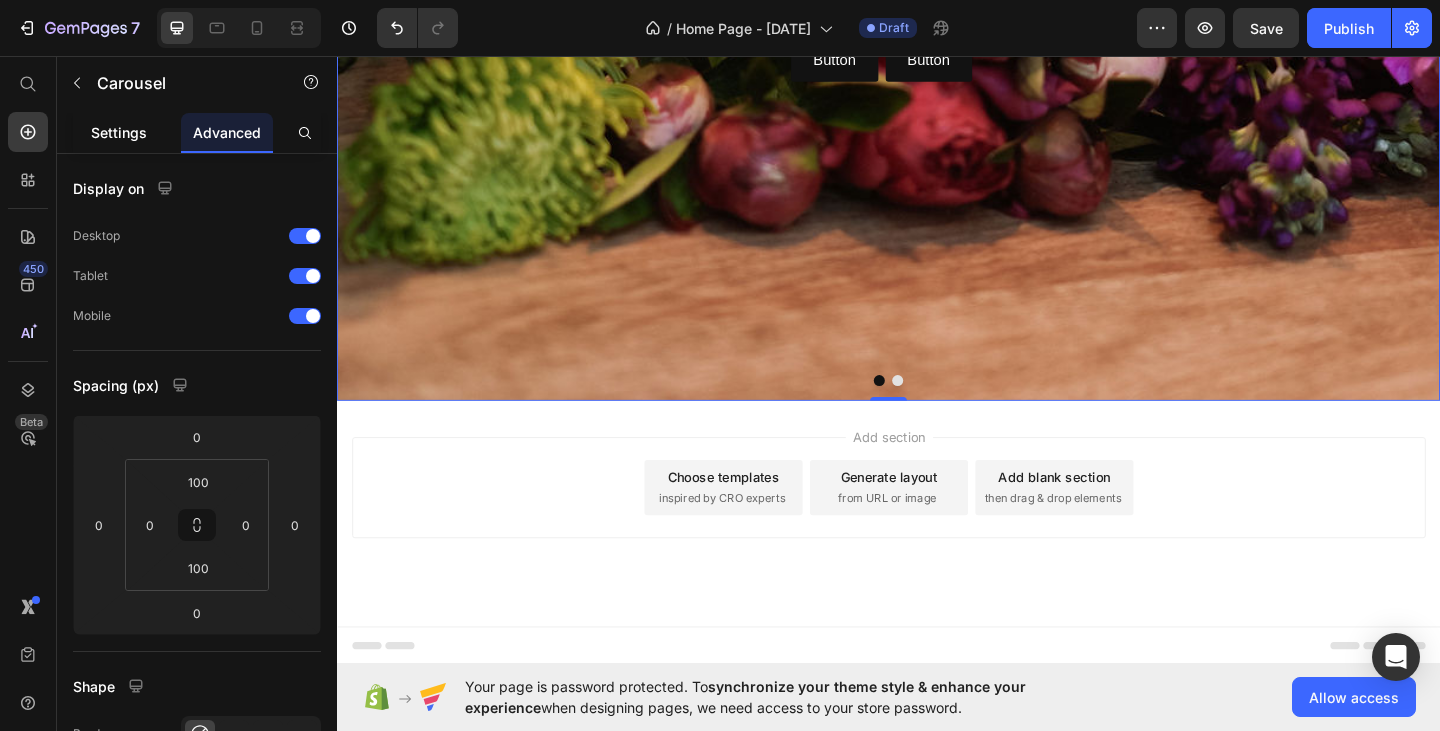 click on "Settings" 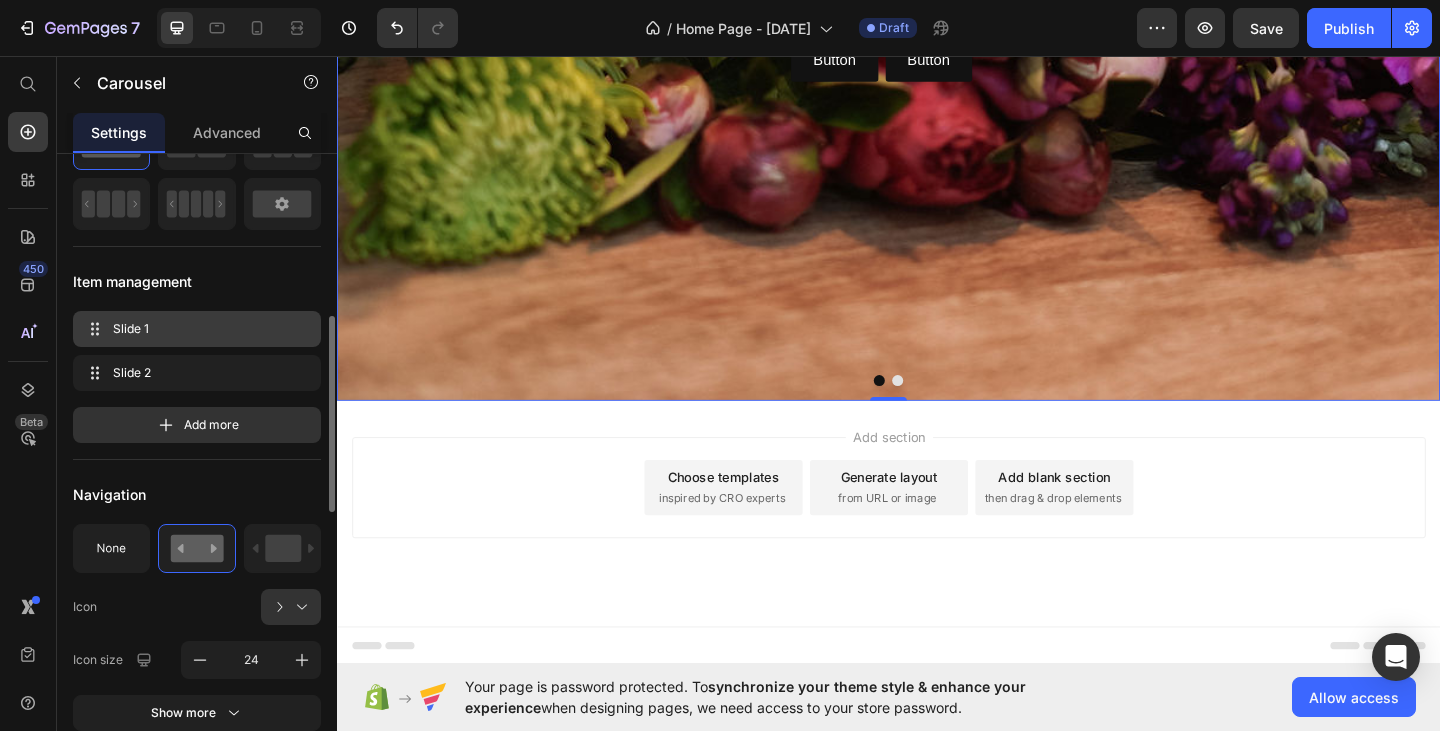 scroll, scrollTop: 200, scrollLeft: 0, axis: vertical 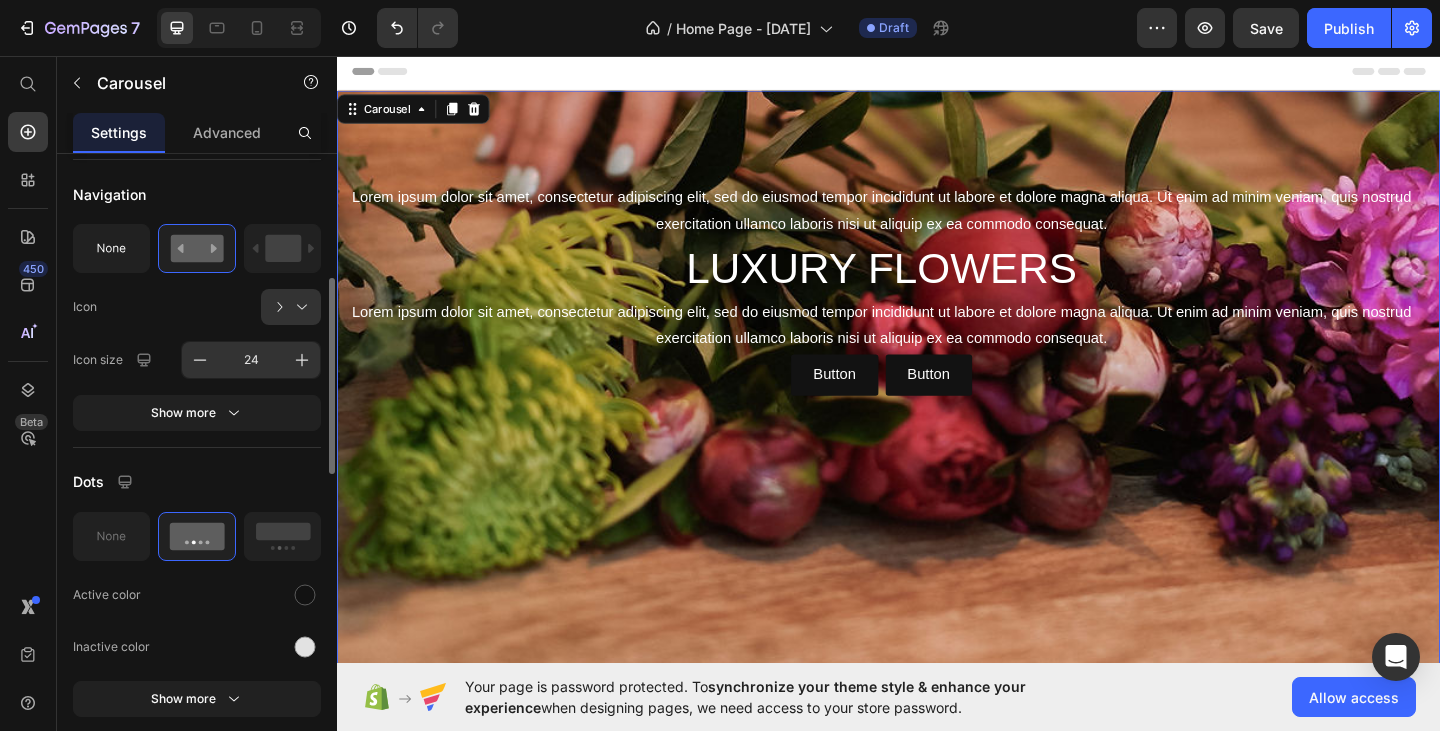click on "24" at bounding box center (251, 360) 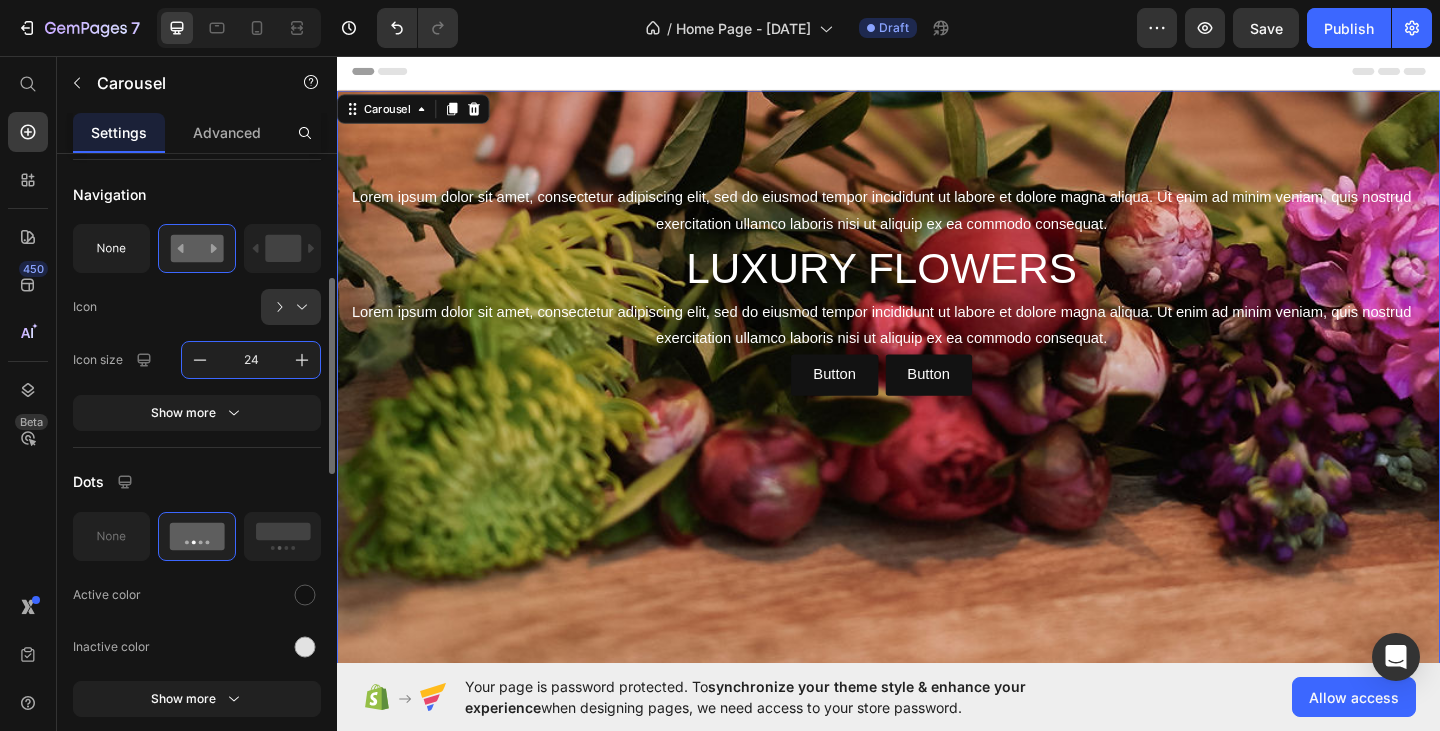 click on "24" at bounding box center (251, 360) 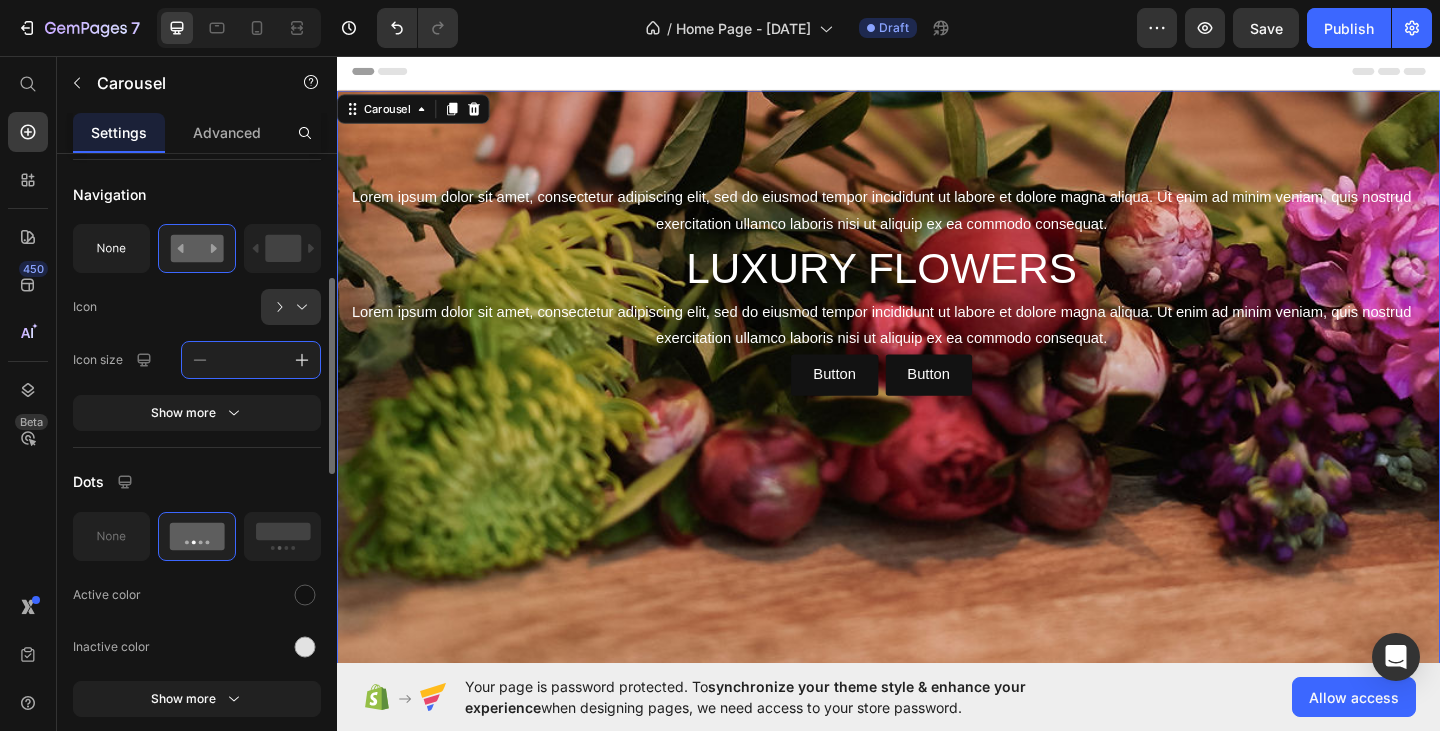 type on "24" 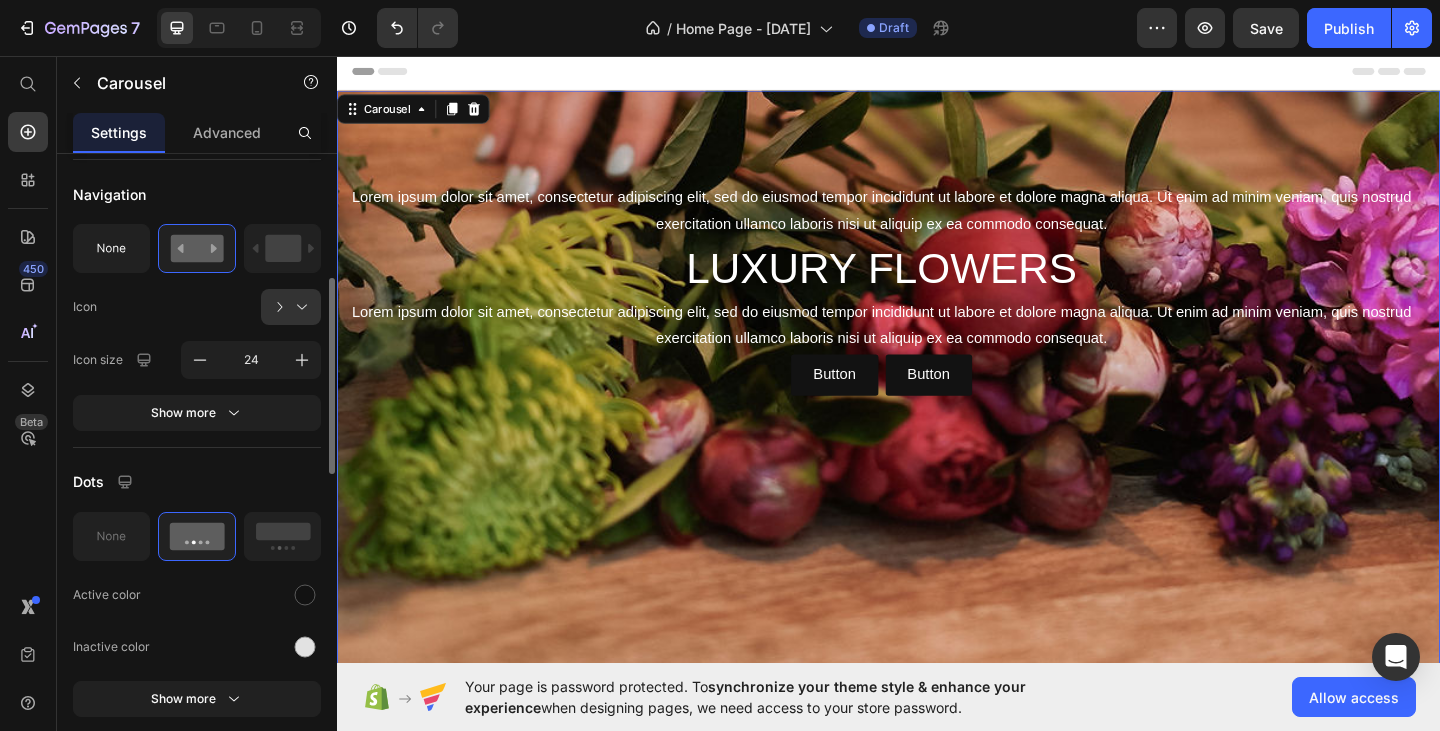 click on "Navigation Icon
Icon size 24 Show more" 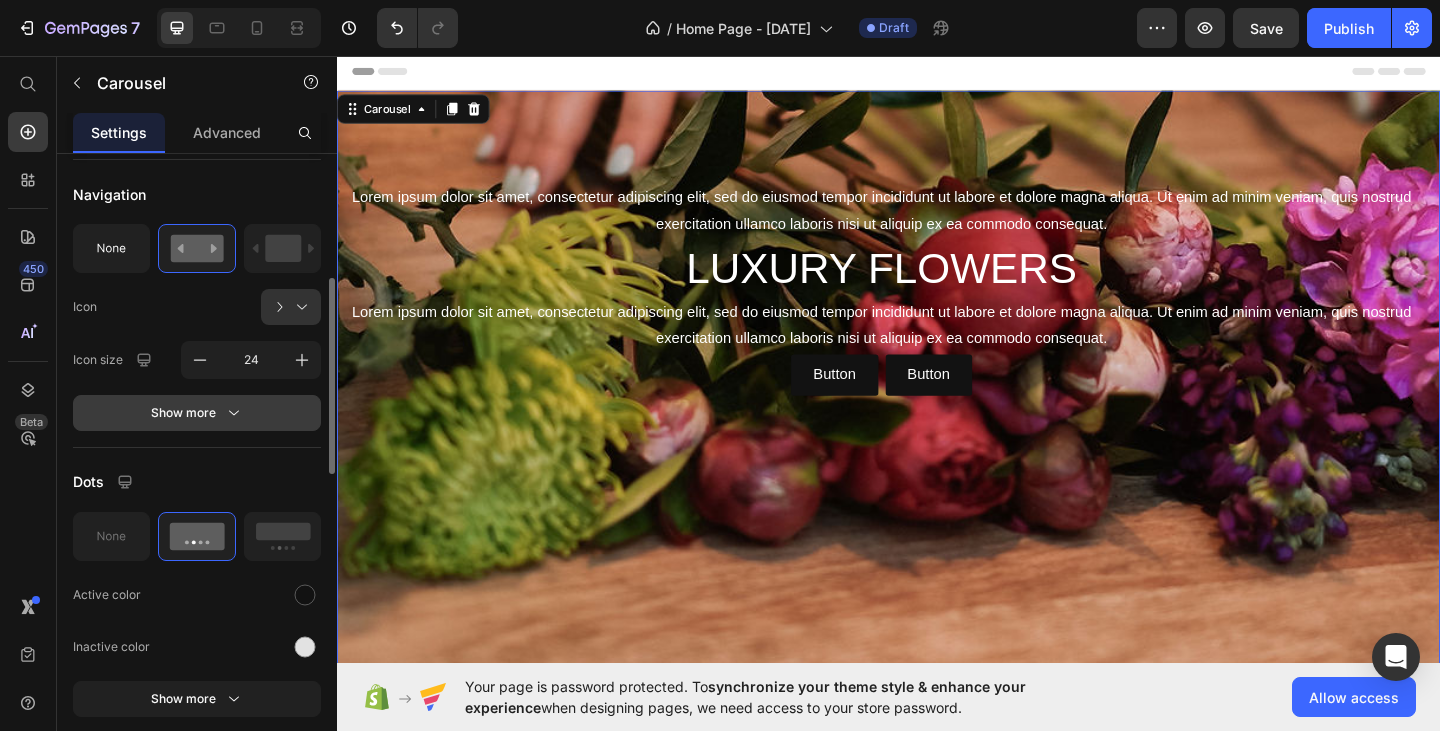 click on "Show more" at bounding box center [197, 413] 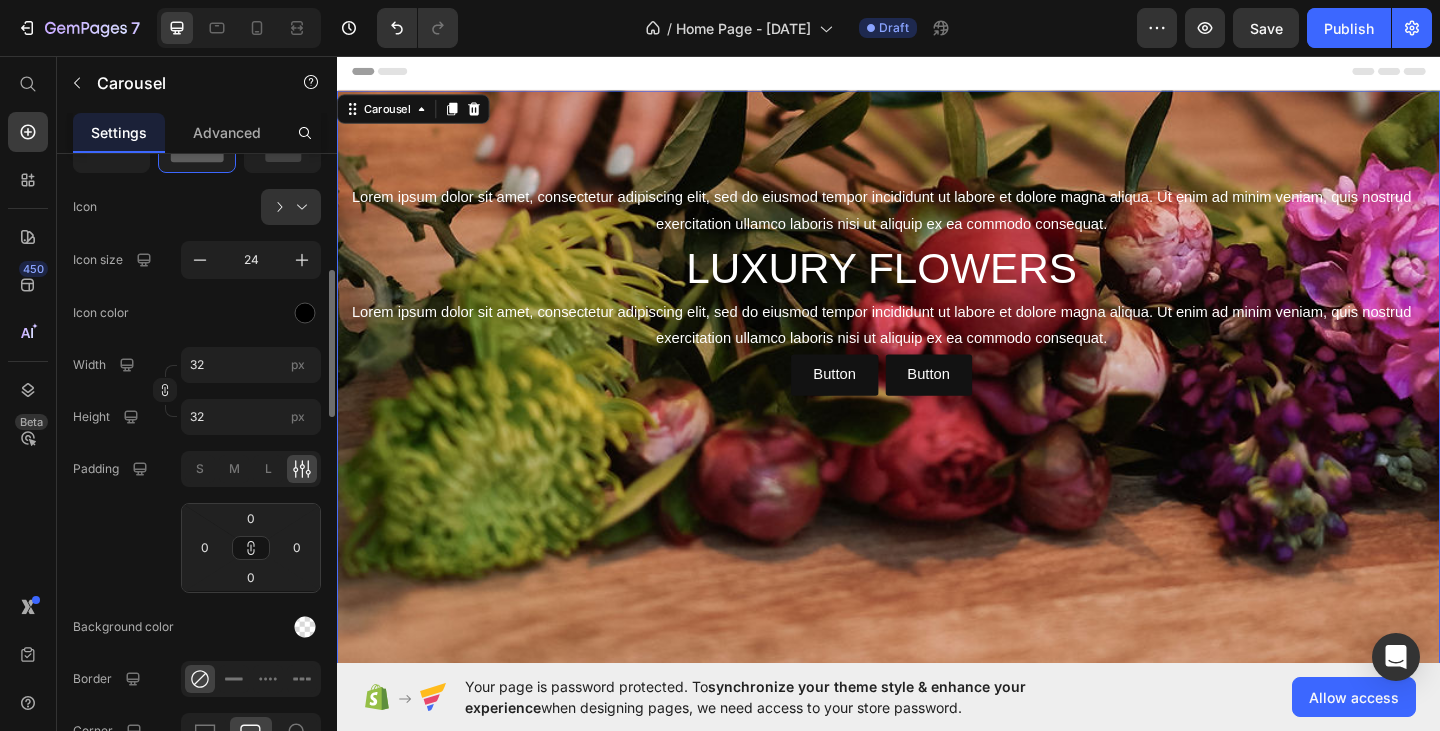 scroll, scrollTop: 600, scrollLeft: 0, axis: vertical 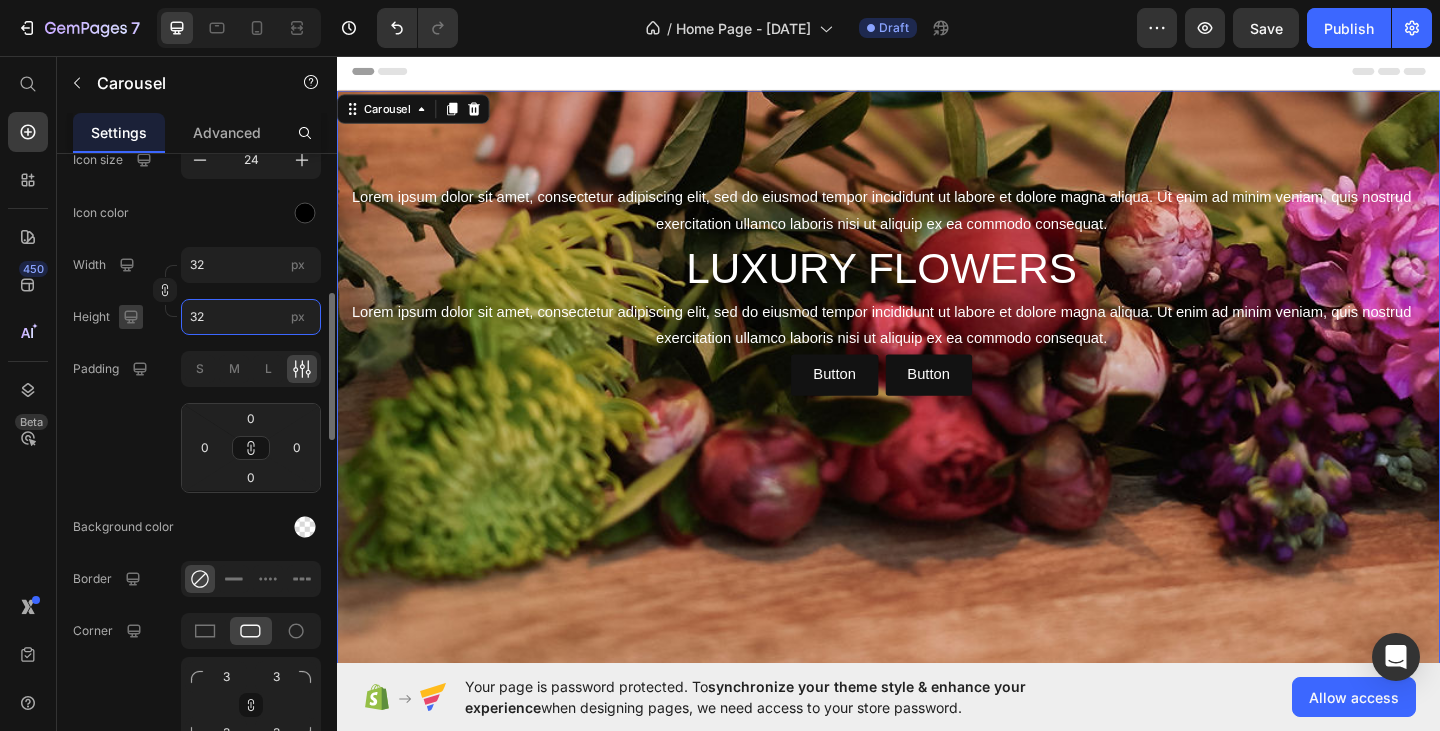 type 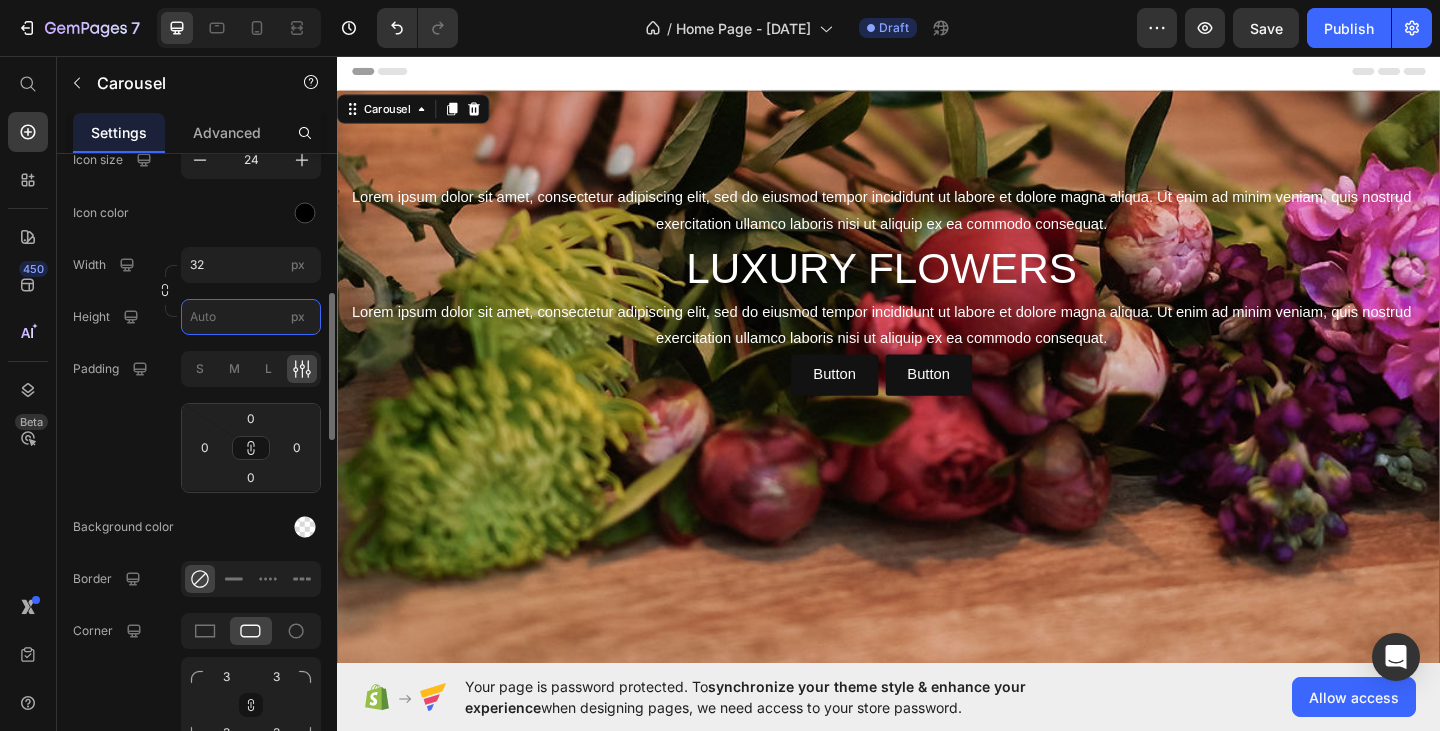 type on "3232" 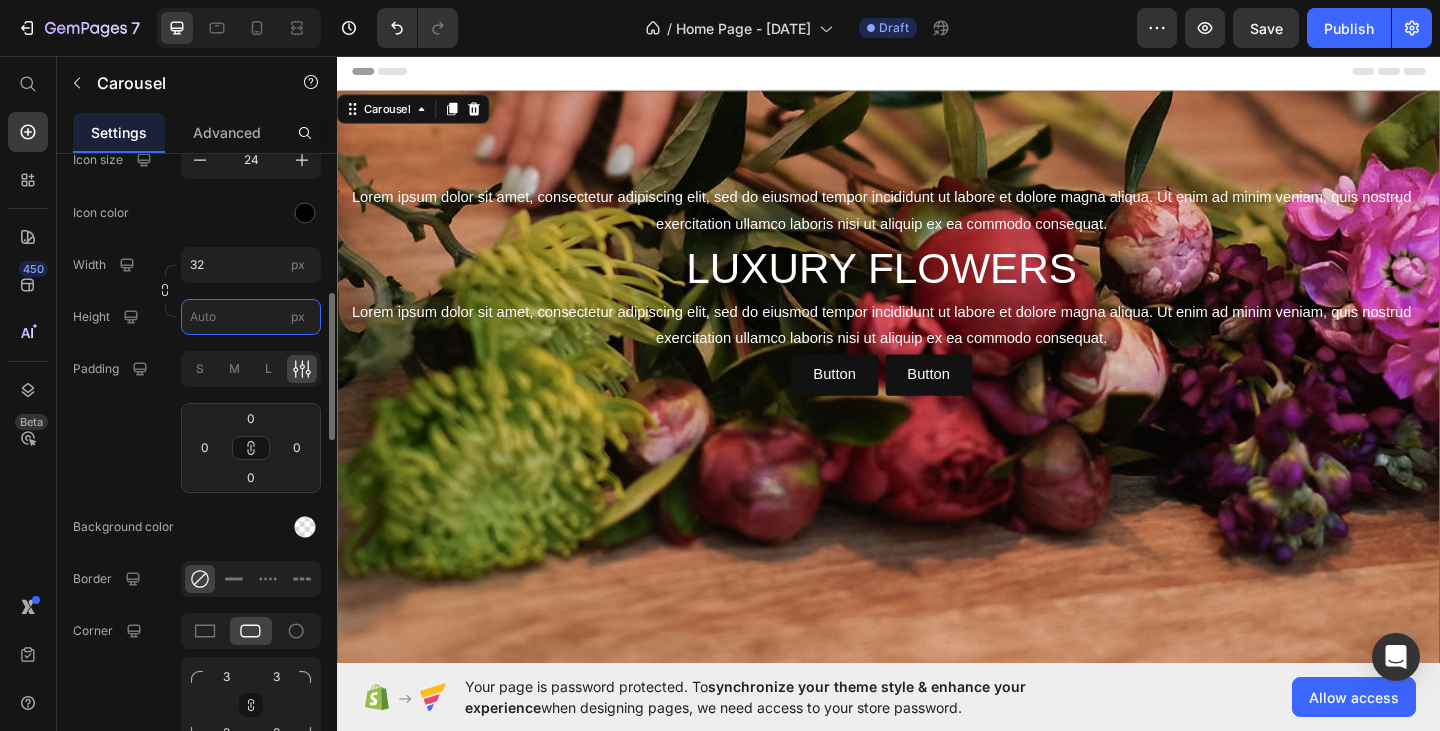 type on "3232" 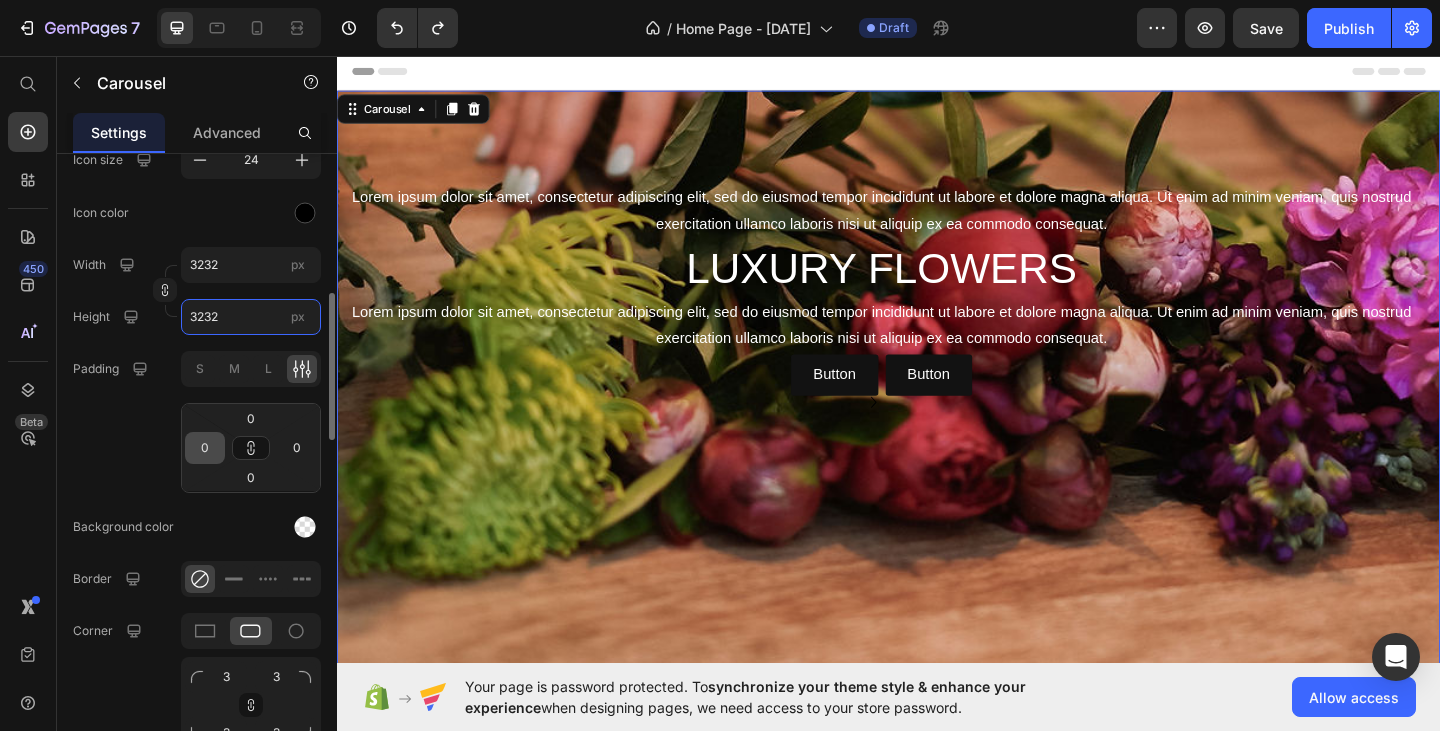scroll, scrollTop: 700, scrollLeft: 0, axis: vertical 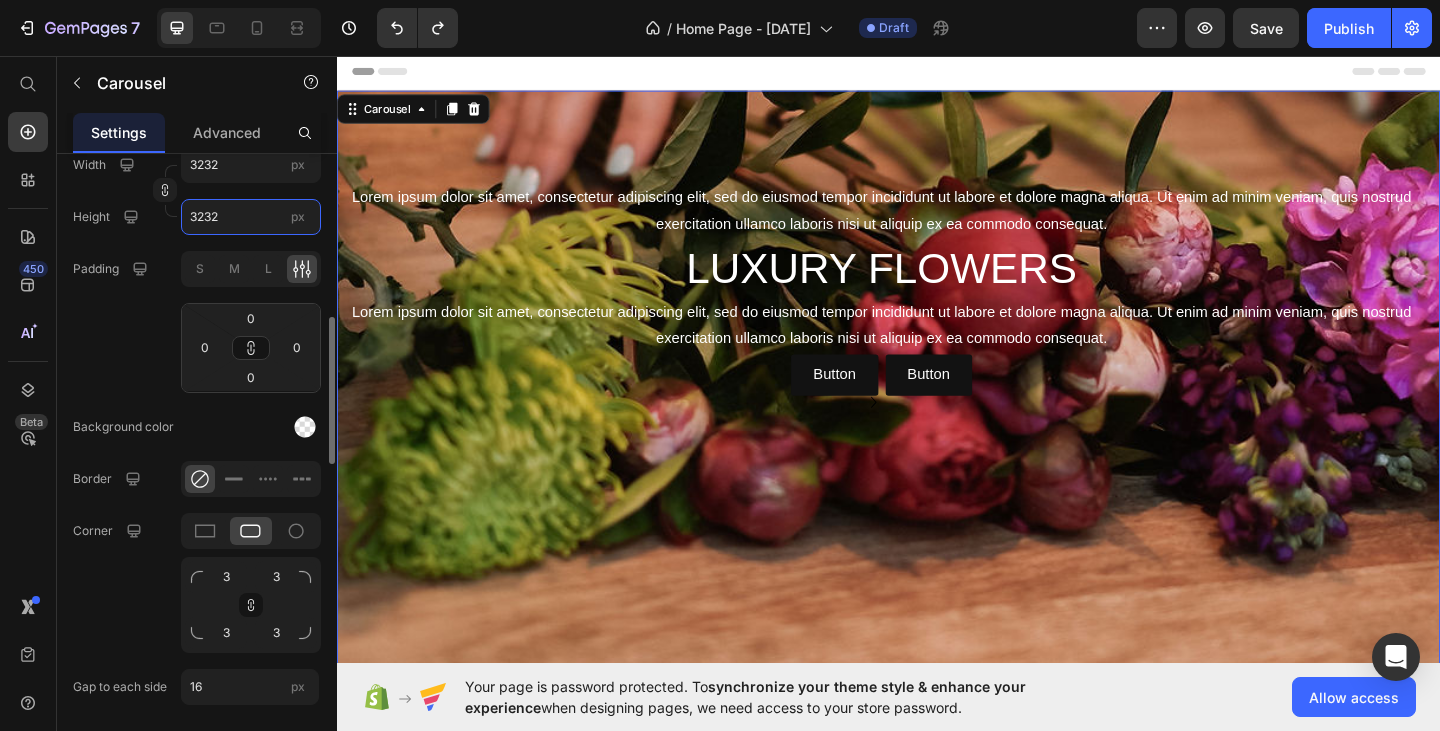 type on "32" 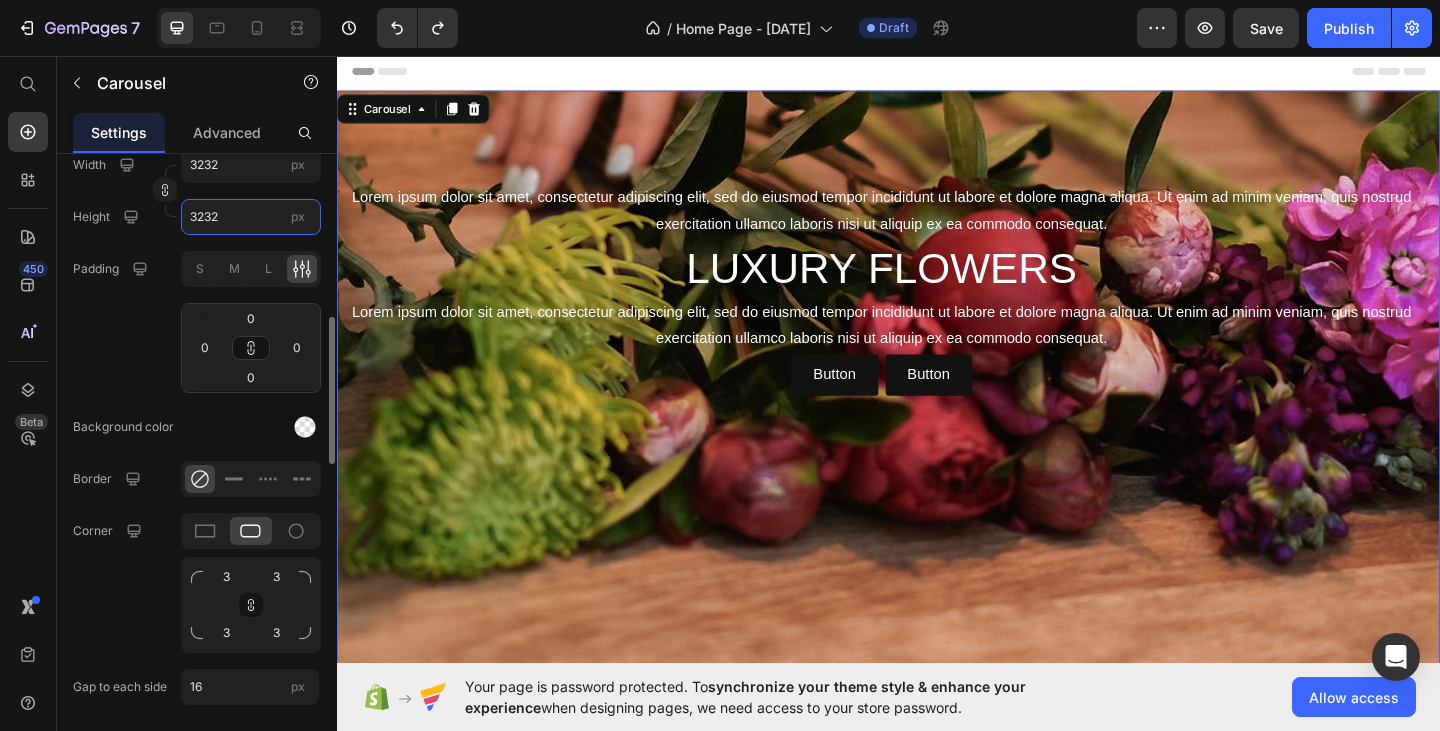 type on "32" 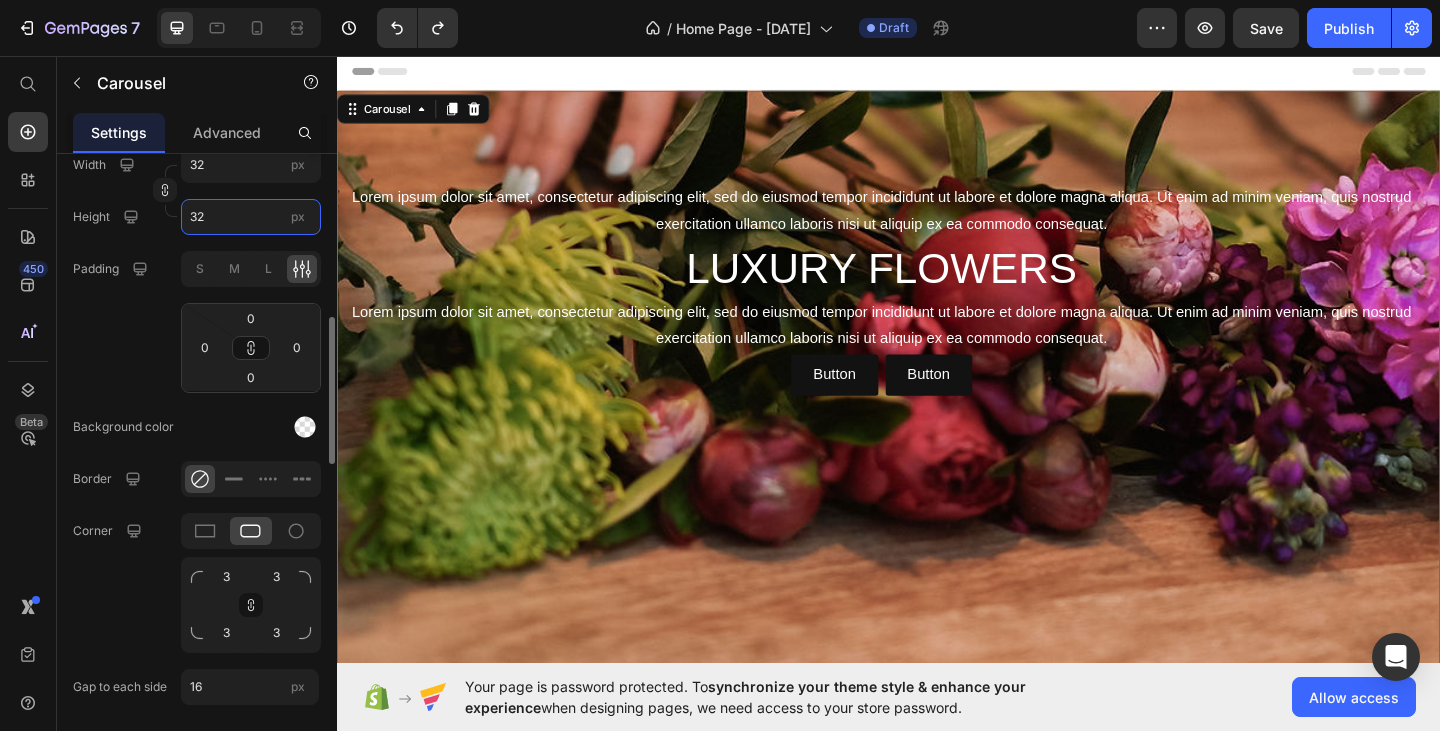 click on "32" at bounding box center [251, 217] 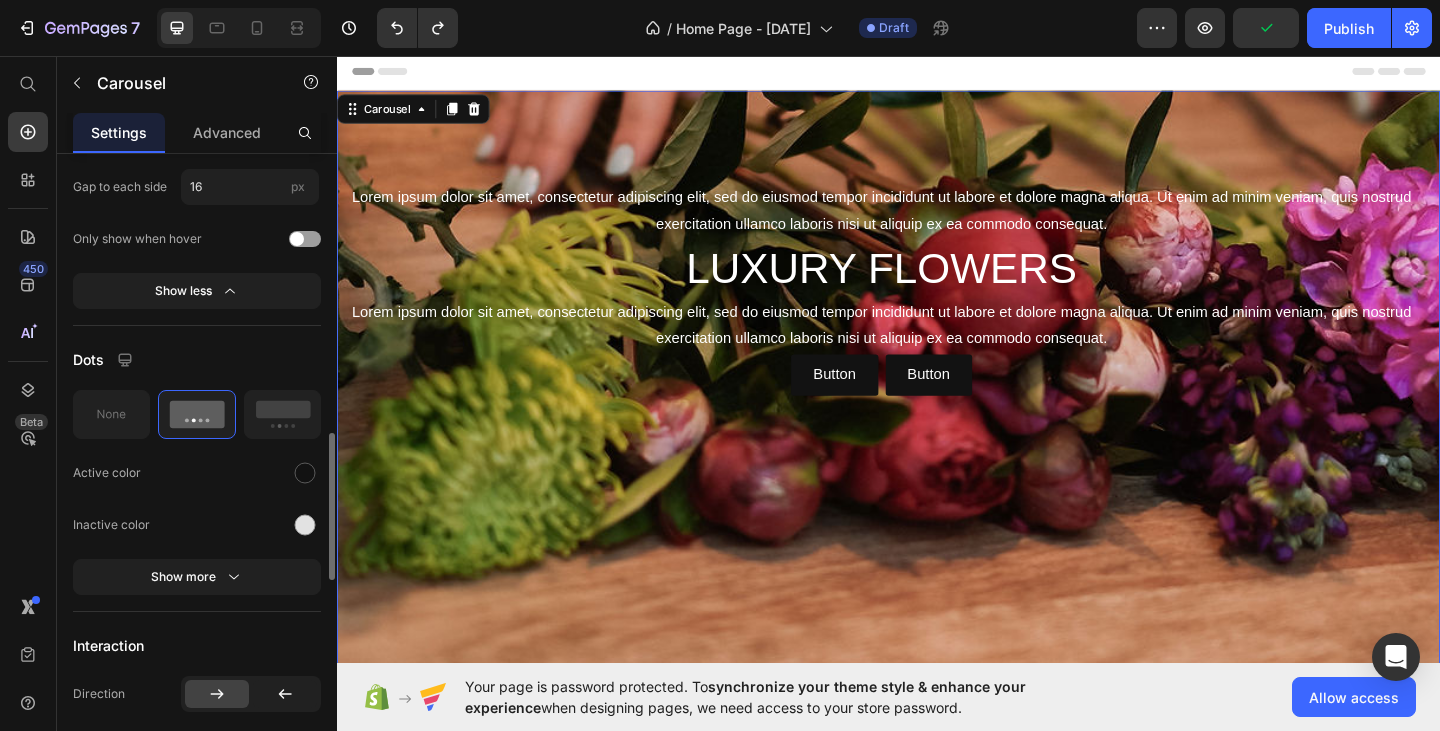 scroll, scrollTop: 1100, scrollLeft: 0, axis: vertical 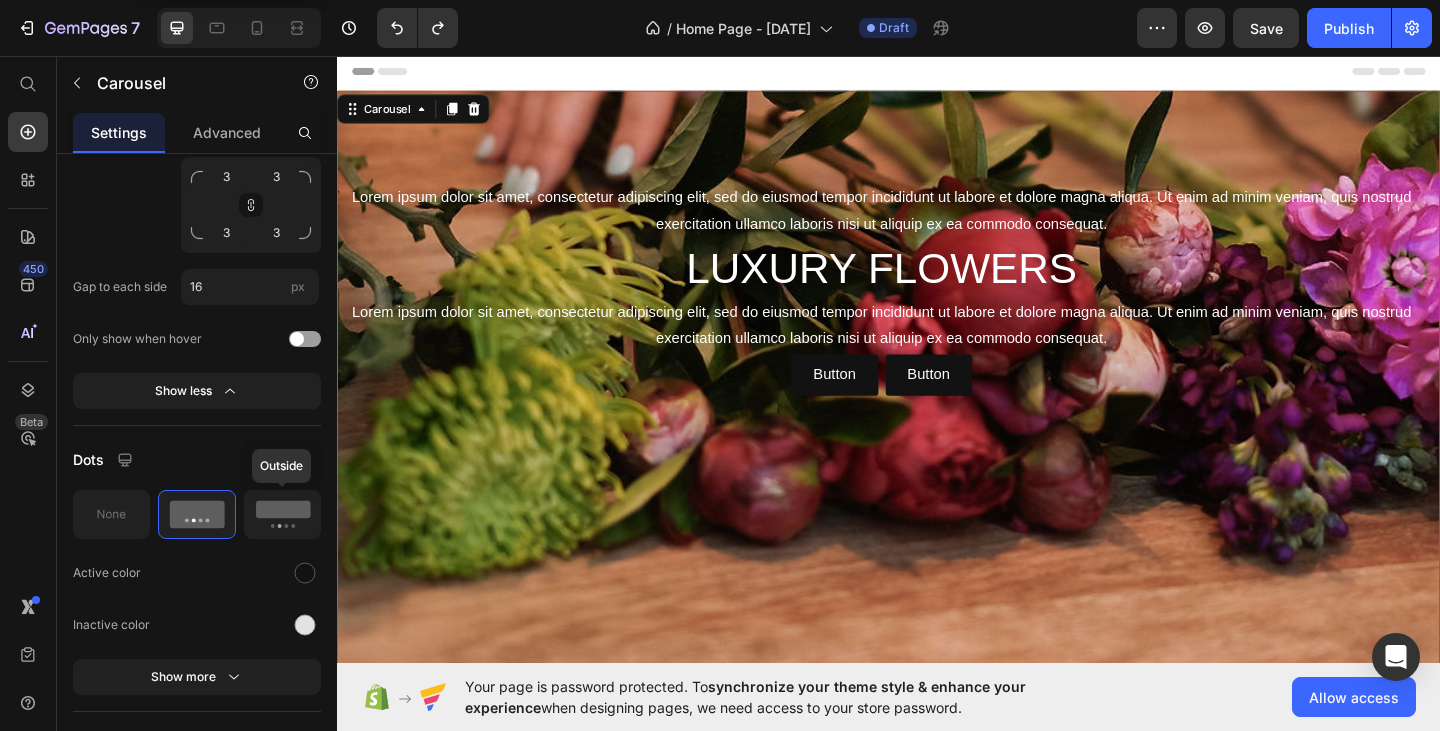 click 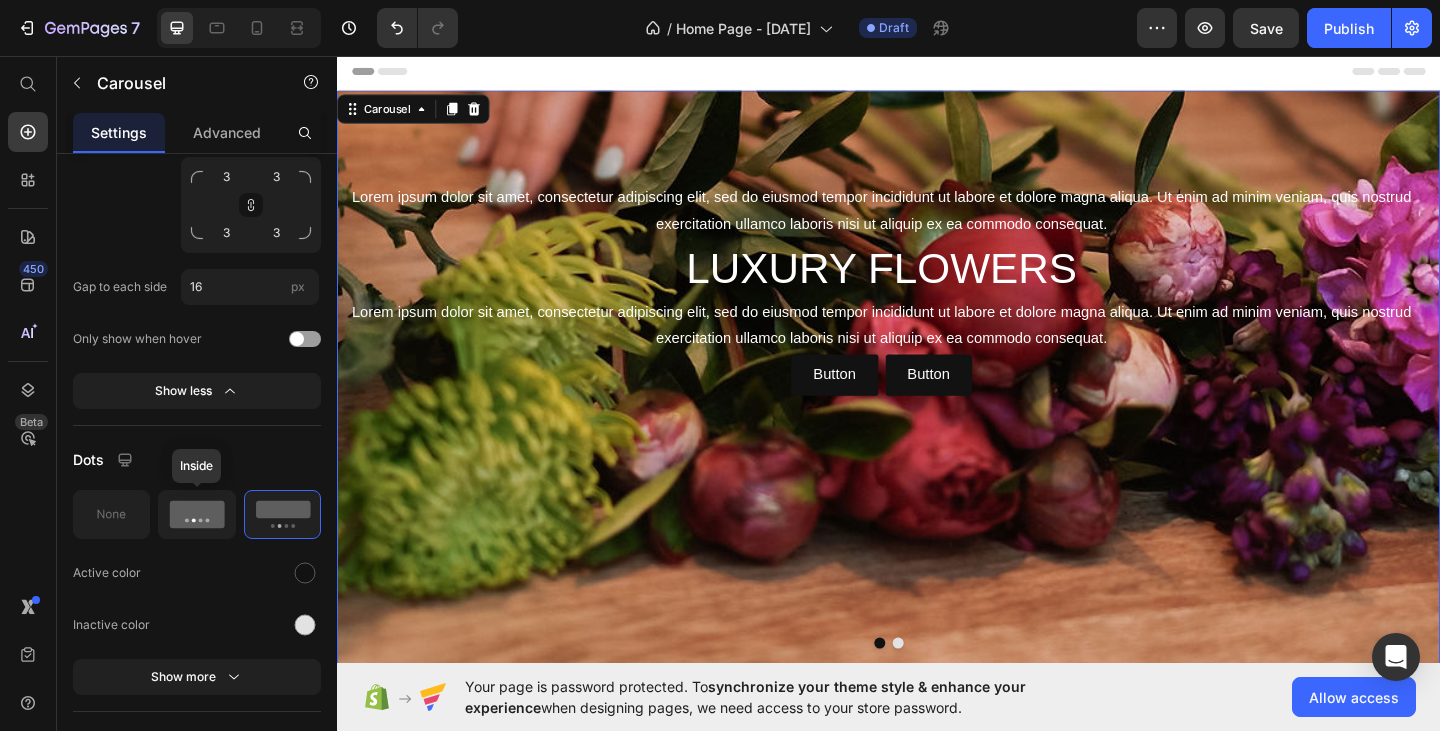 click 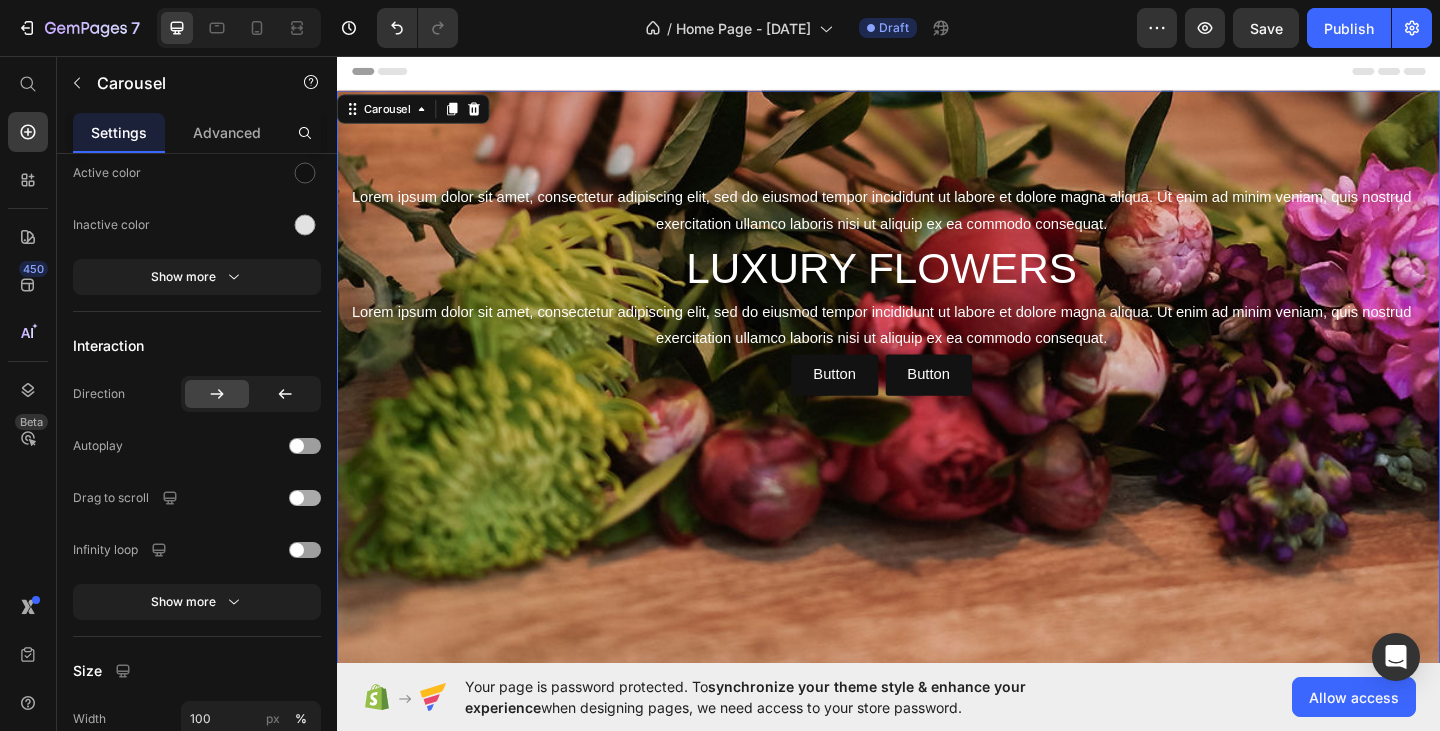 scroll, scrollTop: 1700, scrollLeft: 0, axis: vertical 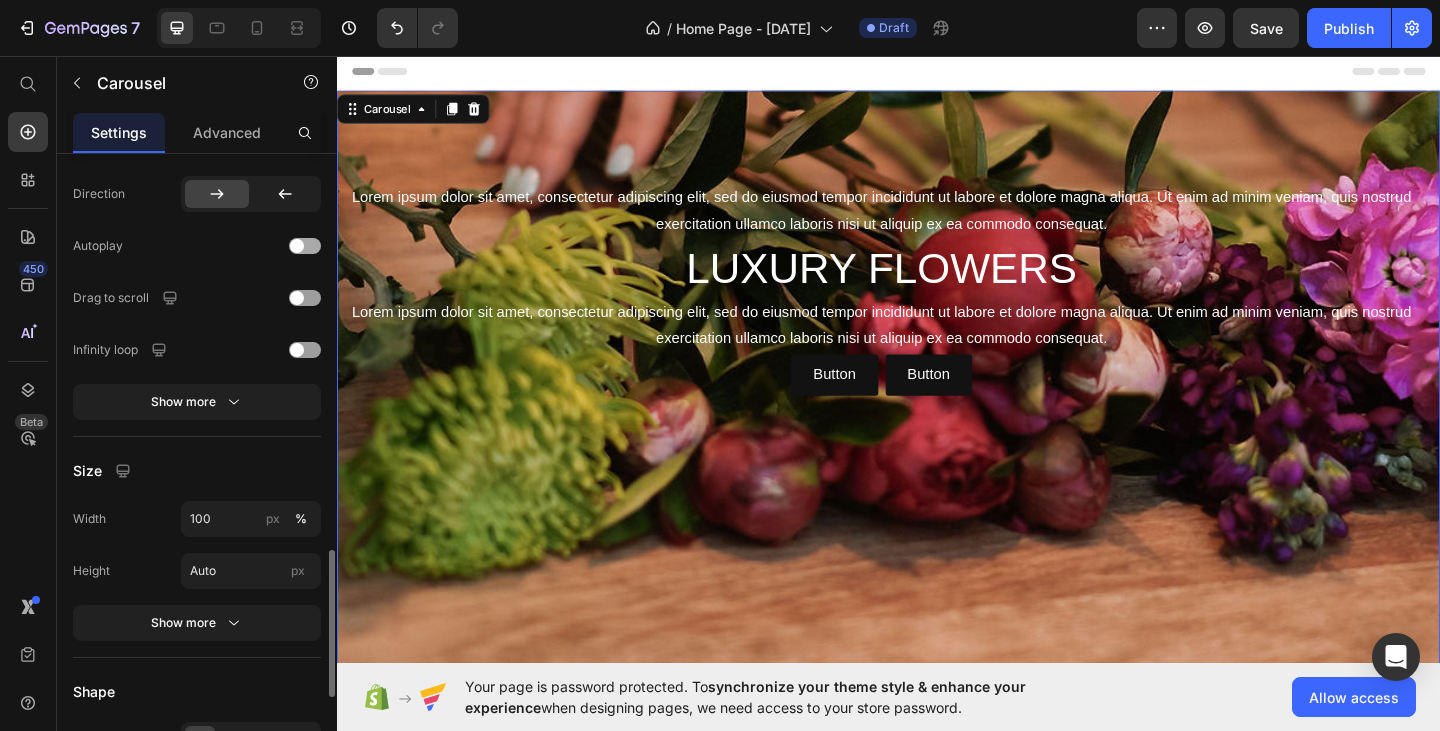 click at bounding box center (297, 246) 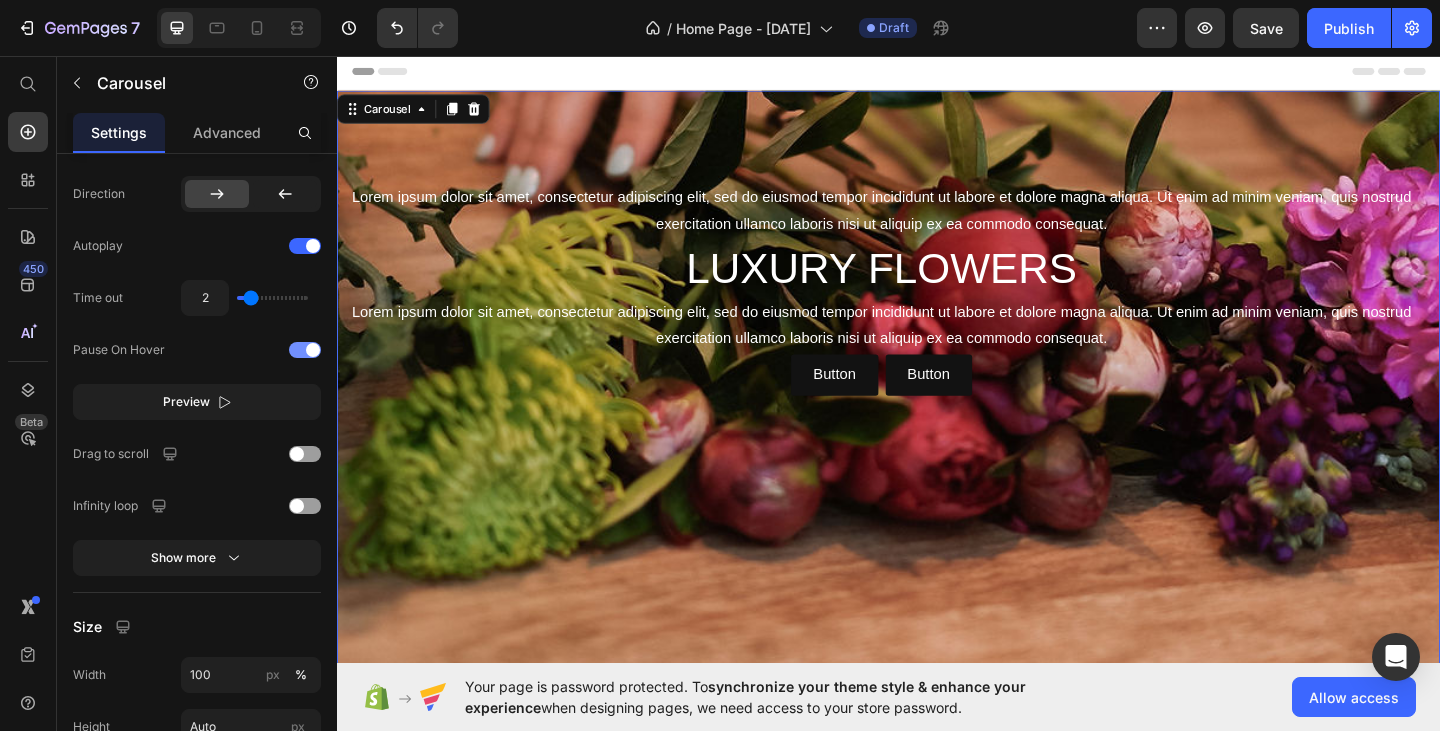 scroll, scrollTop: 1800, scrollLeft: 0, axis: vertical 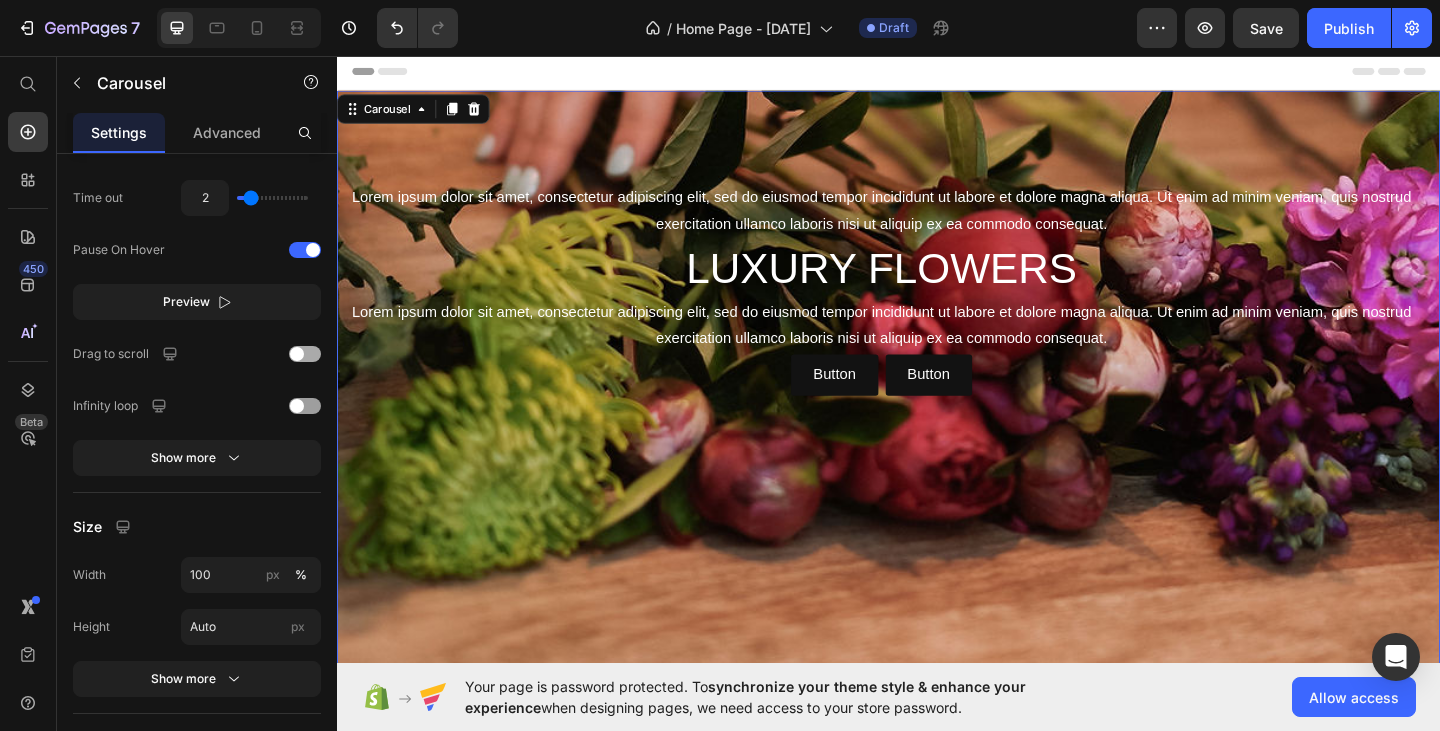click at bounding box center (297, 354) 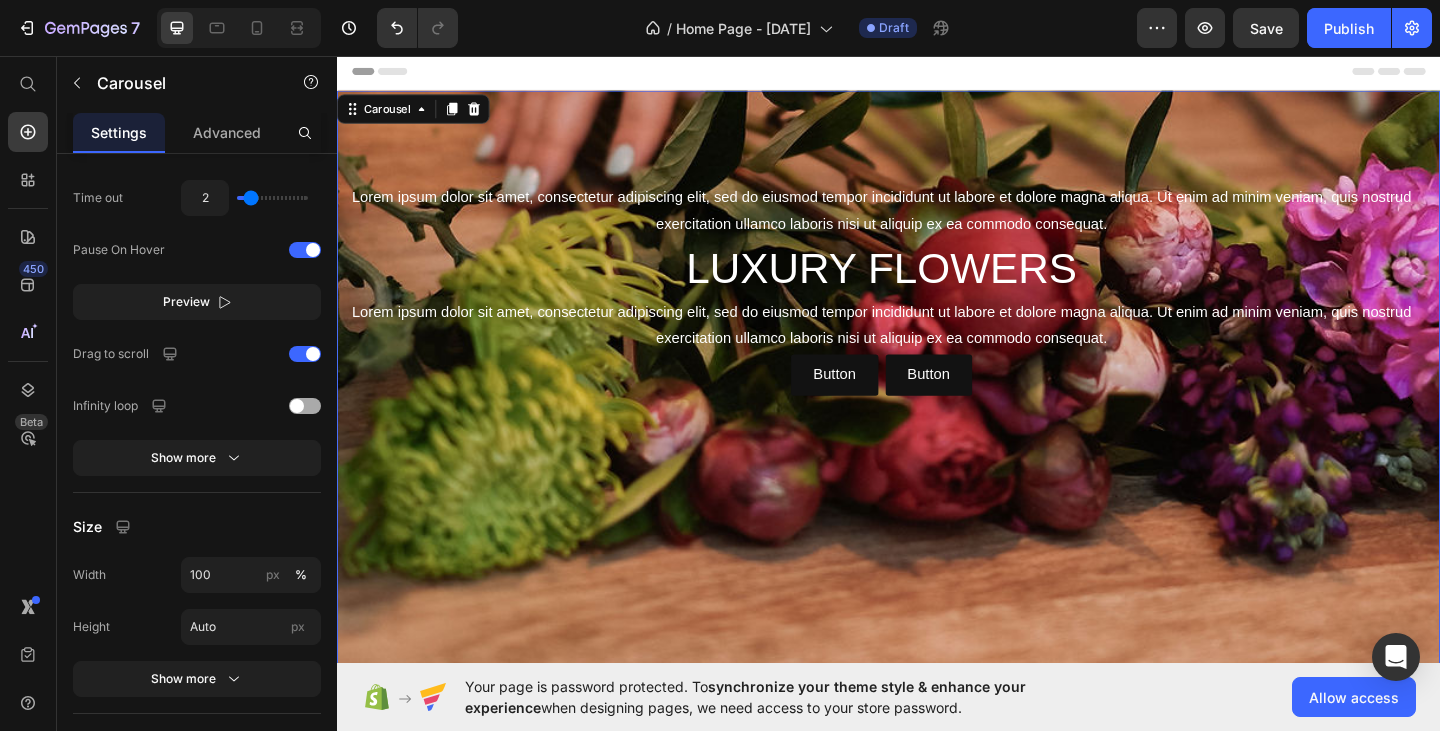 click on "Infinity loop" 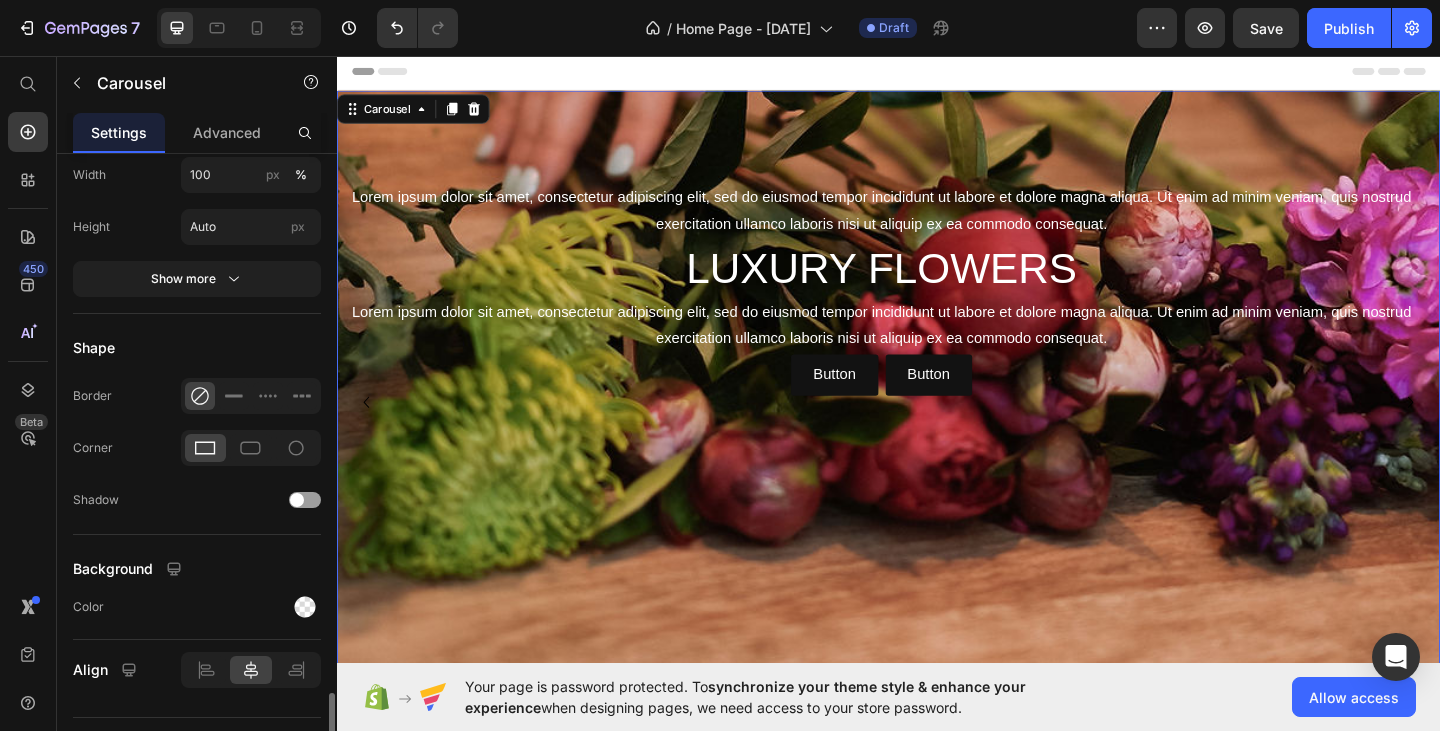 scroll, scrollTop: 2244, scrollLeft: 0, axis: vertical 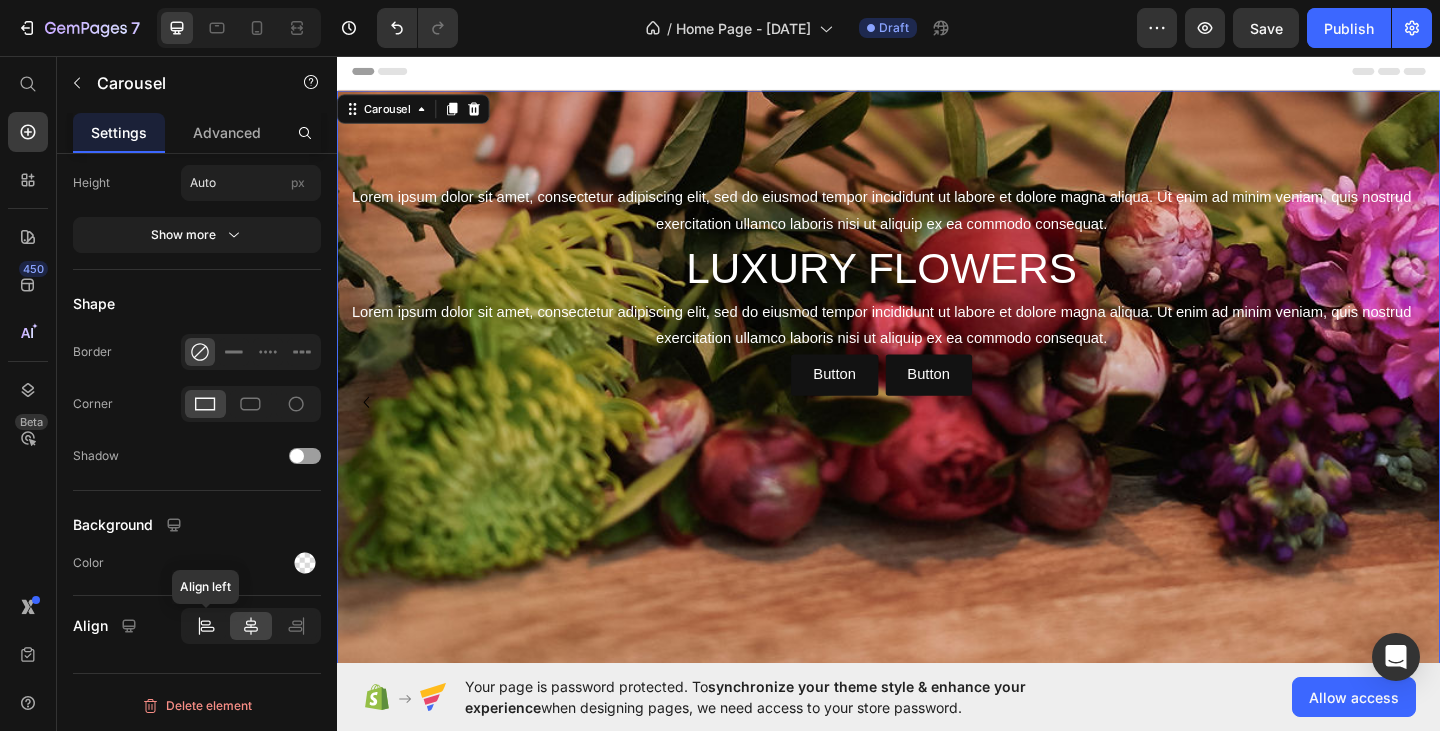 click 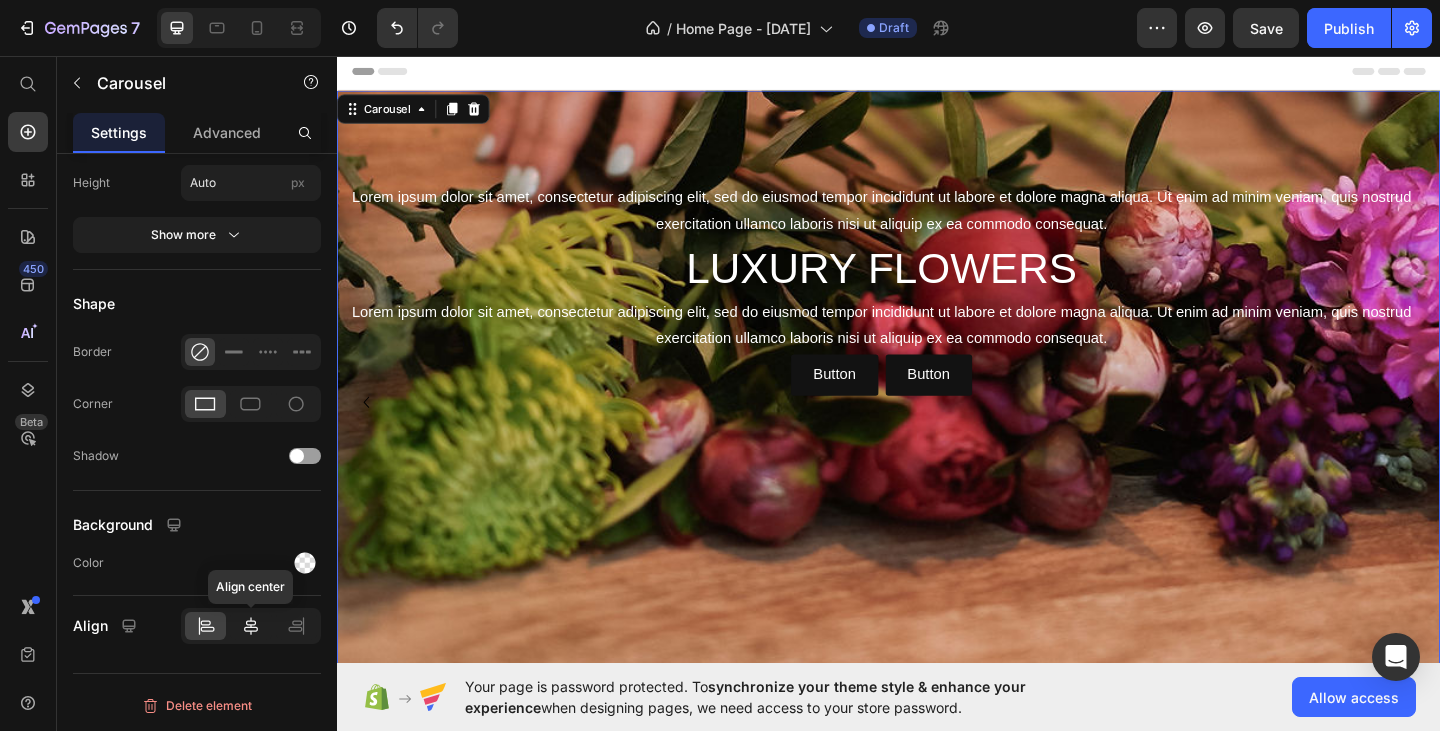 click 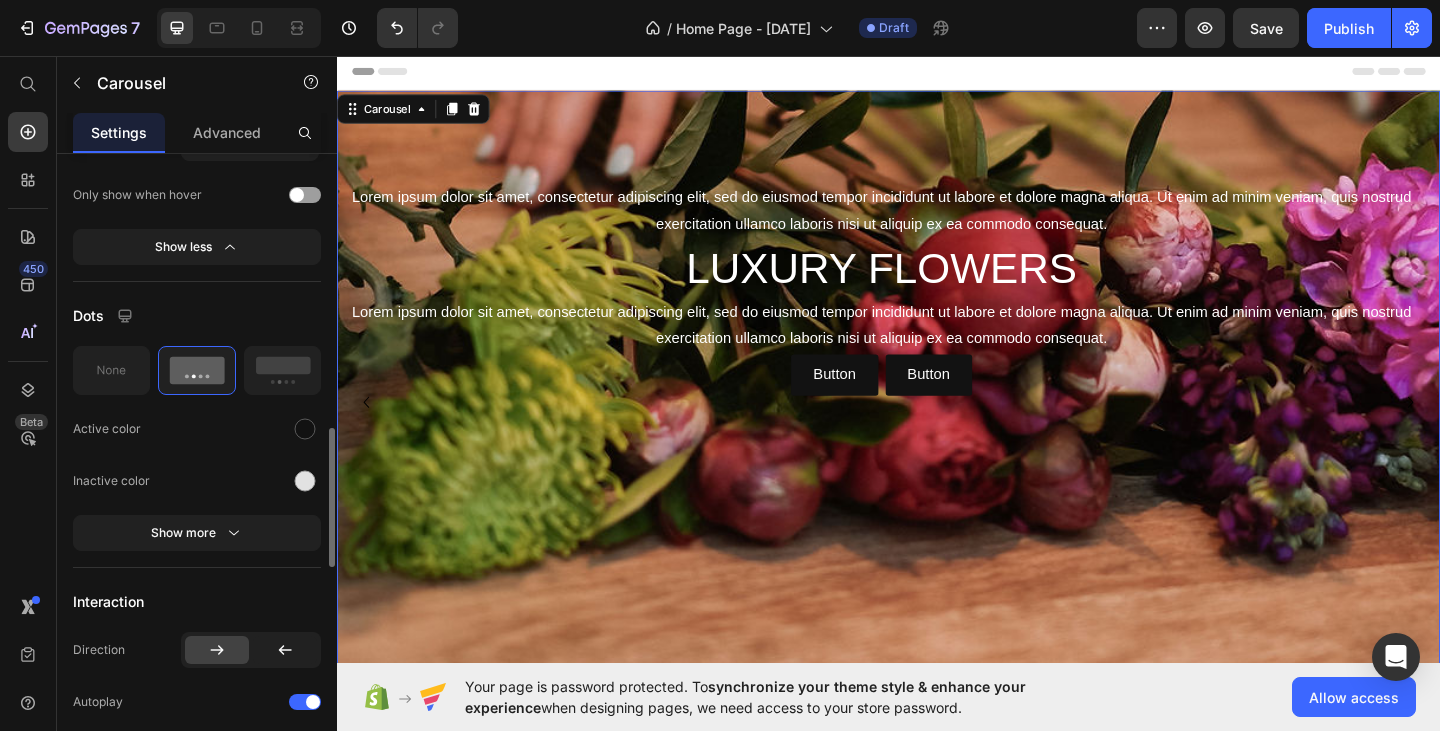 scroll, scrollTop: 644, scrollLeft: 0, axis: vertical 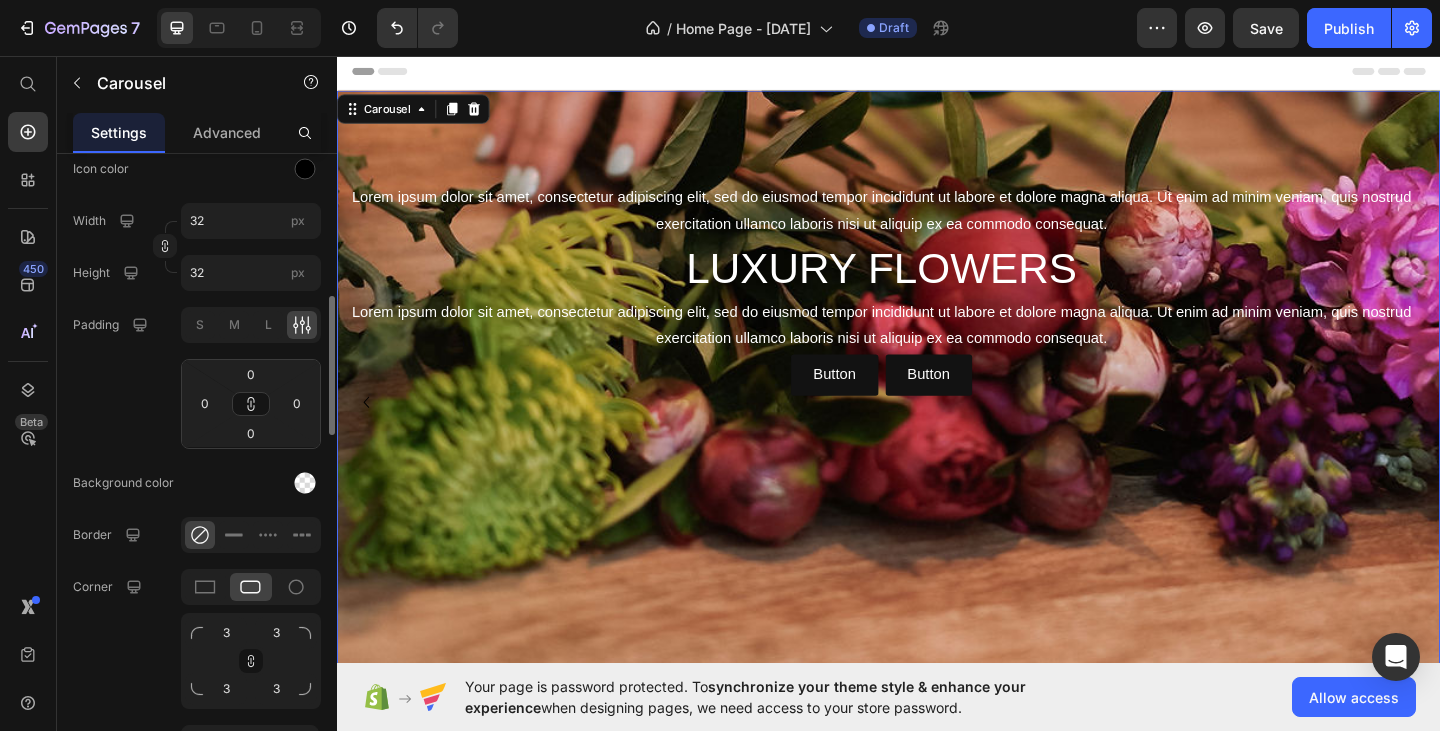 click on "Lorem ipsum dolor sit amet, consectetur adipiscing elit, sed do eiusmod tempor incididunt ut labore et dolore magna aliqua. Ut enim ad minim veniam, quis nostrud exercitation ullamco laboris nisi ut aliquip ex ea commodo consequat. Text Block LUXURY FLOWERS Heading Lorem ipsum dolor sit amet, consectetur adipiscing elit, sed do eiusmod tempor incididunt ut labore et dolore magna aliqua. Ut enim ad minim veniam, quis nostrud exercitation ullamco laboris nisi ut aliquip ex ea commodo consequat. Text Block Button Button Button Button Row Row
Drop element here
Carousel   0" at bounding box center [937, 433] 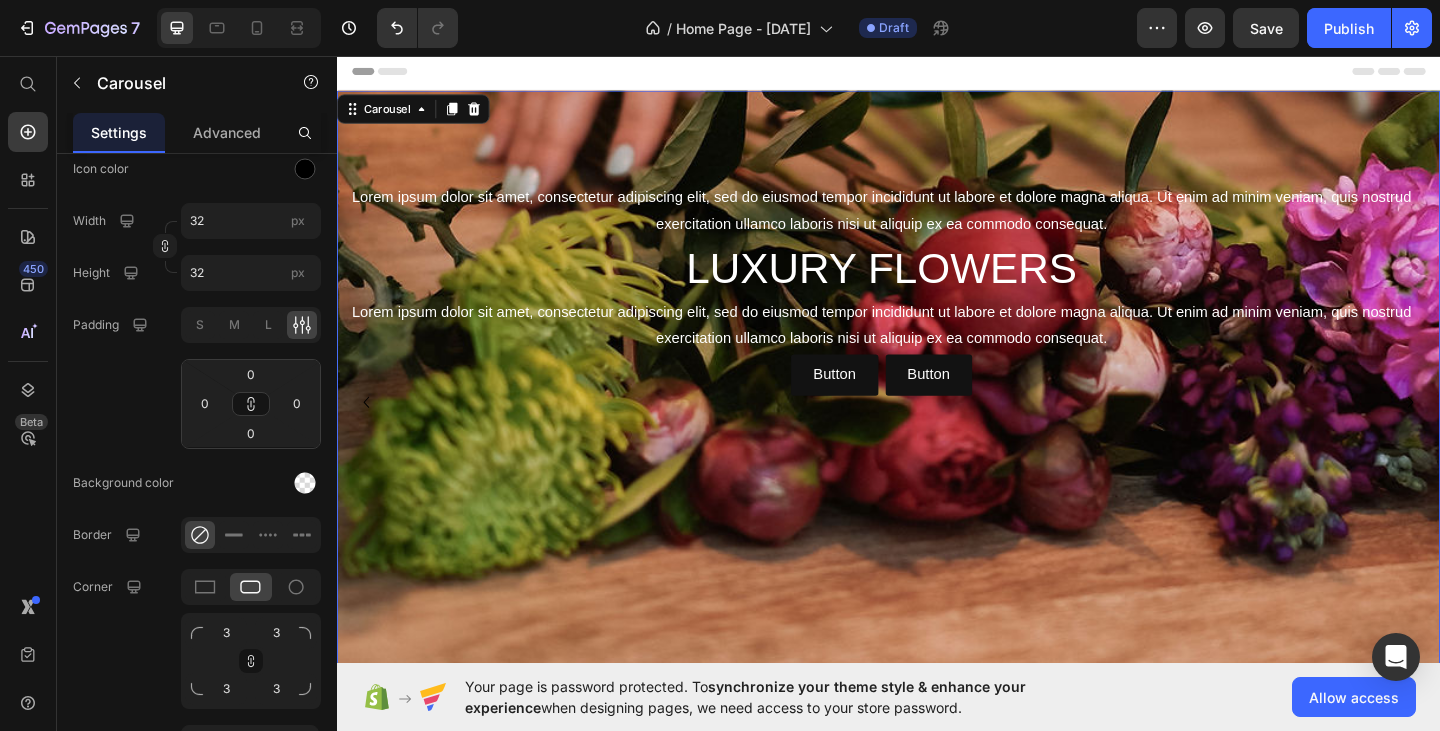 click on "Lorem ipsum dolor sit amet, consectetur adipiscing elit, sed do eiusmod tempor incididunt ut labore et dolore magna aliqua. Ut enim ad minim veniam, quis nostrud exercitation ullamco laboris nisi ut aliquip ex ea commodo consequat. Text Block LUXURY FLOWERS Heading Lorem ipsum dolor sit amet, consectetur adipiscing elit, sed do eiusmod tempor incididunt ut labore et dolore magna aliqua. Ut enim ad minim veniam, quis nostrud exercitation ullamco laboris nisi ut aliquip ex ea commodo consequat. Text Block Button Button Button Button Row Row" at bounding box center [929, 433] 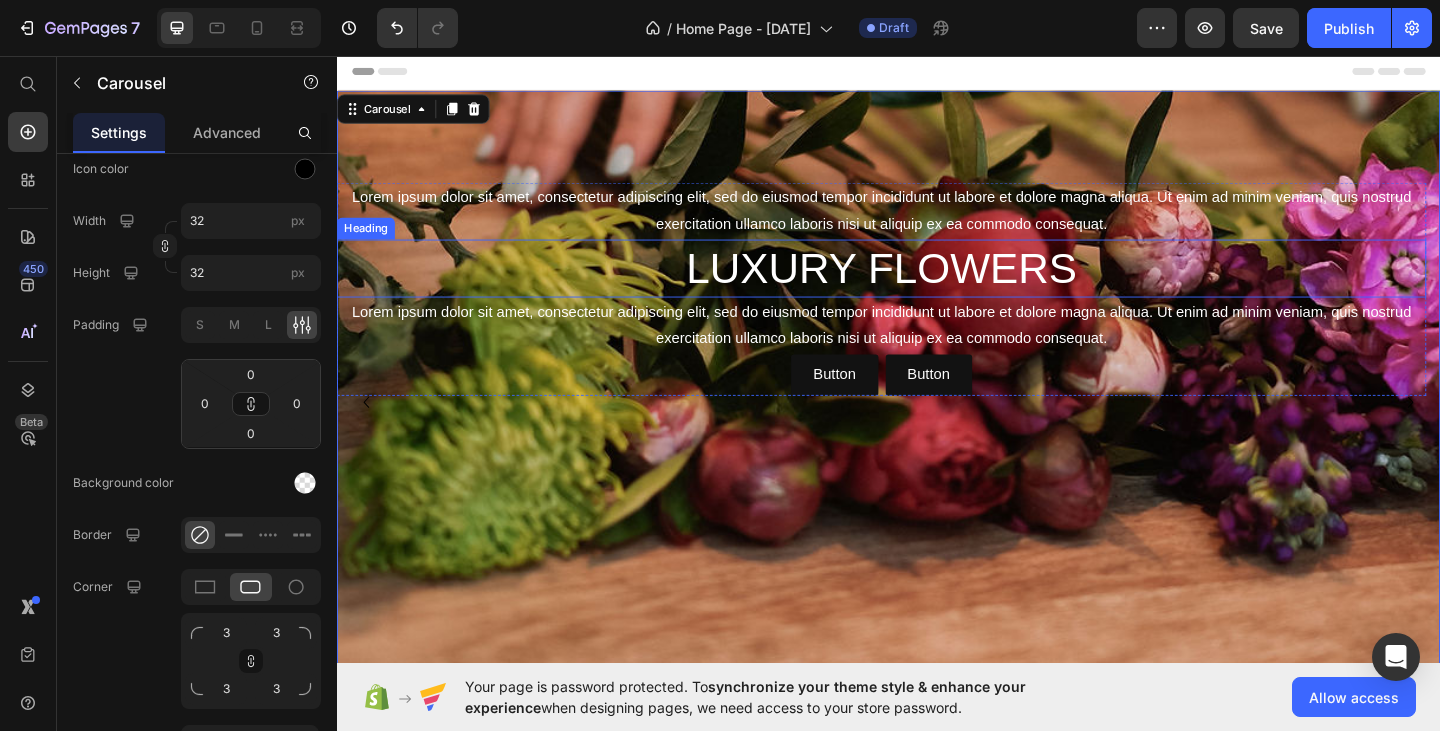 click on "LUXURY FLOWERS" at bounding box center (929, 288) 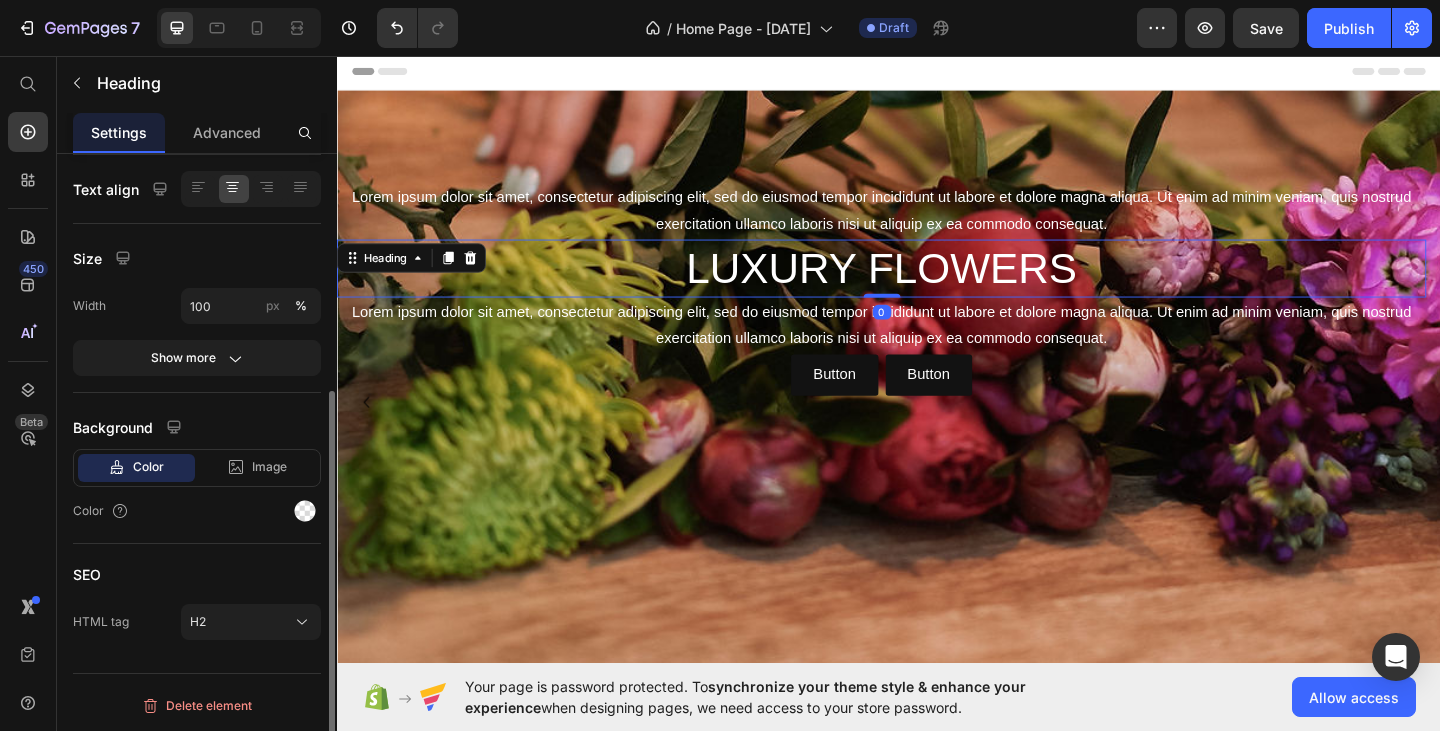 scroll, scrollTop: 0, scrollLeft: 0, axis: both 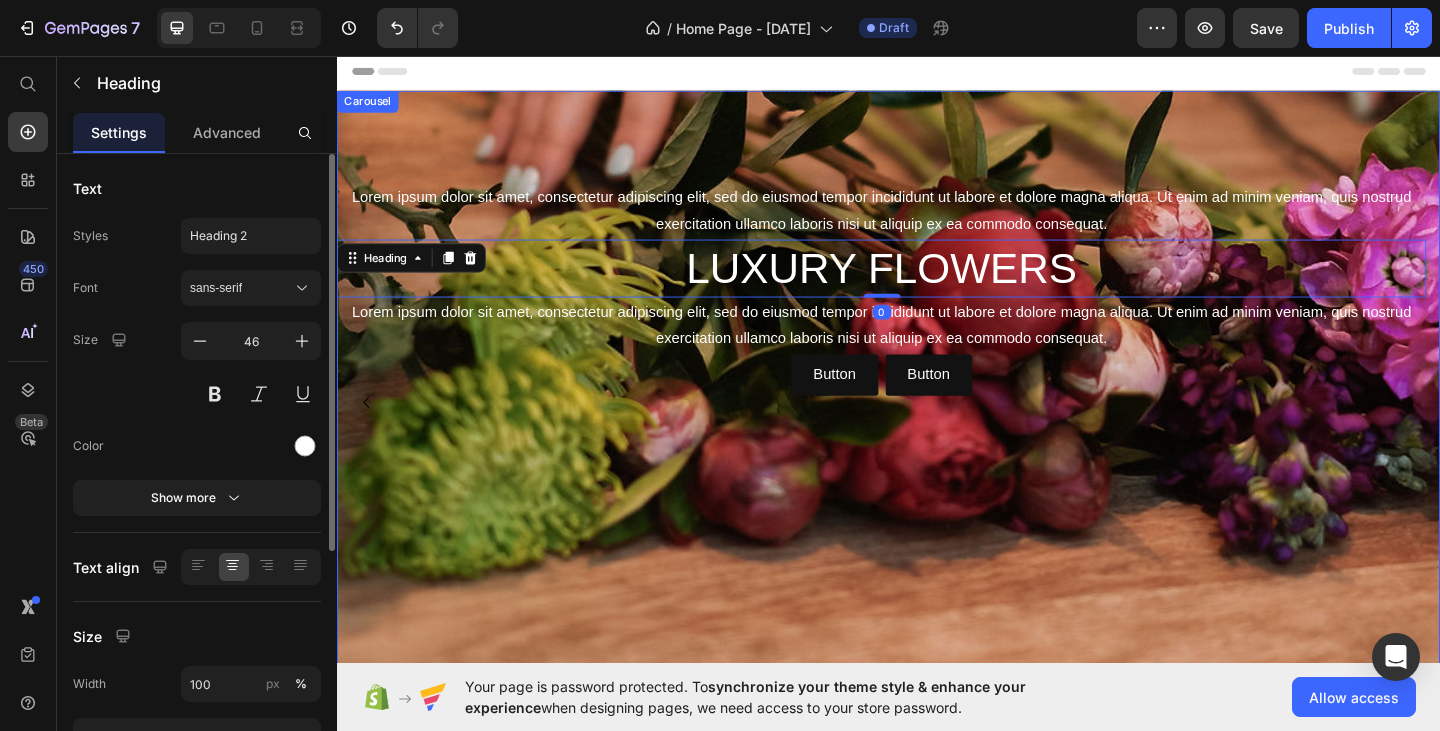click on "Lorem ipsum dolor sit amet, consectetur adipiscing elit, sed do eiusmod tempor incididunt ut labore et dolore magna aliqua. Ut enim ad minim veniam, quis nostrud exercitation ullamco laboris nisi ut aliquip ex ea commodo consequat. Text Block LUXURY FLOWERS Heading   0 Lorem ipsum dolor sit amet, consectetur adipiscing elit, sed do eiusmod tempor incididunt ut labore et dolore magna aliqua. Ut enim ad minim veniam, quis nostrud exercitation ullamco laboris nisi ut aliquip ex ea commodo consequat. Text Block Button Button Button Button Row Row
Drop element here
Carousel" at bounding box center [937, 433] 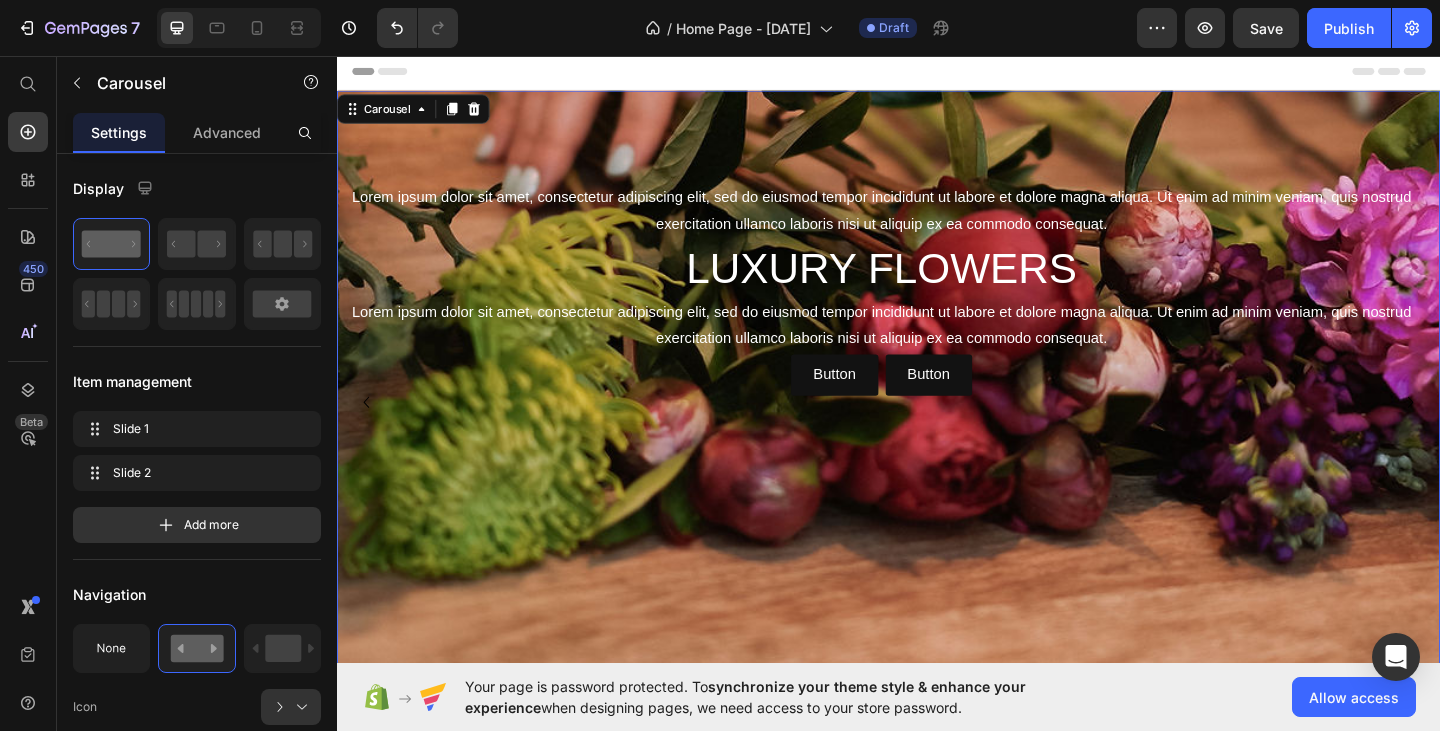 click on "Lorem ipsum dolor sit amet, consectetur adipiscing elit, sed do eiusmod tempor incididunt ut labore et dolore magna aliqua. Ut enim ad minim veniam, quis nostrud exercitation ullamco laboris nisi ut aliquip ex ea commodo consequat. Text Block LUXURY FLOWERS Heading Lorem ipsum dolor sit amet, consectetur adipiscing elit, sed do eiusmod tempor incididunt ut labore et dolore magna aliqua. Ut enim ad minim veniam, quis nostrud exercitation ullamco laboris nisi ut aliquip ex ea commodo consequat. Text Block Button Button Button Button Row Row
Drop element here
Carousel   0" at bounding box center [937, 433] 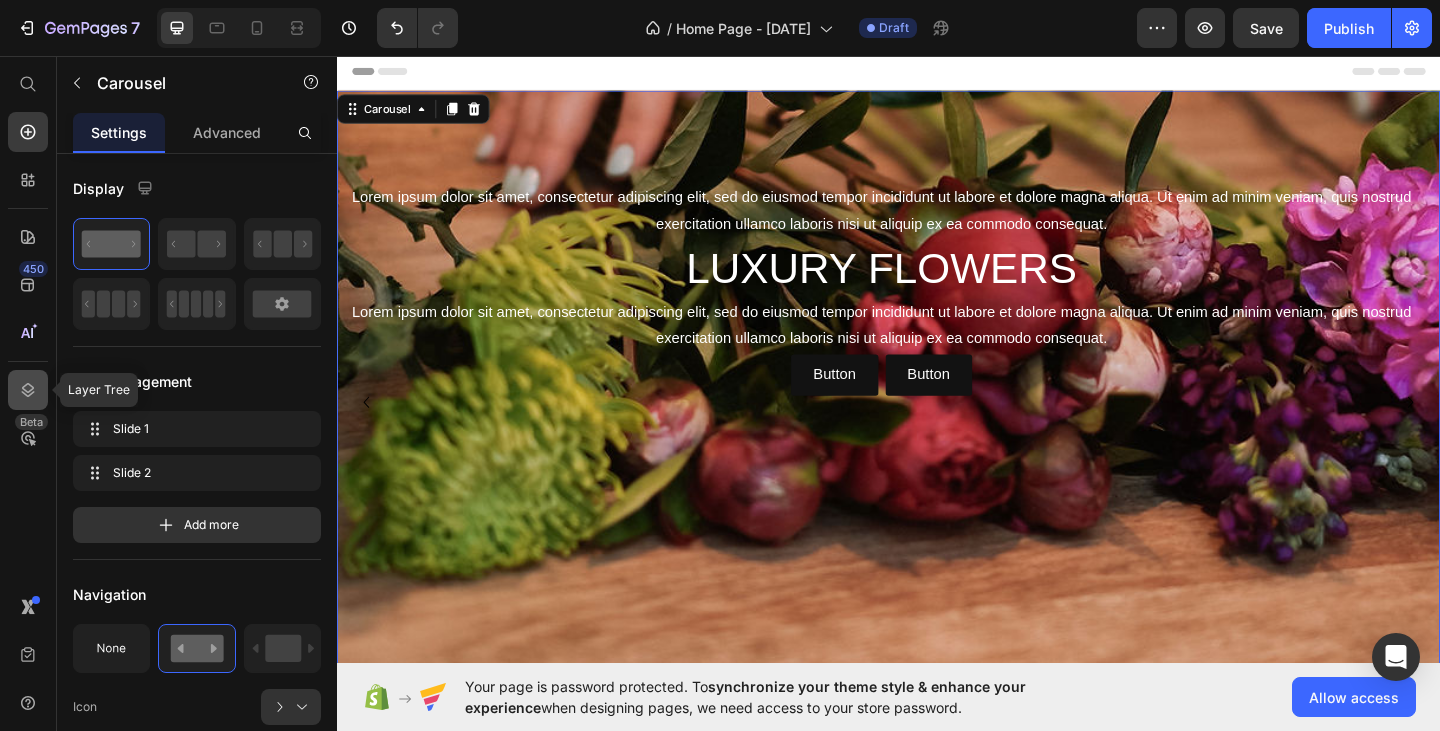 click 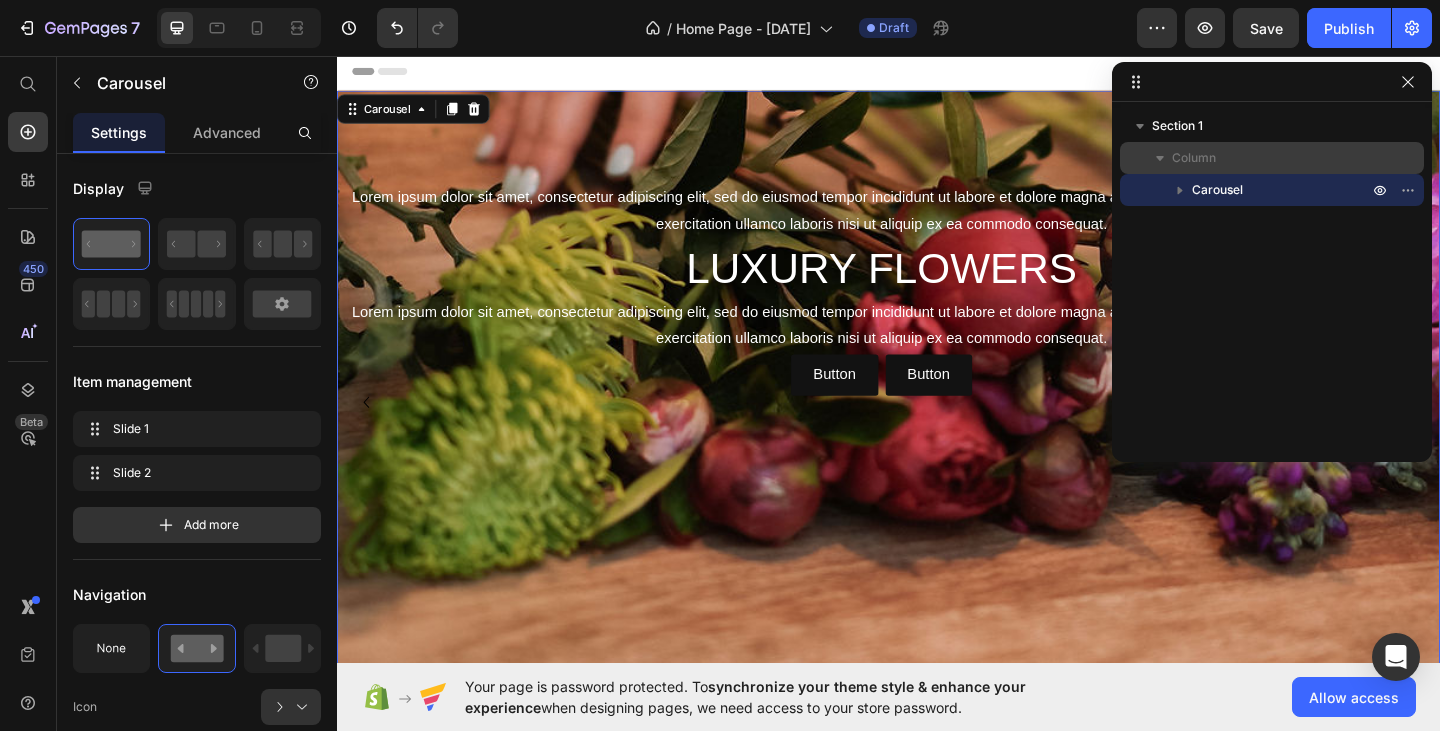 click on "Column" at bounding box center [1272, 158] 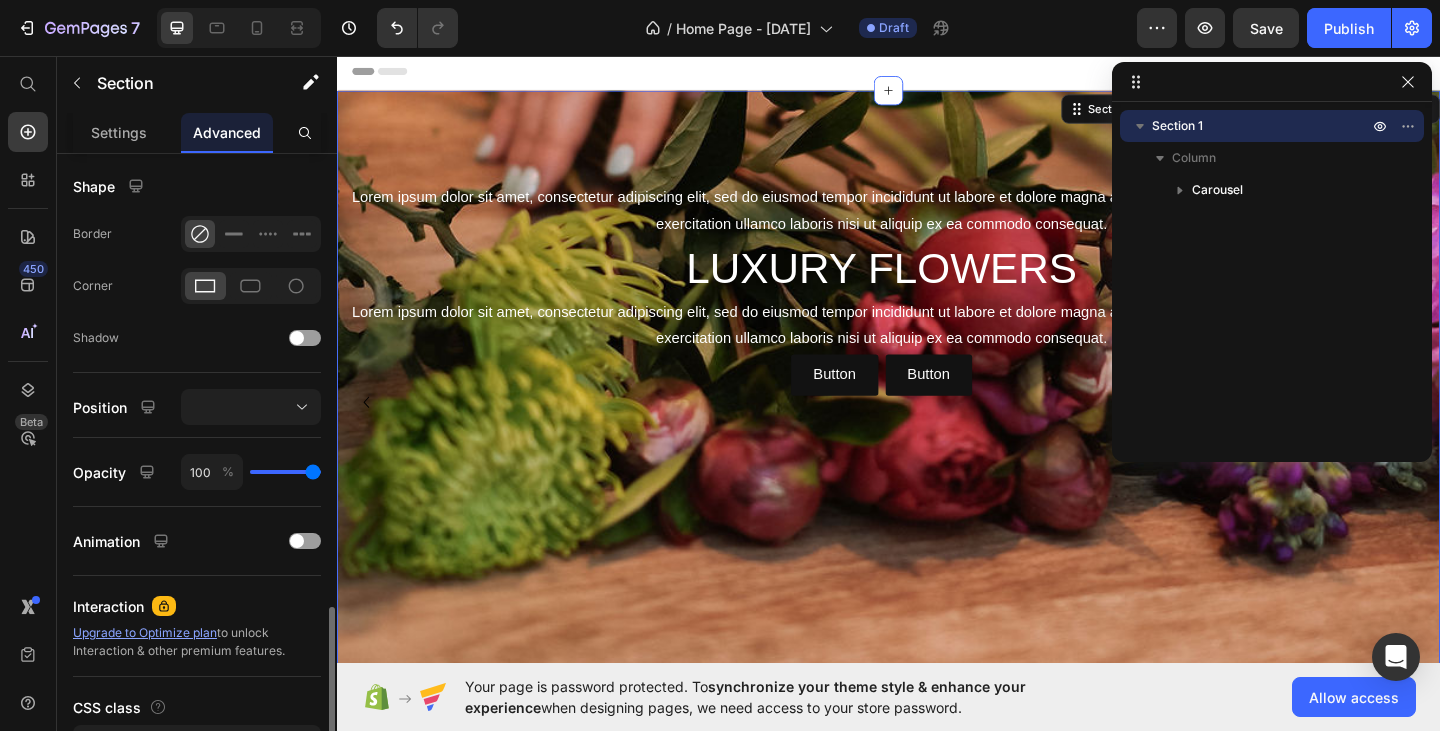 scroll, scrollTop: 635, scrollLeft: 0, axis: vertical 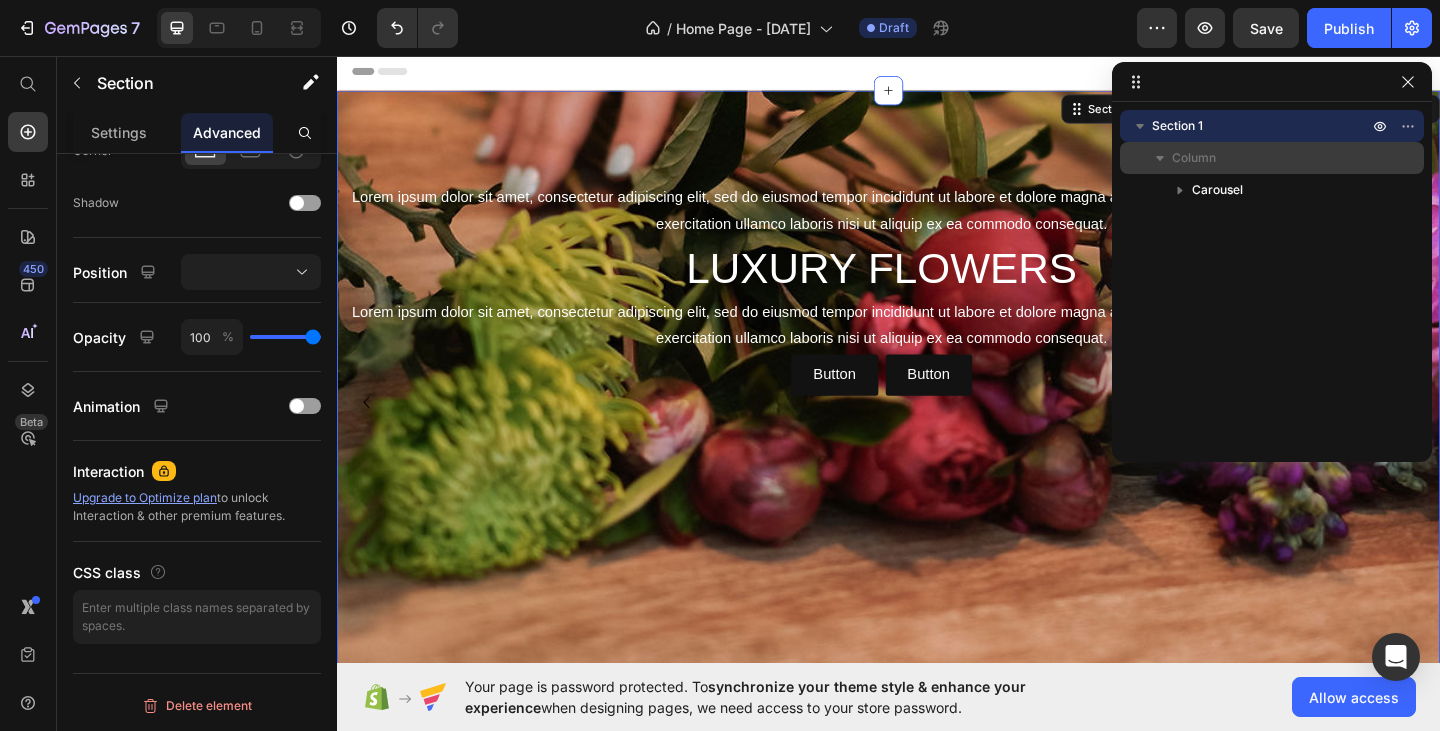 click on "Column" at bounding box center (1194, 158) 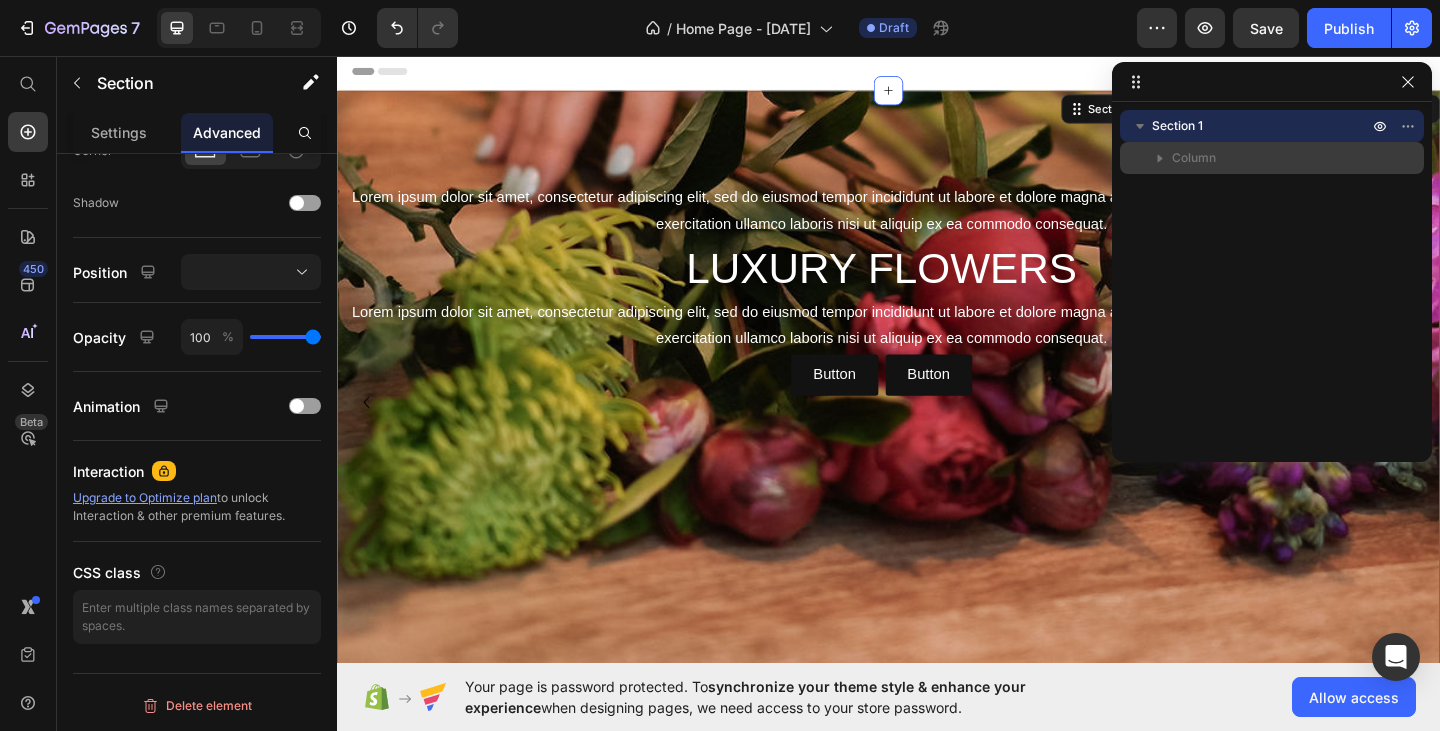 click on "Column" at bounding box center [1194, 158] 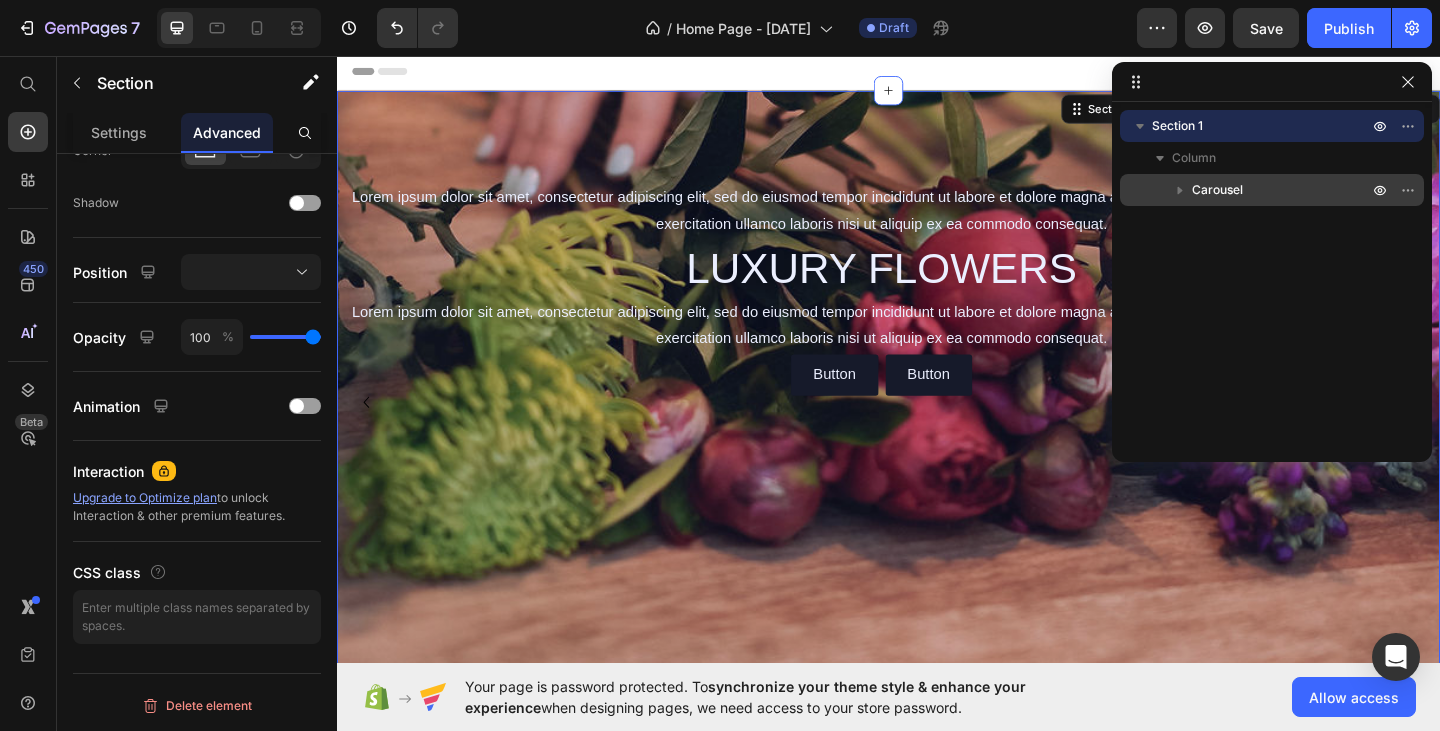 click on "Carousel" at bounding box center (1217, 190) 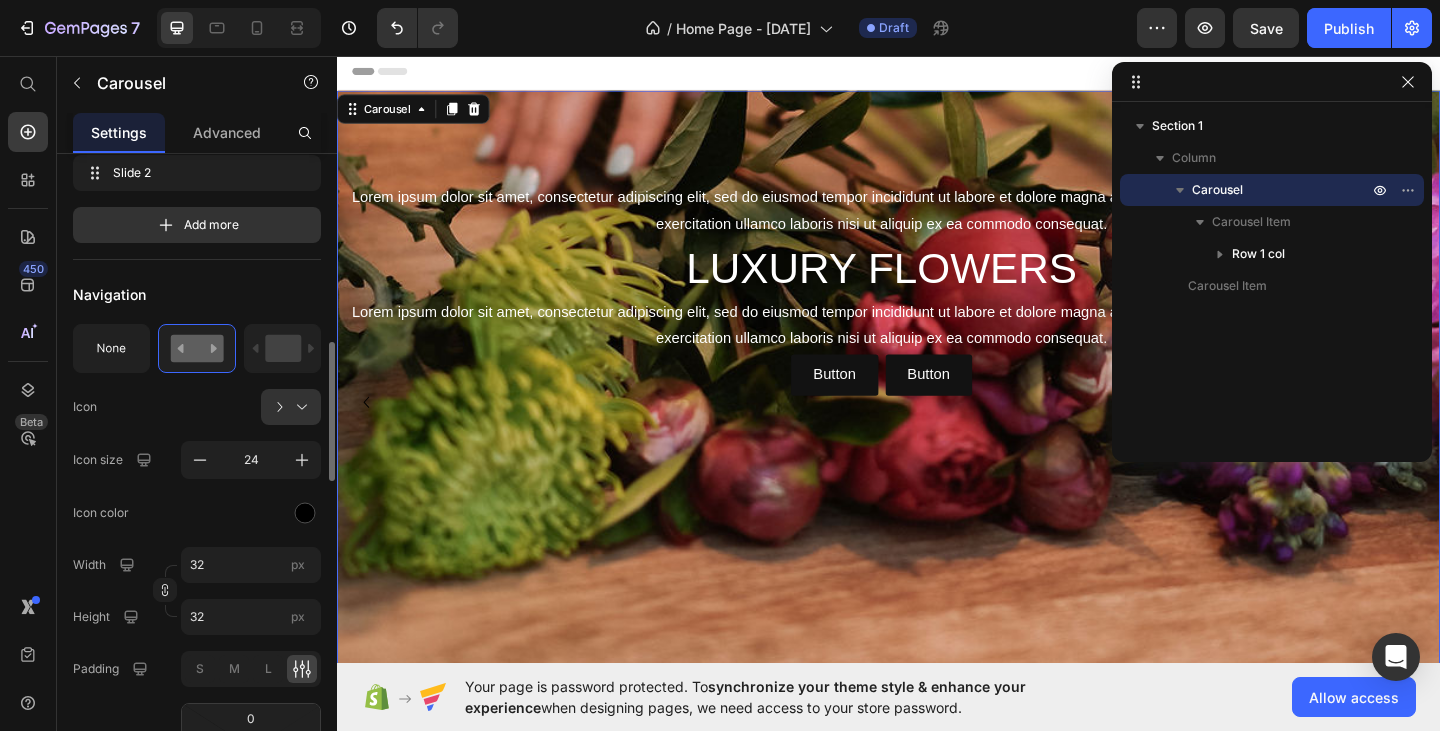 scroll, scrollTop: 400, scrollLeft: 0, axis: vertical 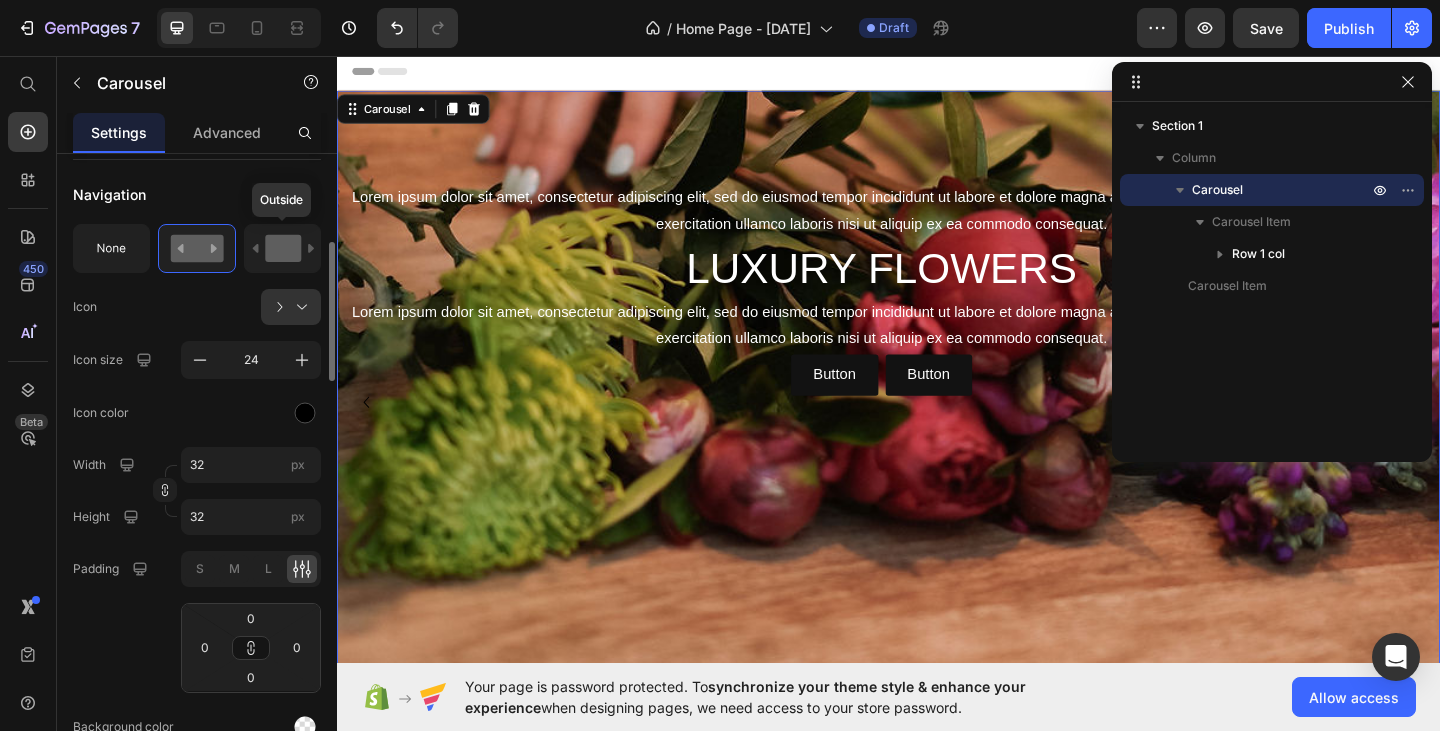 click 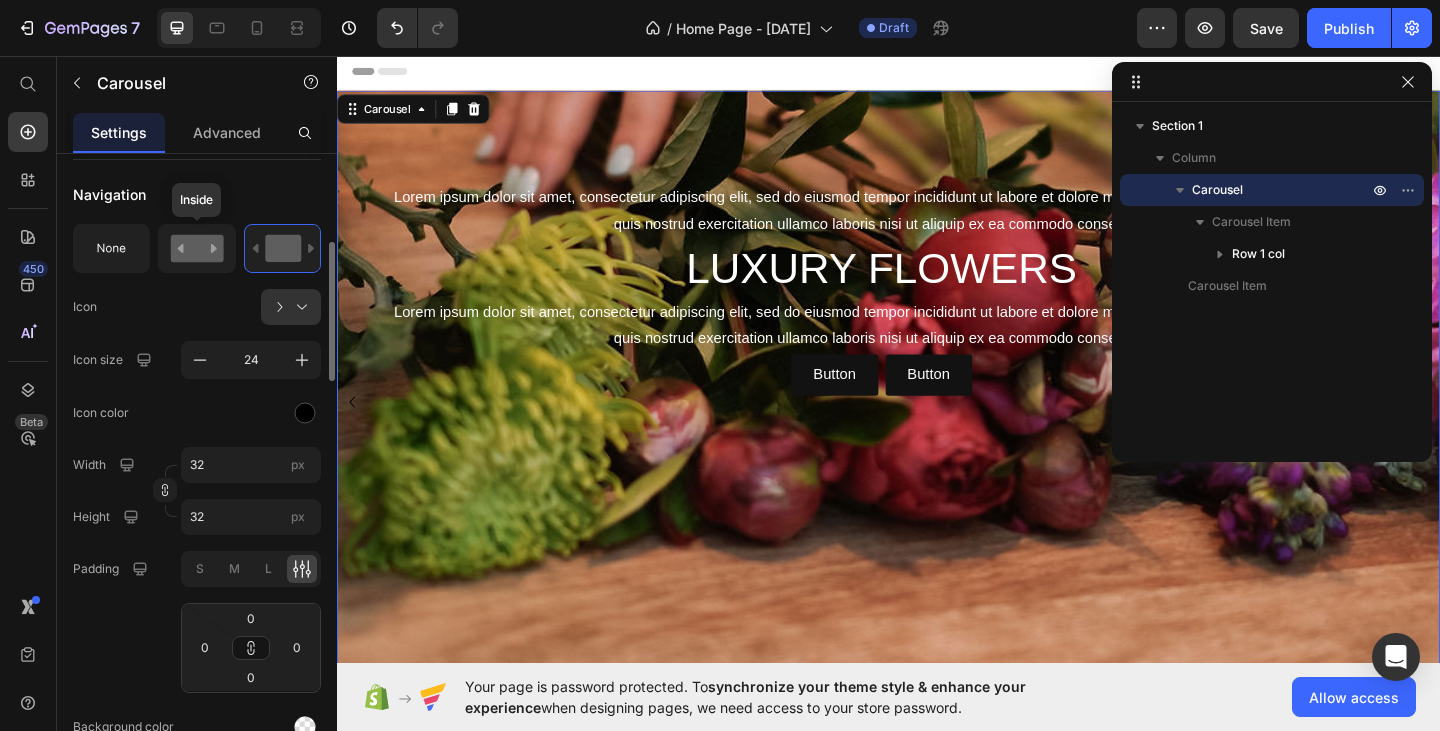 click 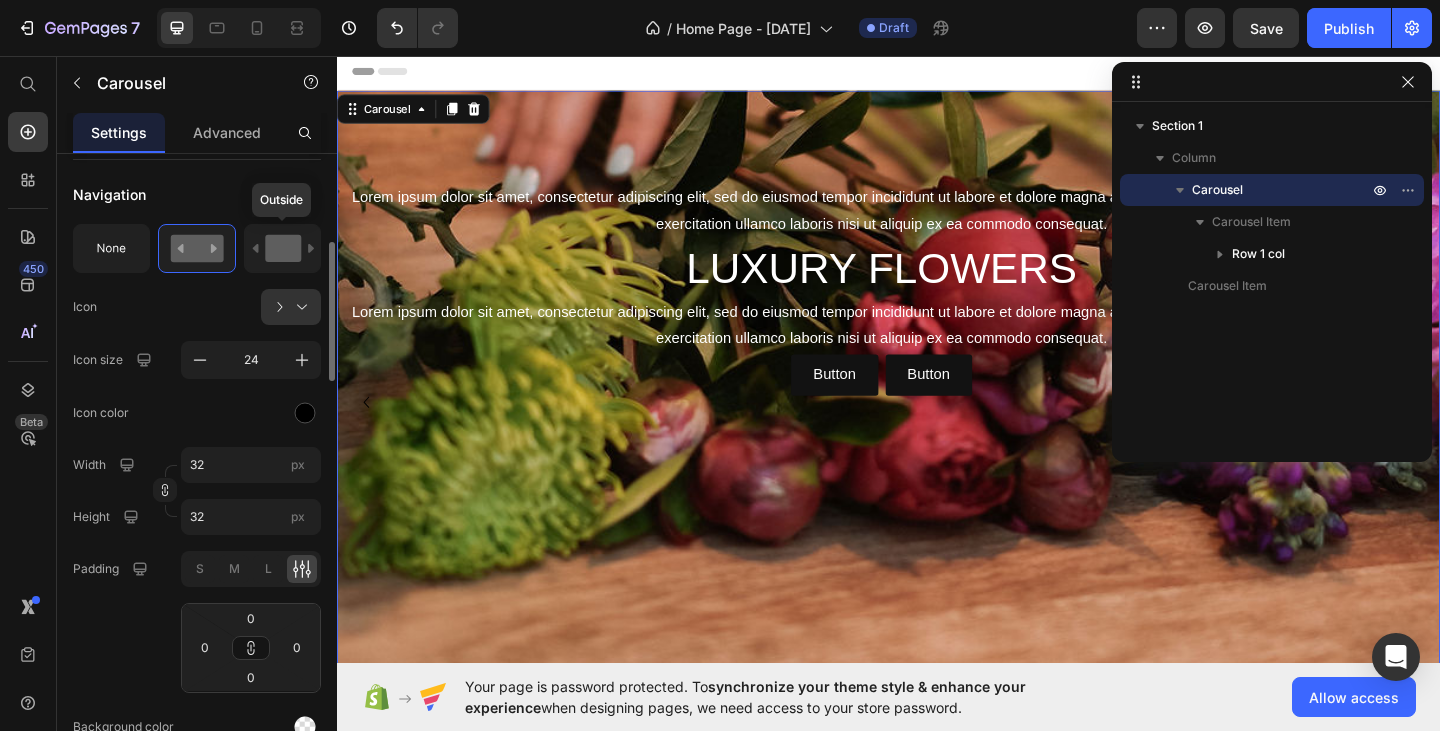click 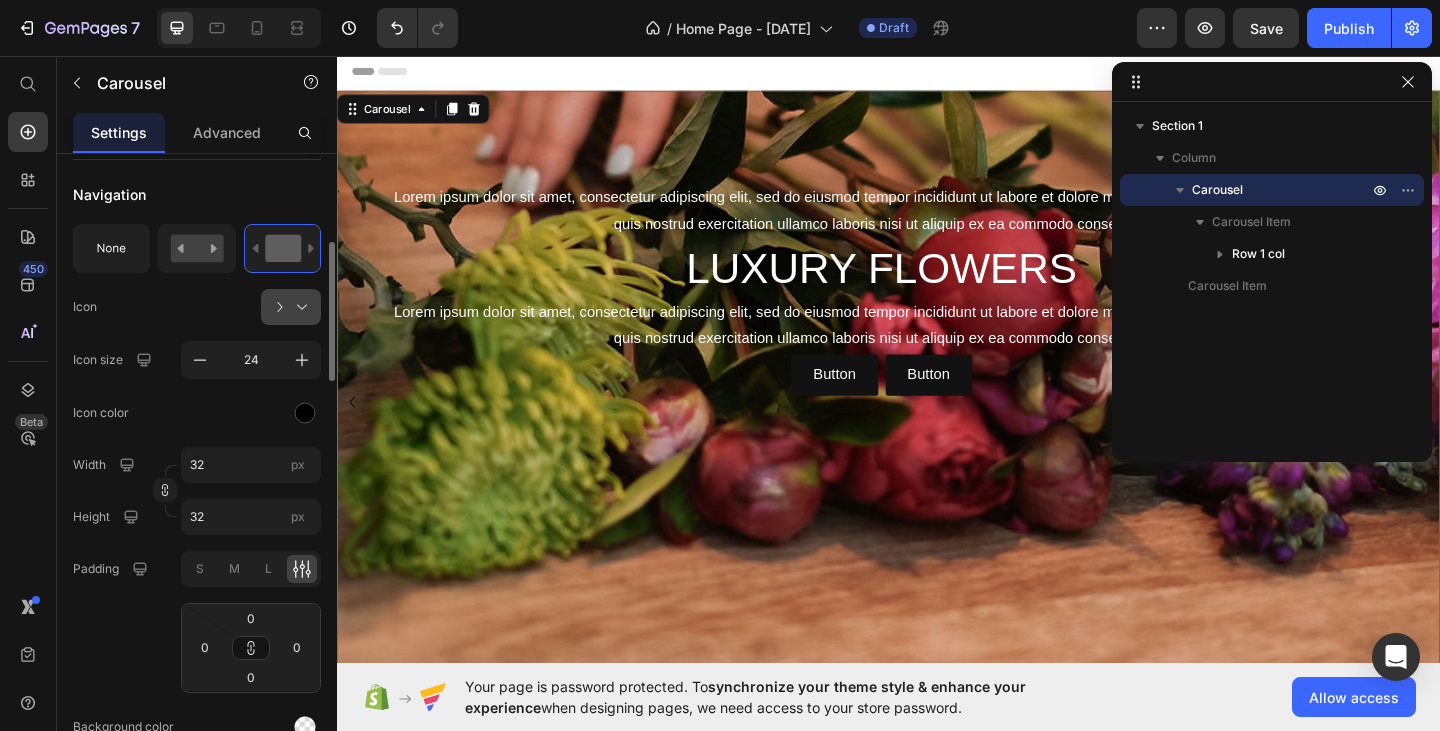 click at bounding box center (299, 307) 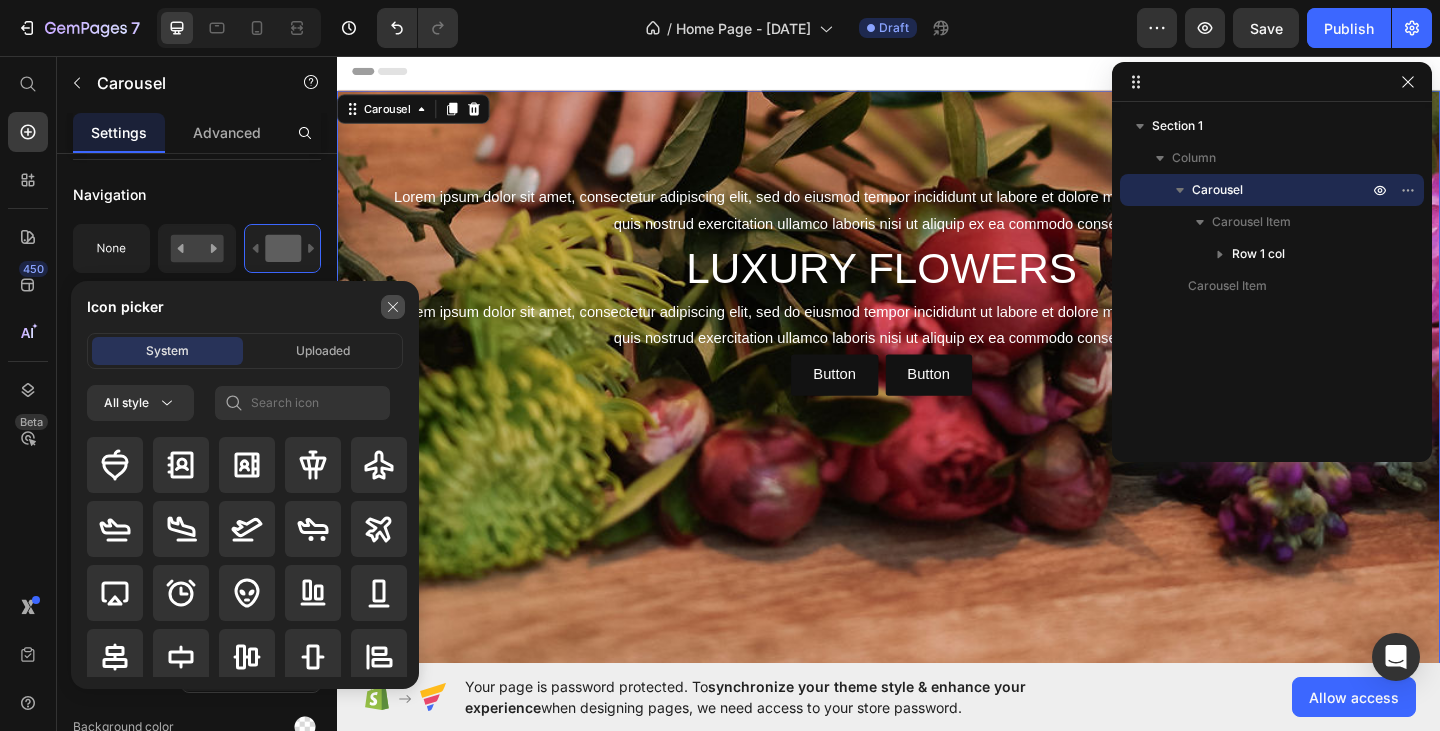 click 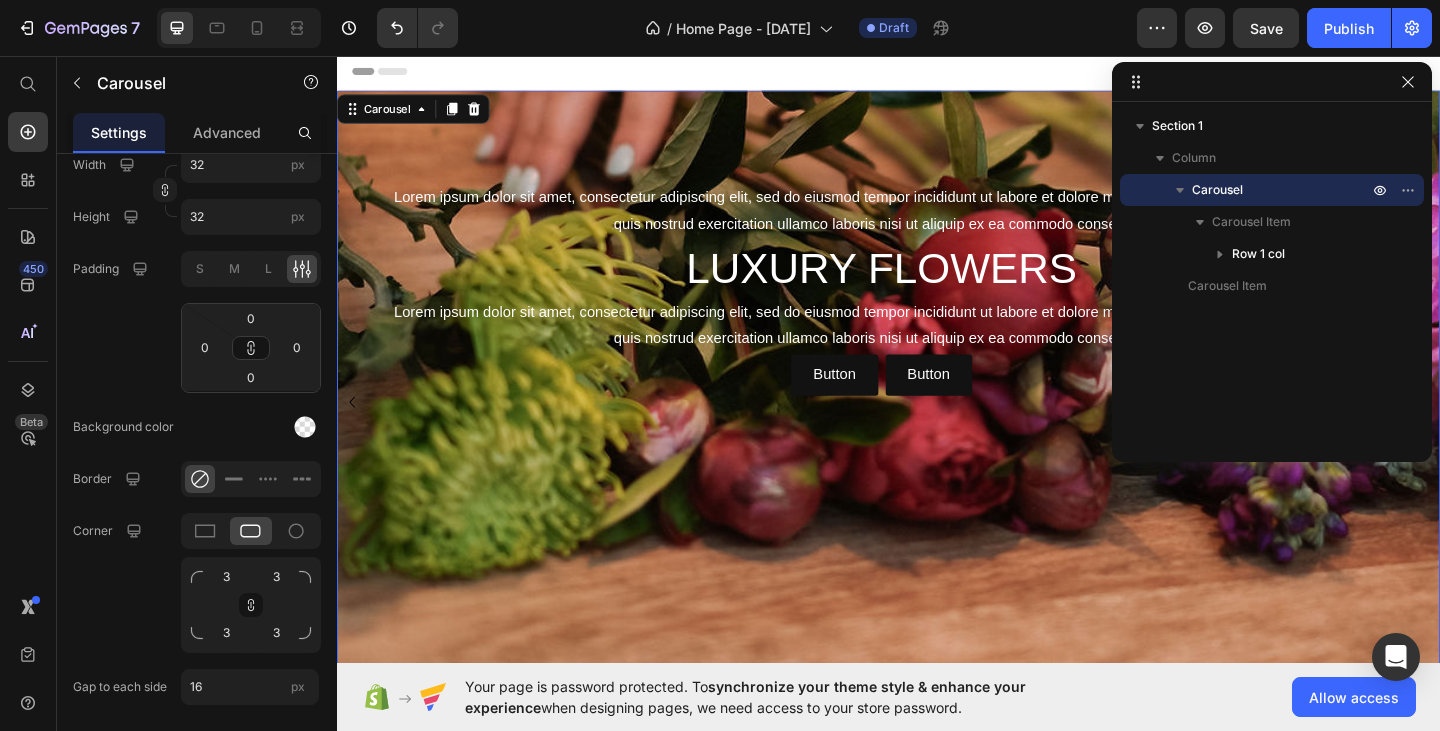 scroll, scrollTop: 200, scrollLeft: 0, axis: vertical 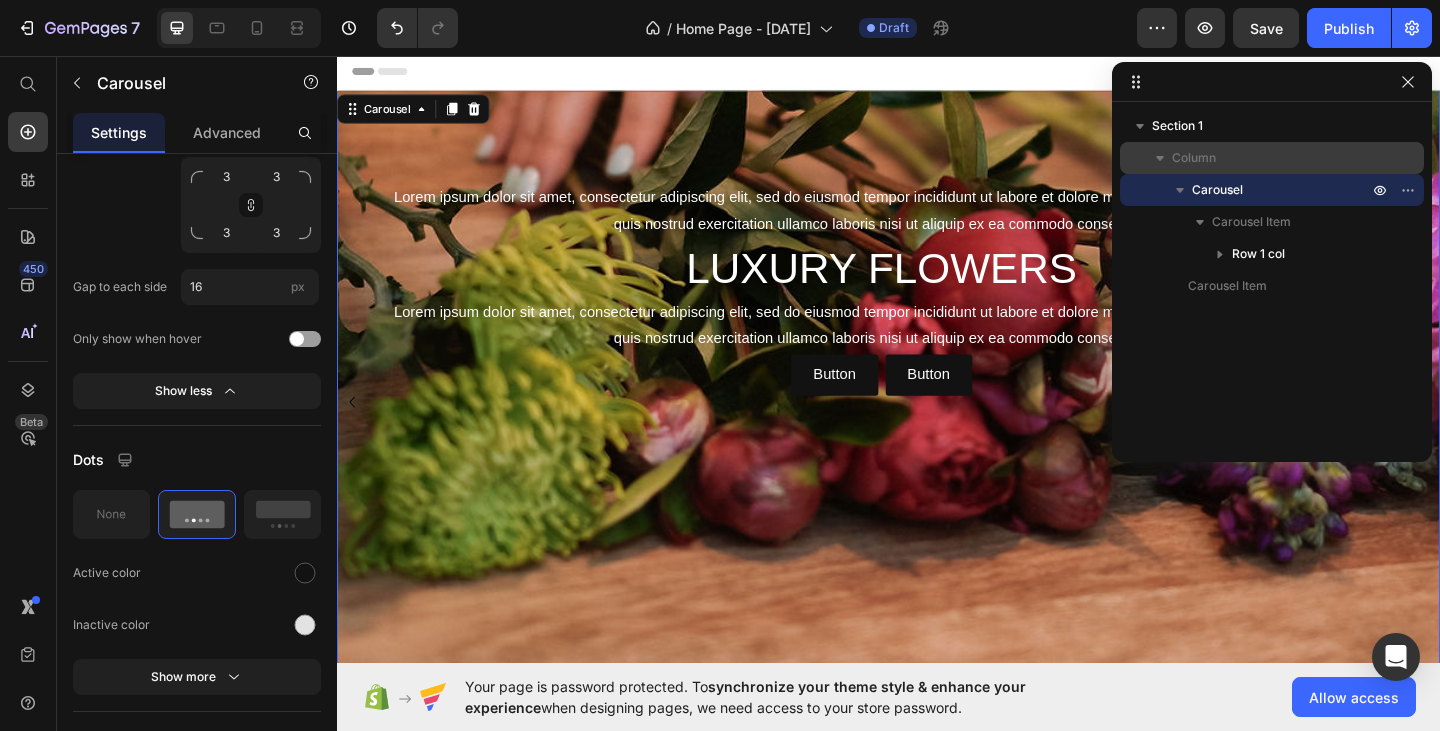 click on "Column" at bounding box center [1194, 158] 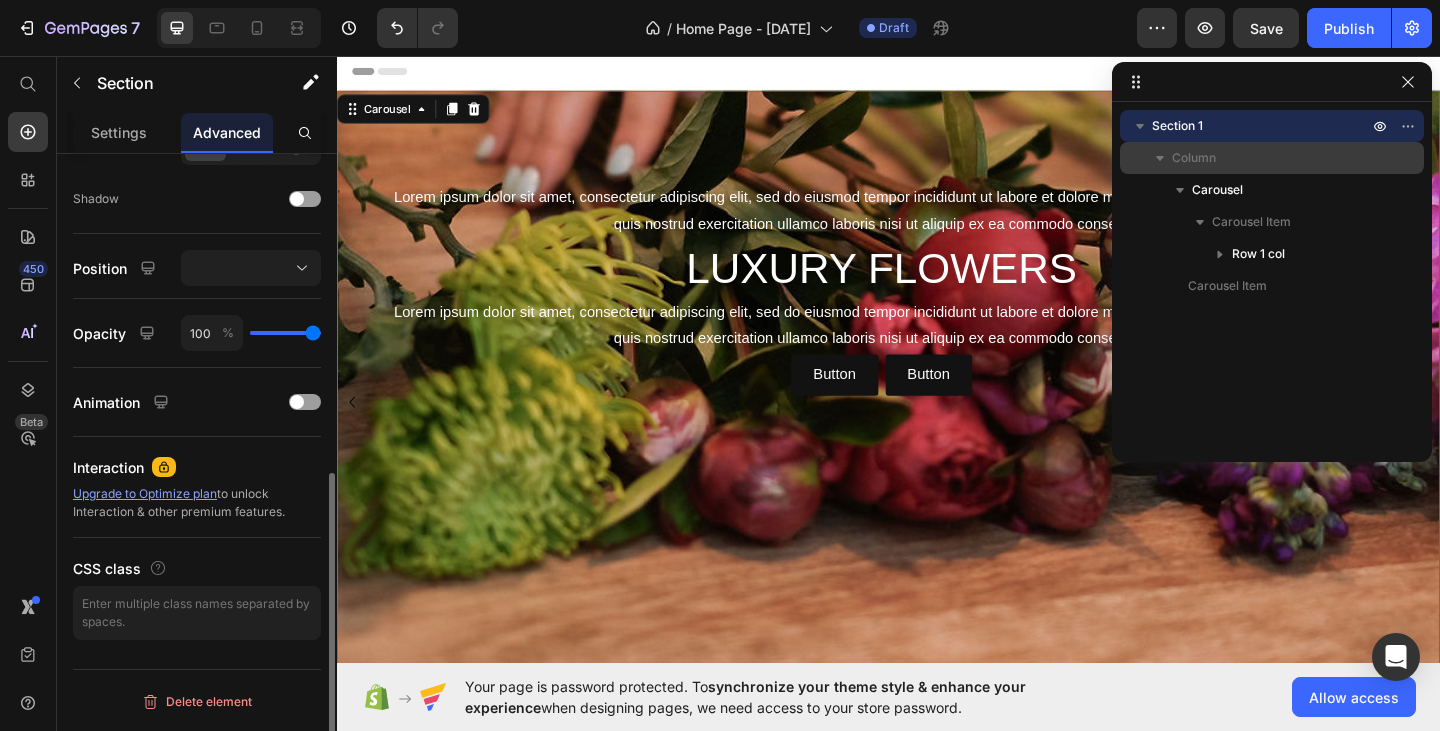 scroll, scrollTop: 0, scrollLeft: 0, axis: both 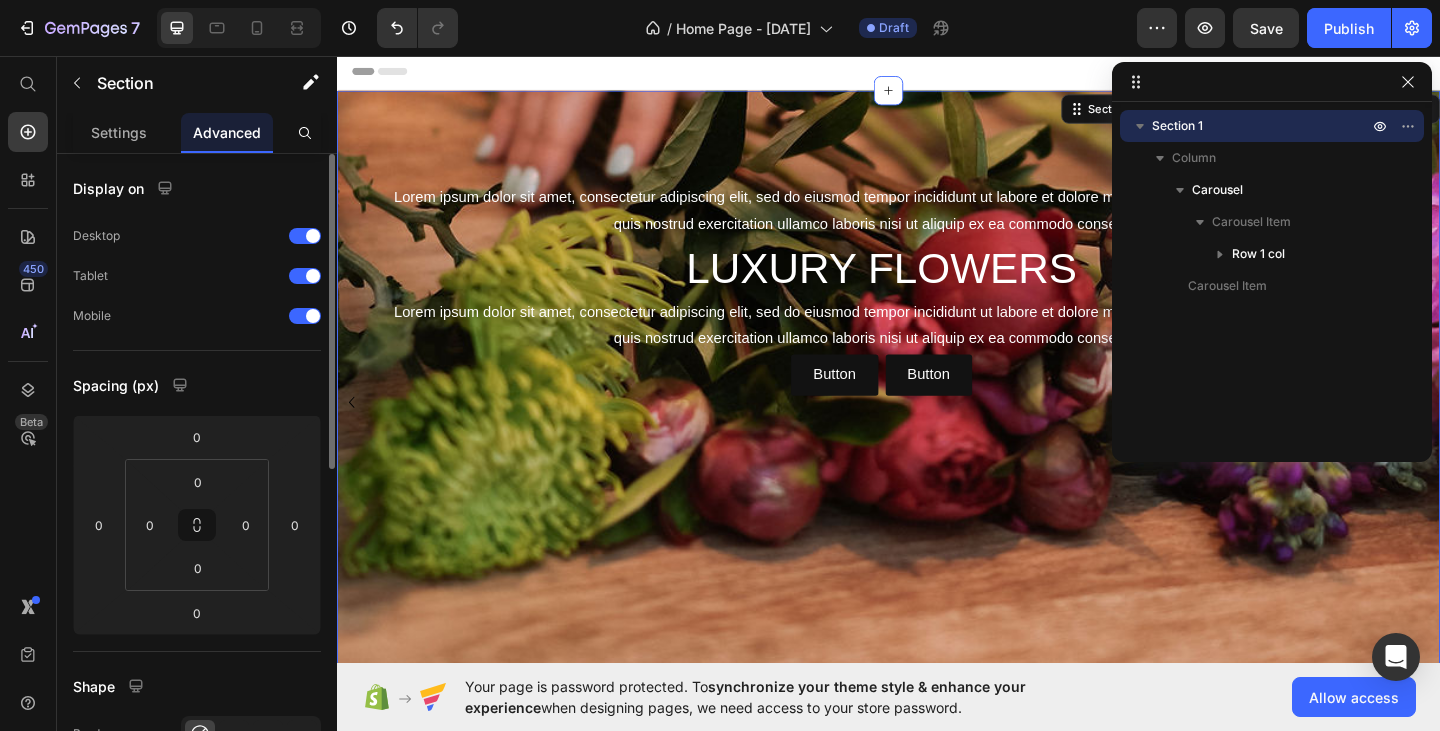 click on "Section 1 Column  Carousel Carousel Item Row 1 col Carousel Item" 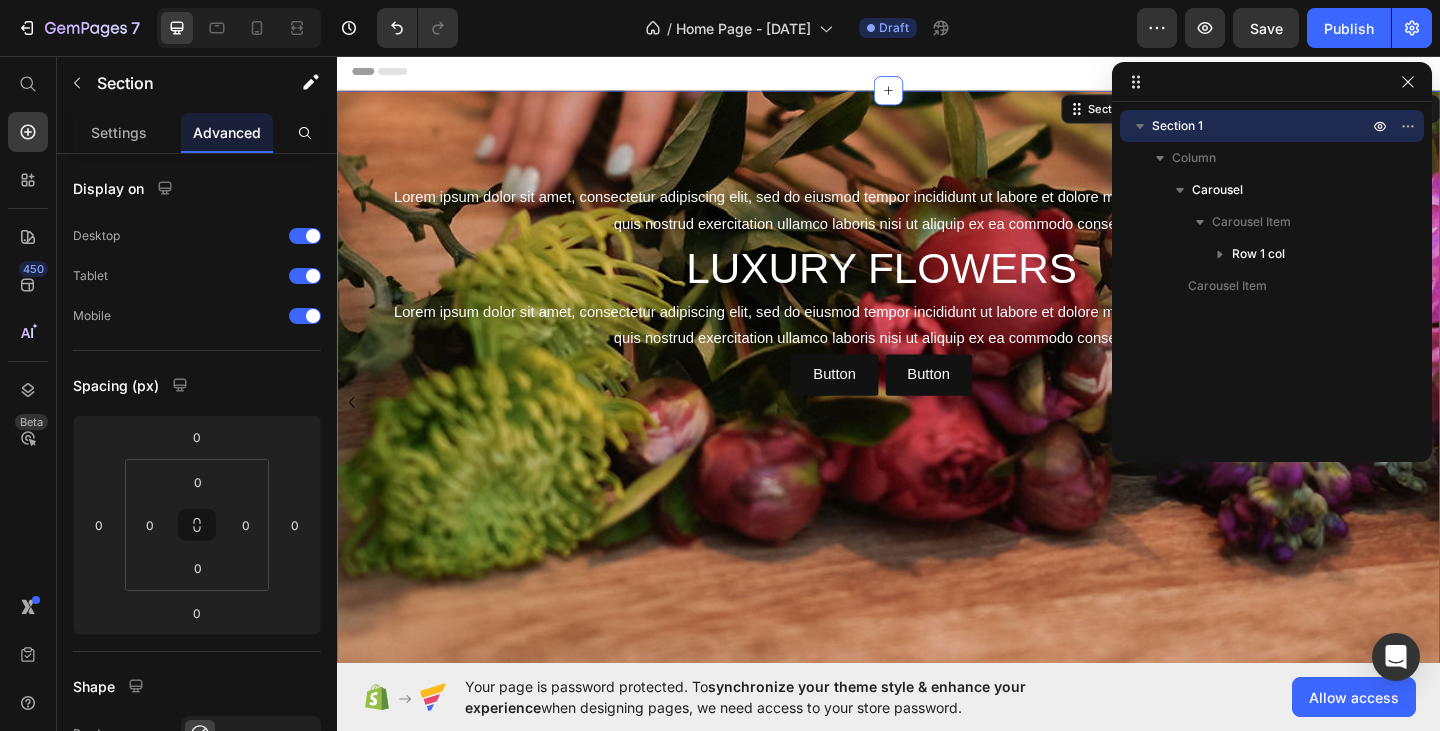 click on "Section 1" at bounding box center (1177, 126) 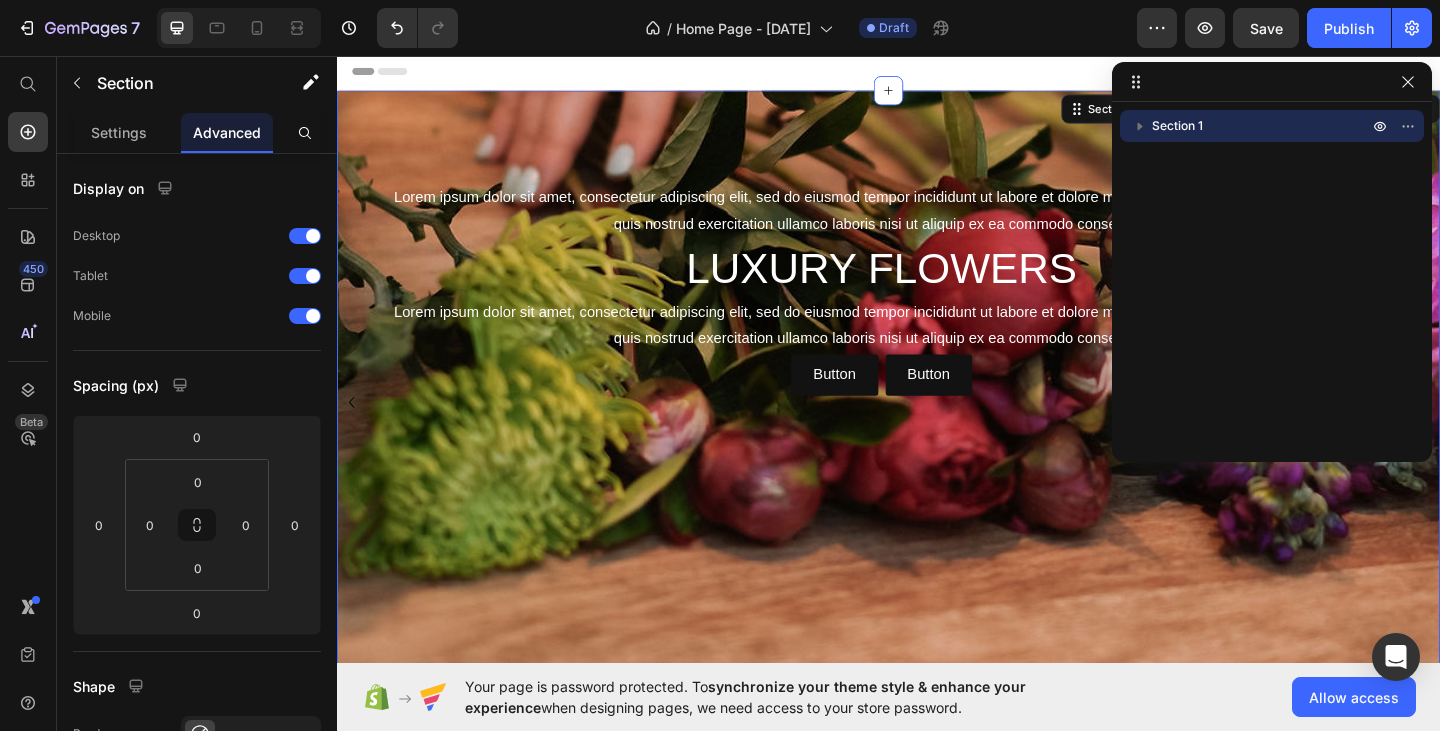 click on "Section 1" at bounding box center (1177, 126) 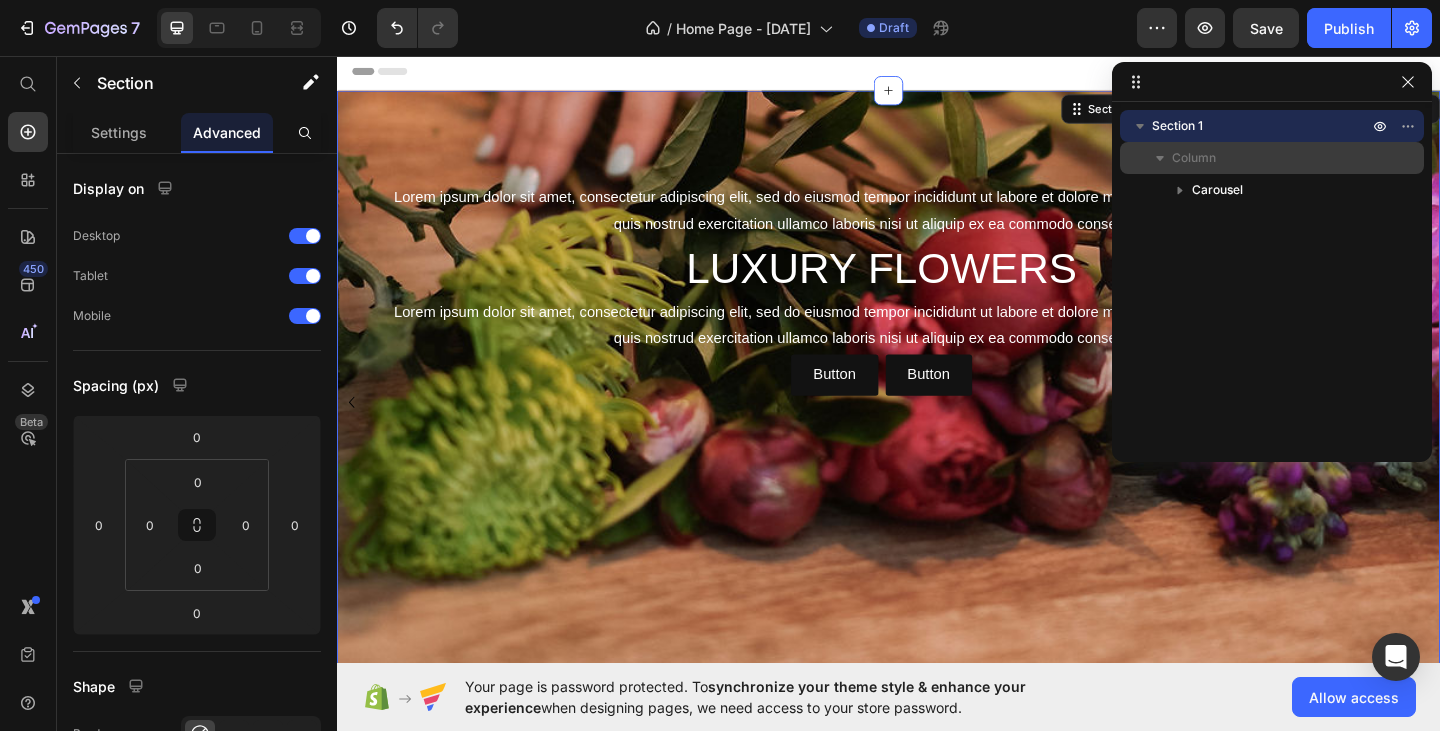 click on "Column" at bounding box center (1194, 158) 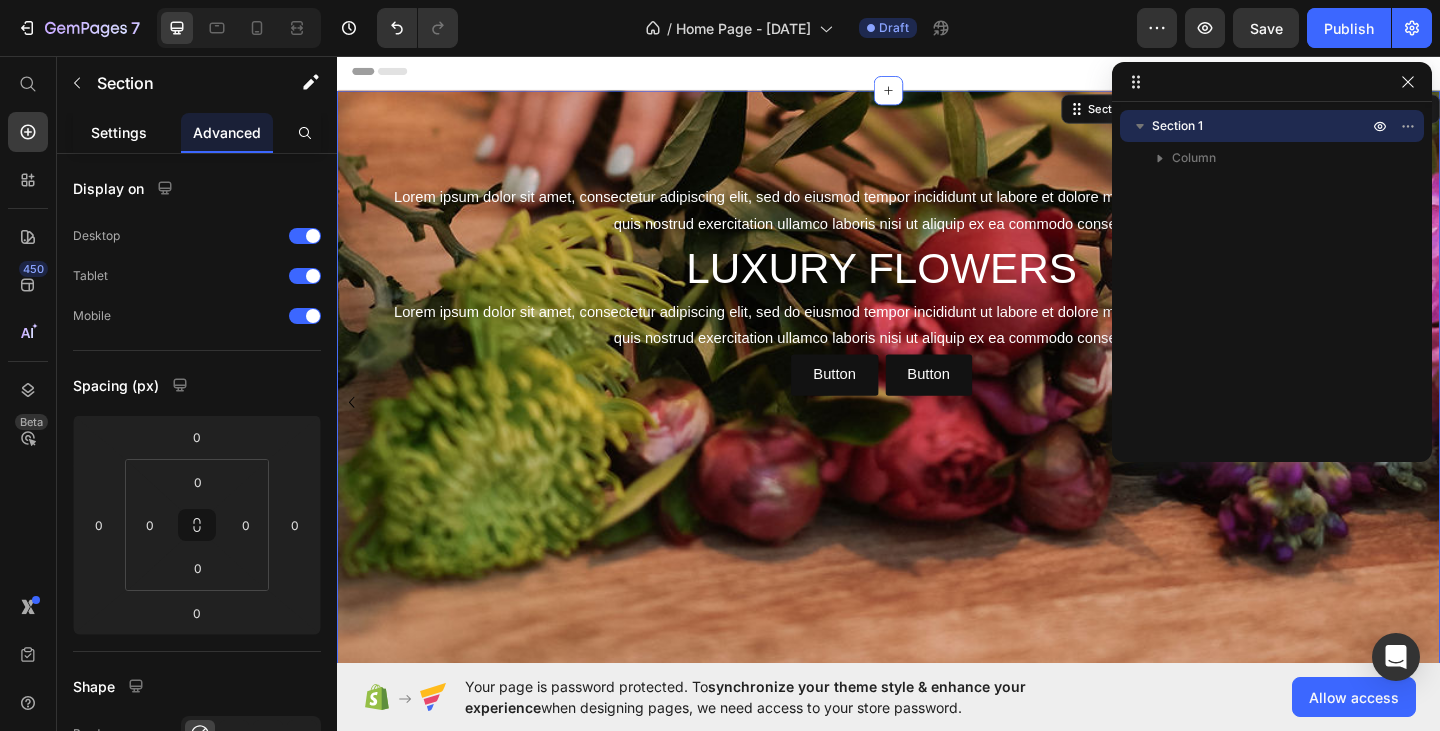 click on "Settings" 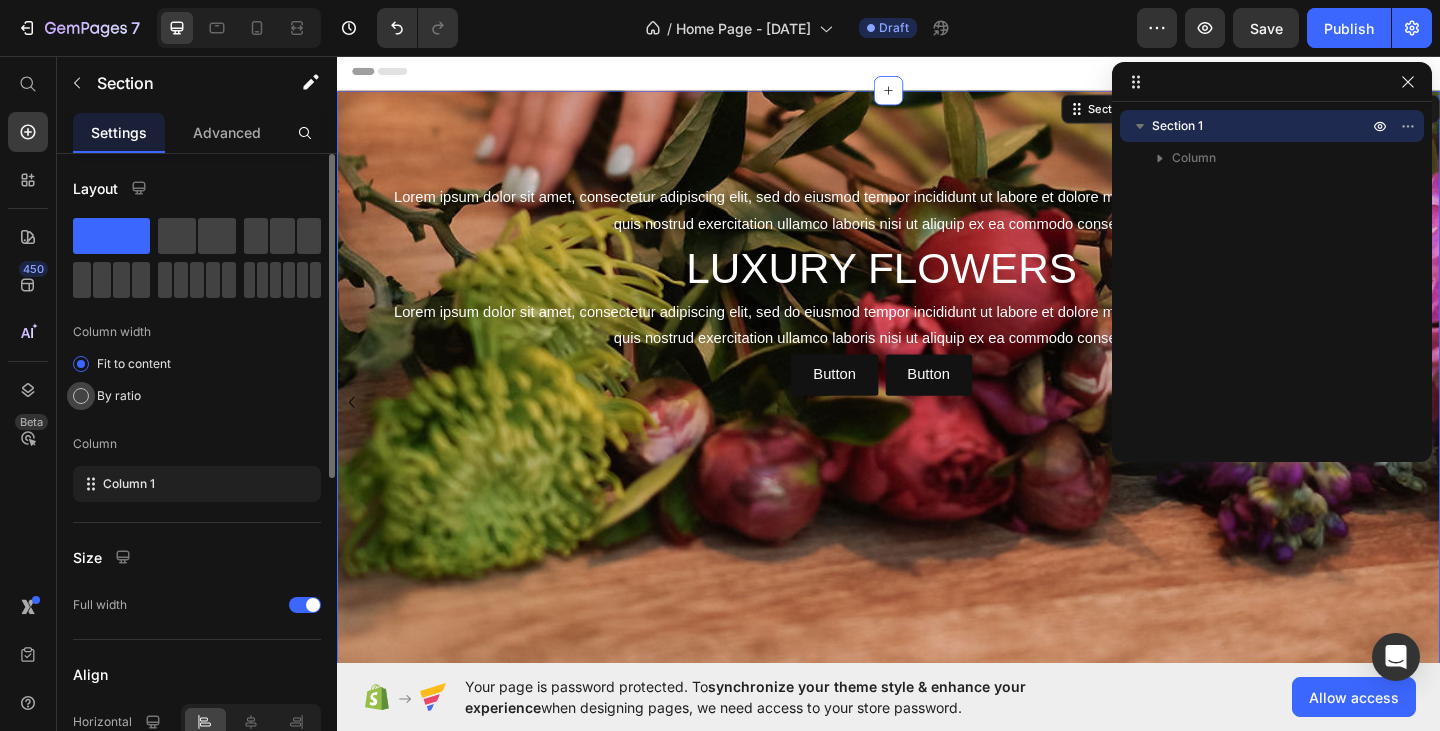 click on "By ratio" at bounding box center [119, 396] 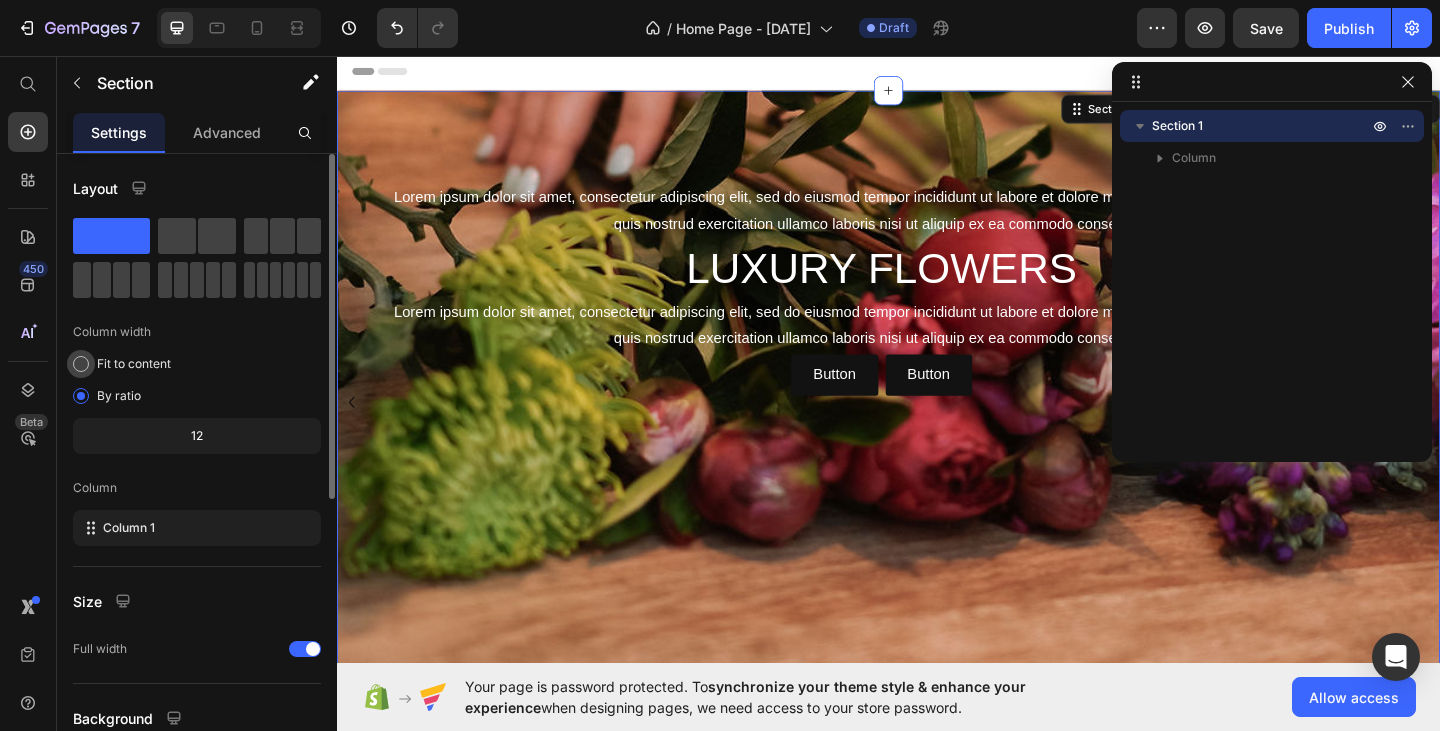click on "Fit to content" at bounding box center (134, 364) 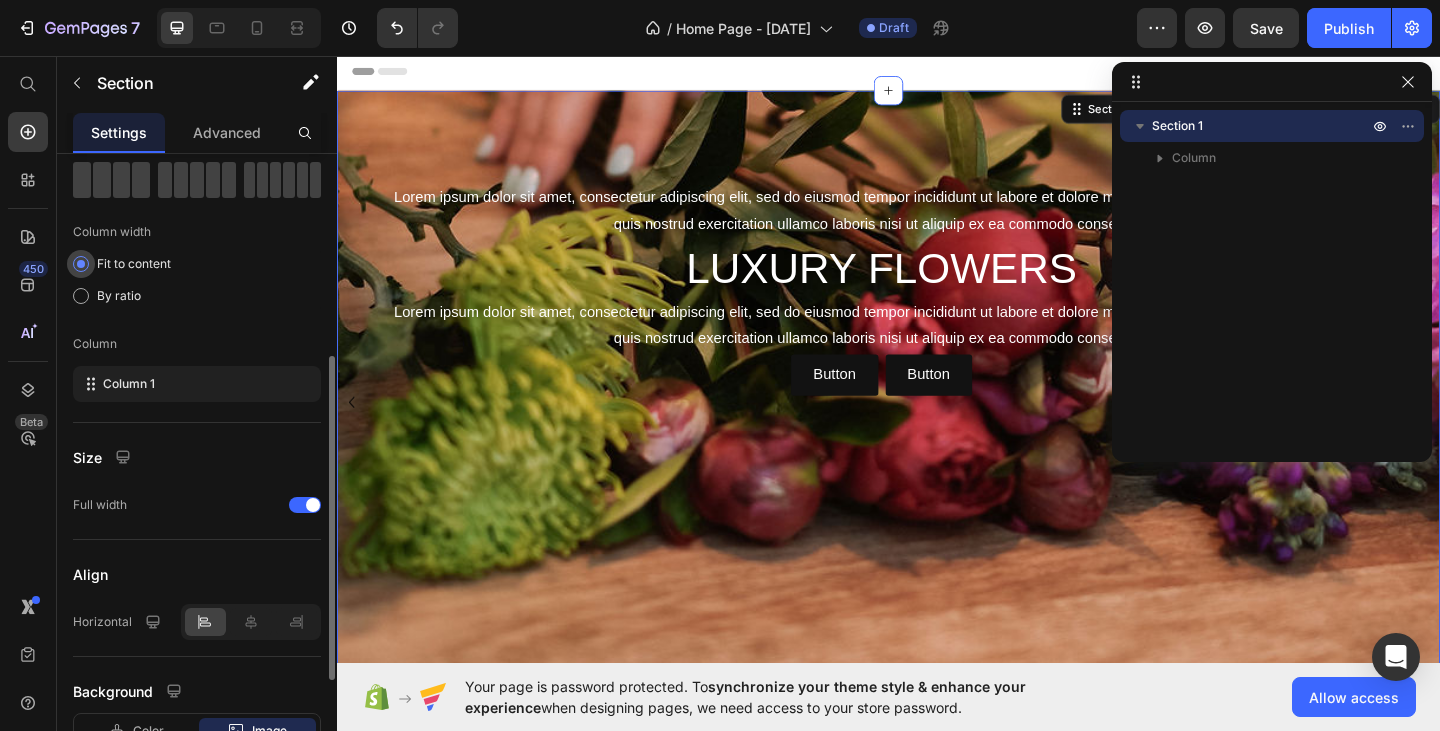scroll, scrollTop: 200, scrollLeft: 0, axis: vertical 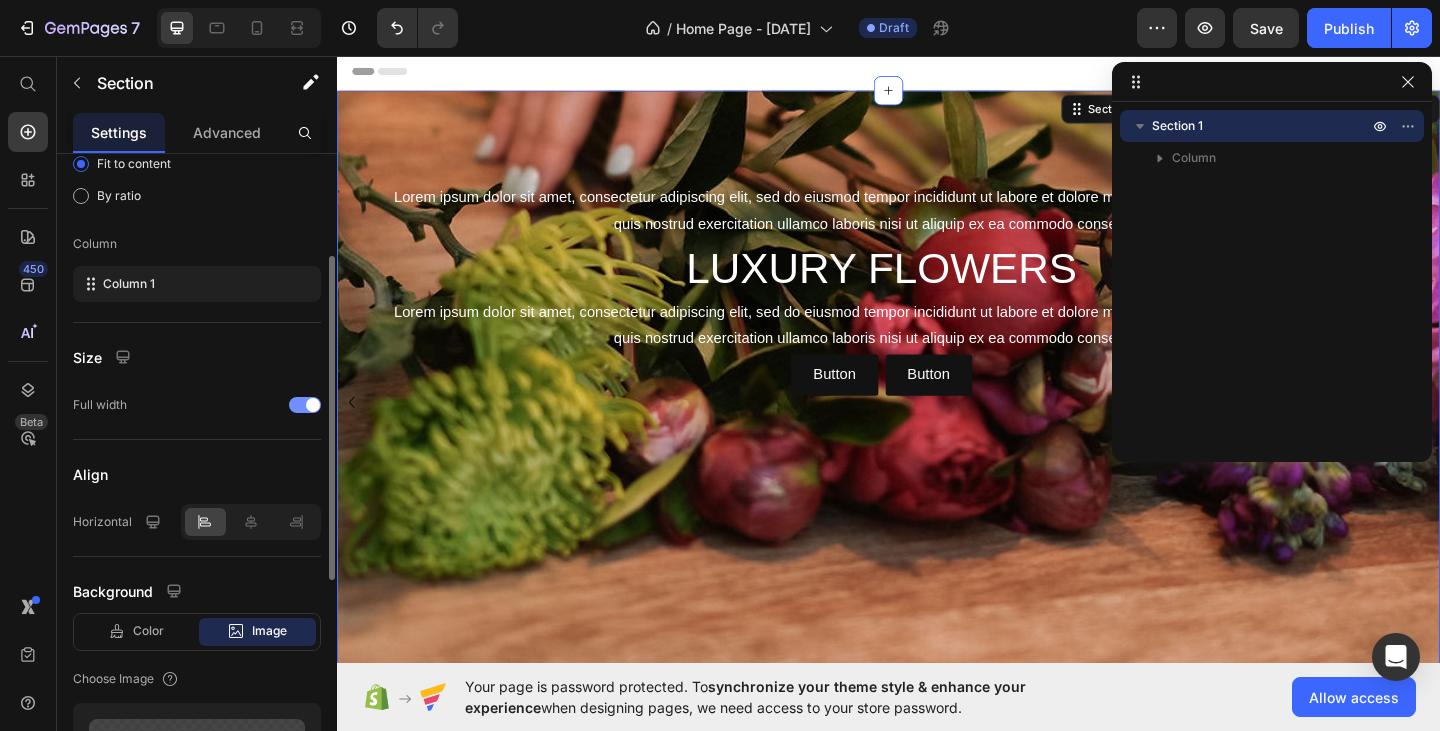 click at bounding box center (305, 405) 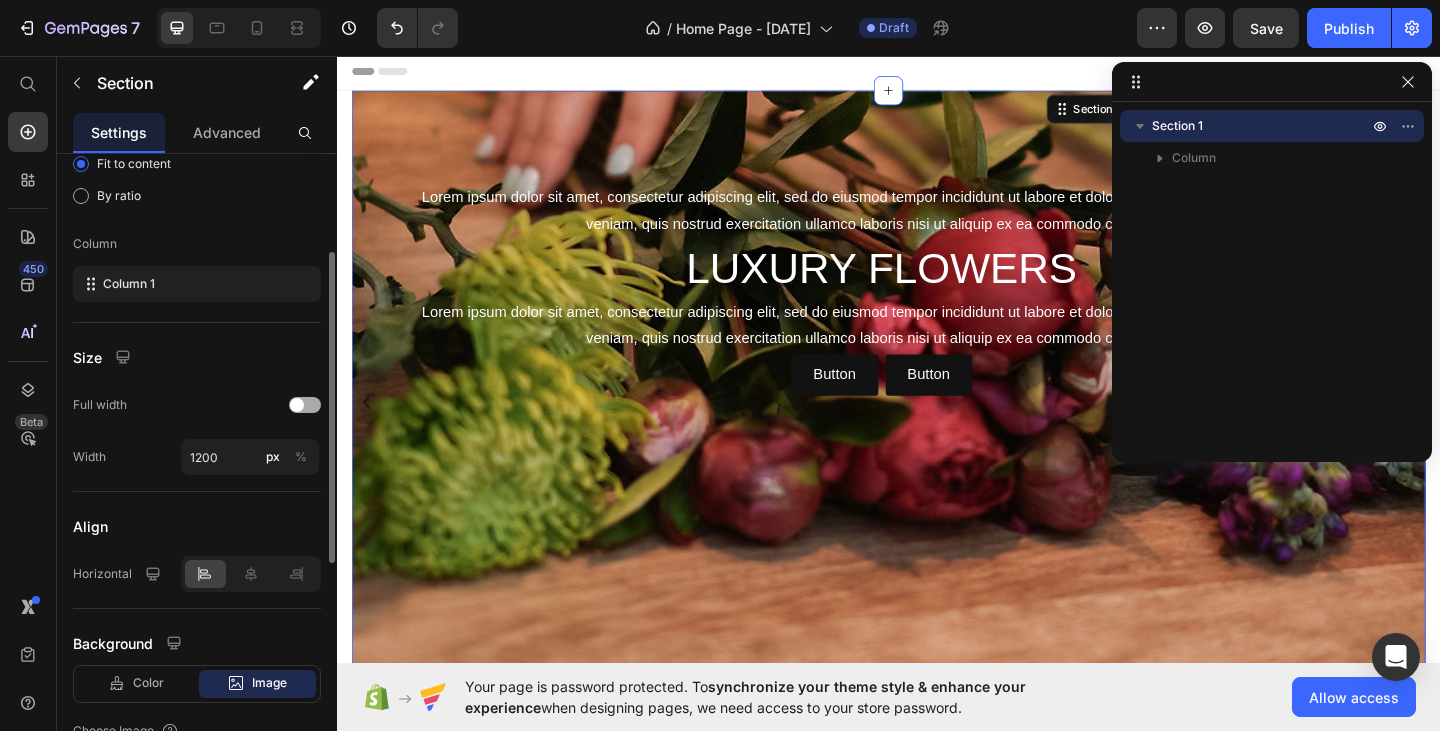 click at bounding box center (297, 405) 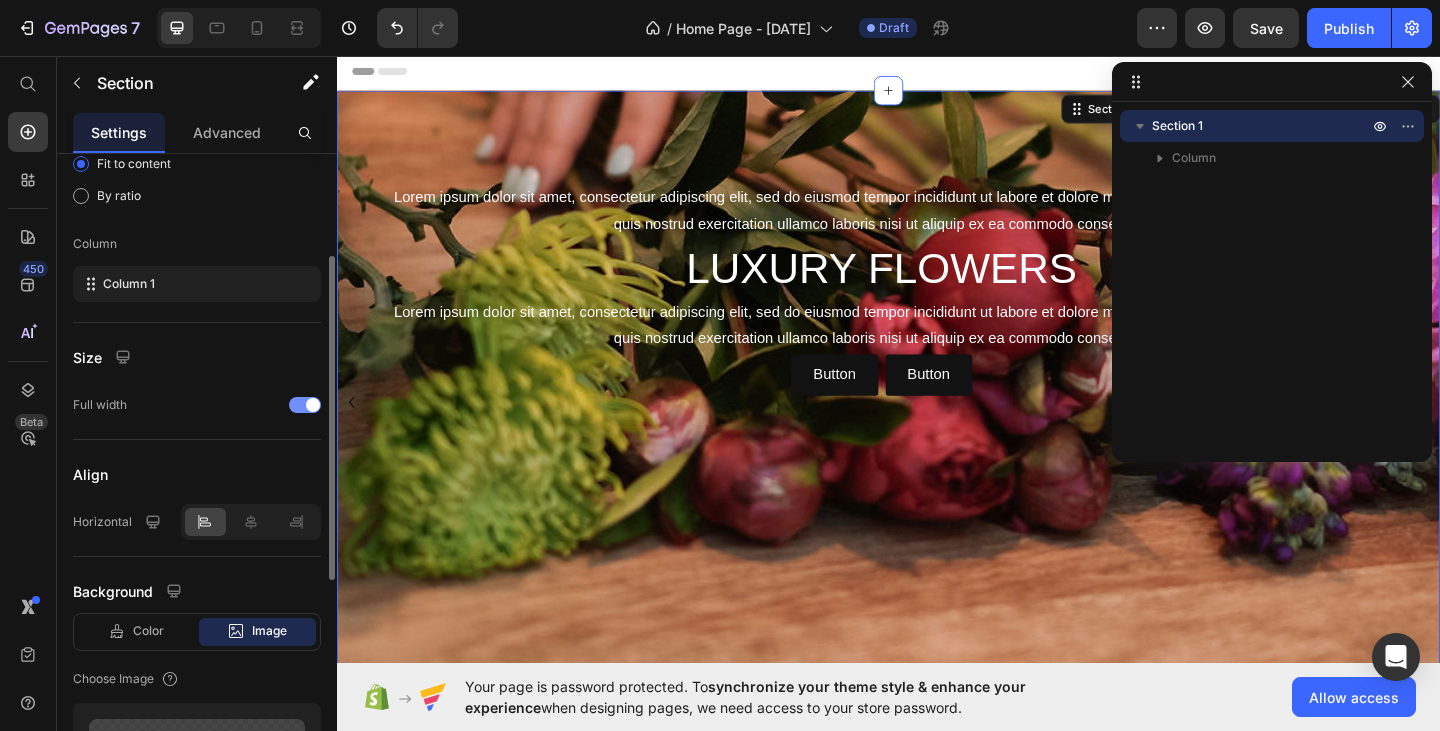 scroll, scrollTop: 300, scrollLeft: 0, axis: vertical 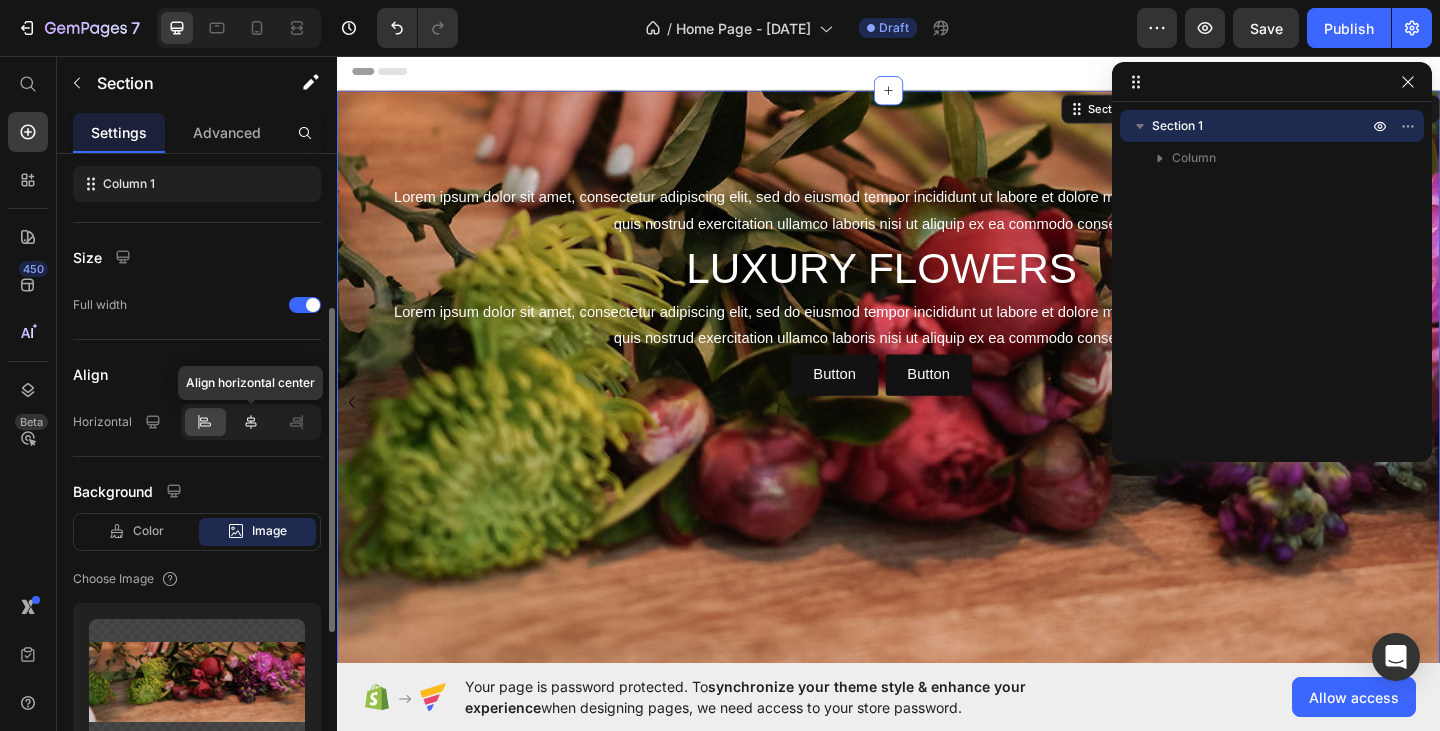 click 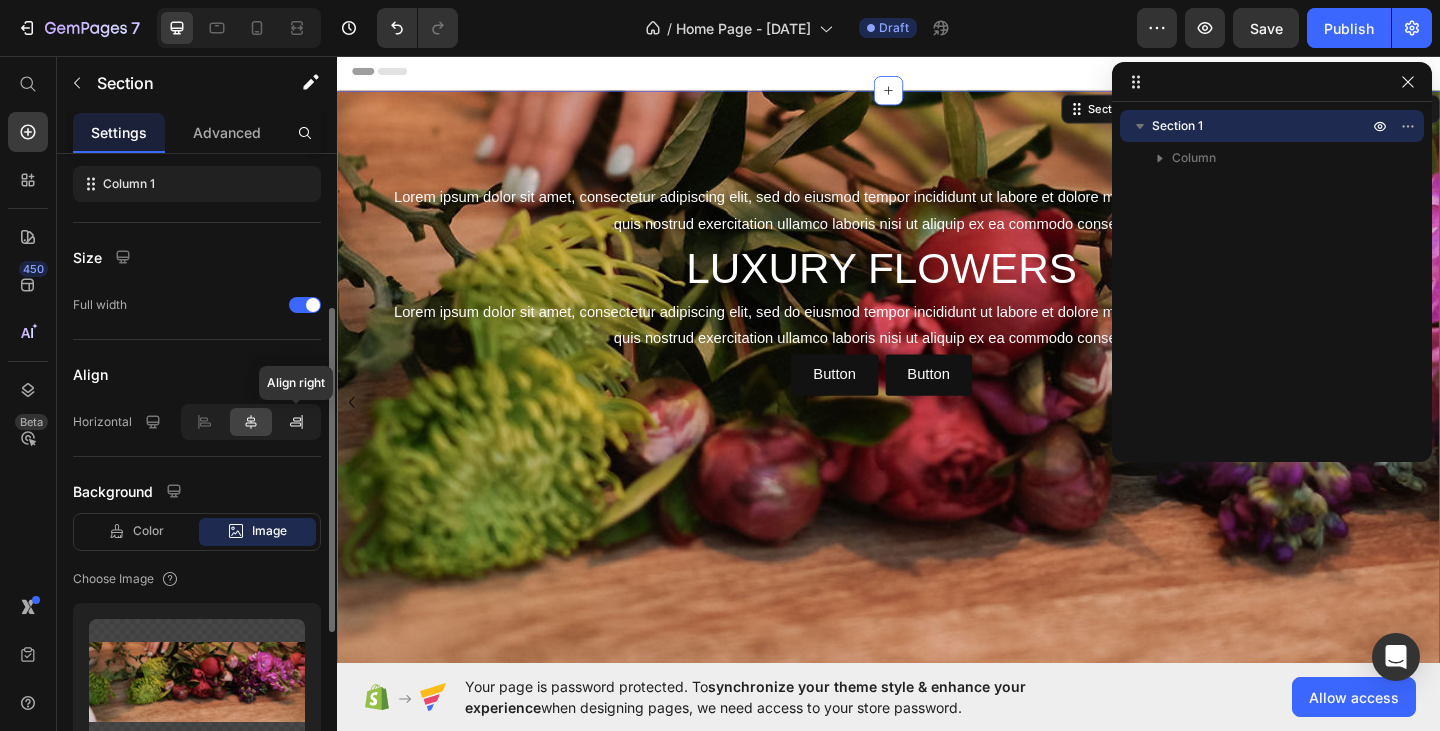 click 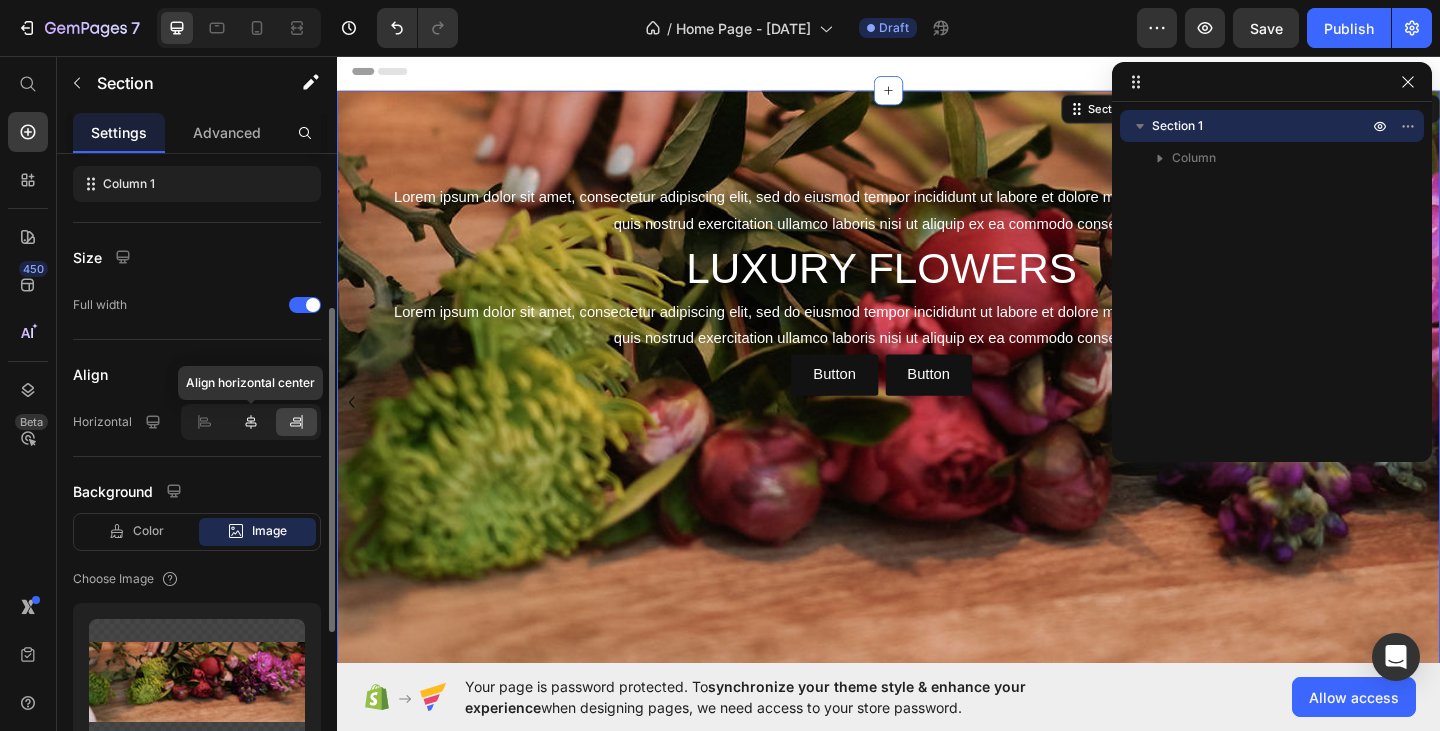 click 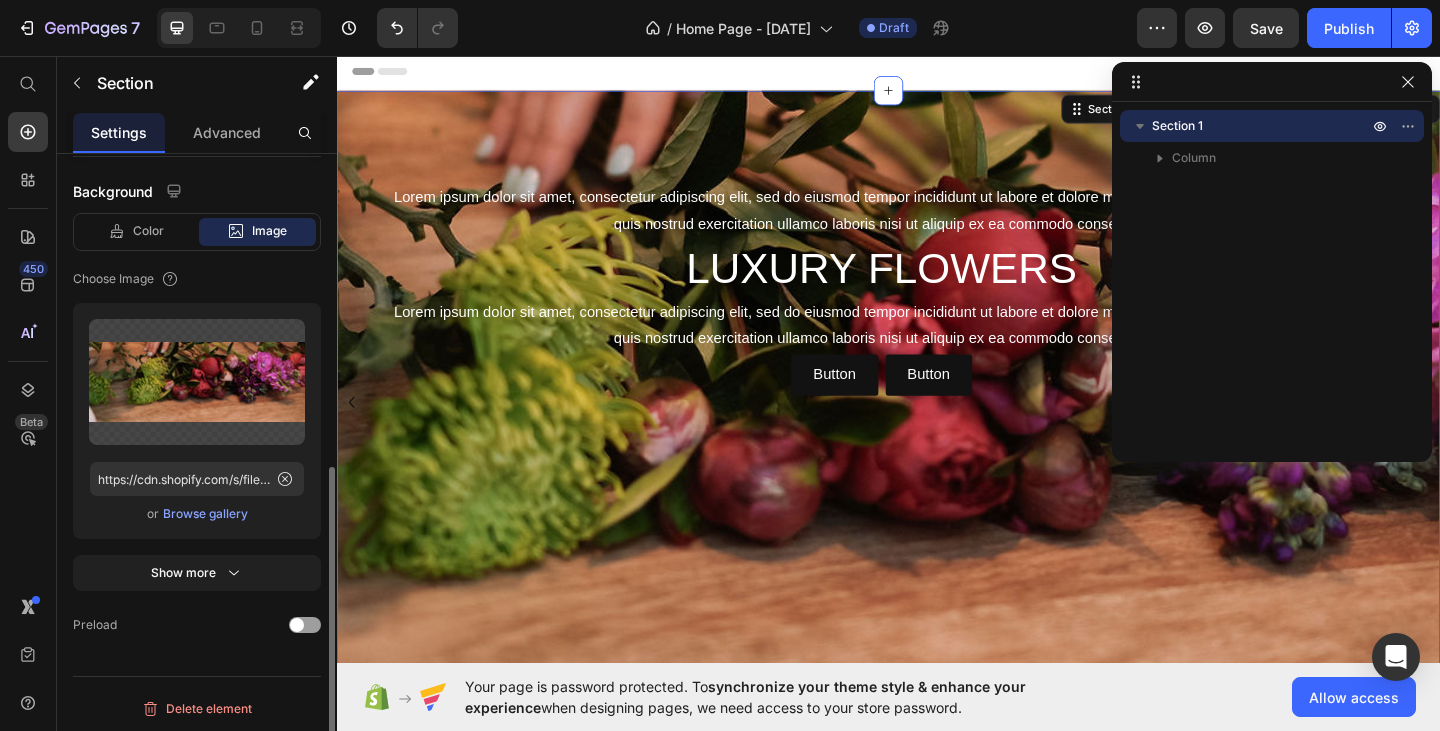 scroll, scrollTop: 603, scrollLeft: 0, axis: vertical 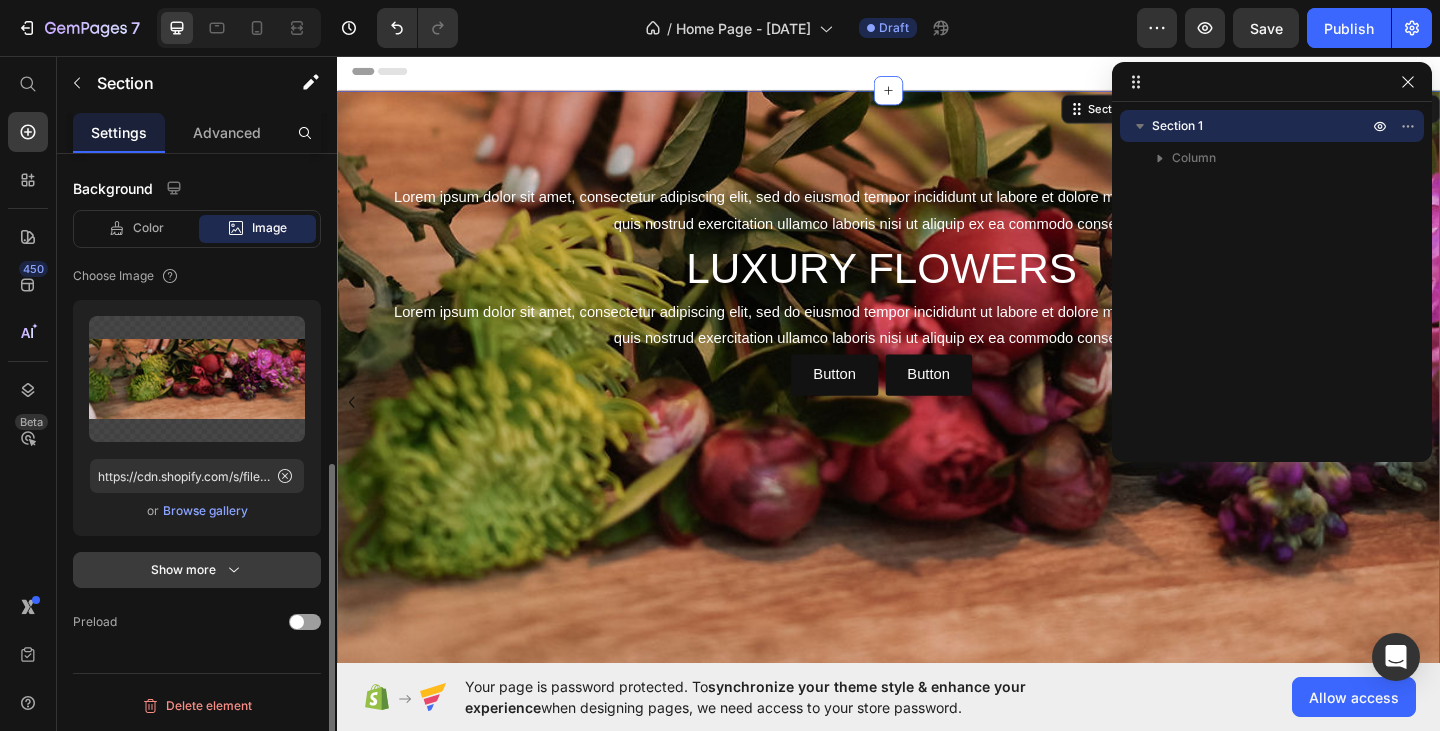 click on "Show more" at bounding box center (197, 570) 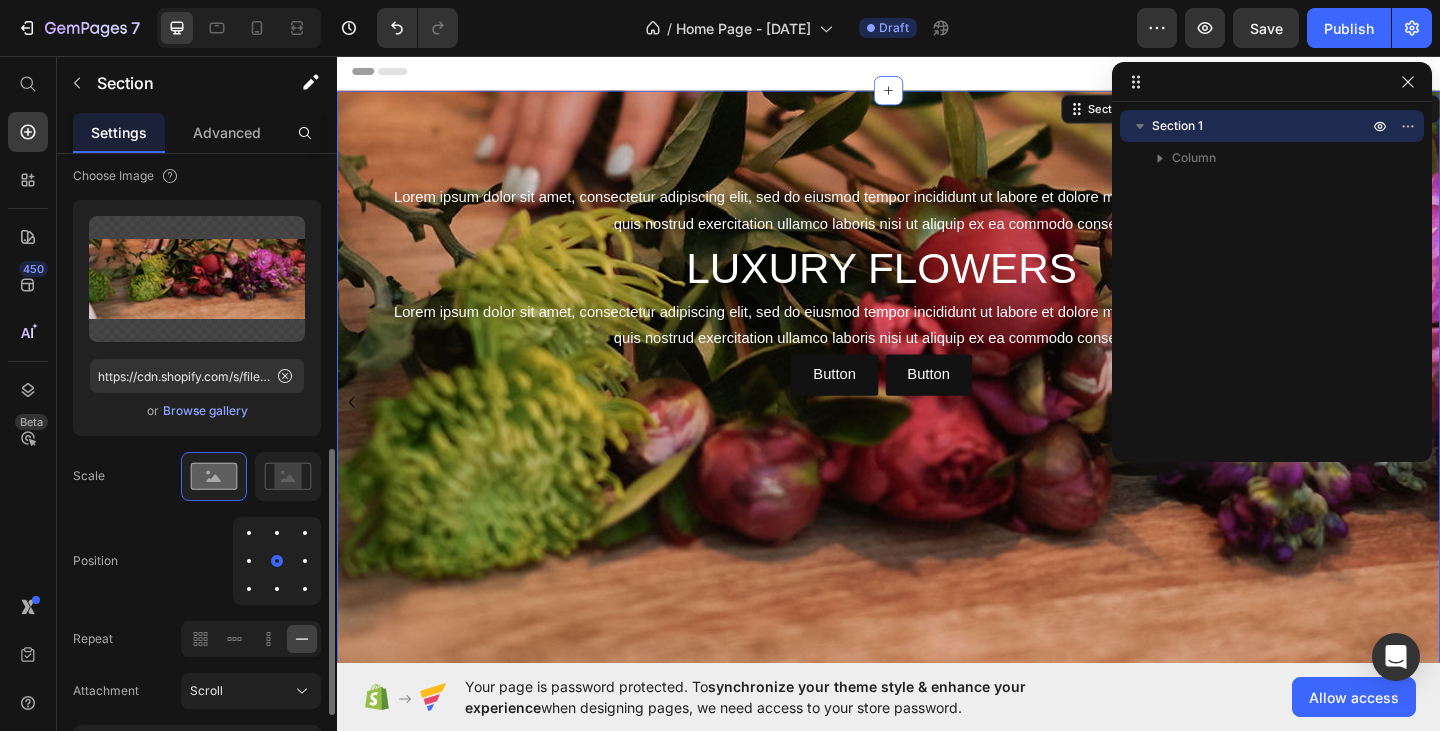 scroll, scrollTop: 803, scrollLeft: 0, axis: vertical 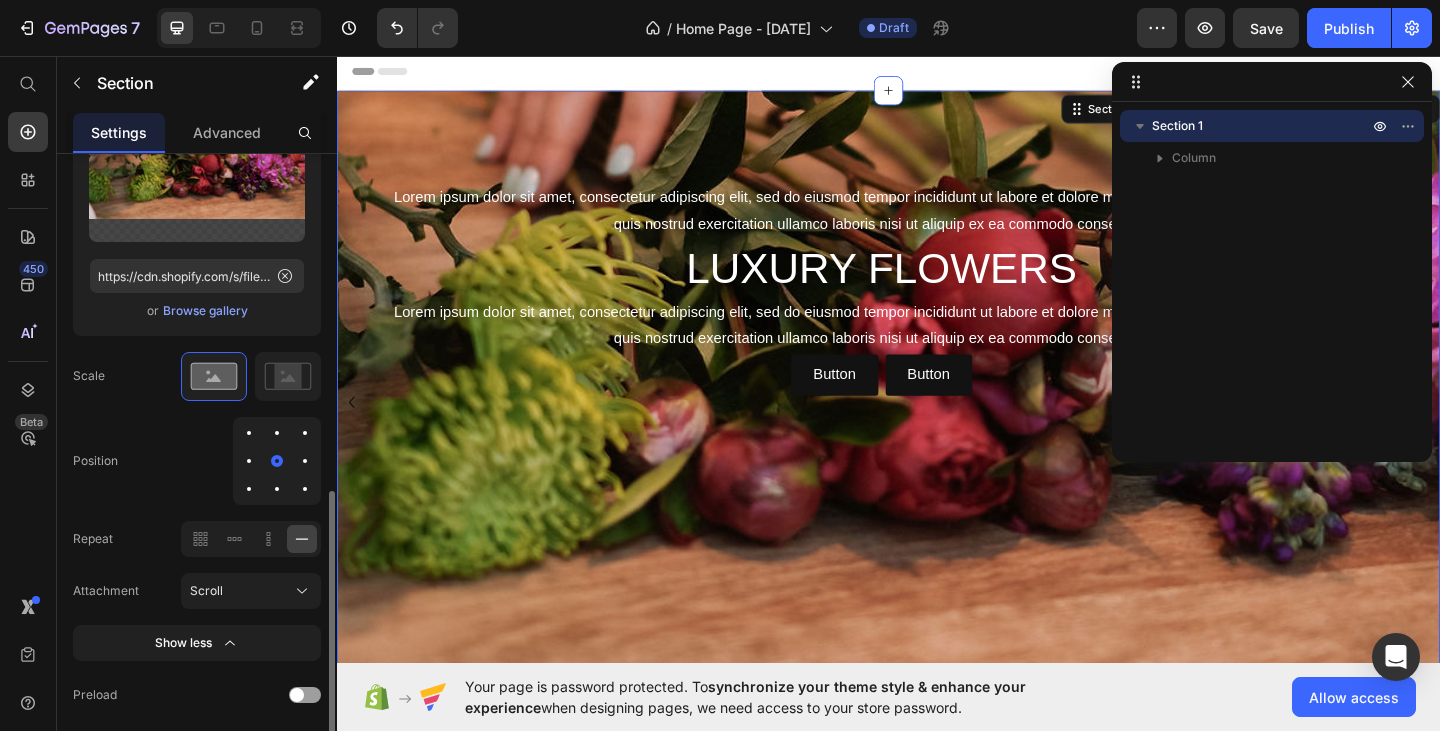 click at bounding box center (249, 433) 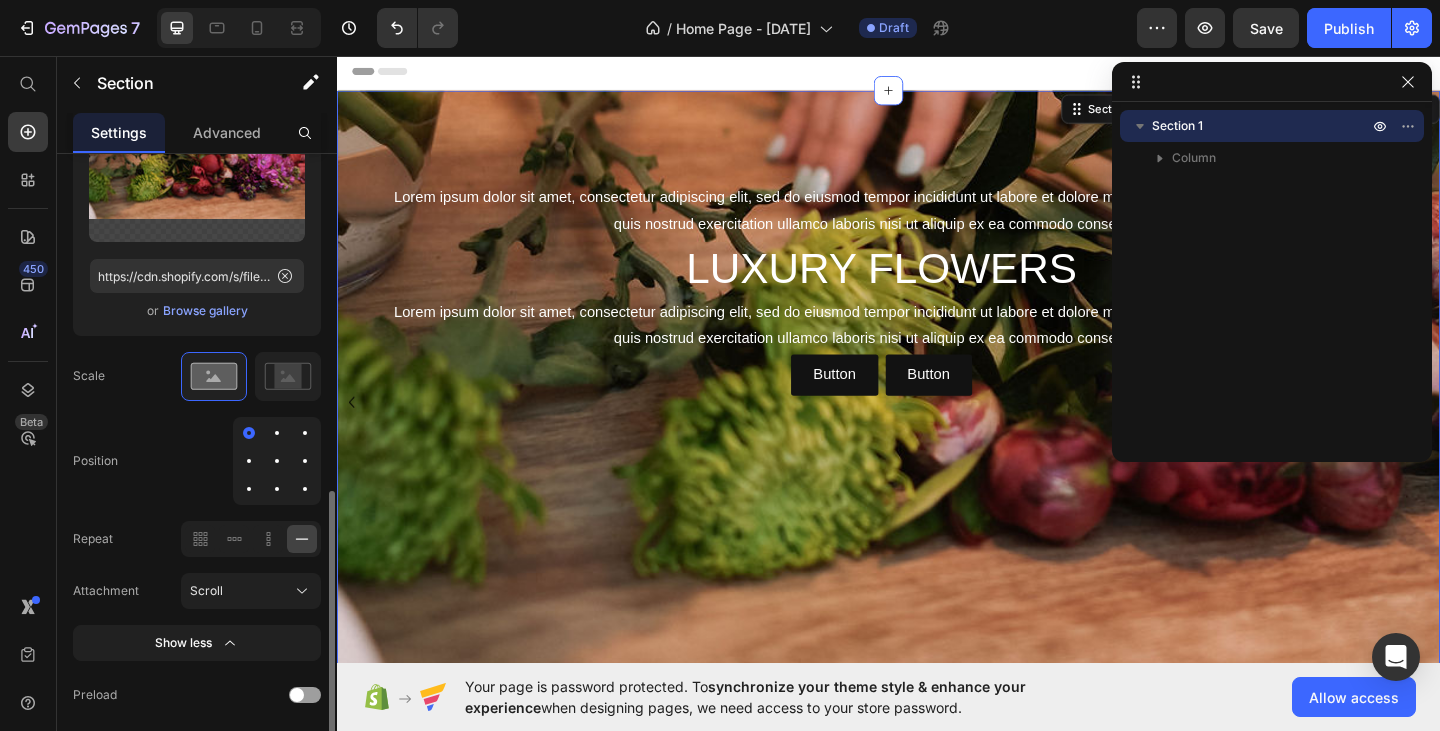 click at bounding box center [277, 461] 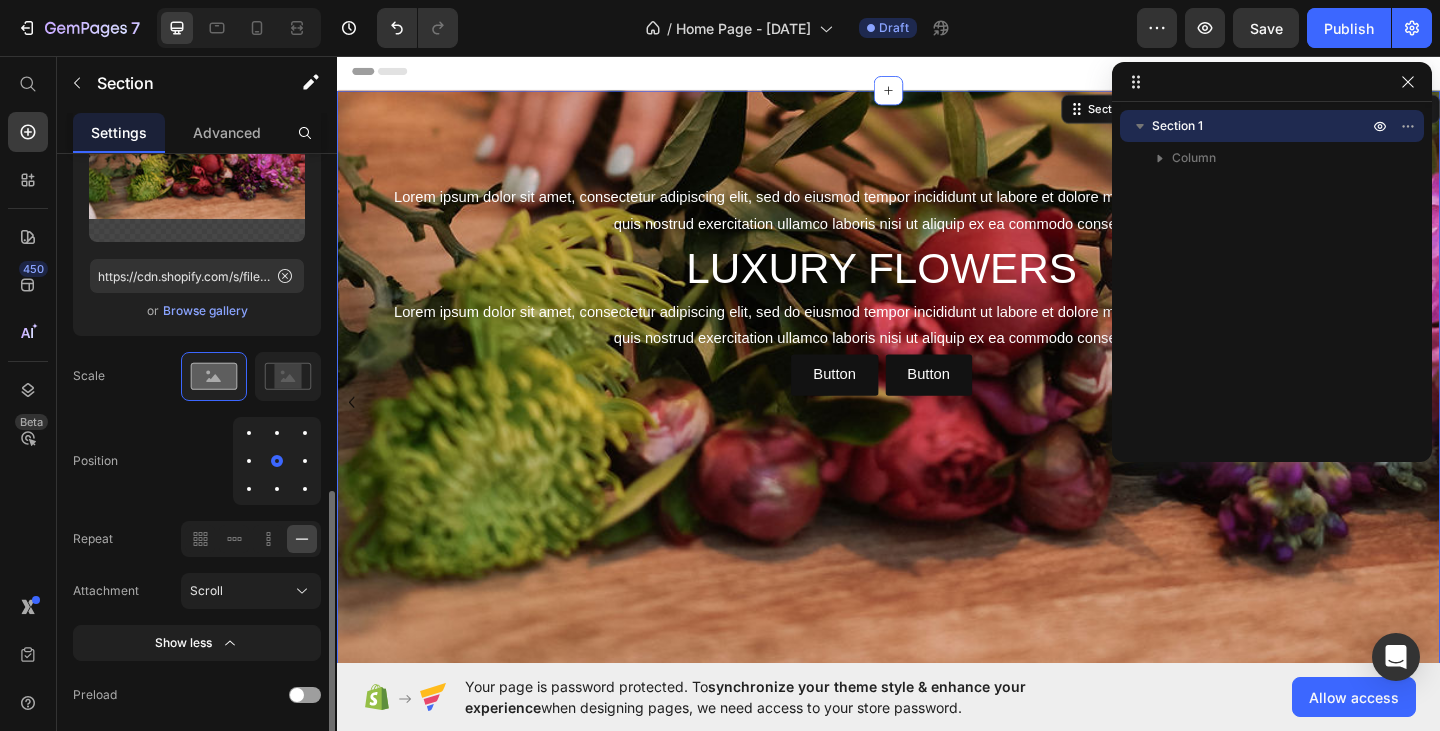 scroll, scrollTop: 876, scrollLeft: 0, axis: vertical 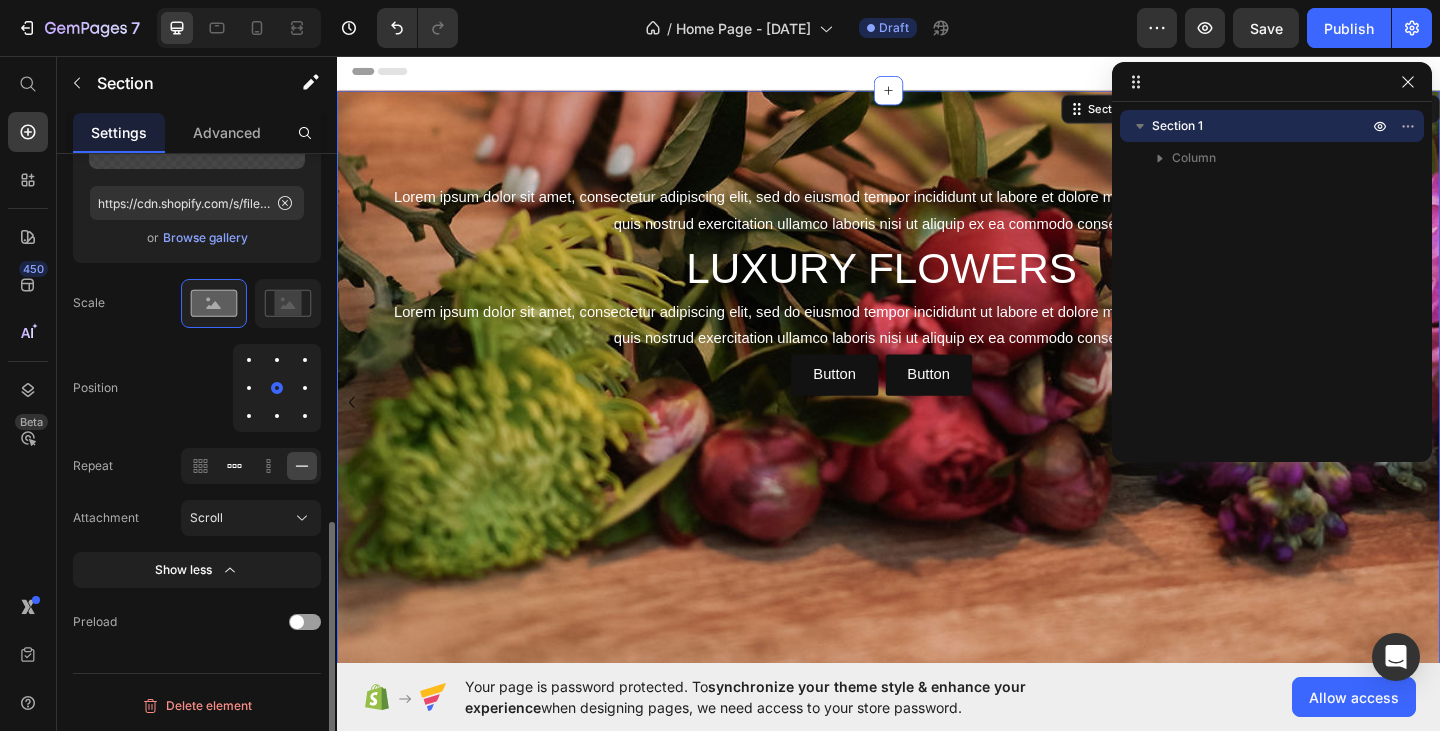 click 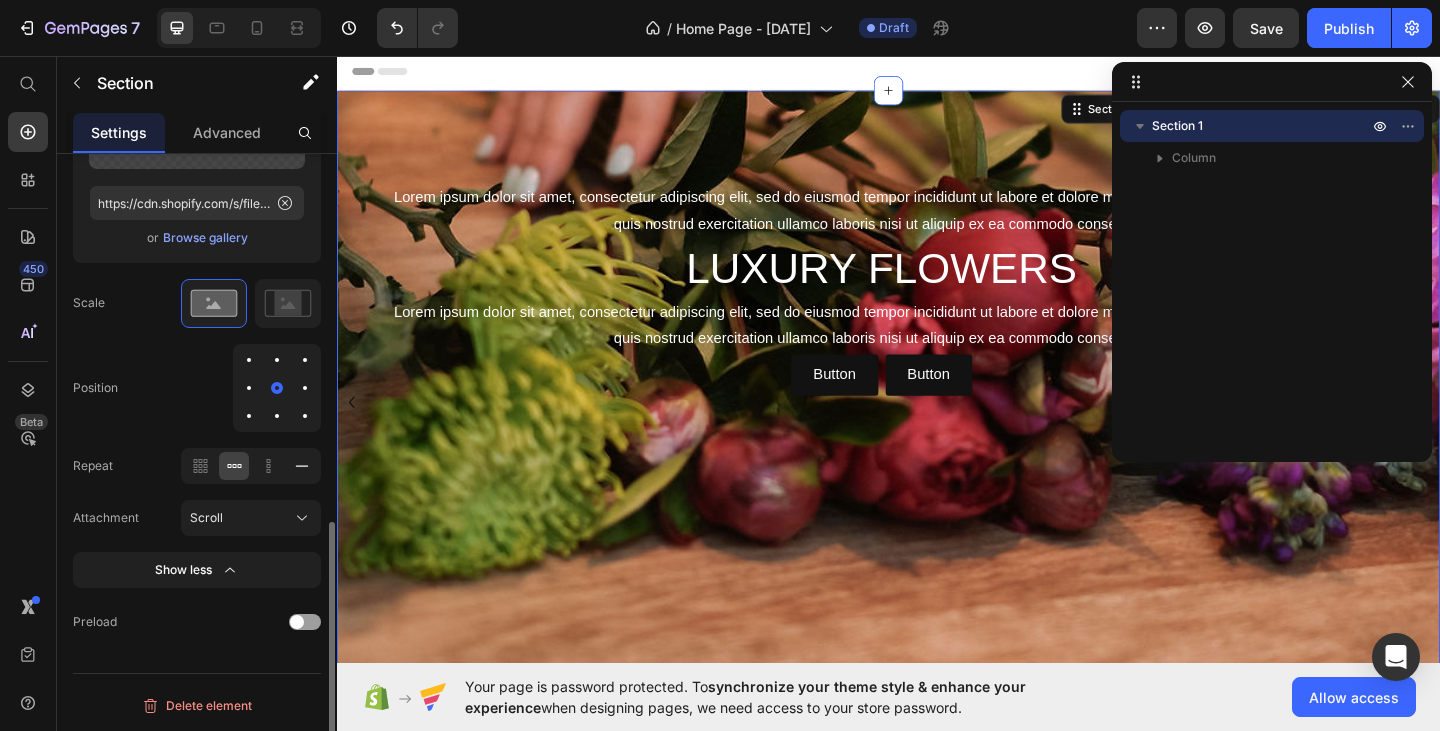 click 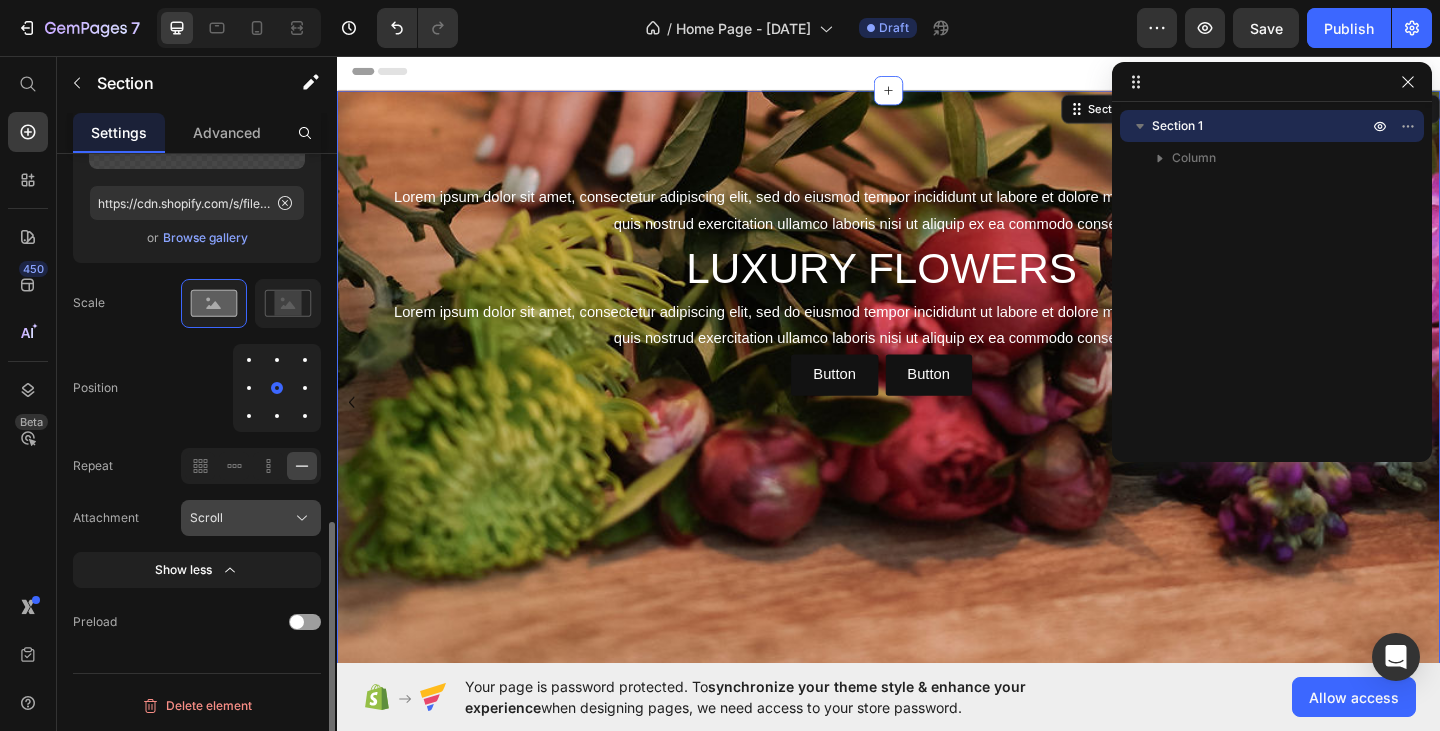 click on "Scroll" 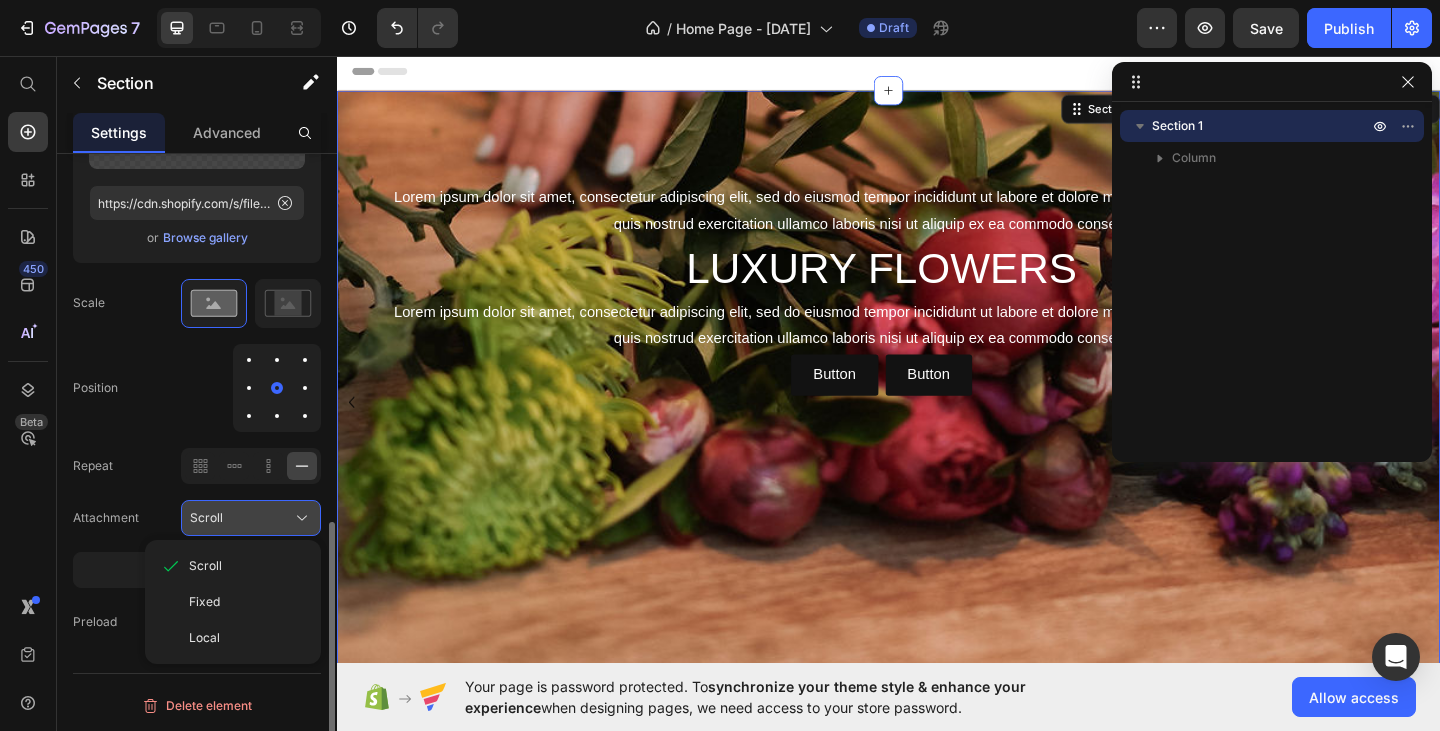 click on "Scroll" 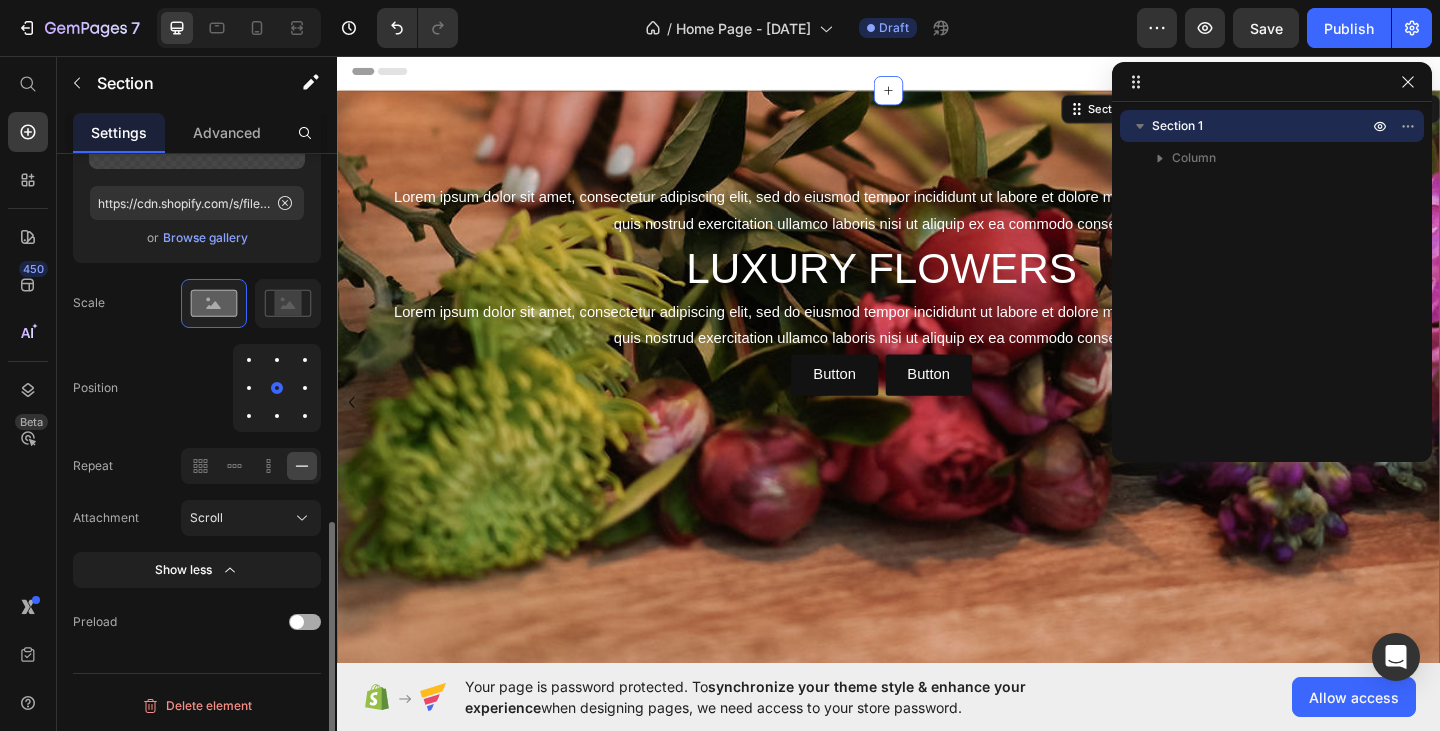click at bounding box center [305, 622] 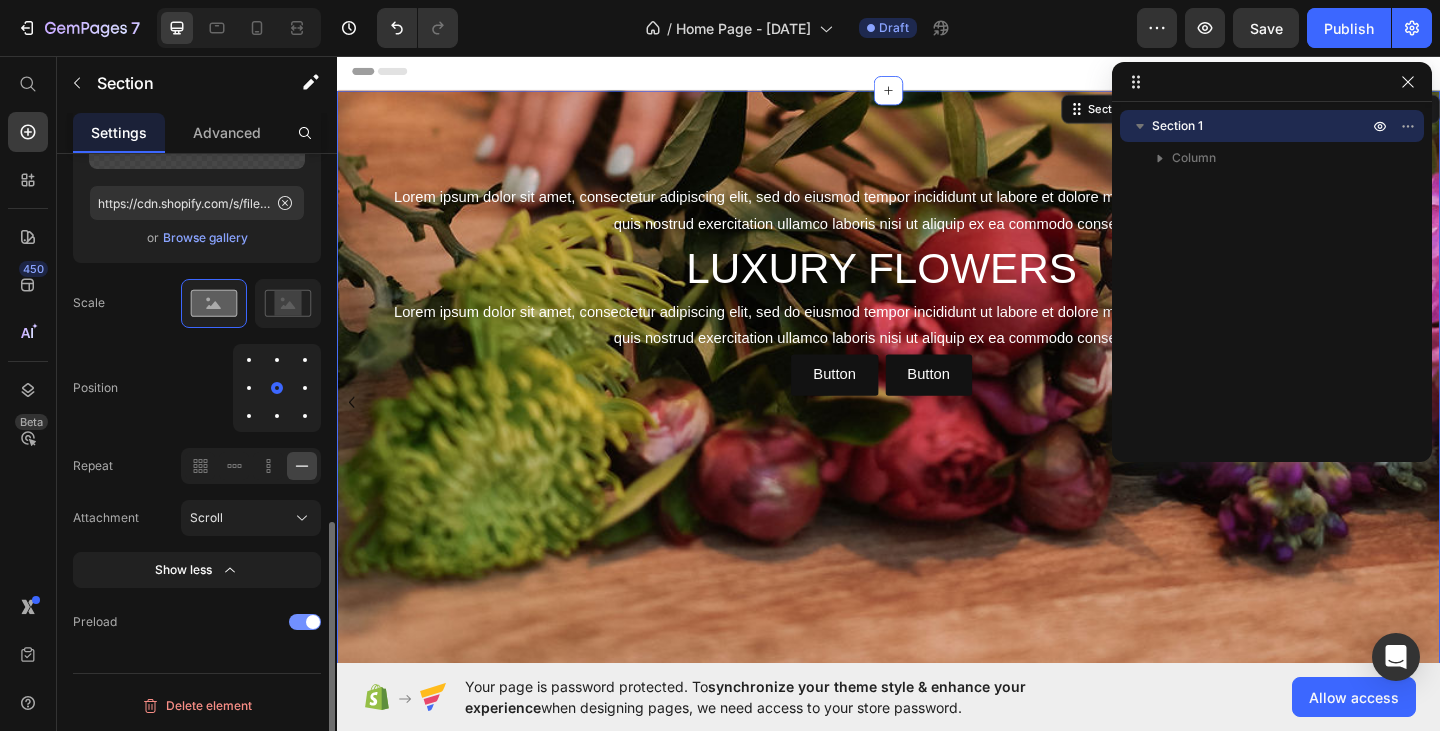 click at bounding box center [313, 622] 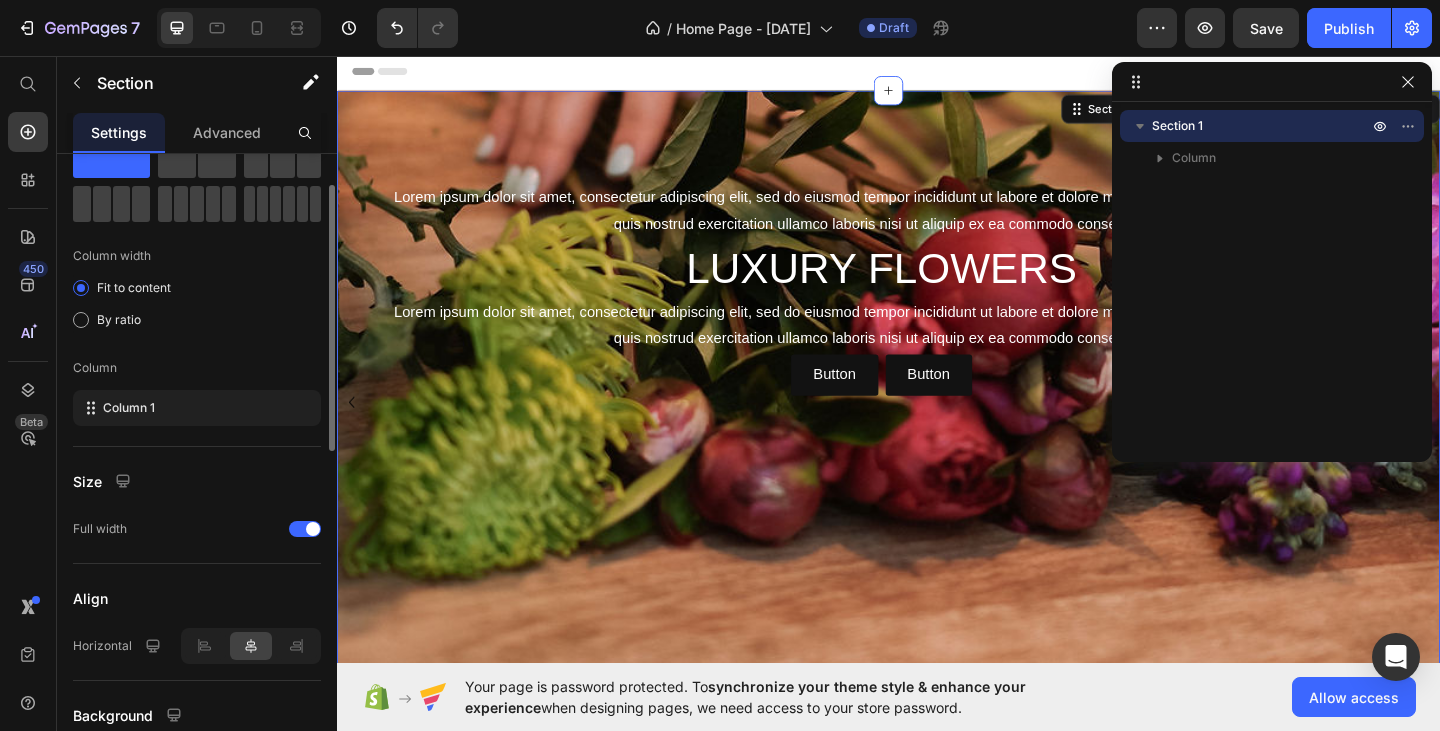 scroll, scrollTop: 0, scrollLeft: 0, axis: both 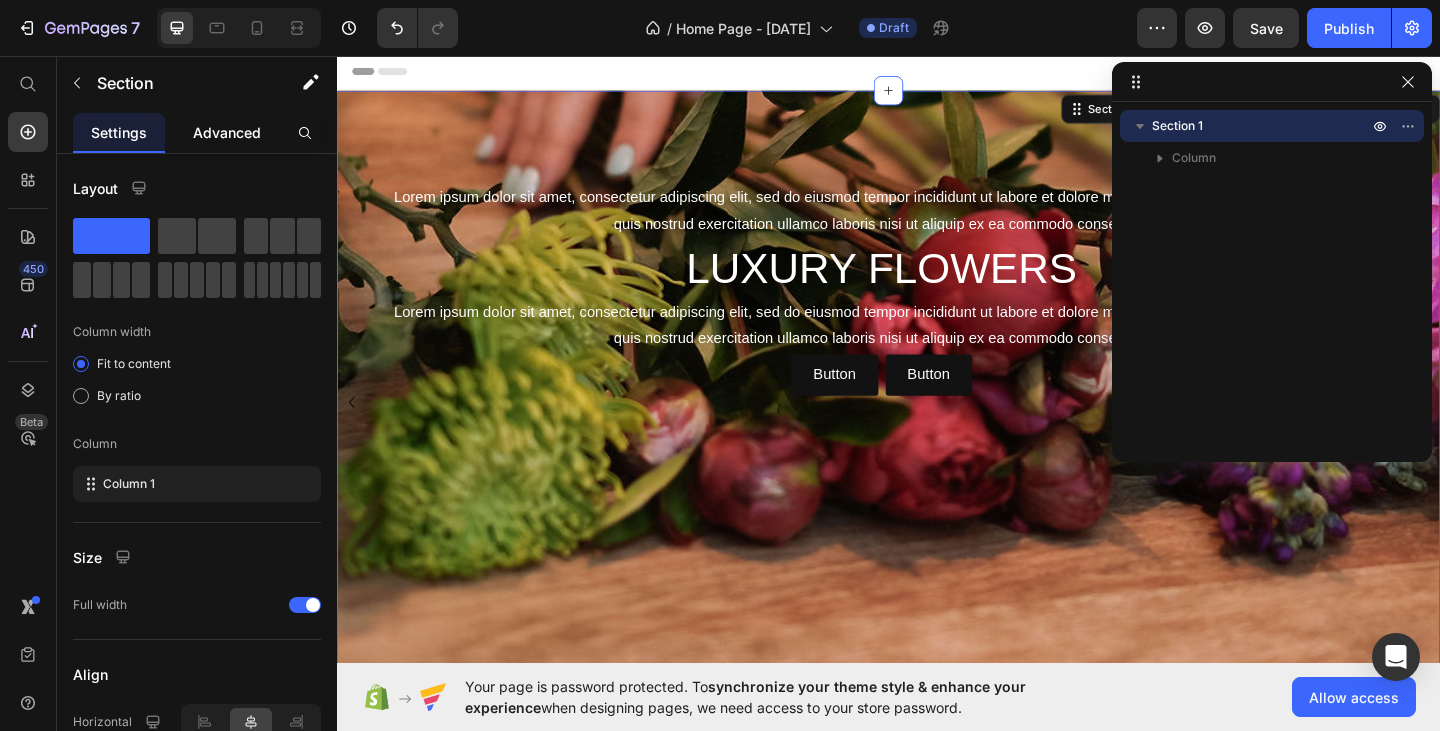 click on "Advanced" at bounding box center (227, 132) 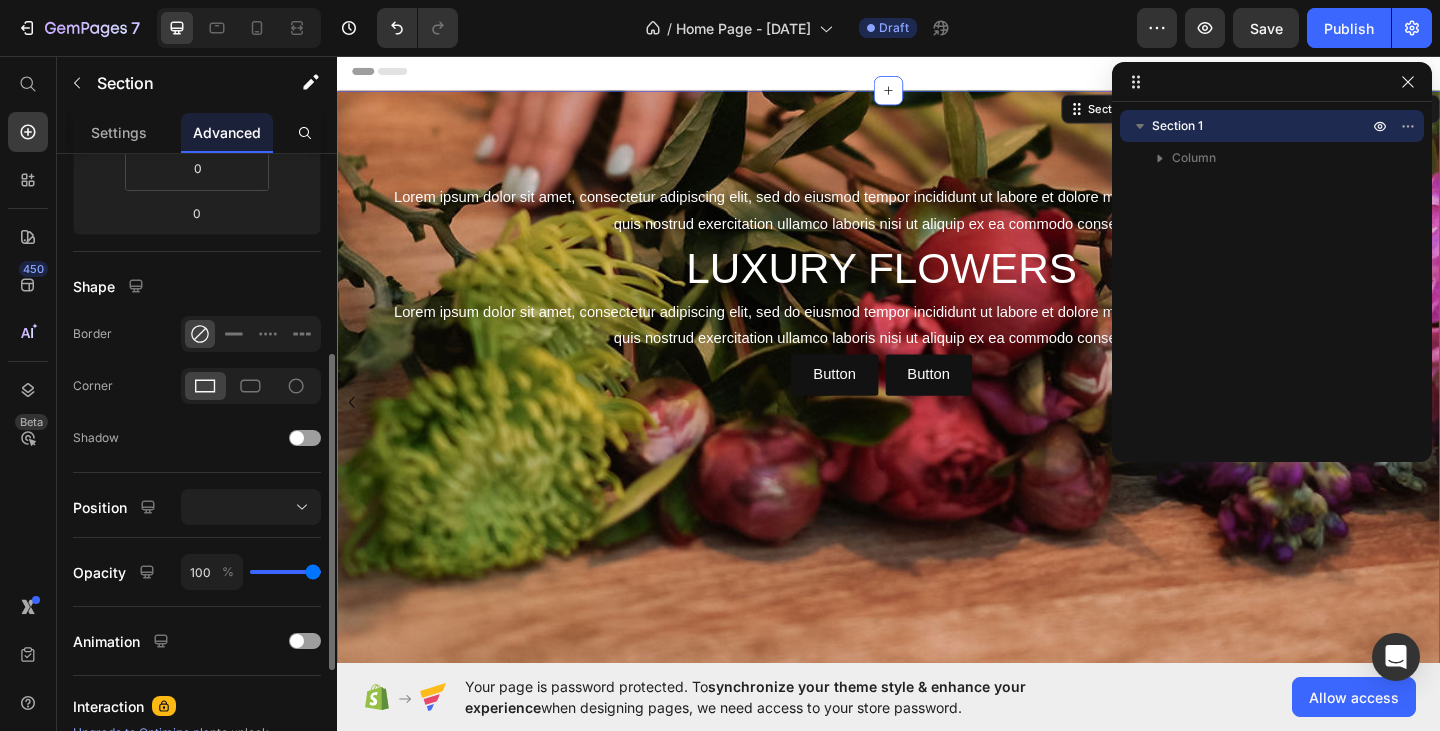 scroll, scrollTop: 500, scrollLeft: 0, axis: vertical 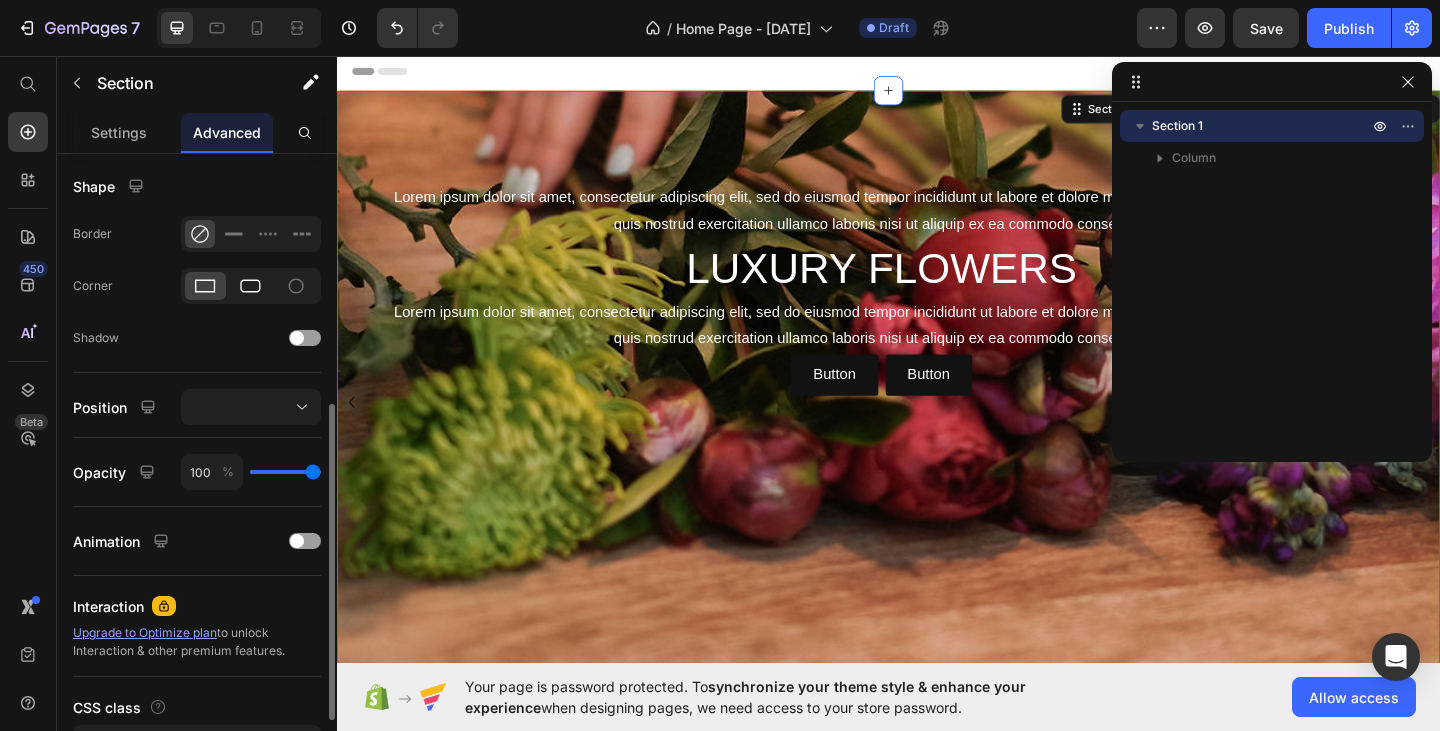 click 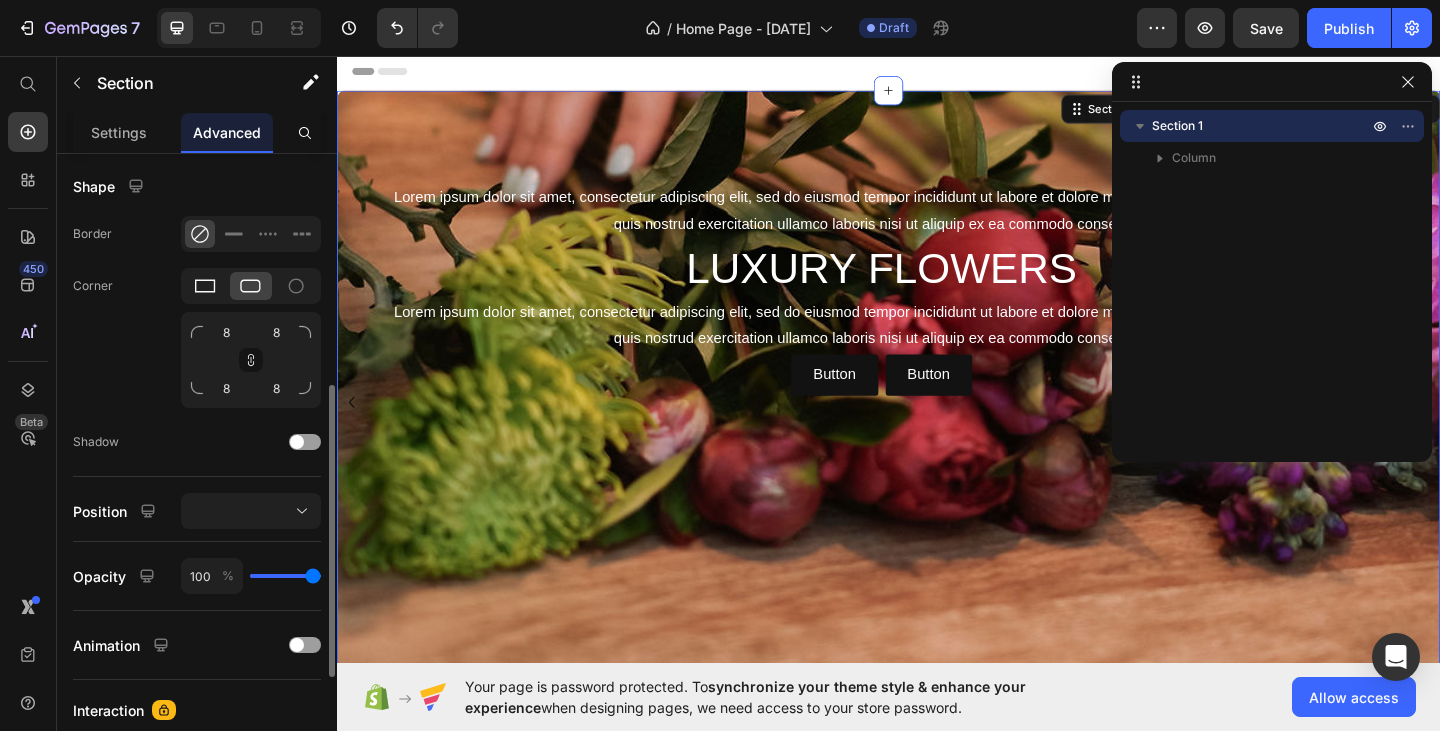click 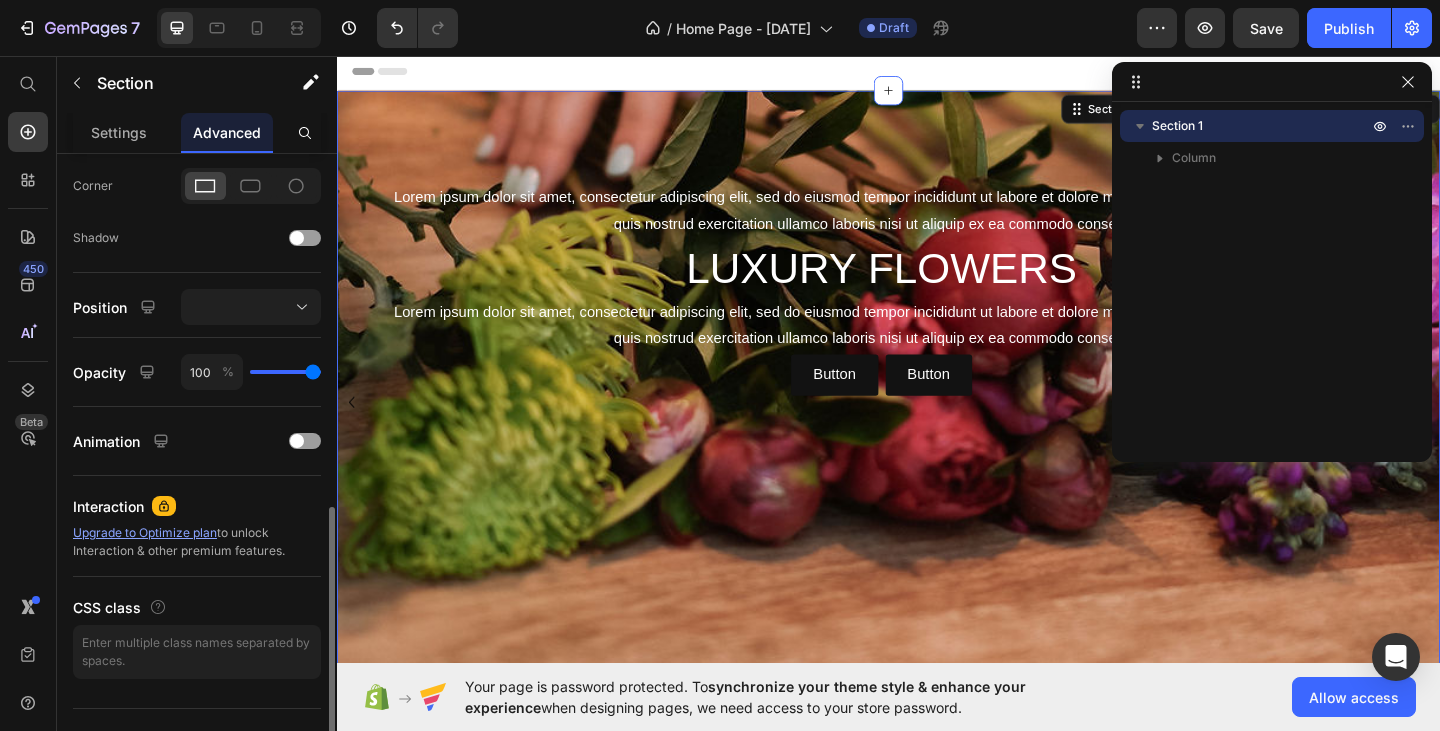 scroll, scrollTop: 635, scrollLeft: 0, axis: vertical 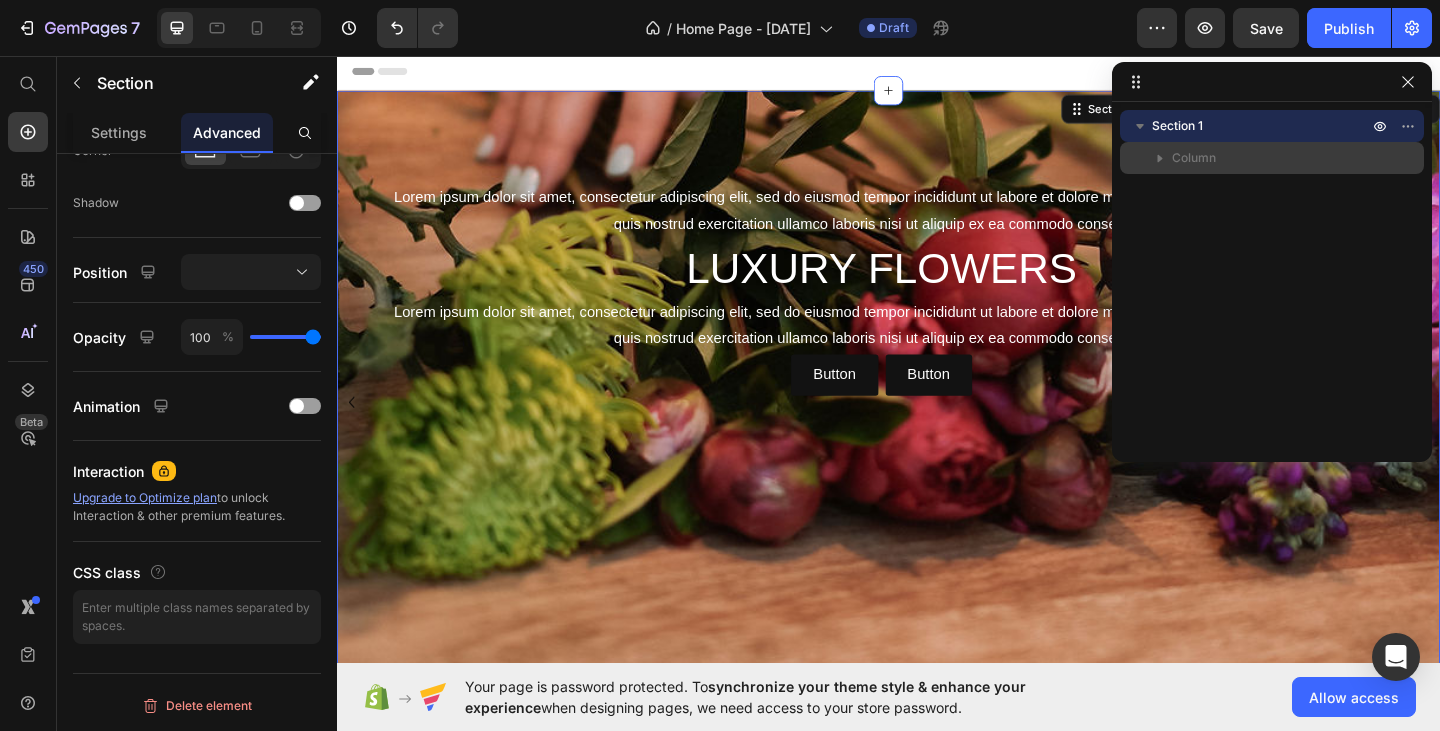 click on "Column" at bounding box center (1194, 158) 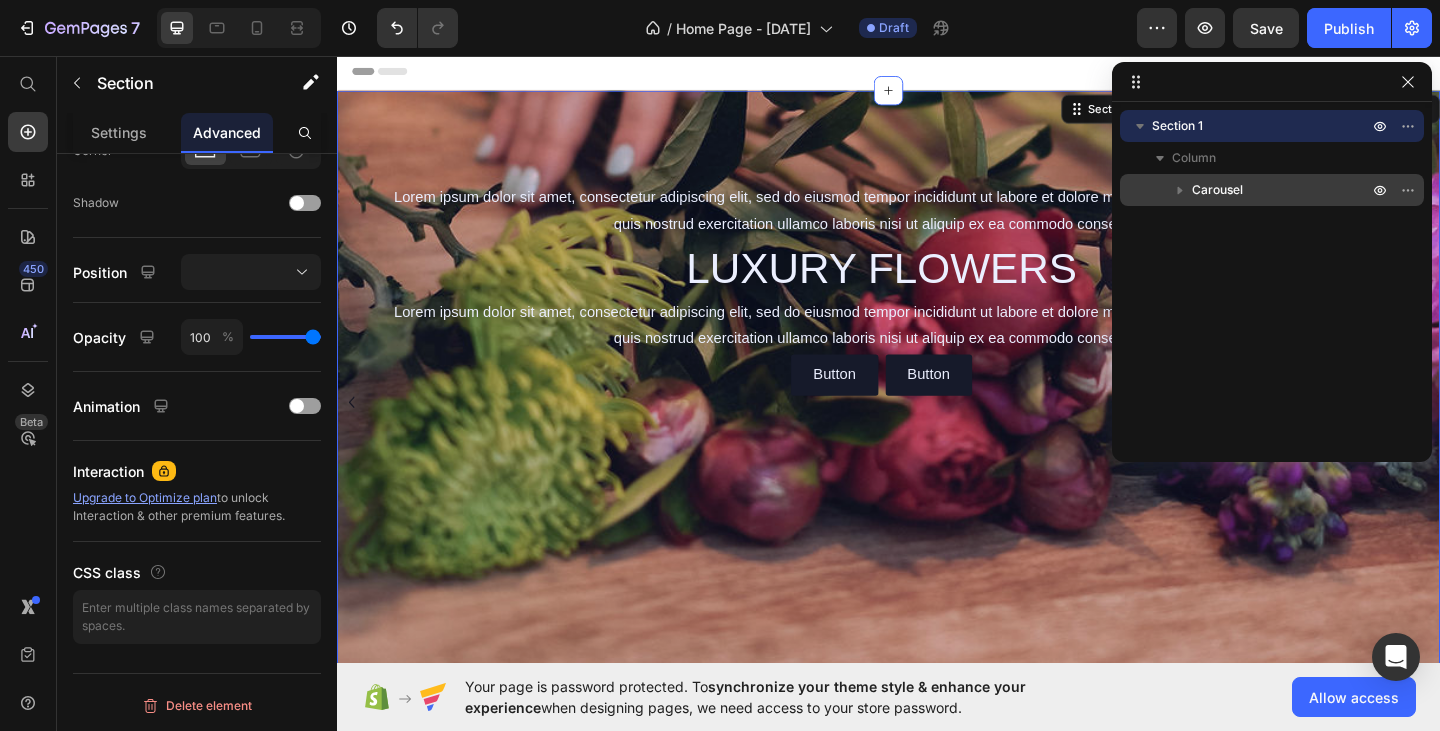 click on "Carousel" at bounding box center (1217, 190) 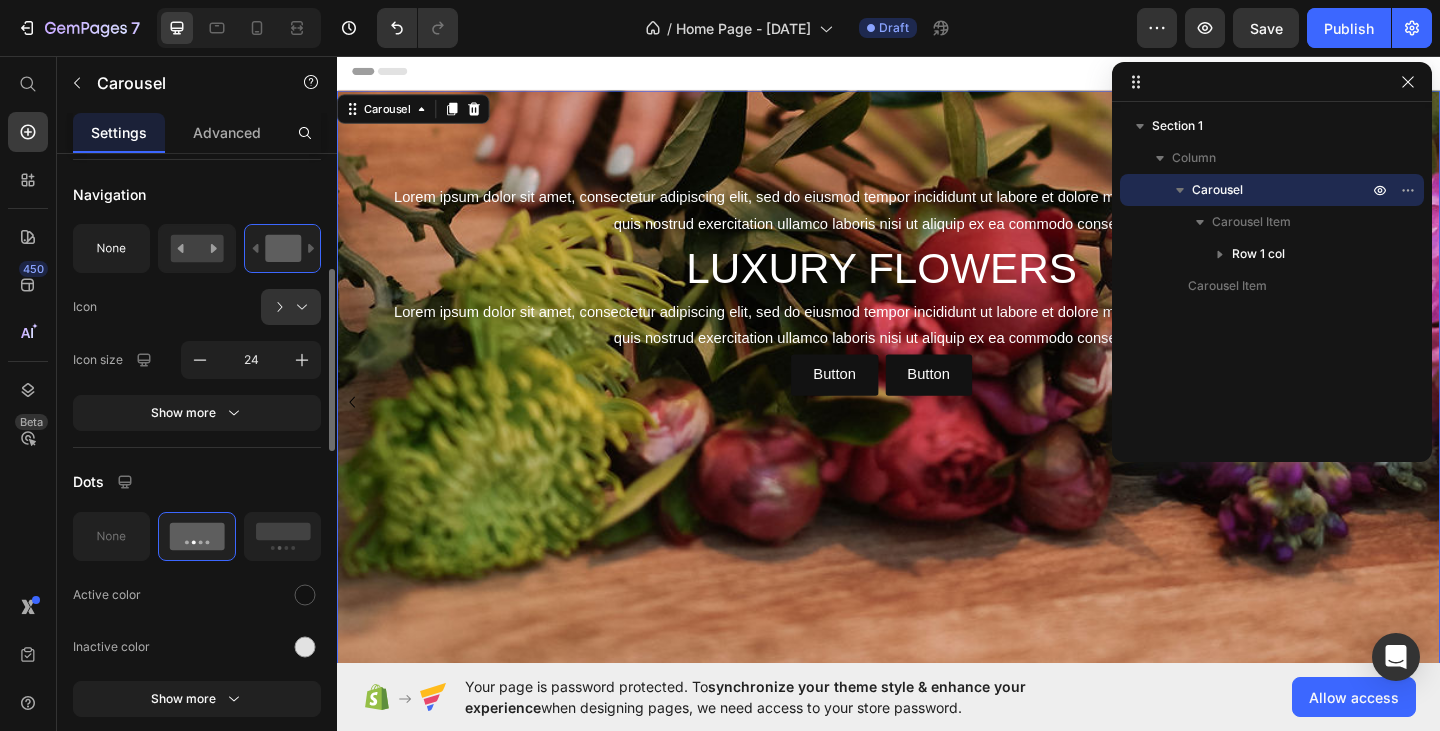 scroll, scrollTop: 500, scrollLeft: 0, axis: vertical 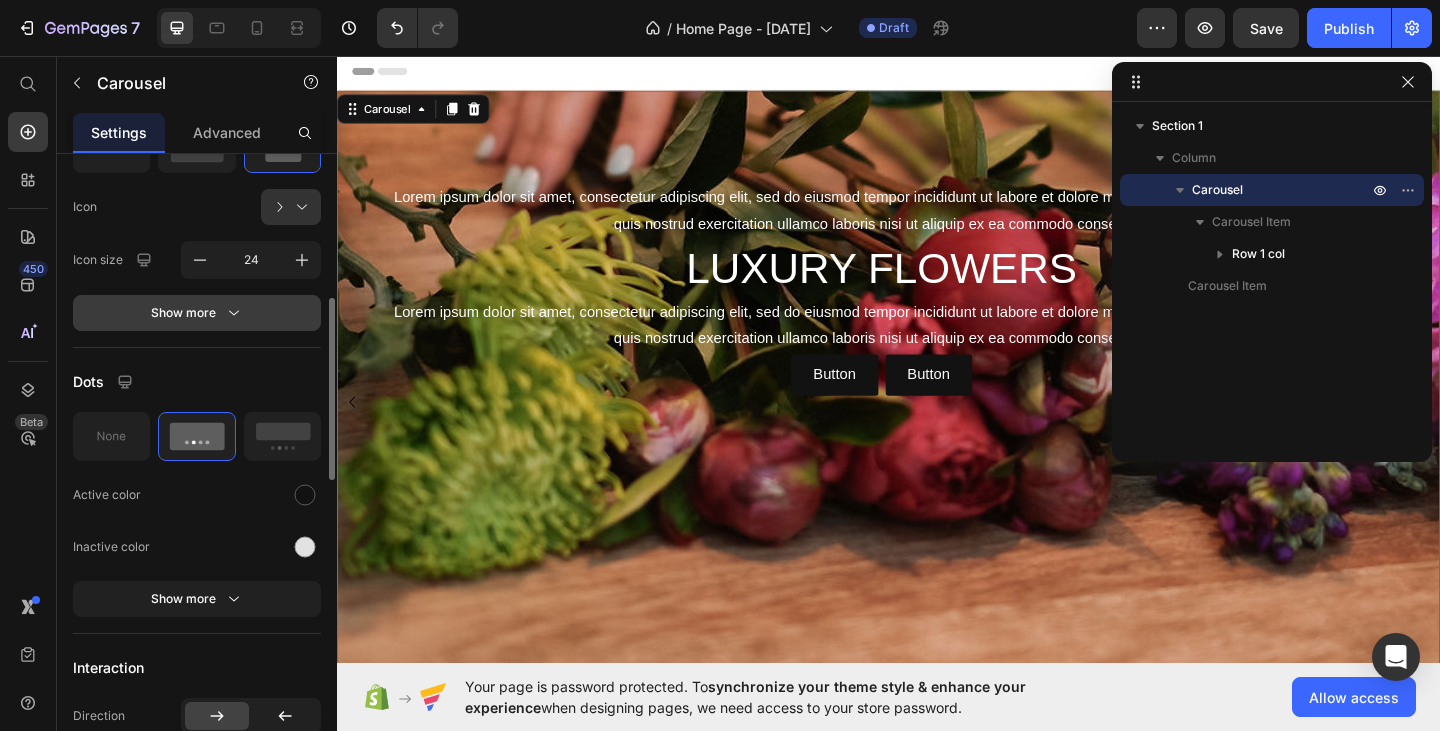 click on "Show more" at bounding box center [197, 313] 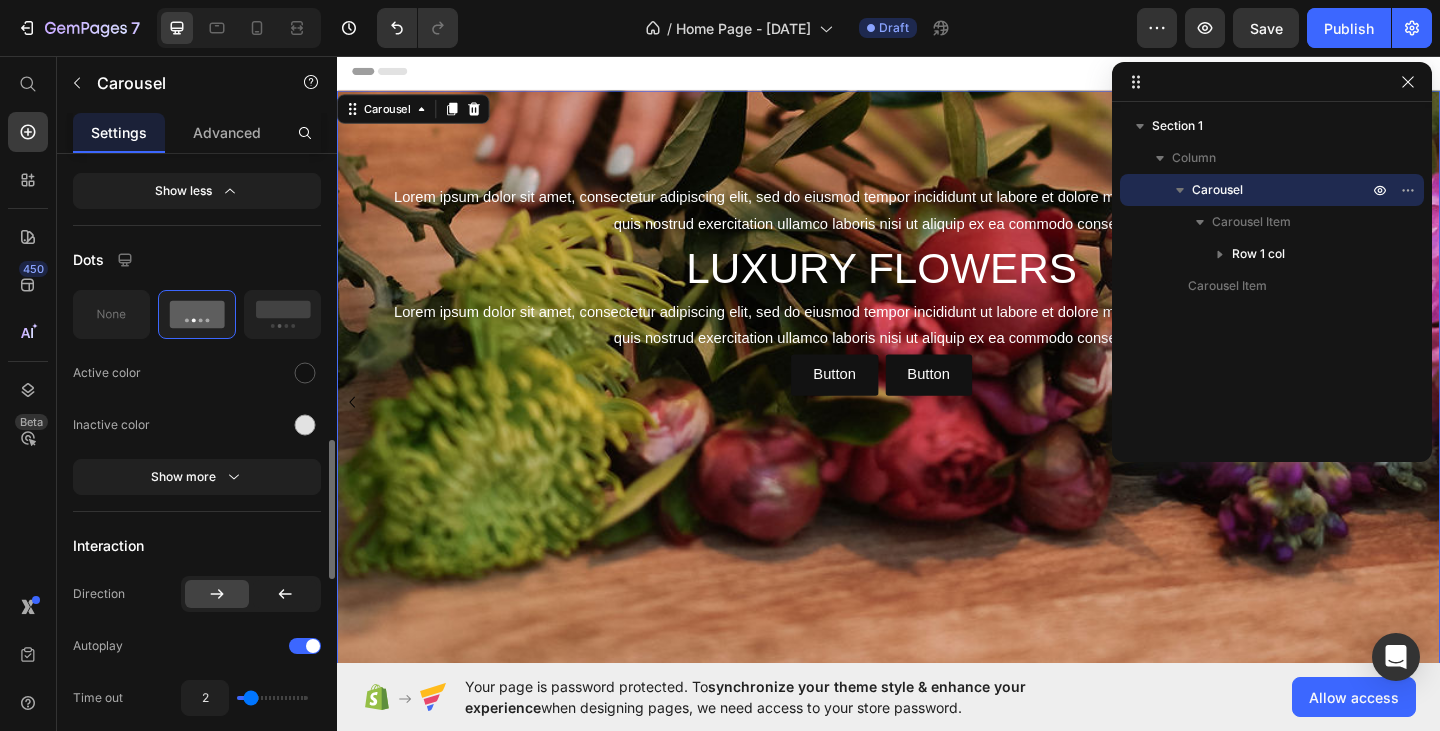 scroll, scrollTop: 1400, scrollLeft: 0, axis: vertical 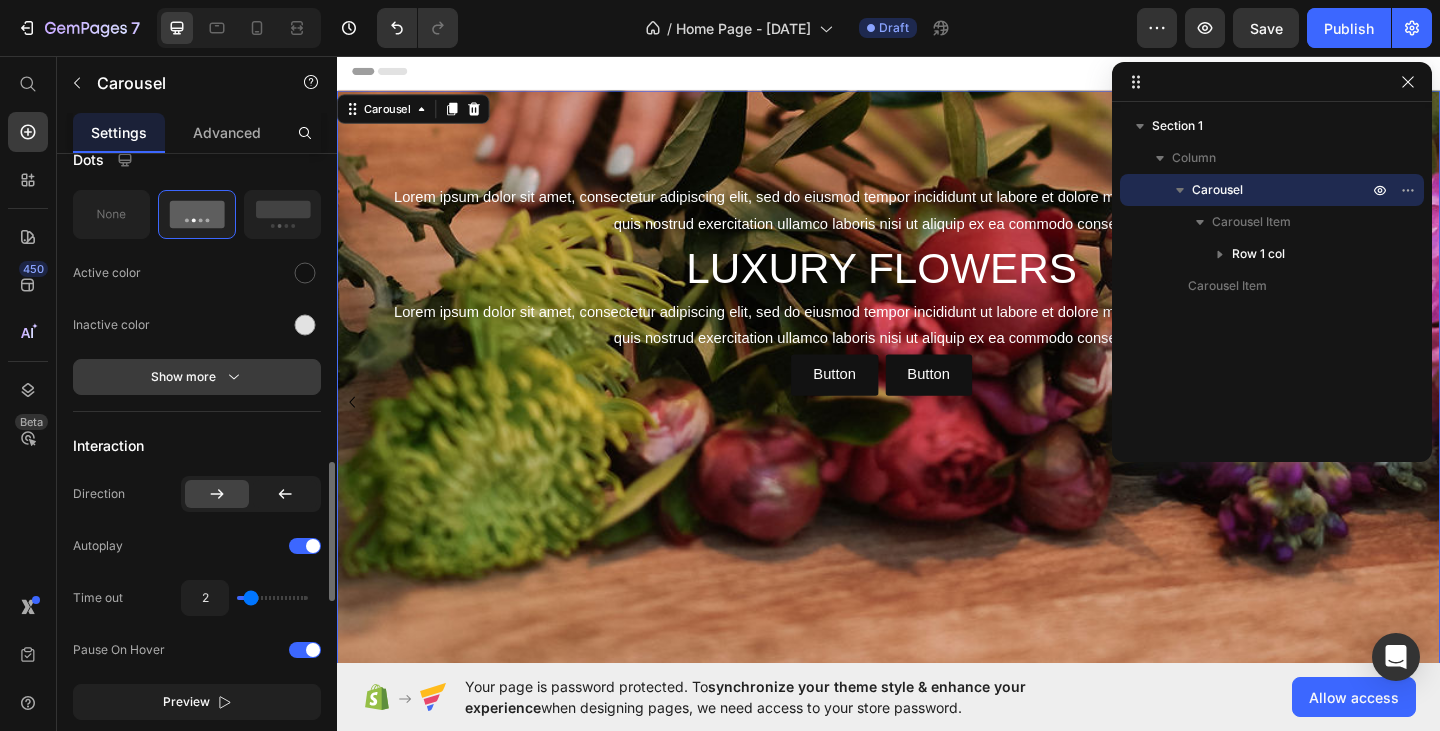 click on "Show more" at bounding box center (197, 377) 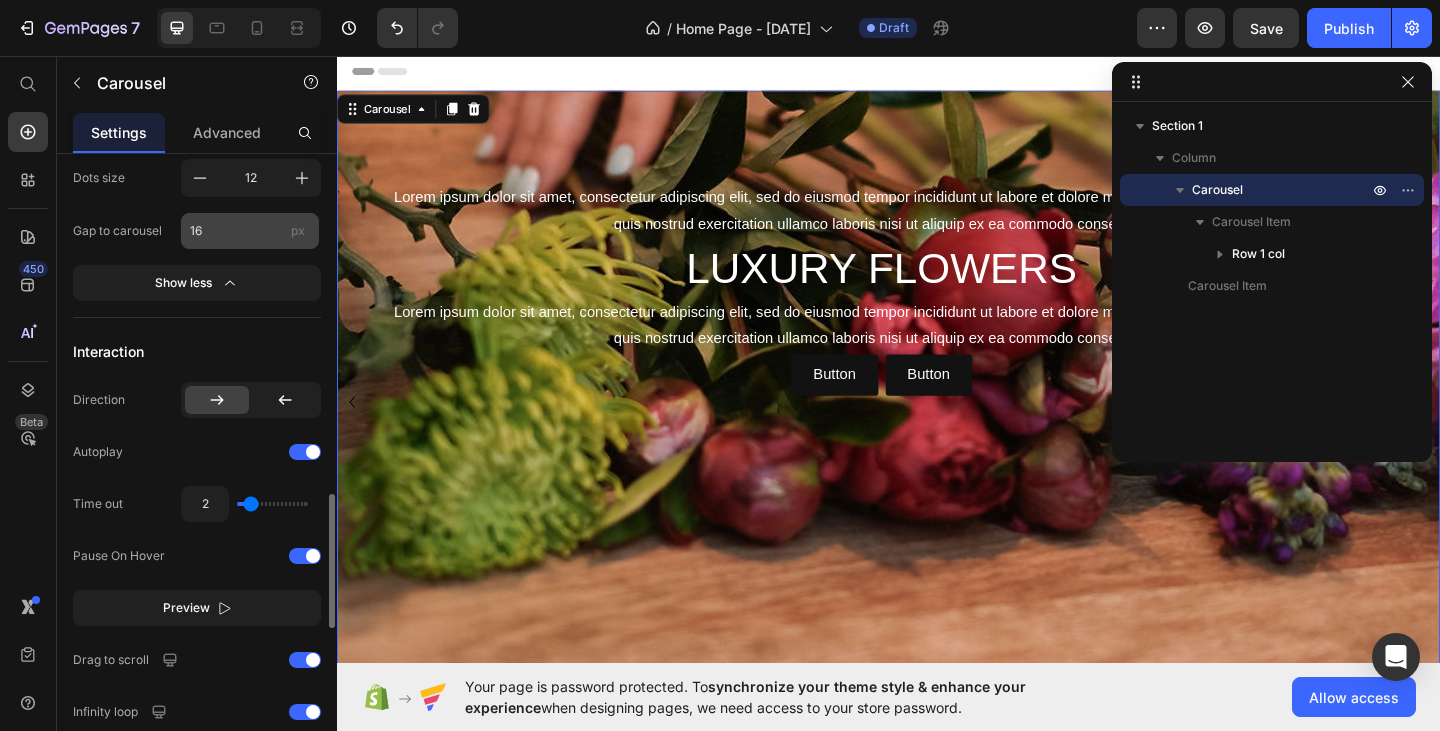 scroll, scrollTop: 1700, scrollLeft: 0, axis: vertical 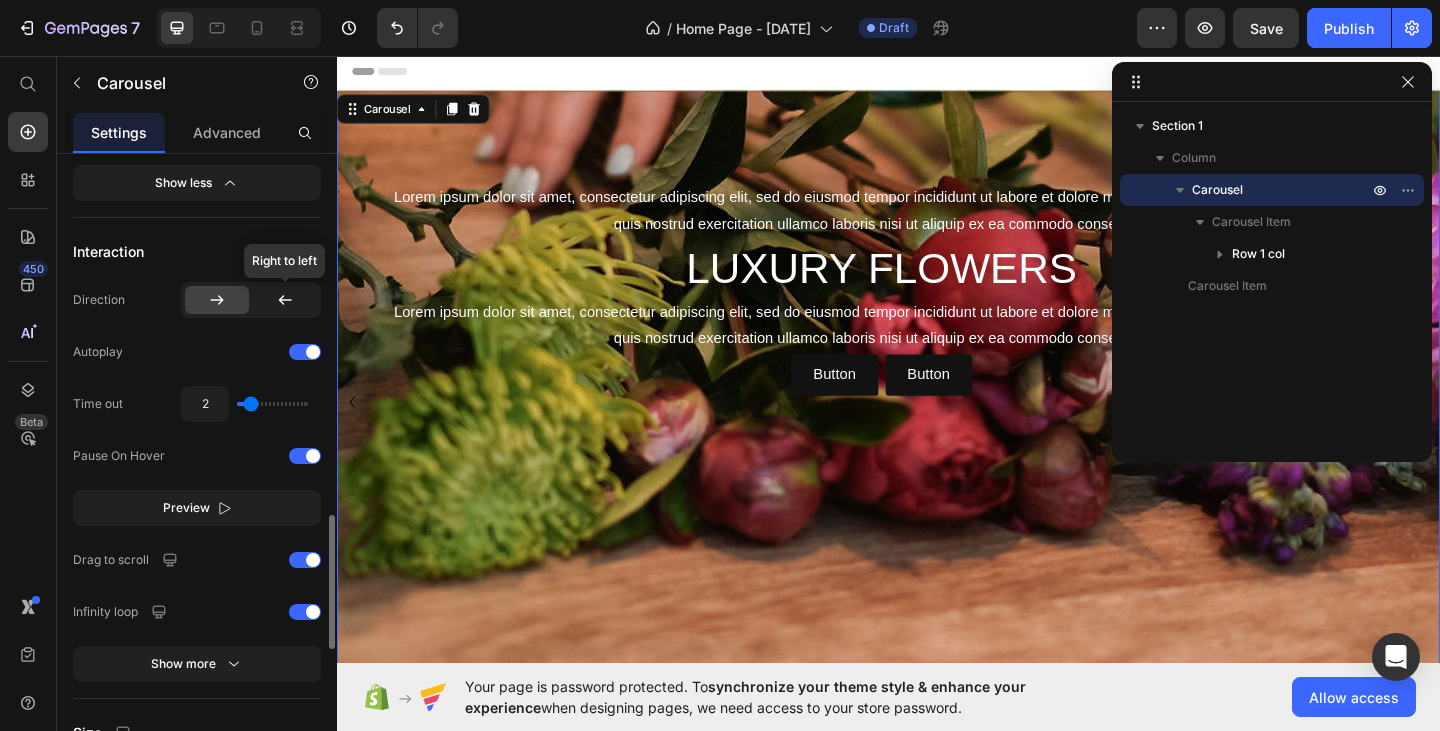click 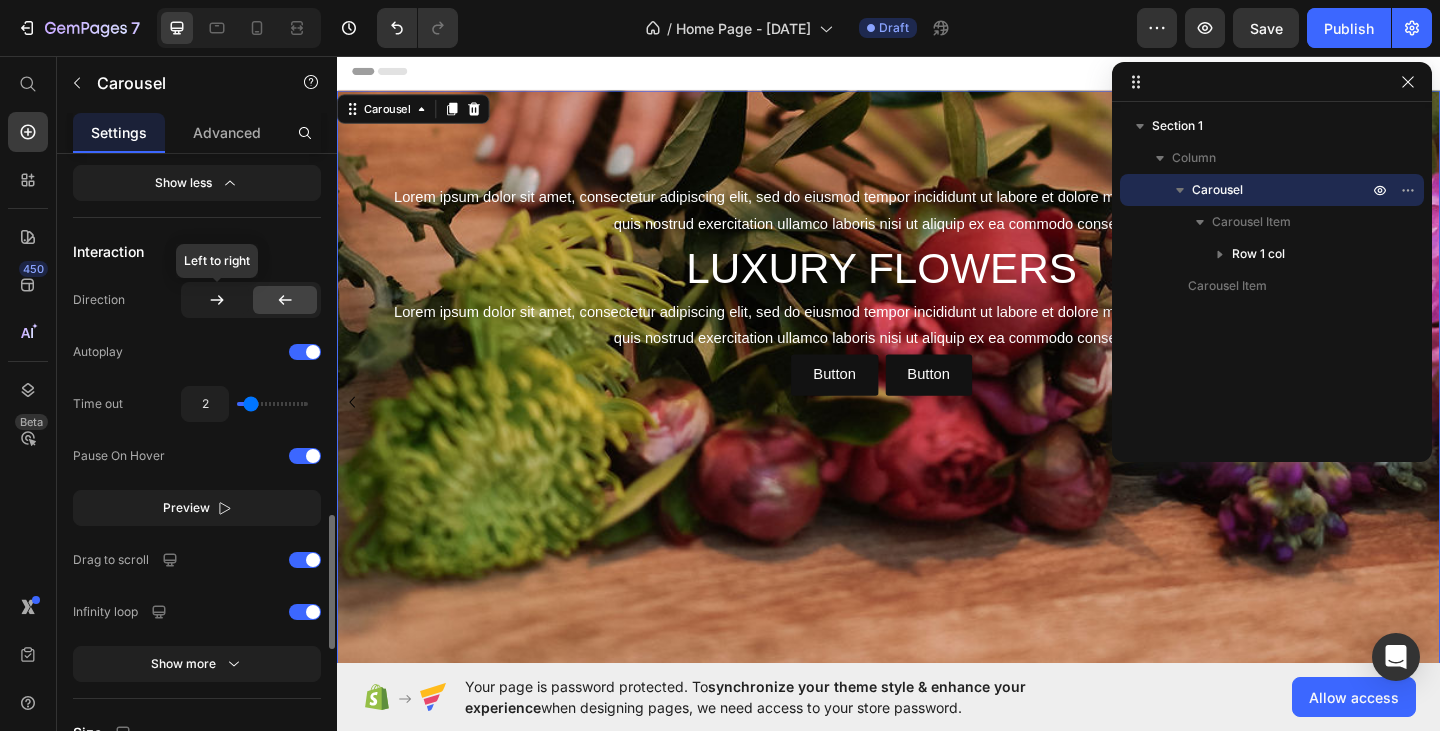 click 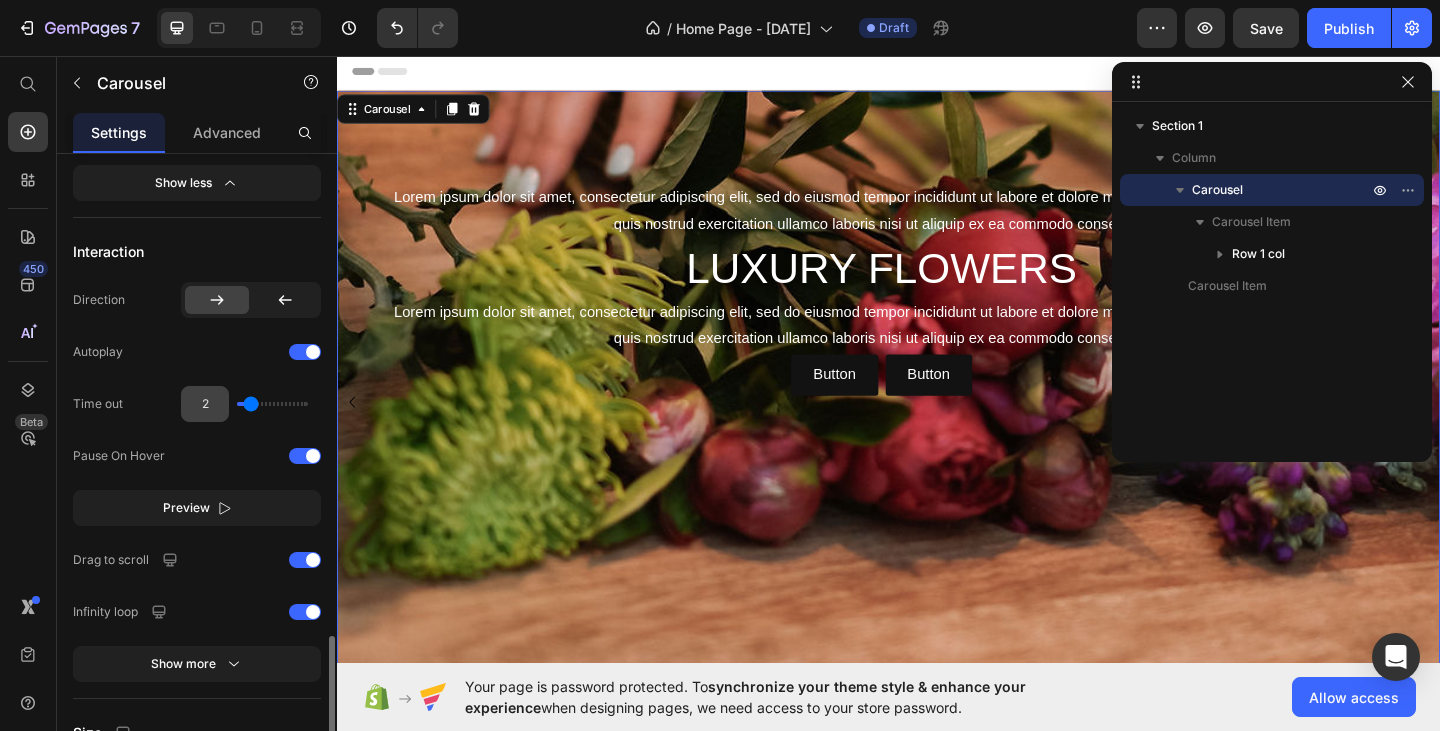 scroll, scrollTop: 1900, scrollLeft: 0, axis: vertical 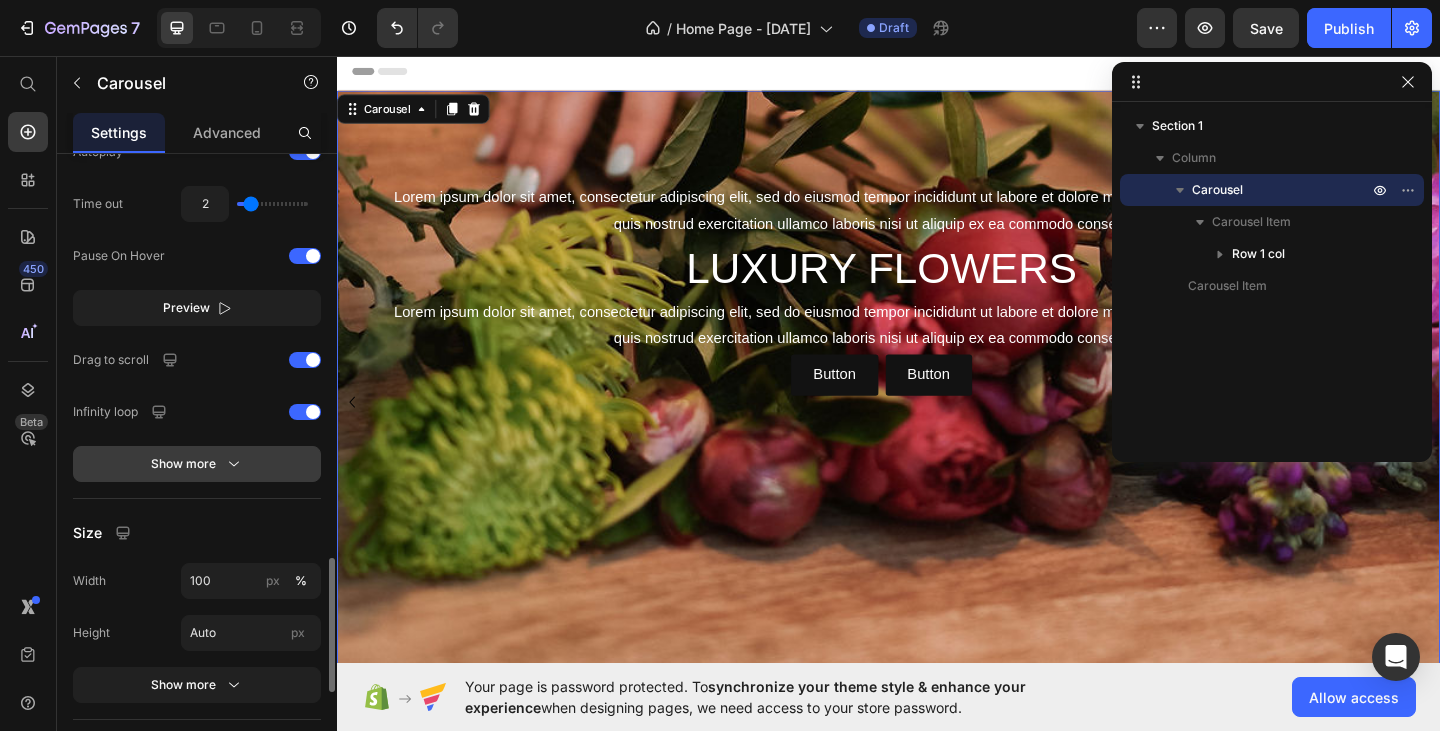 click on "Show more" at bounding box center (197, 464) 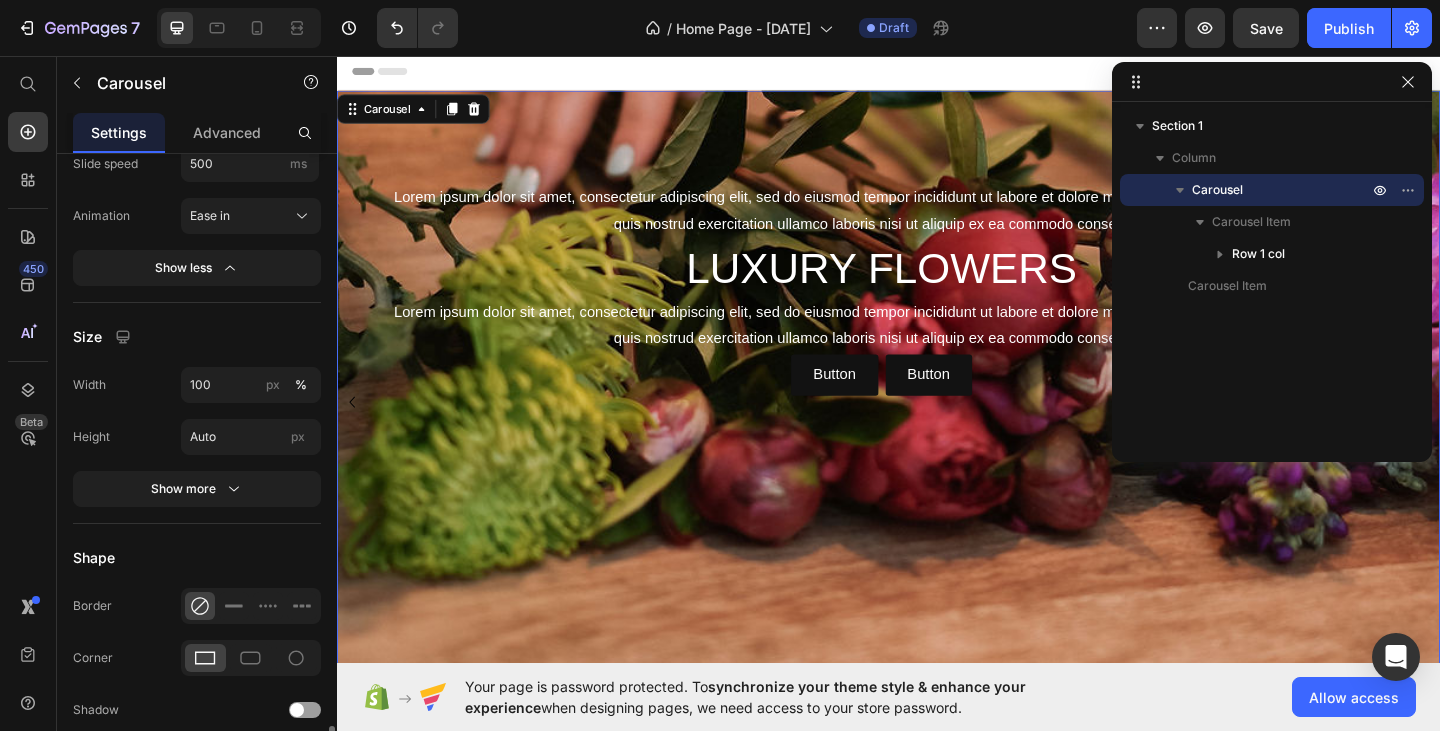 scroll, scrollTop: 2300, scrollLeft: 0, axis: vertical 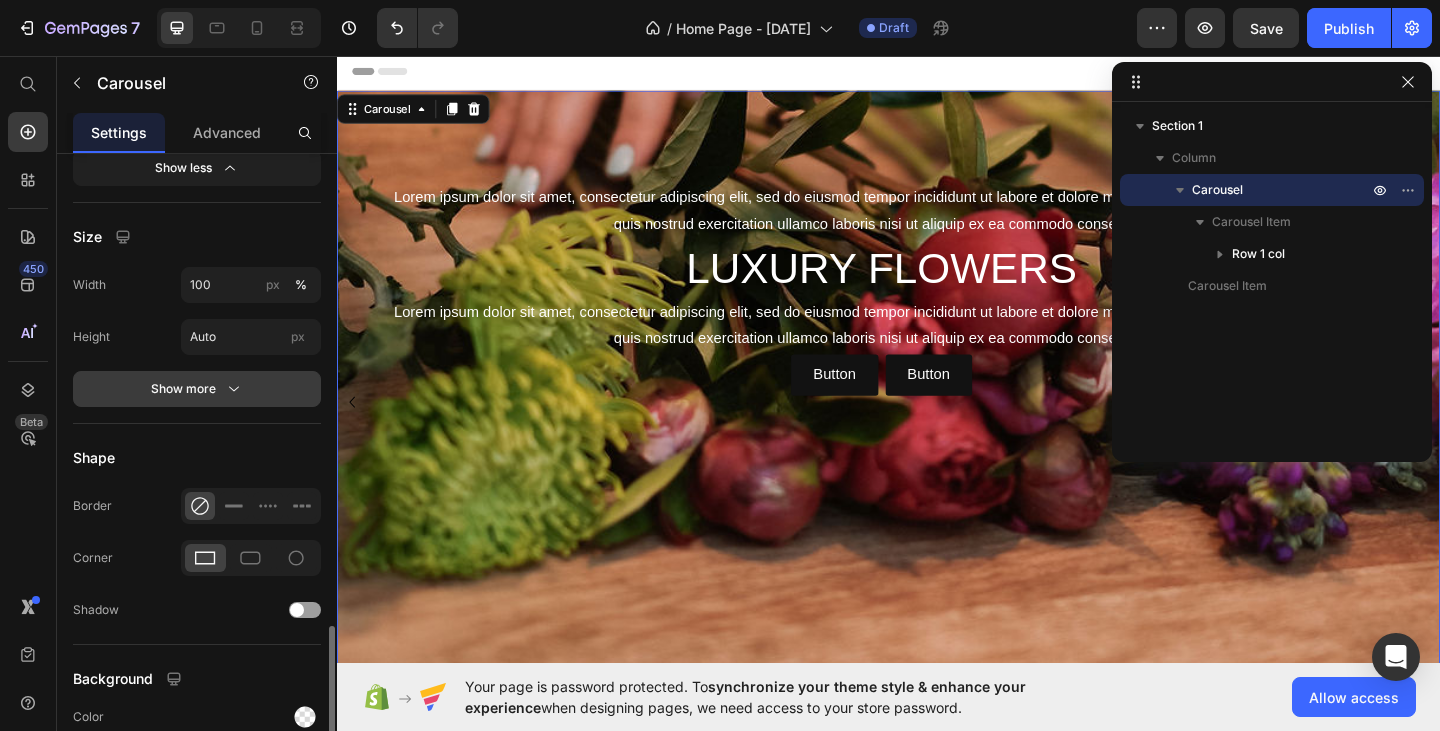 click on "Show more" at bounding box center [197, 389] 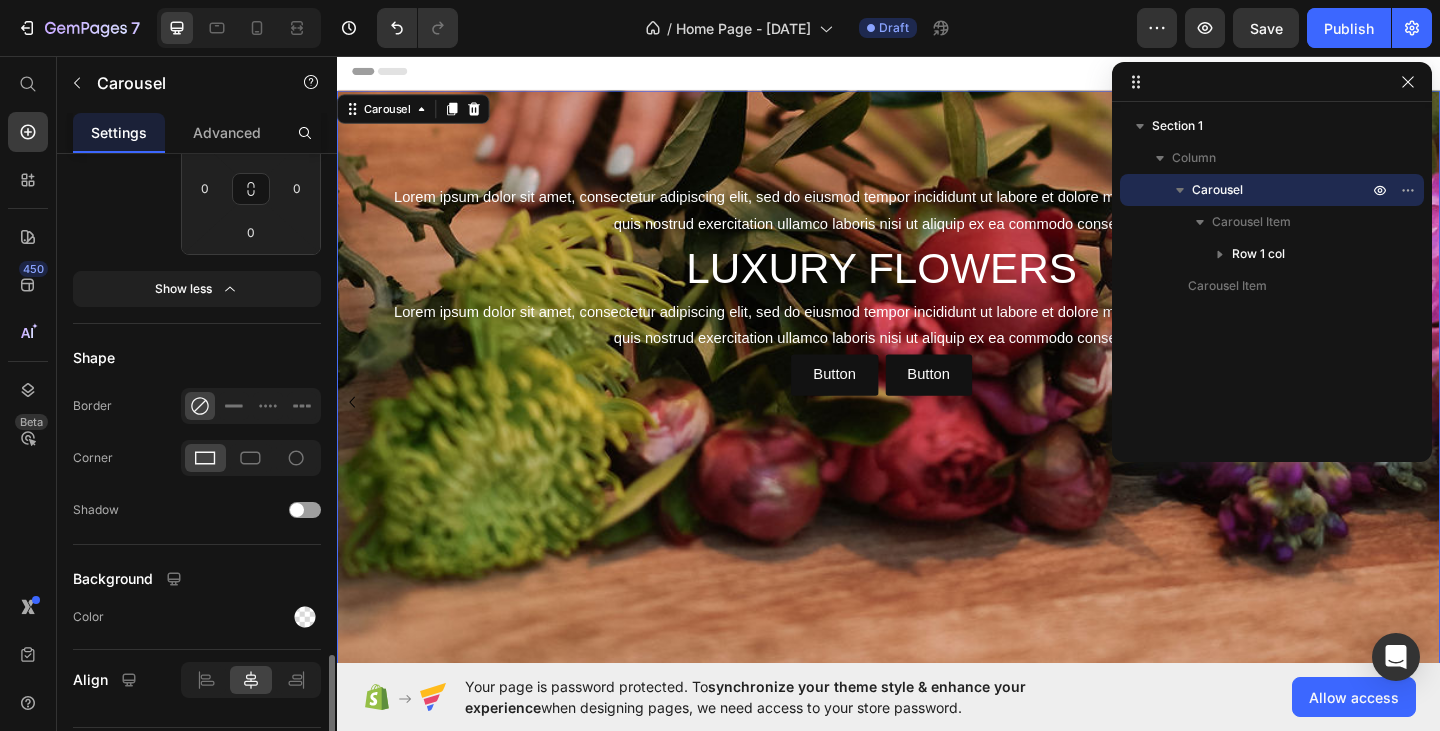 scroll, scrollTop: 2654, scrollLeft: 0, axis: vertical 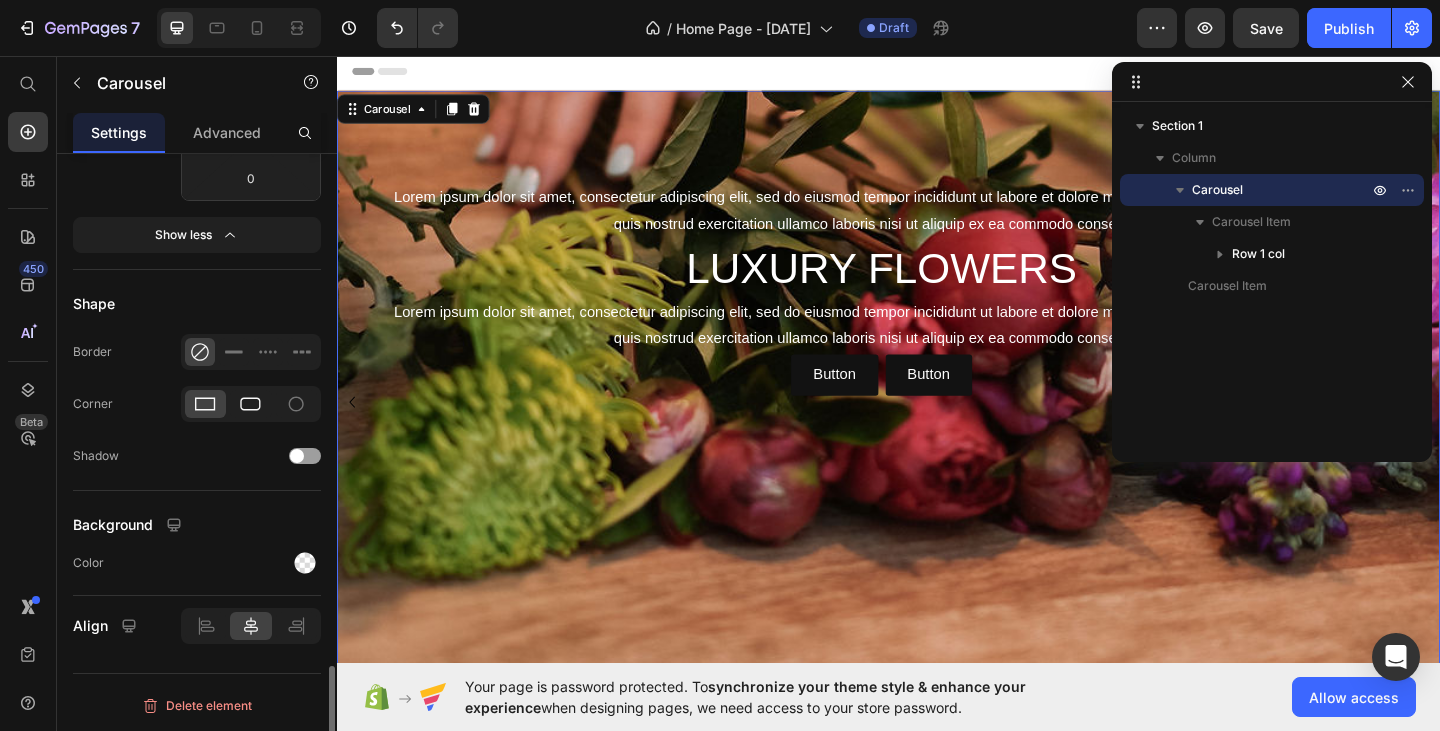 click 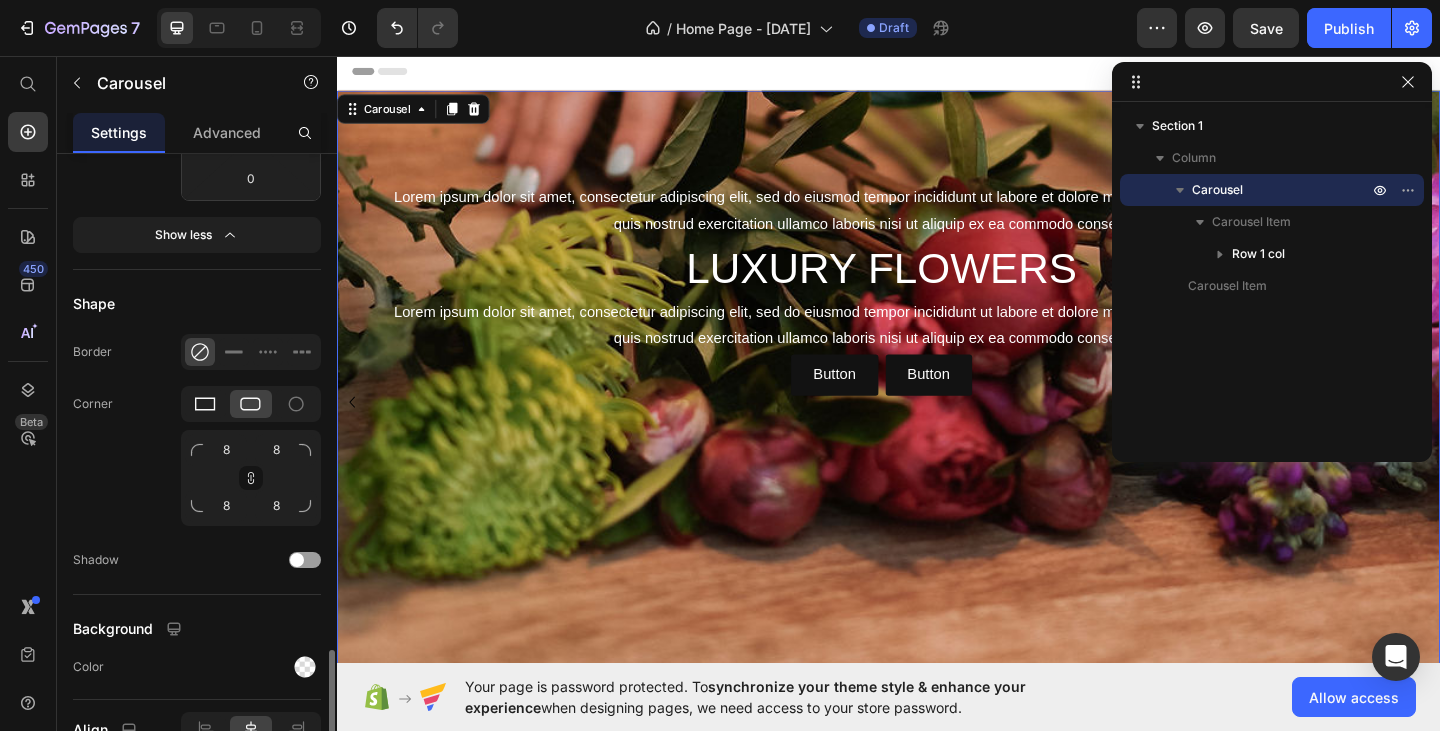 click 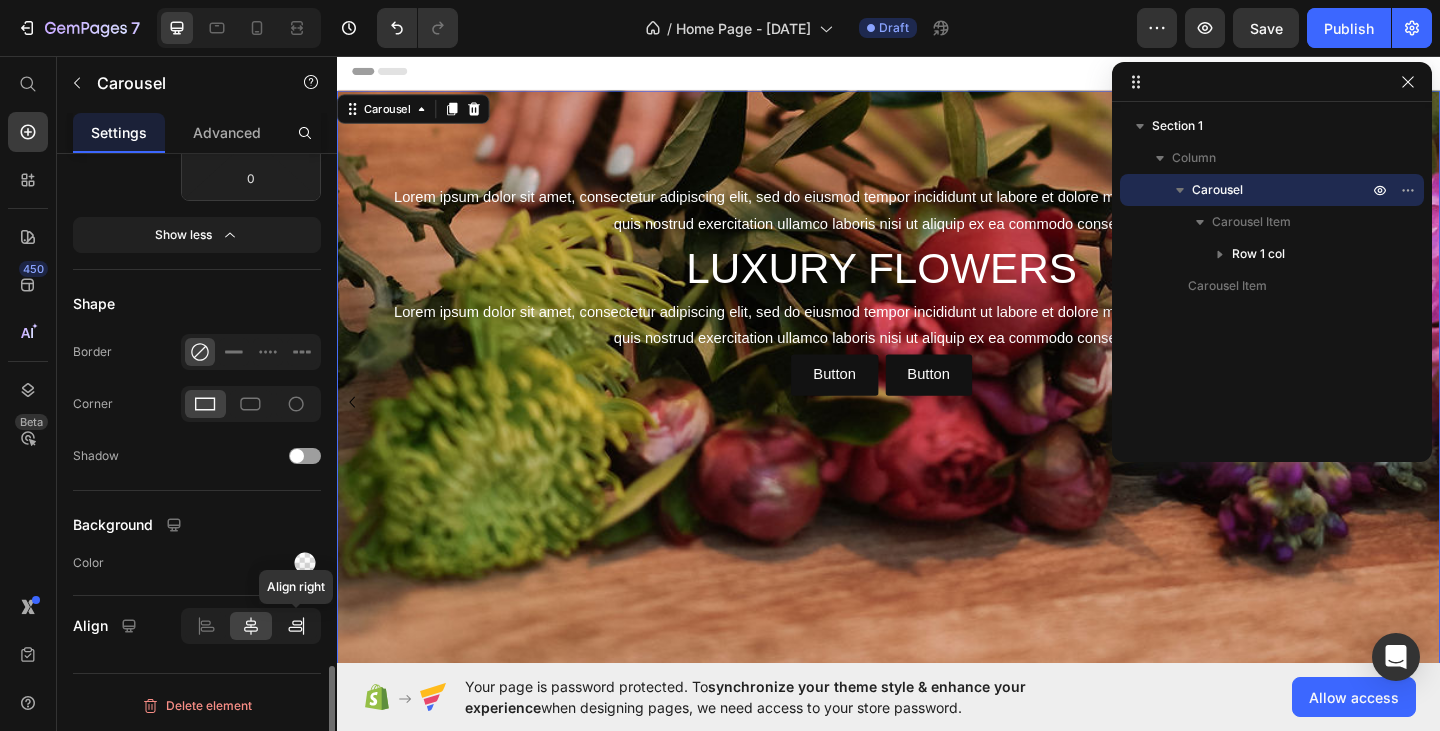 click 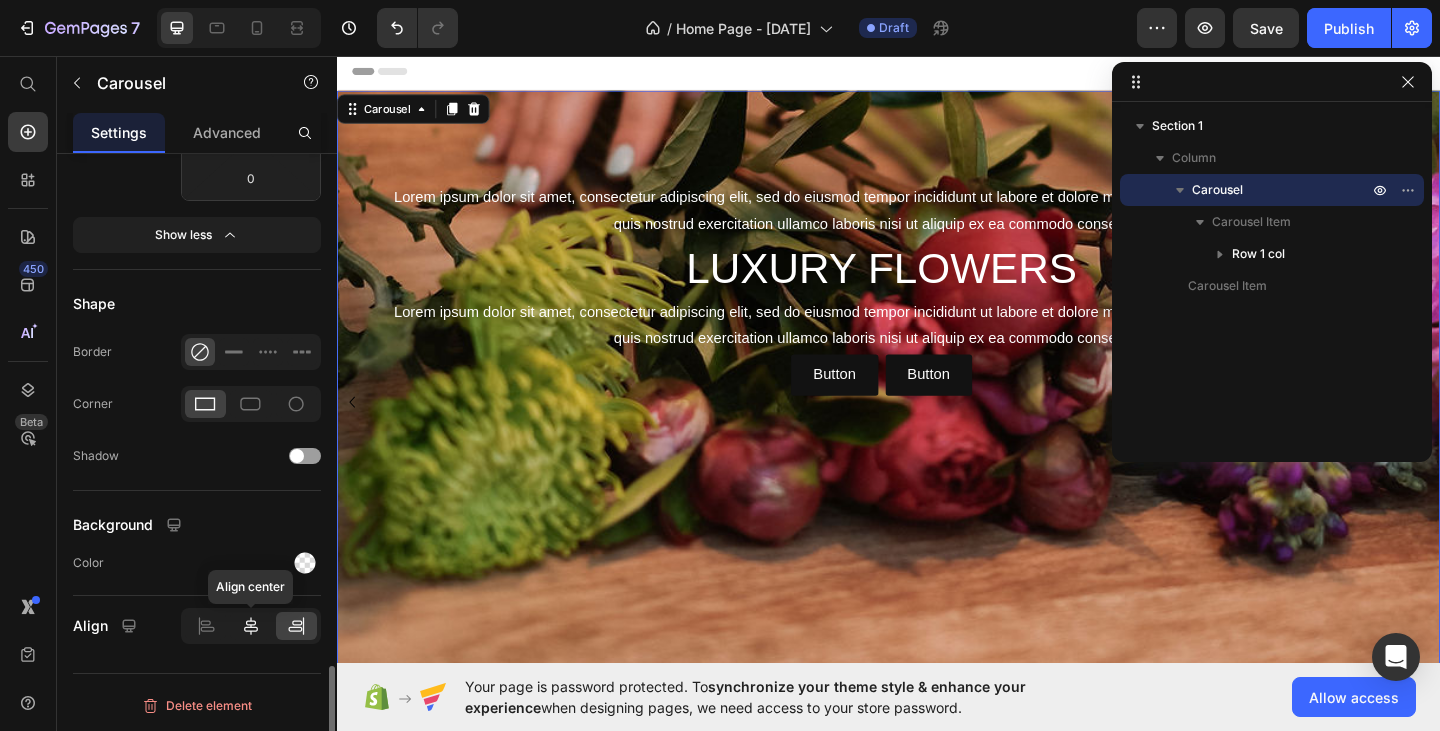 click 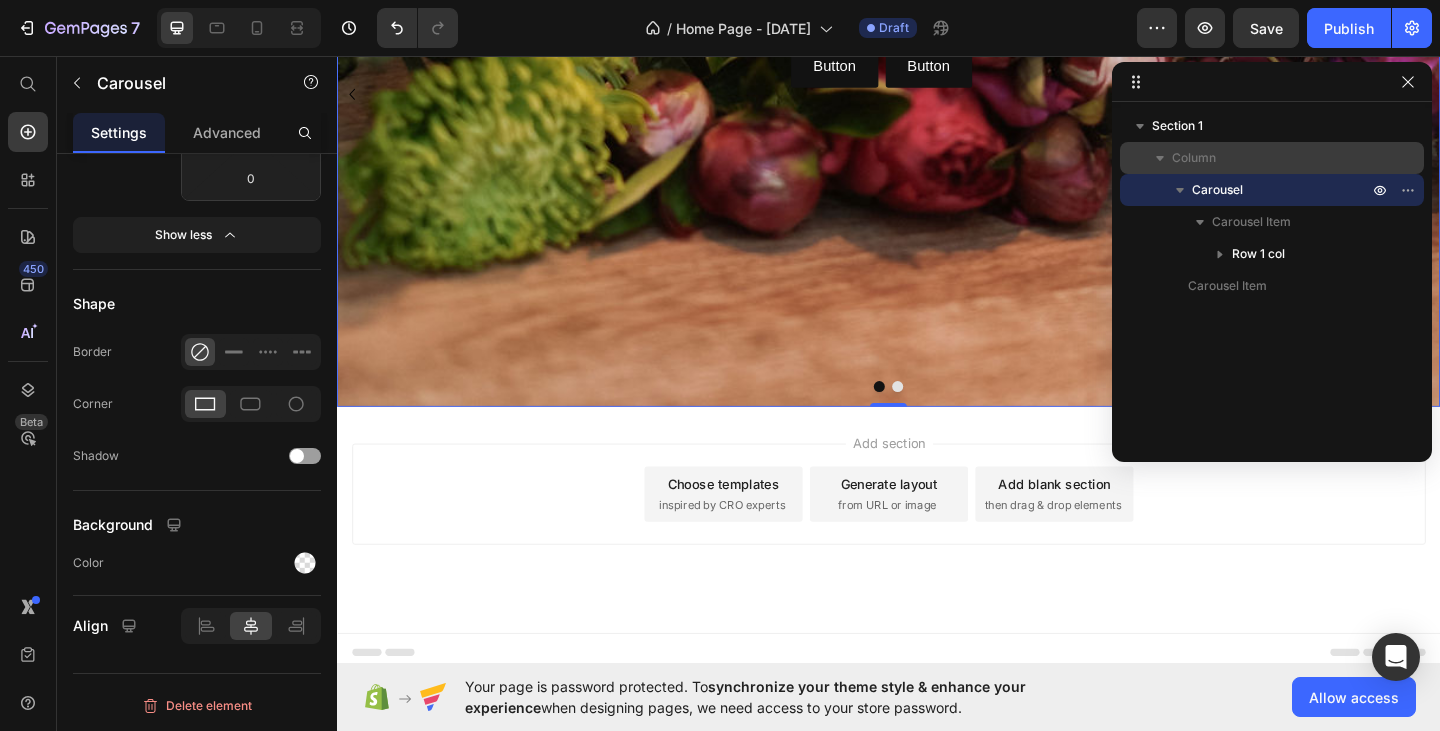 scroll, scrollTop: 342, scrollLeft: 0, axis: vertical 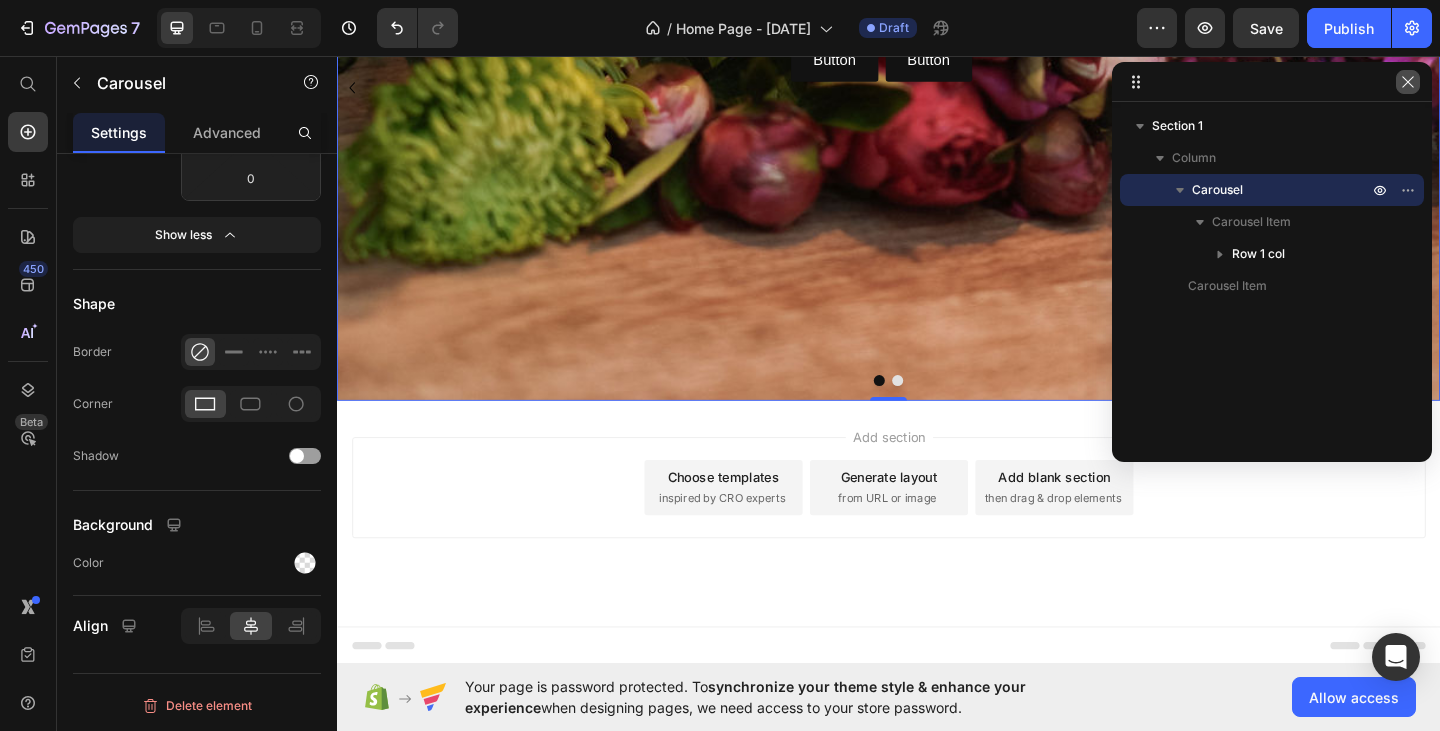 click at bounding box center (1408, 82) 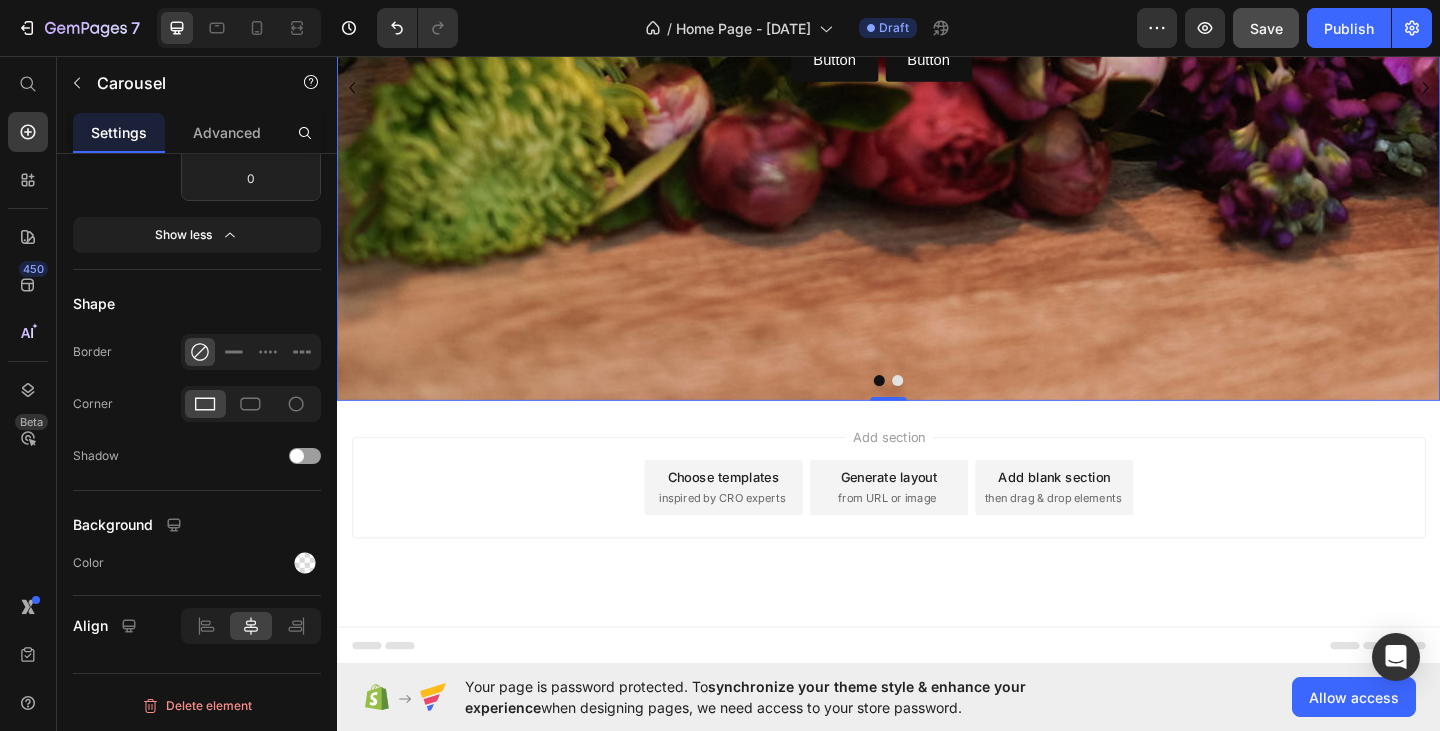 click on "Save" at bounding box center (1266, 28) 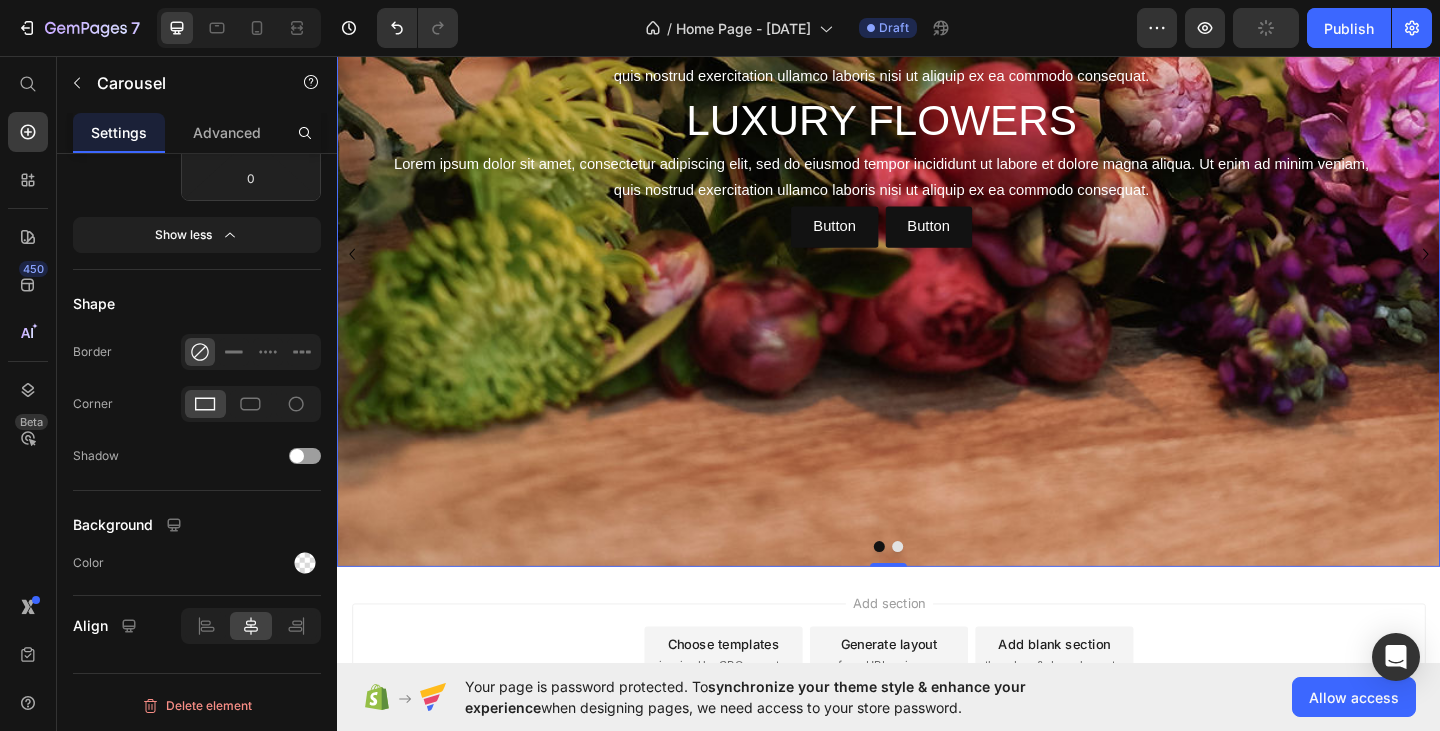 scroll, scrollTop: 0, scrollLeft: 0, axis: both 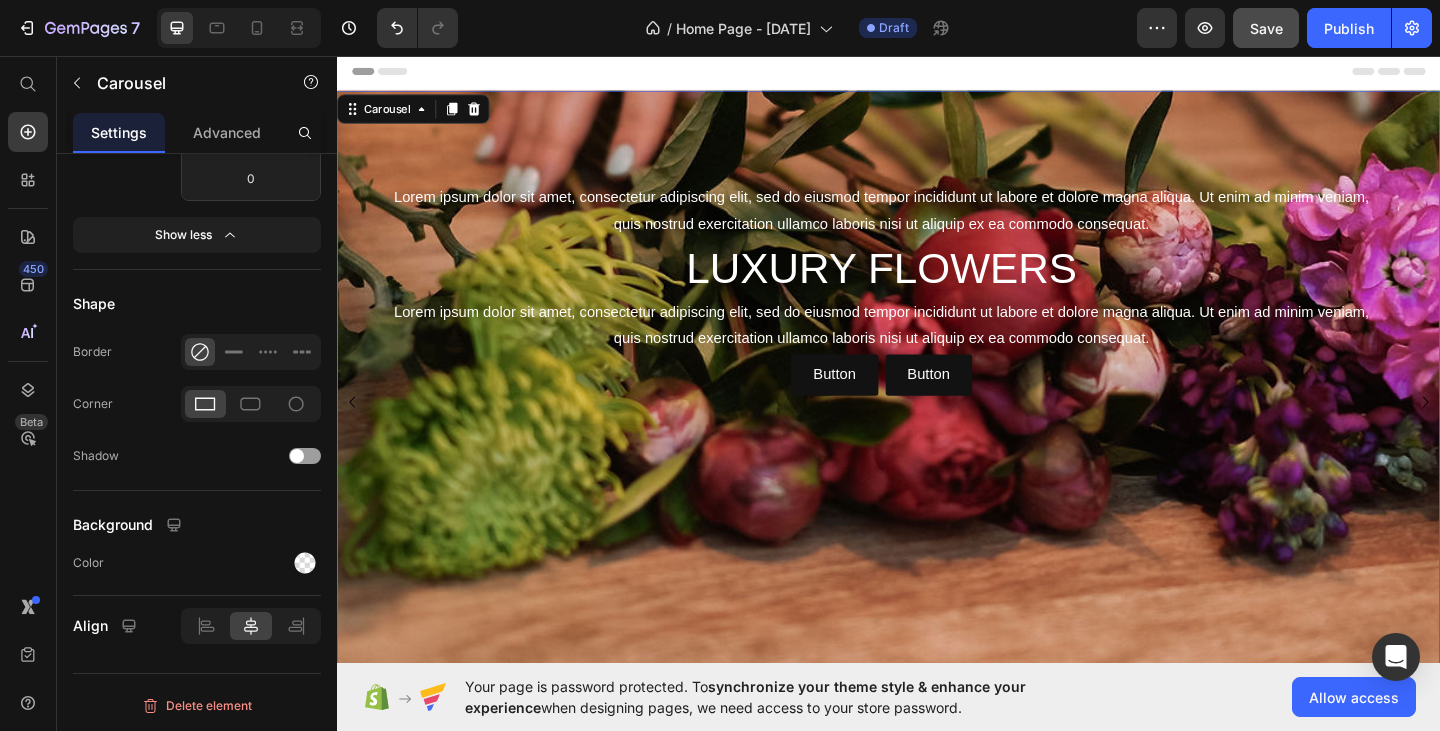 click on "Lorem ipsum dolor sit amet, consectetur adipiscing elit, sed do eiusmod tempor incididunt ut labore et dolore magna aliqua. Ut enim ad minim veniam, quis nostrud exercitation ullamco laboris nisi ut aliquip ex ea commodo consequat. Text Block LUXURY FLOWERS Heading Lorem ipsum dolor sit amet, consectetur adipiscing elit, sed do eiusmod tempor incididunt ut labore et dolore magna aliqua. Ut enim ad minim veniam, quis nostrud exercitation ullamco laboris nisi ut aliquip ex ea commodo consequat. Text Block Button Button Button Button Row Row
Drop element here
Carousel   0" at bounding box center (937, 433) 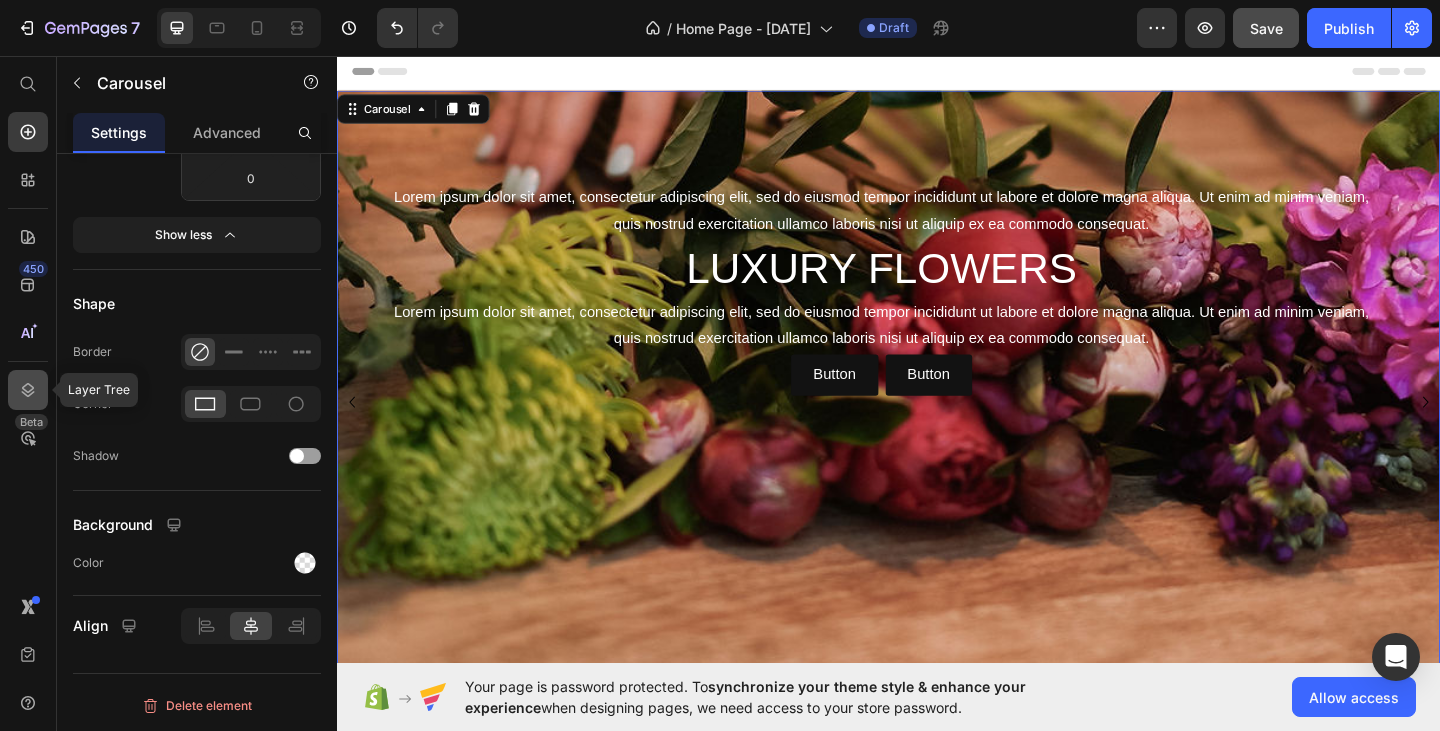 click 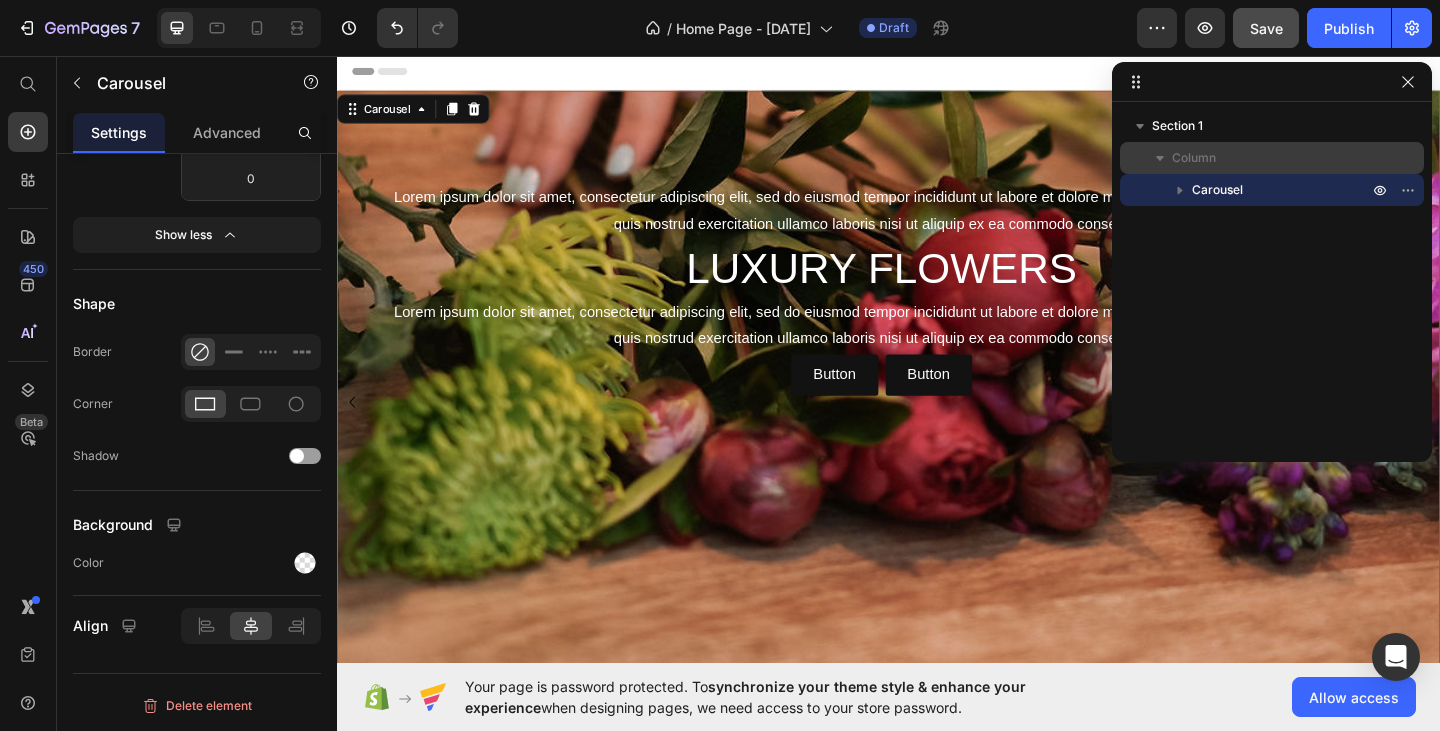 click on "Column" at bounding box center (1272, 158) 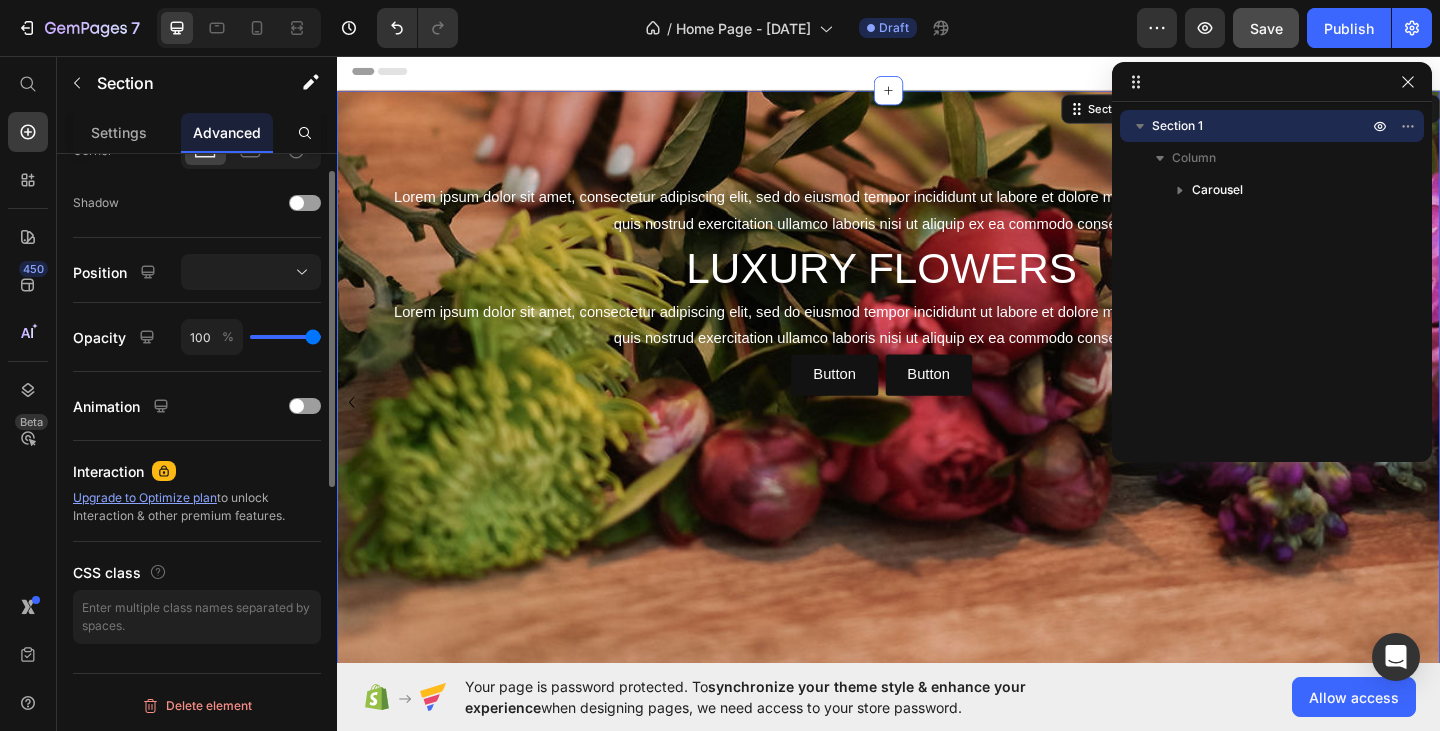 scroll, scrollTop: 135, scrollLeft: 0, axis: vertical 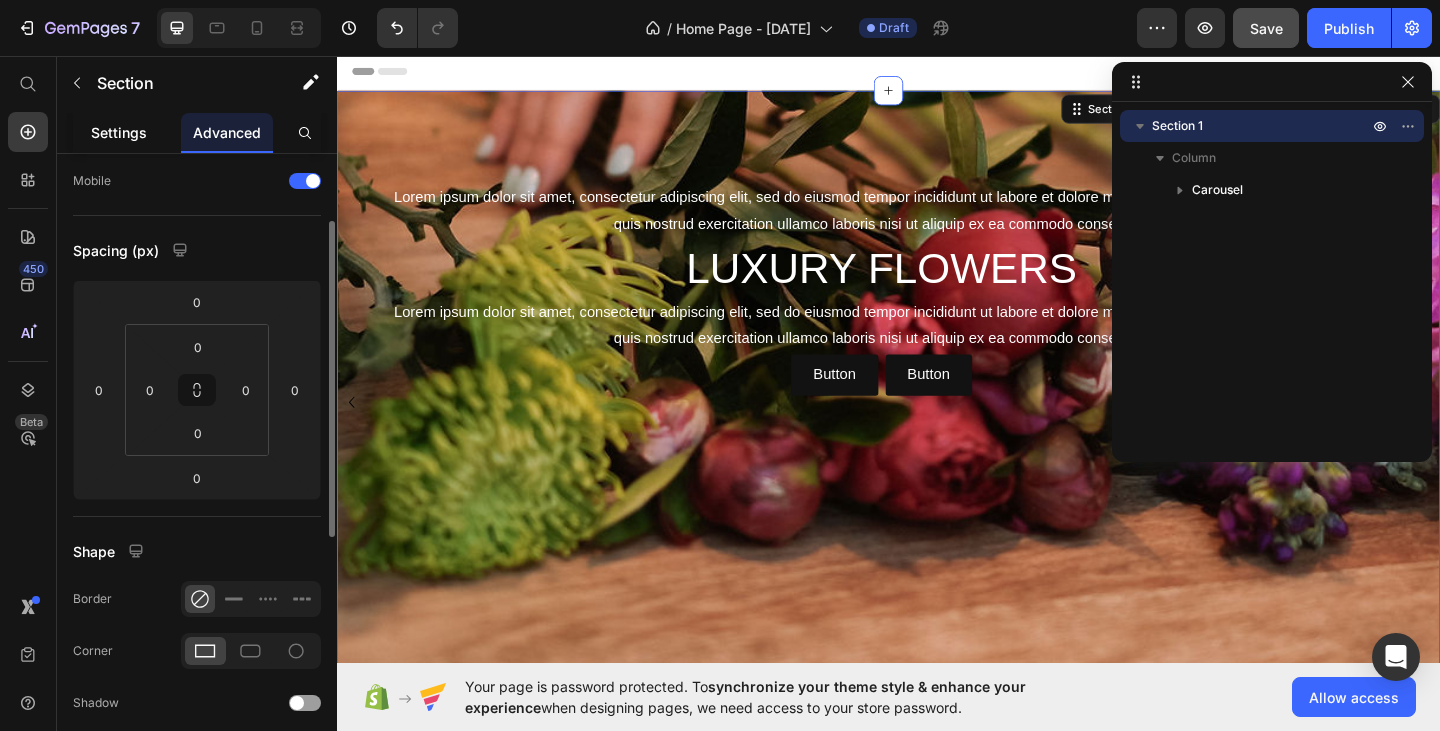 click on "Settings" 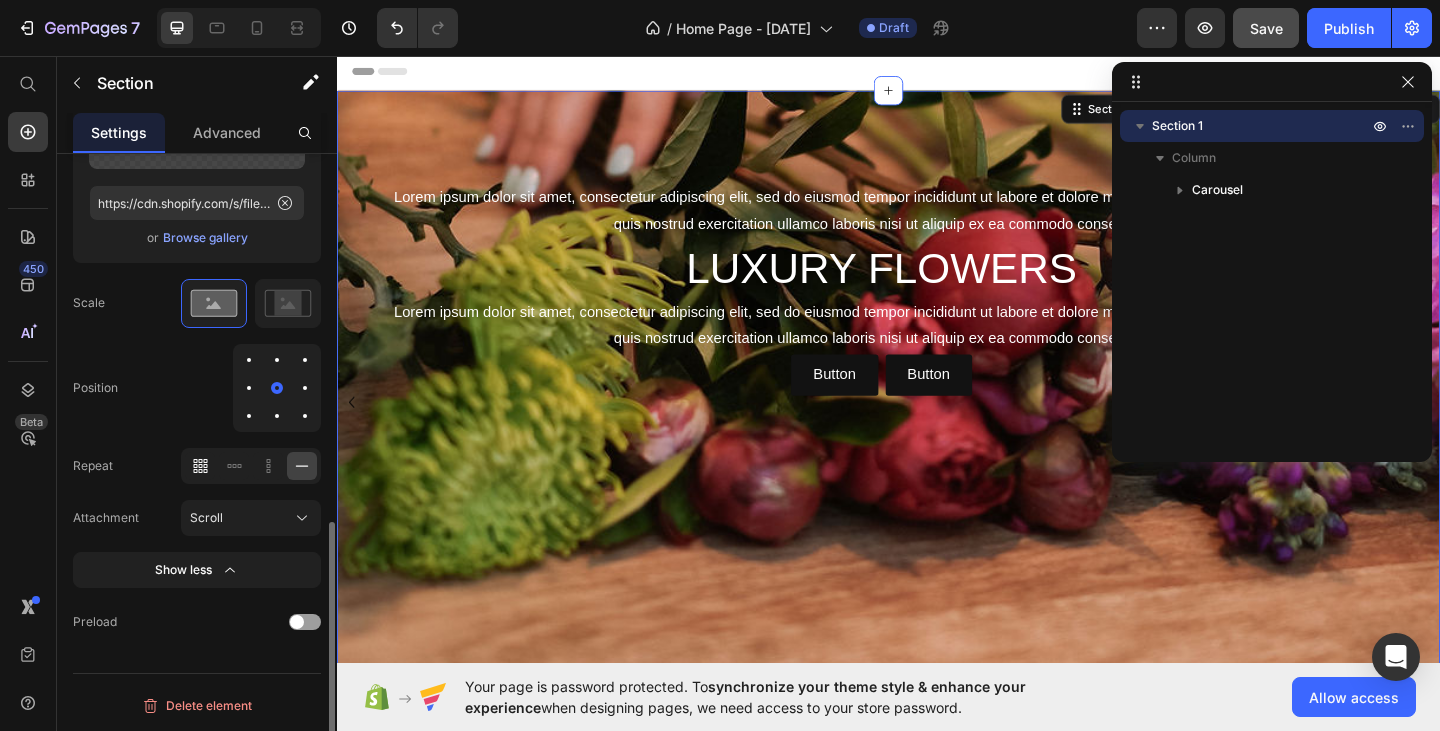 scroll, scrollTop: 376, scrollLeft: 0, axis: vertical 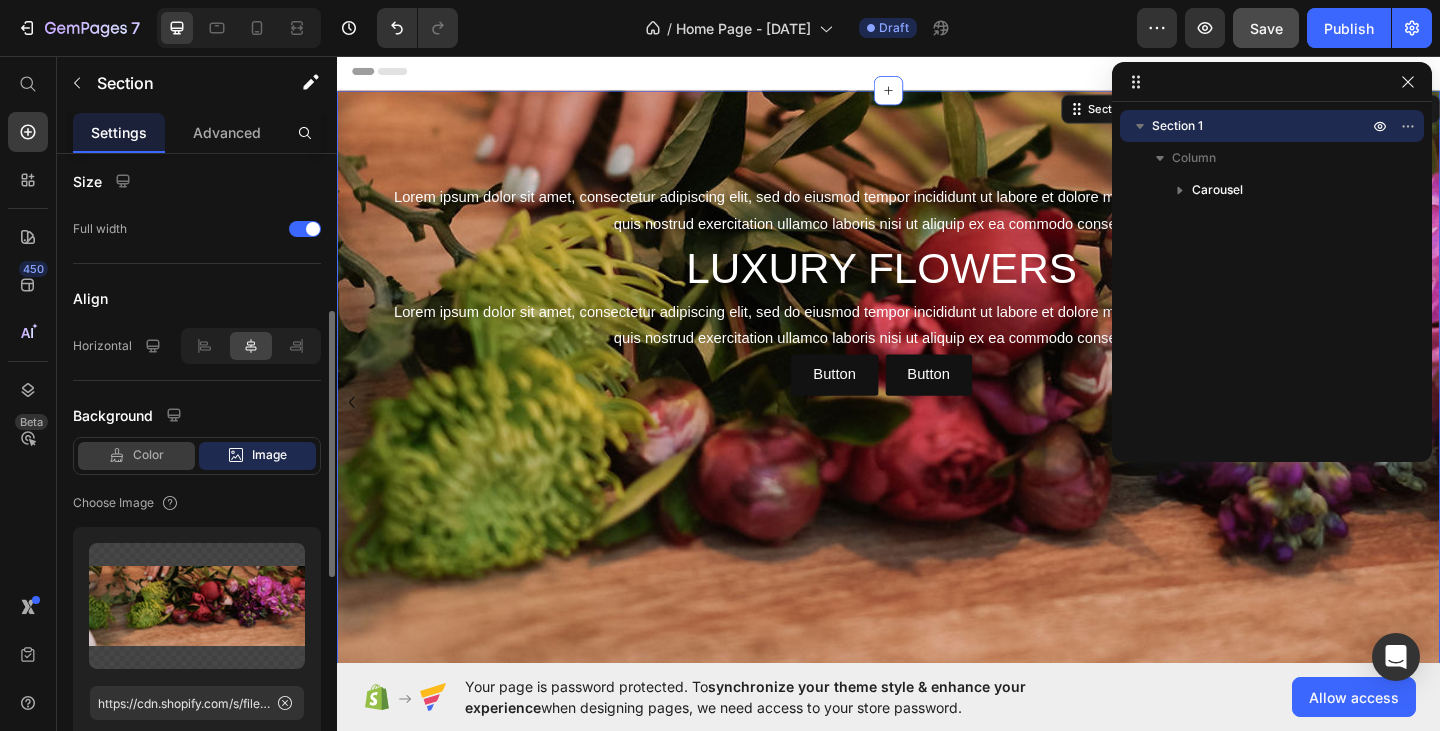 click on "Color" at bounding box center (148, 455) 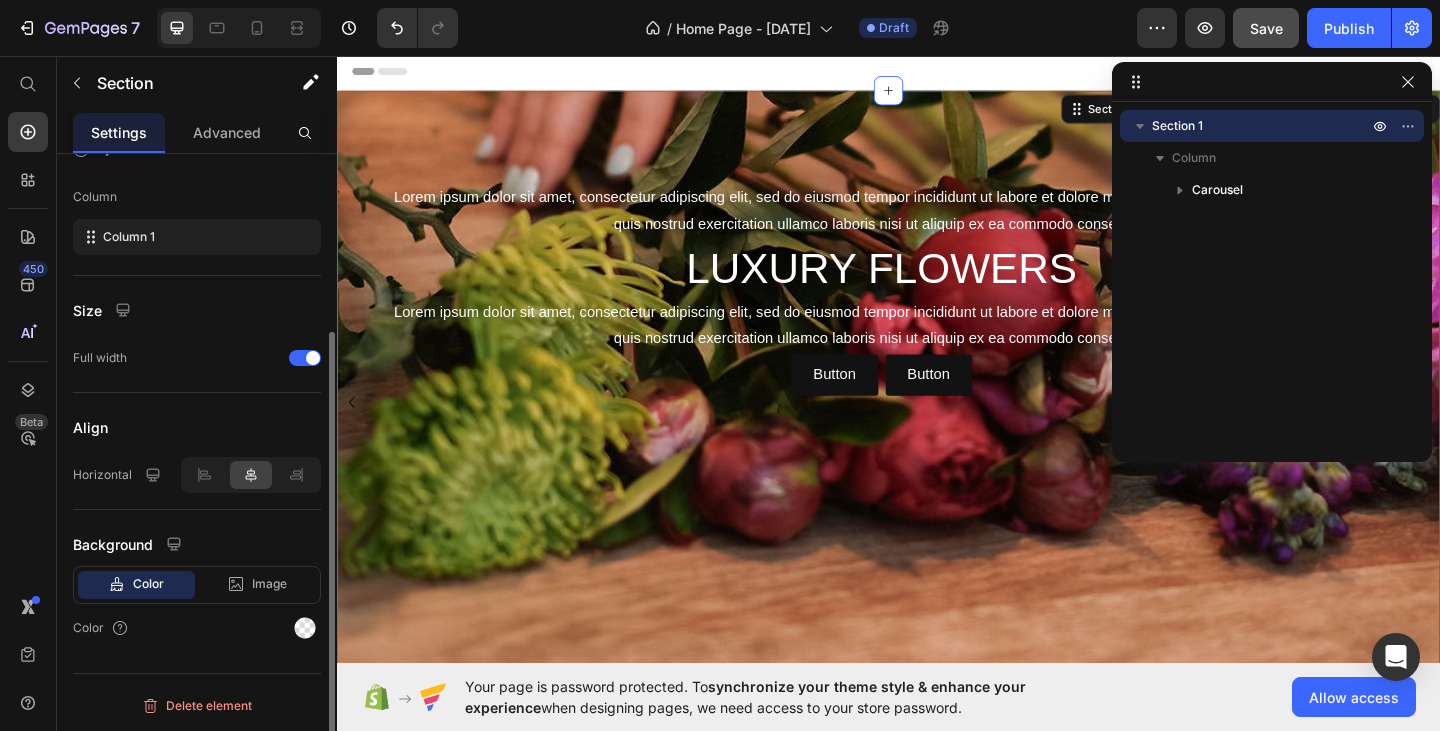 scroll, scrollTop: 247, scrollLeft: 0, axis: vertical 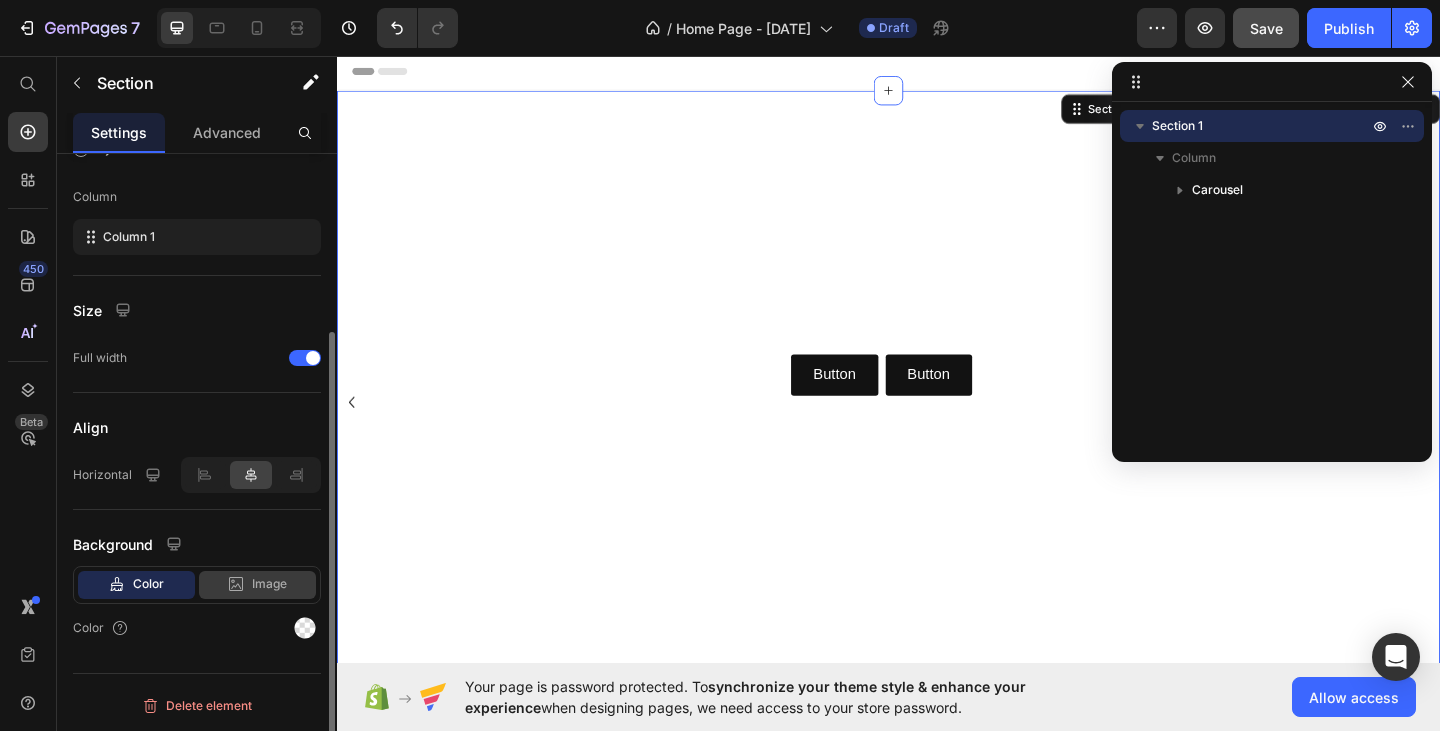 click on "Image" 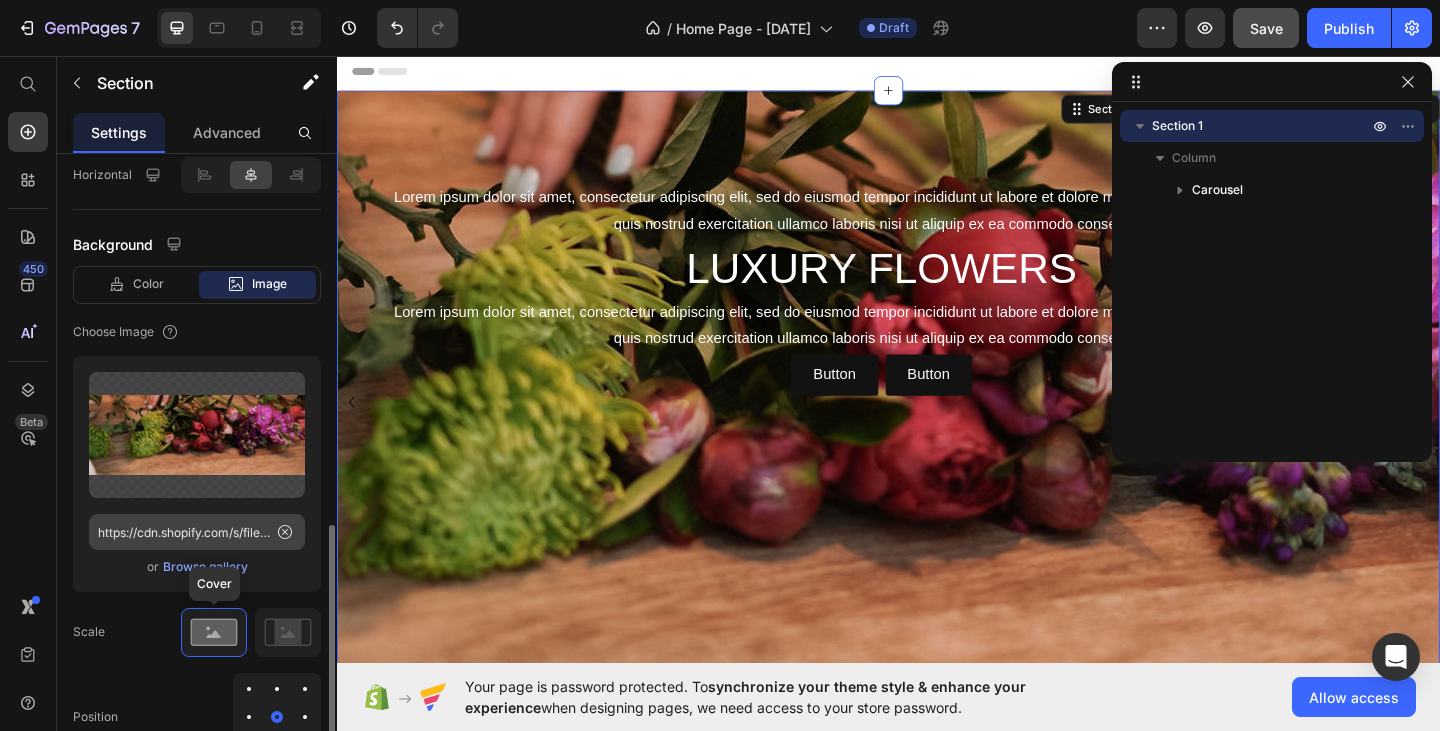 scroll, scrollTop: 647, scrollLeft: 0, axis: vertical 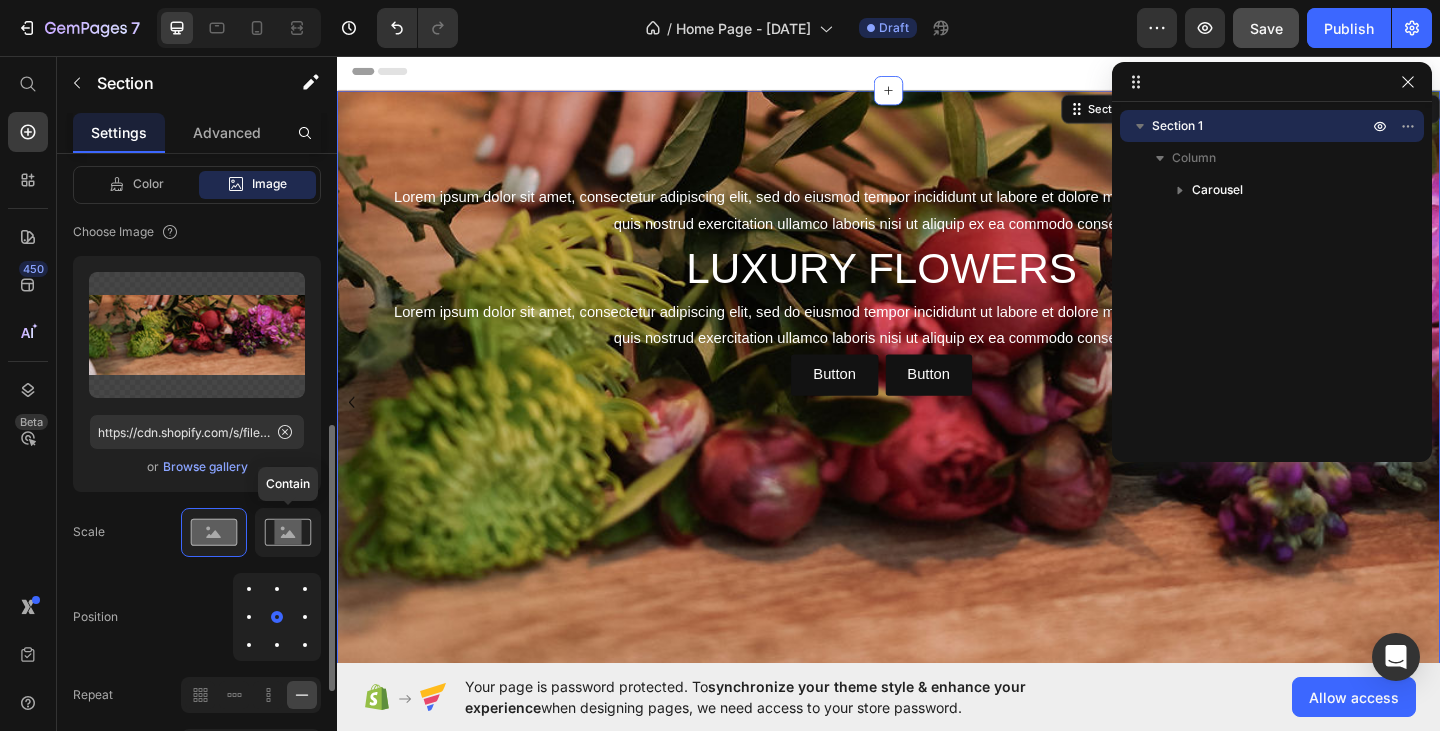 click 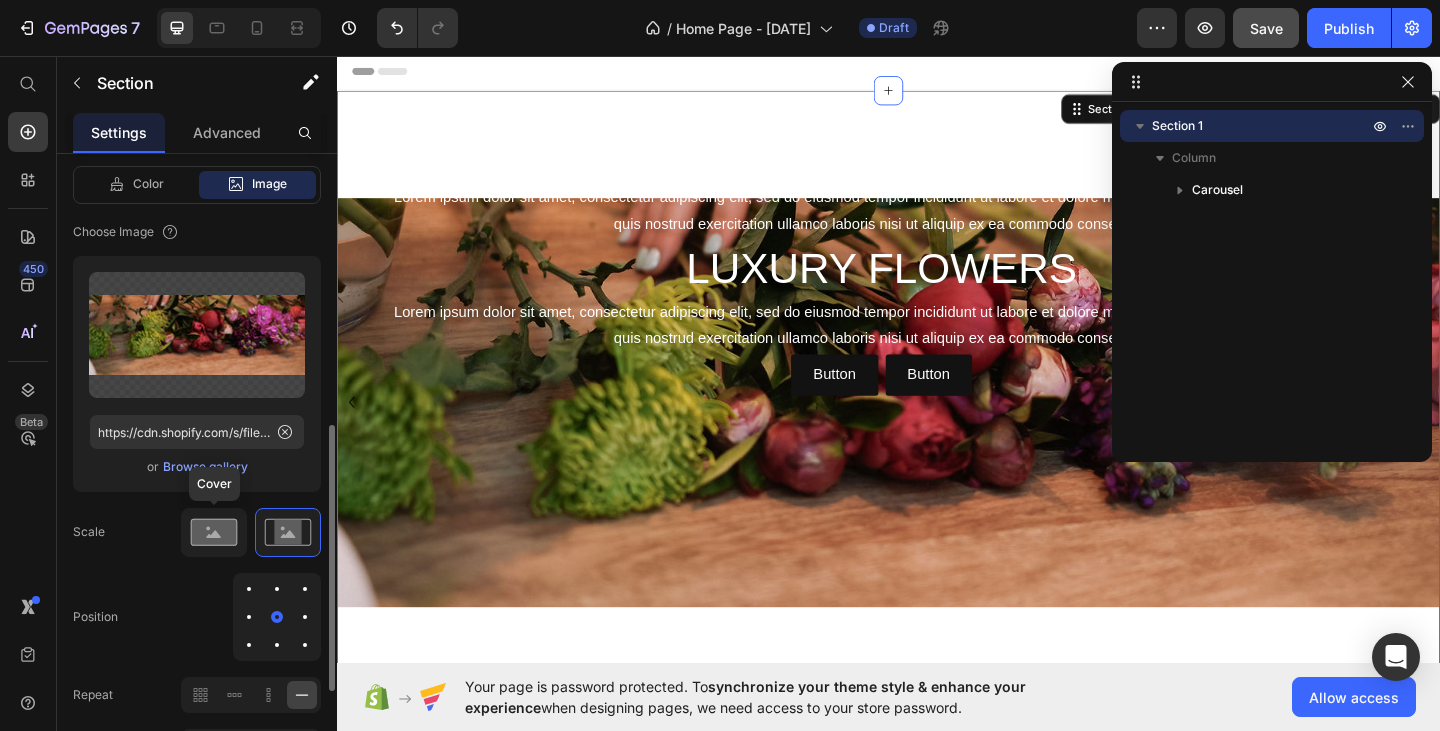 click 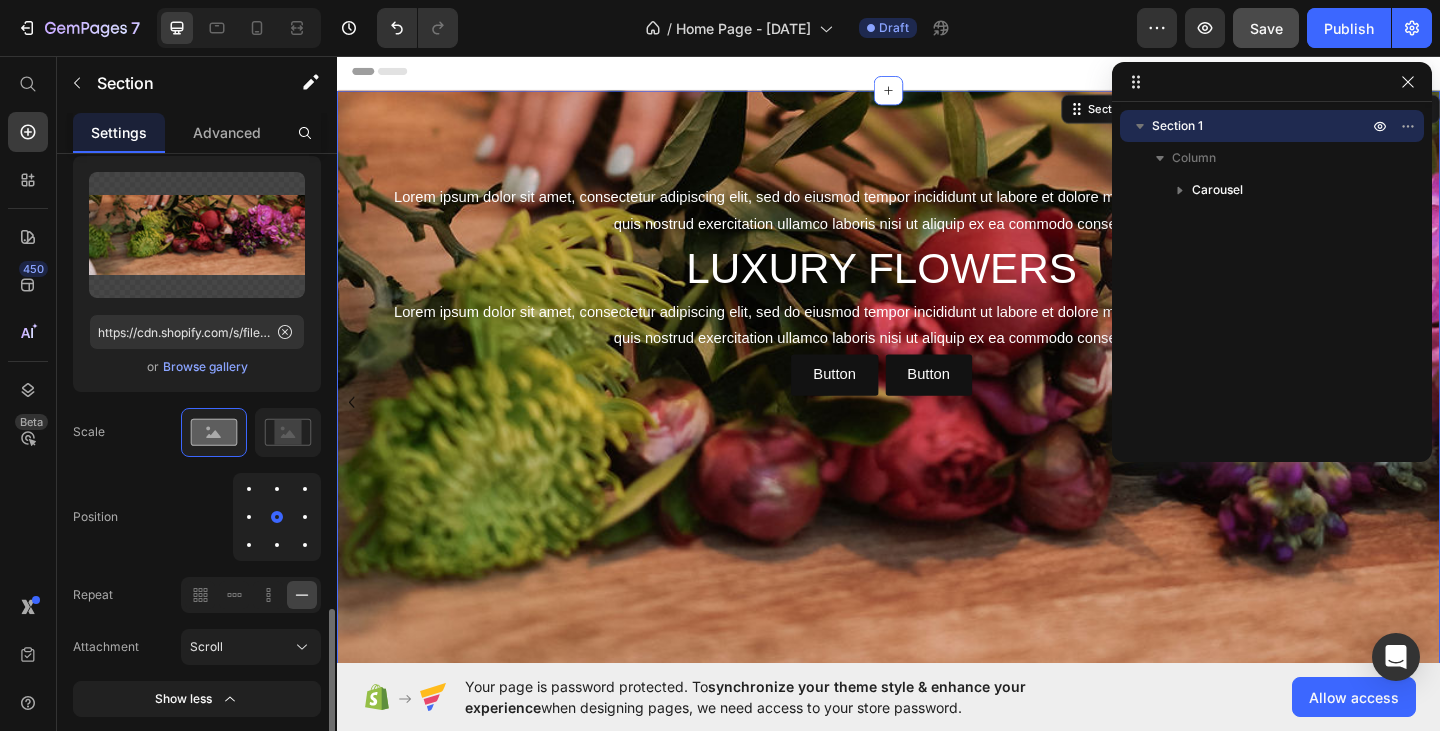 scroll, scrollTop: 847, scrollLeft: 0, axis: vertical 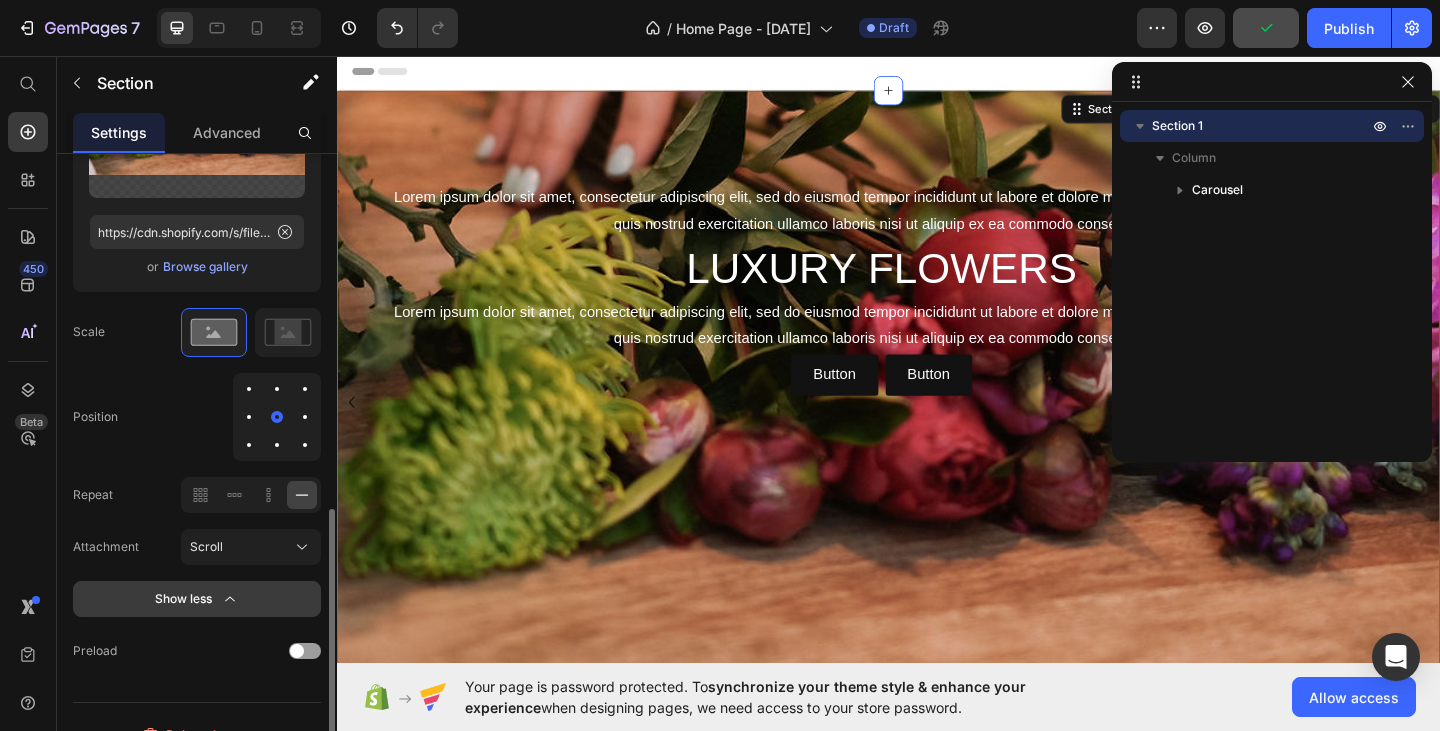 click on "Show less" at bounding box center [197, 599] 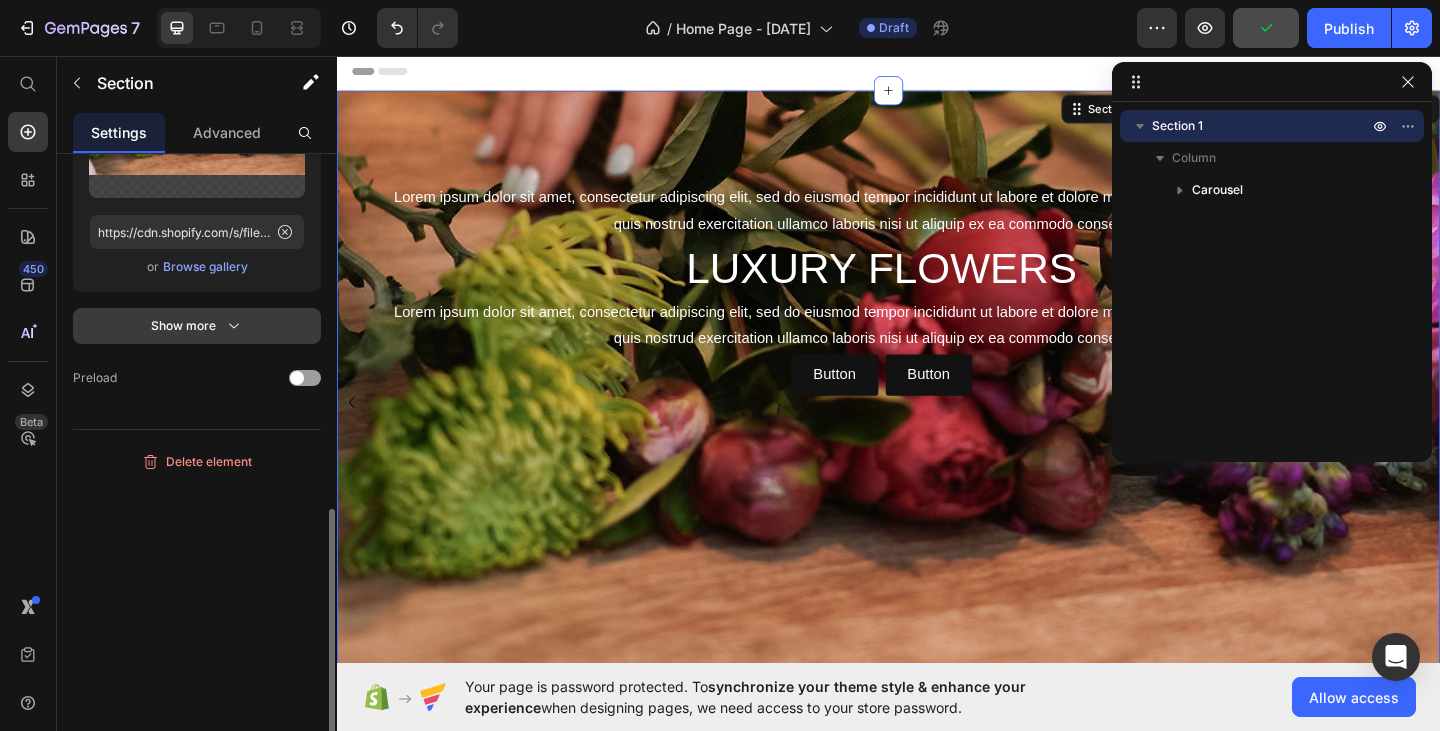 click on "Show more" at bounding box center [197, 326] 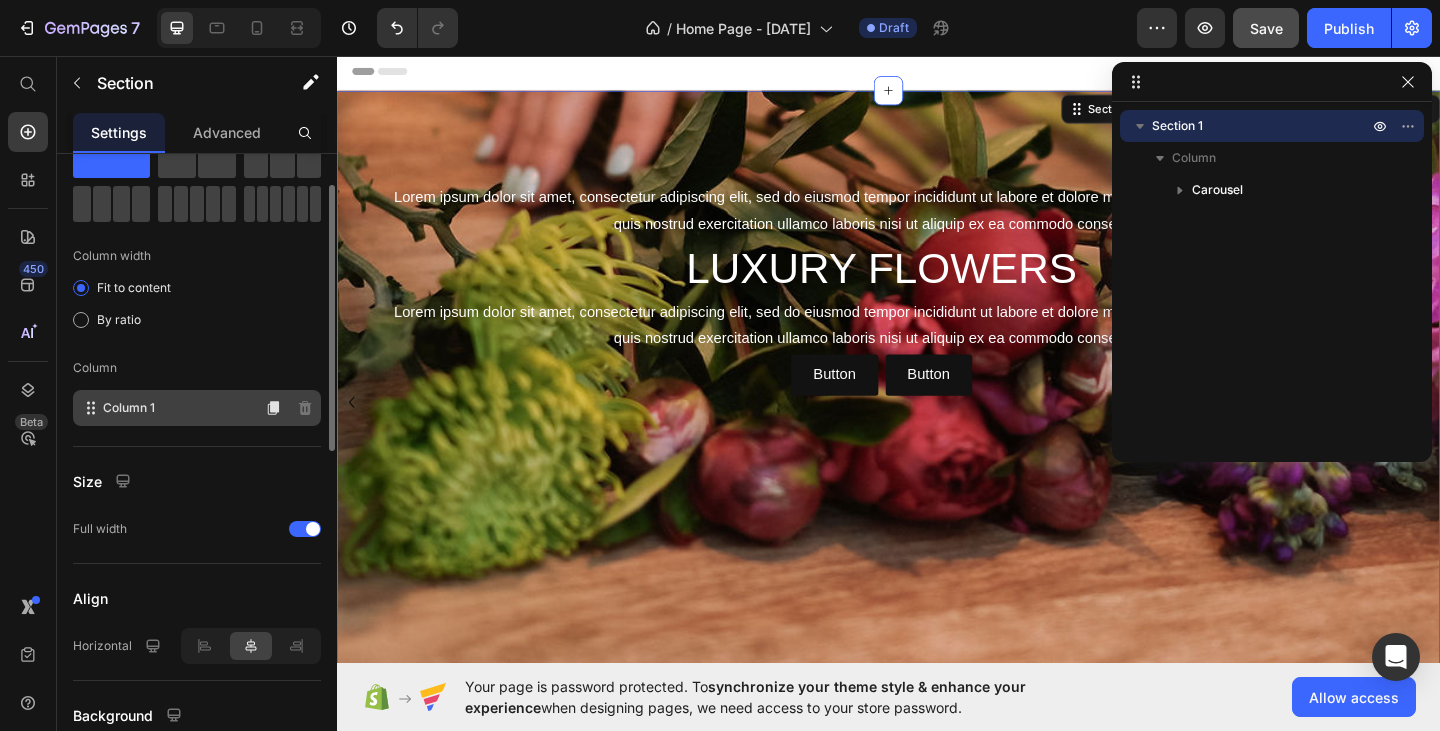 scroll, scrollTop: 0, scrollLeft: 0, axis: both 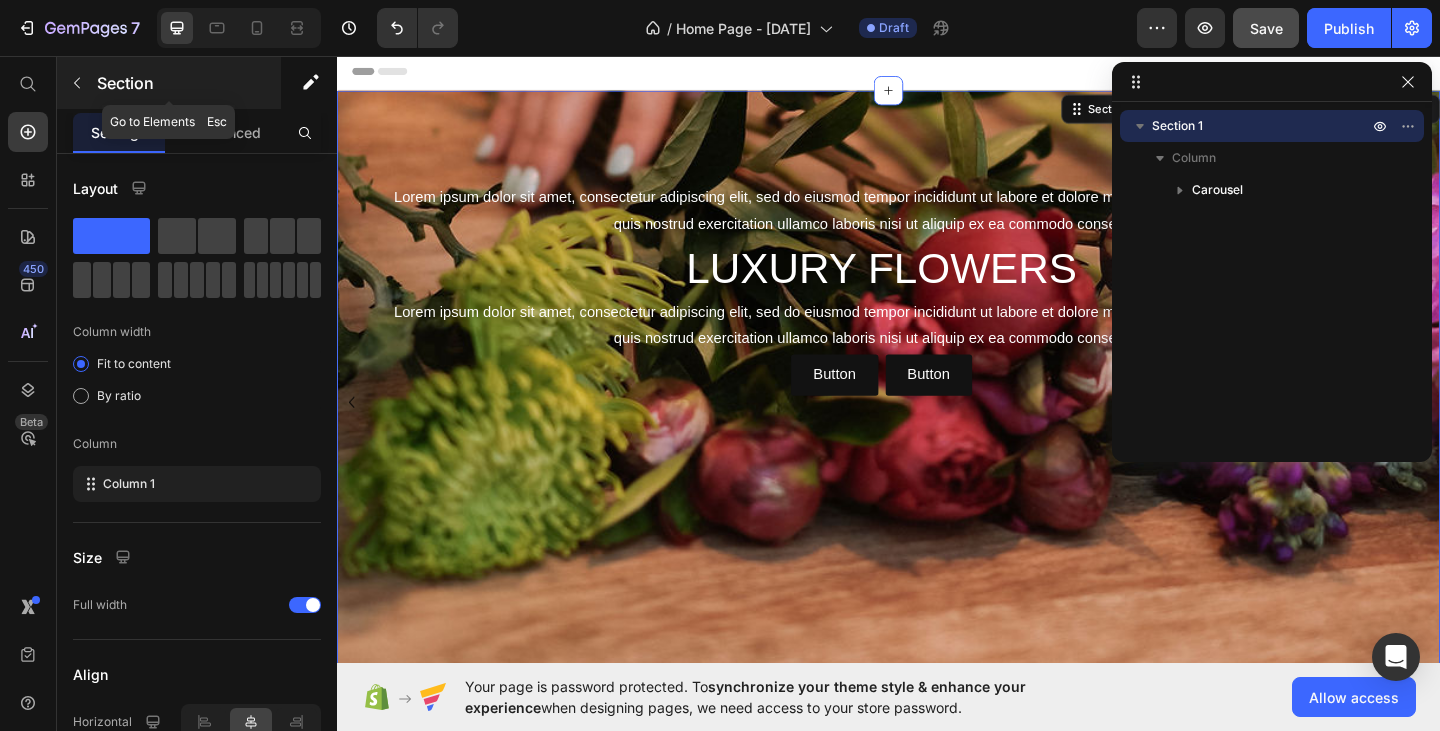 click on "Section" at bounding box center (187, 83) 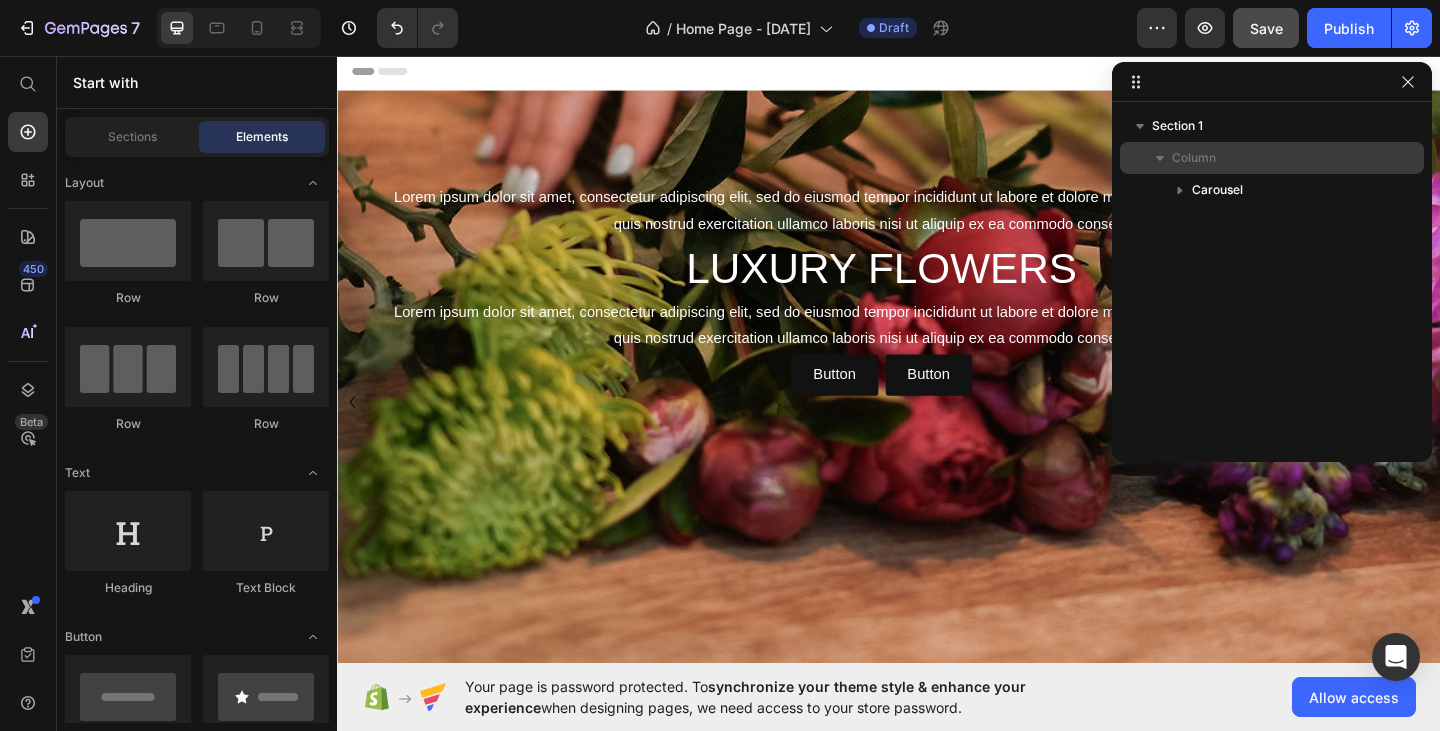 click on "Column" at bounding box center (1194, 158) 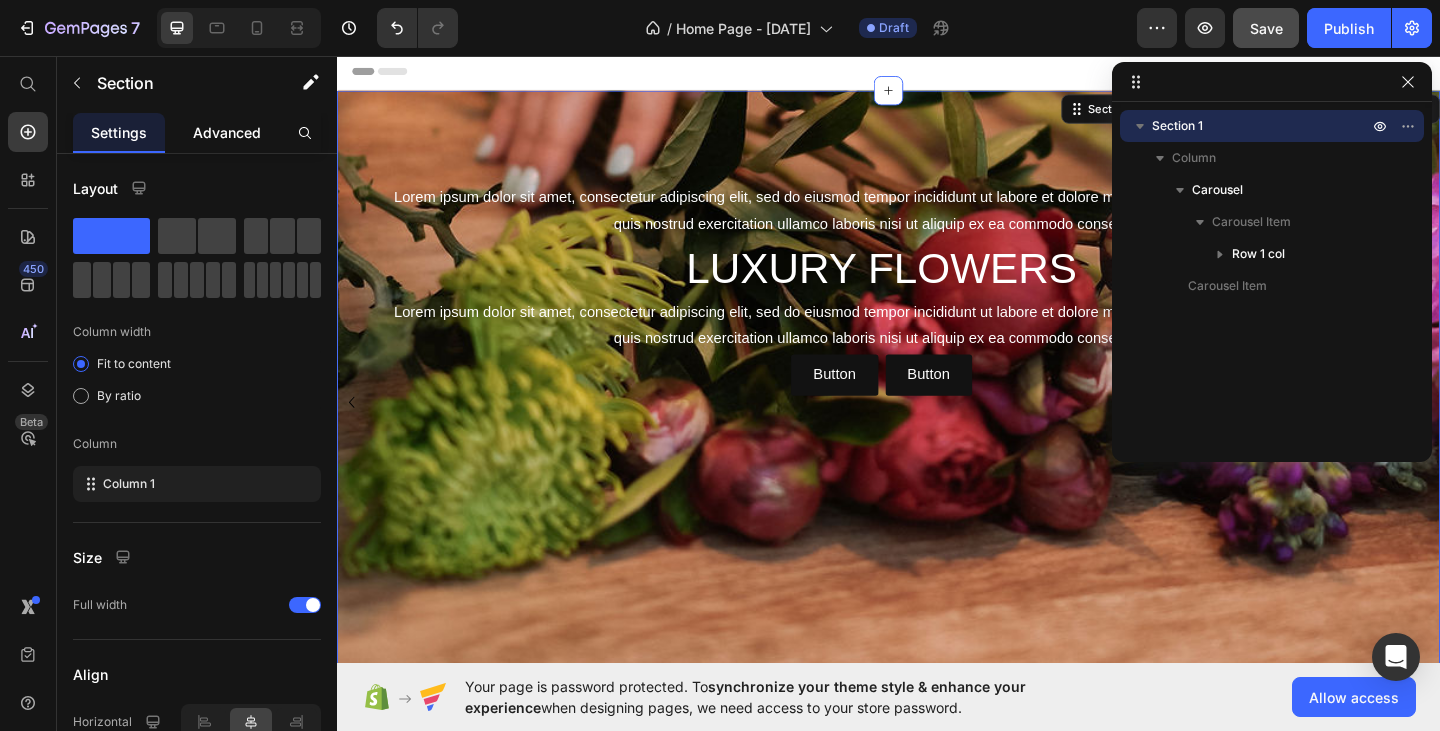 click on "Advanced" at bounding box center [227, 132] 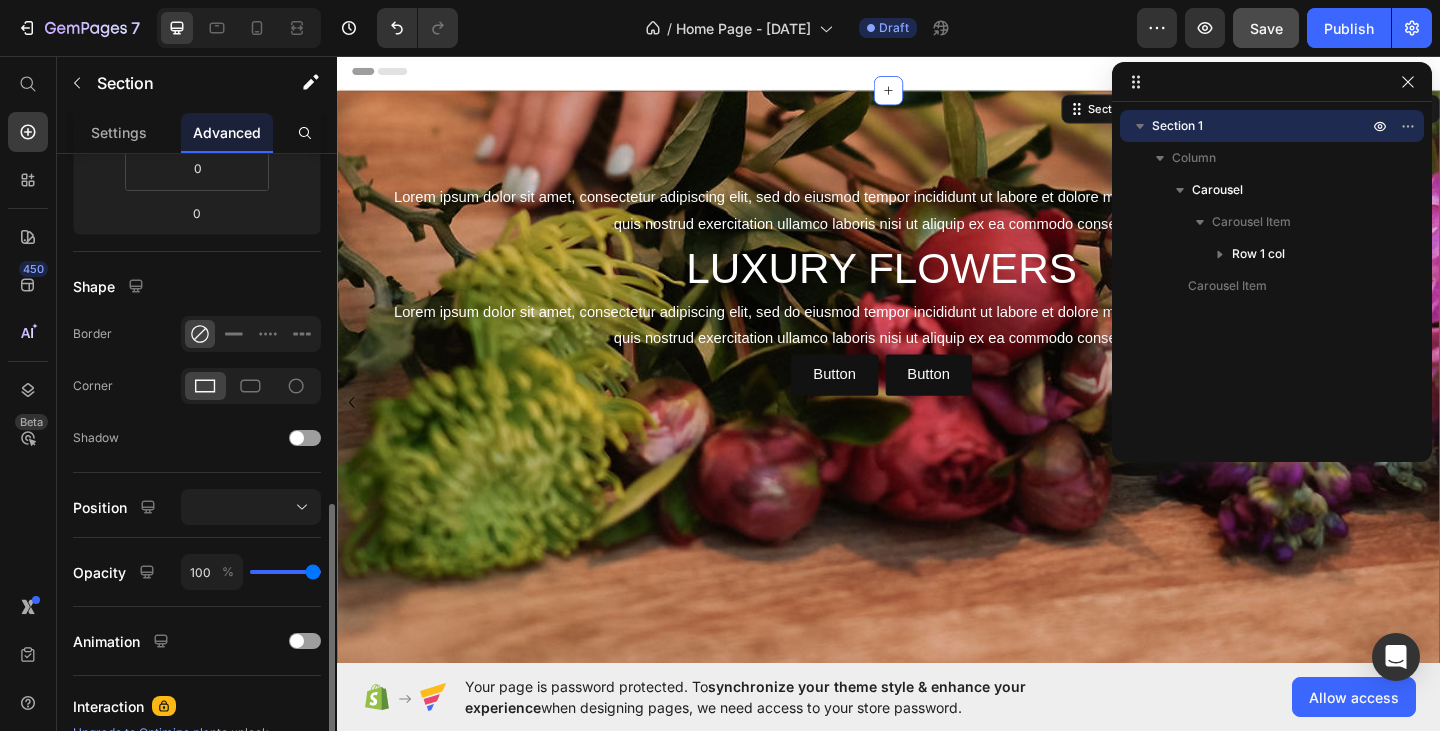 scroll, scrollTop: 500, scrollLeft: 0, axis: vertical 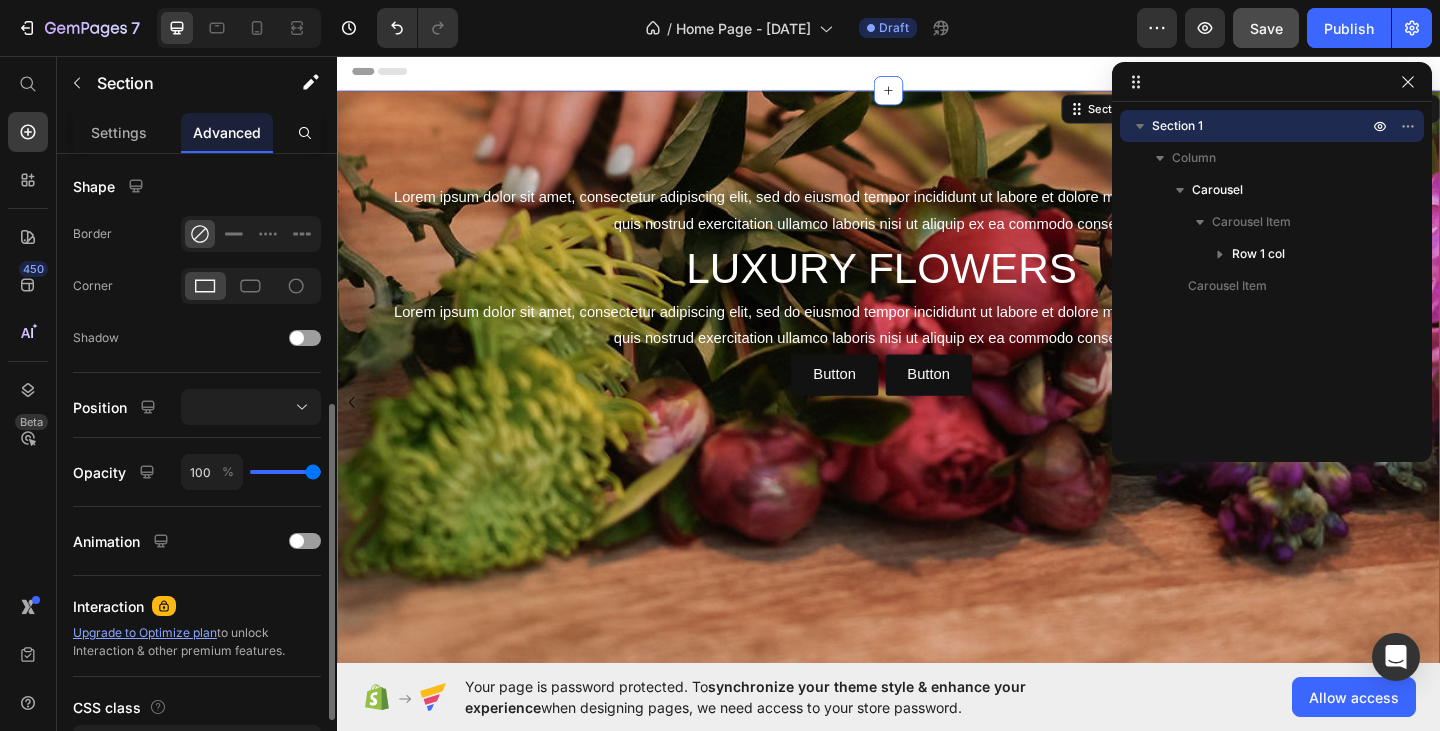 type on "95" 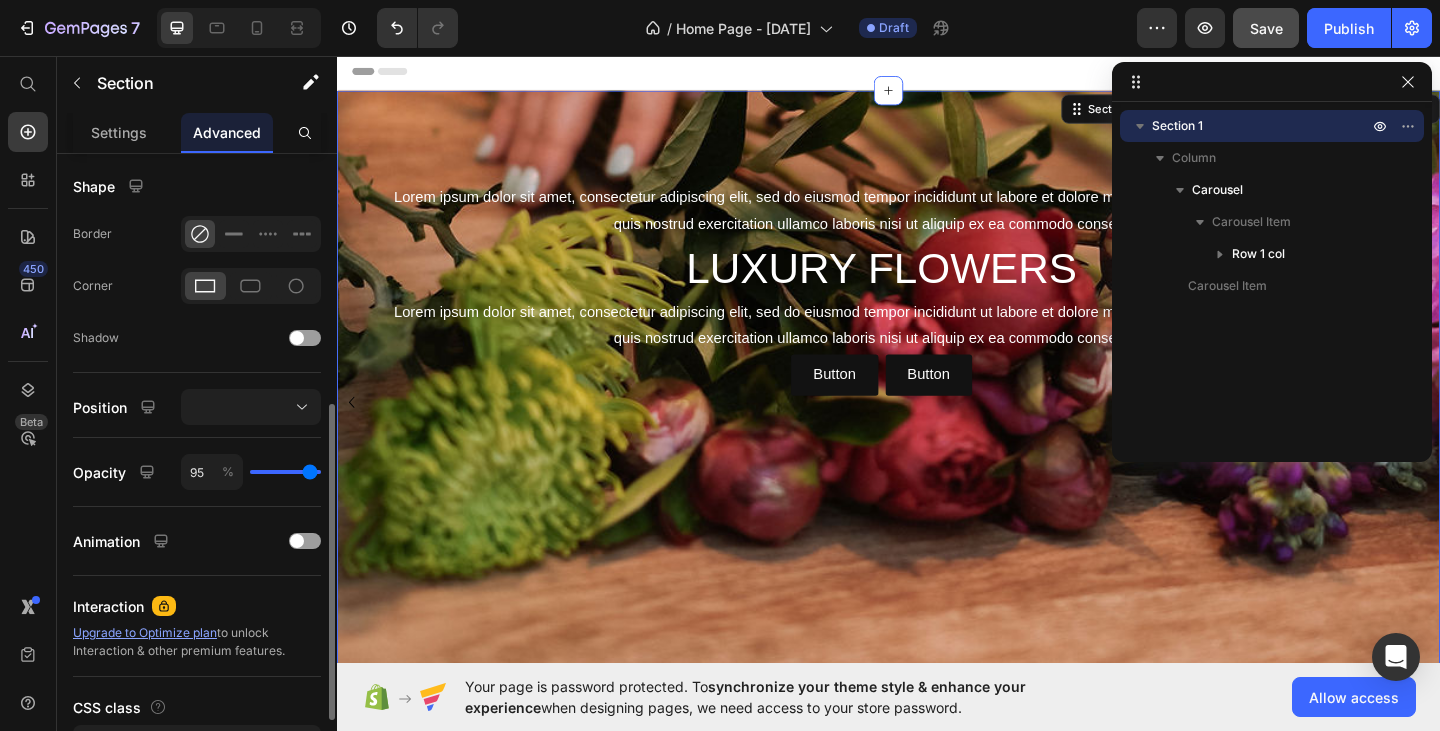 type on "89" 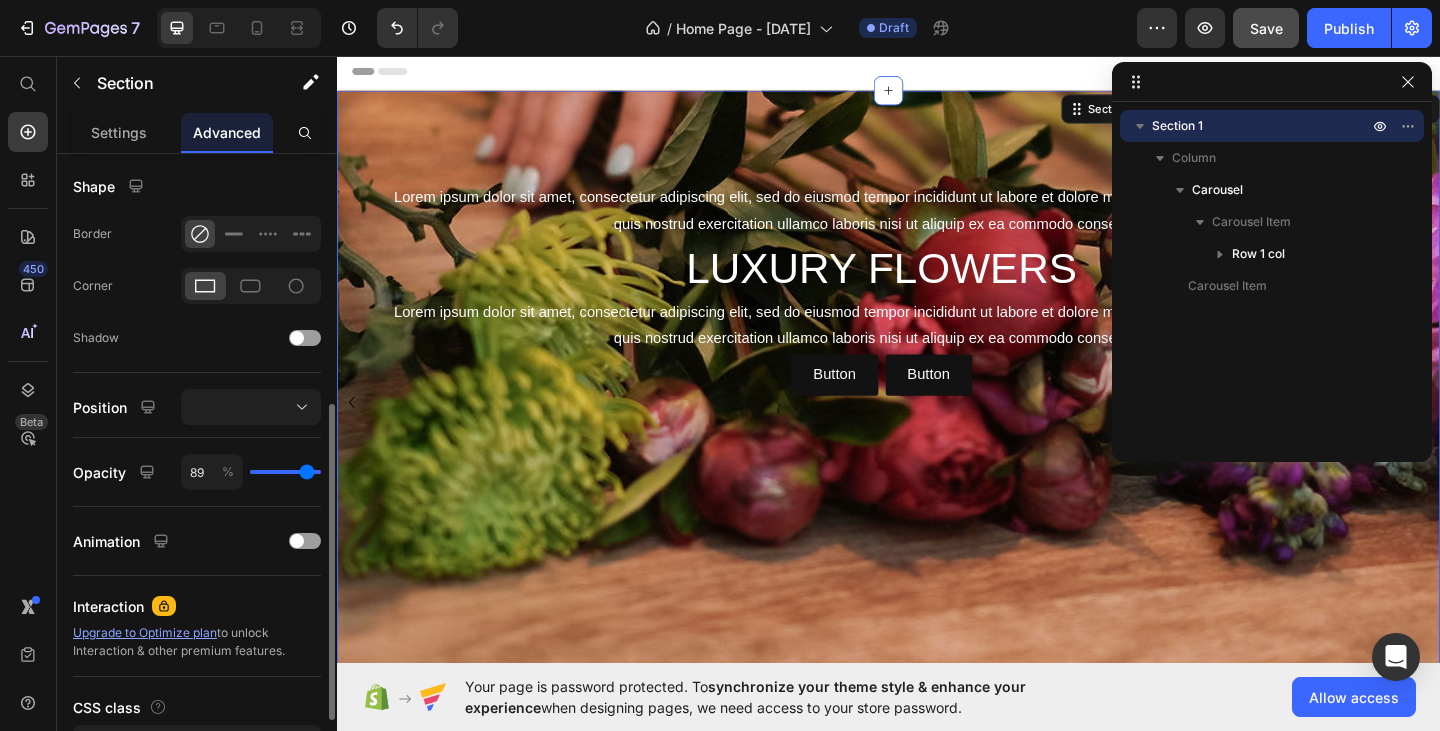 type on "82" 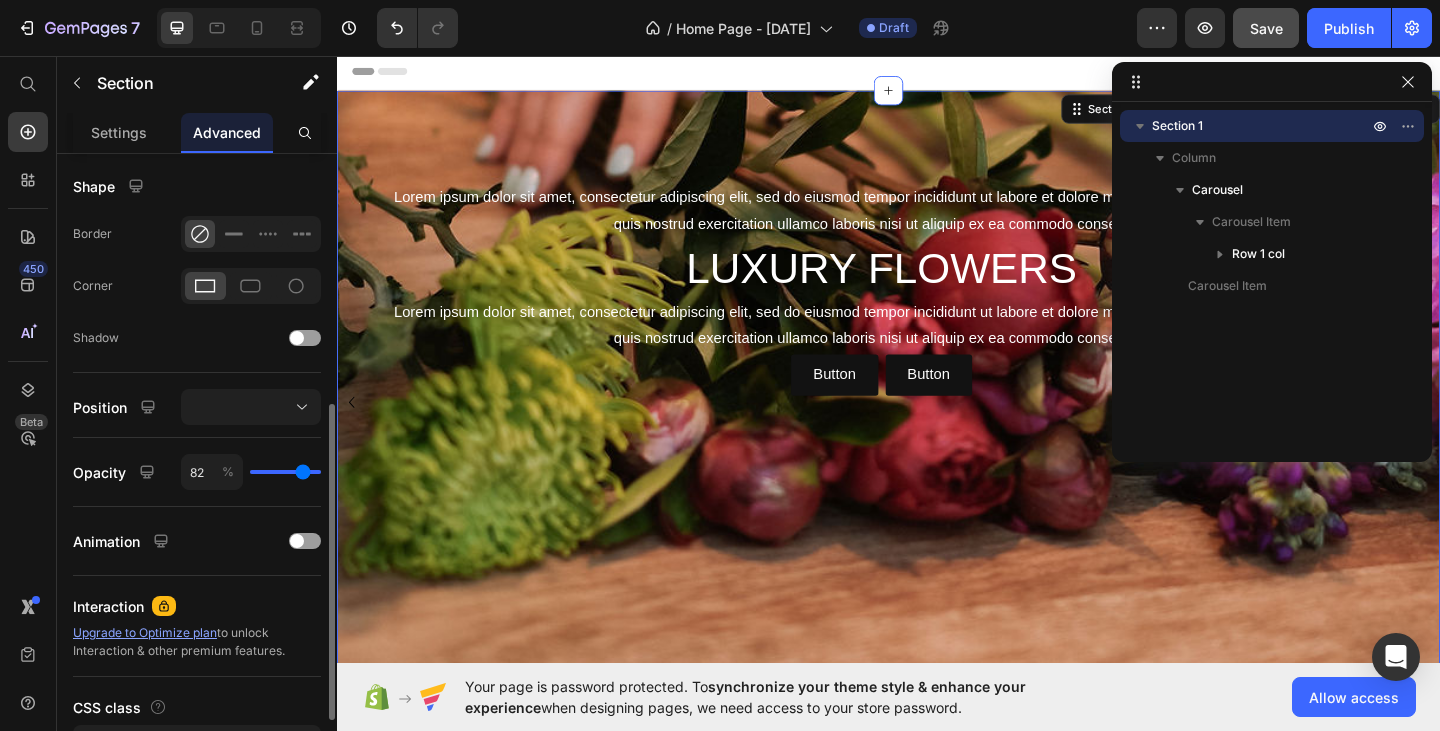 type on "78" 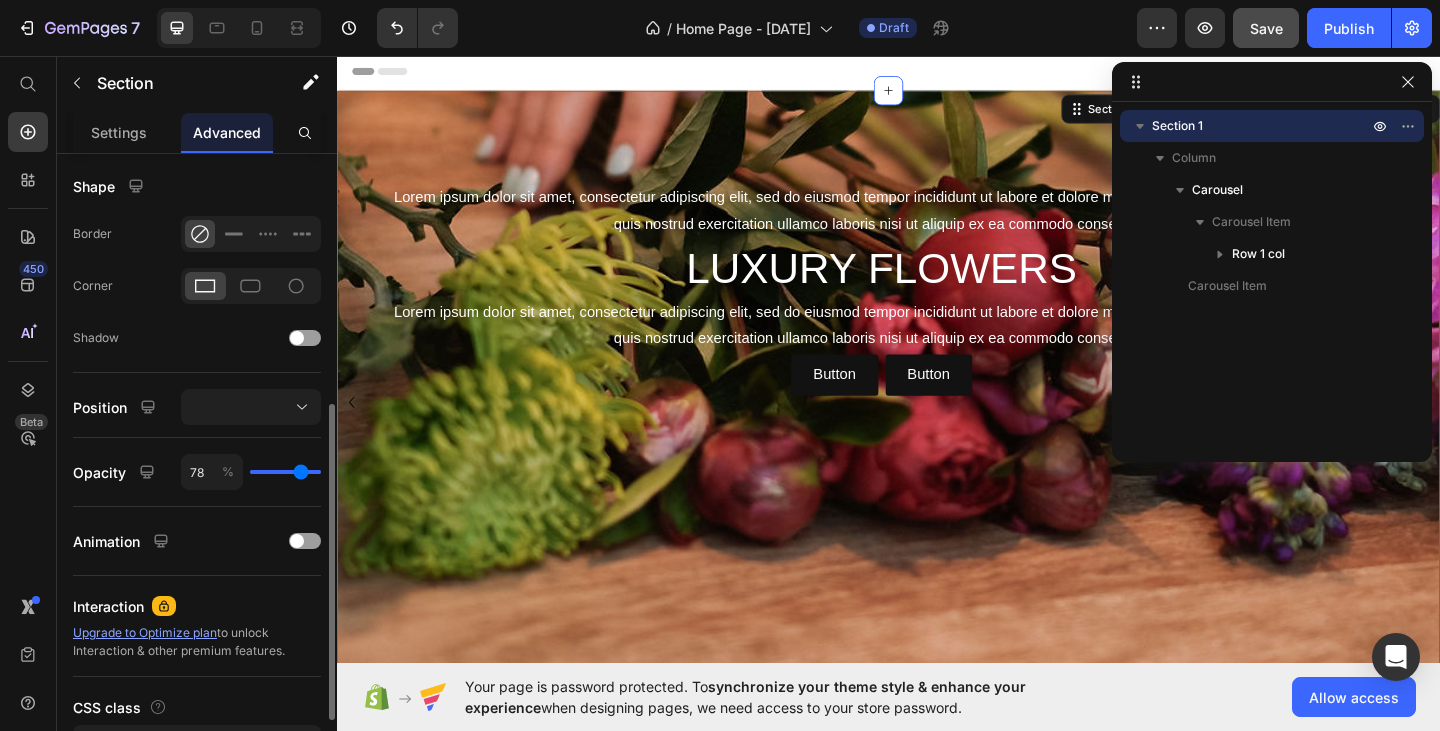 type on "73" 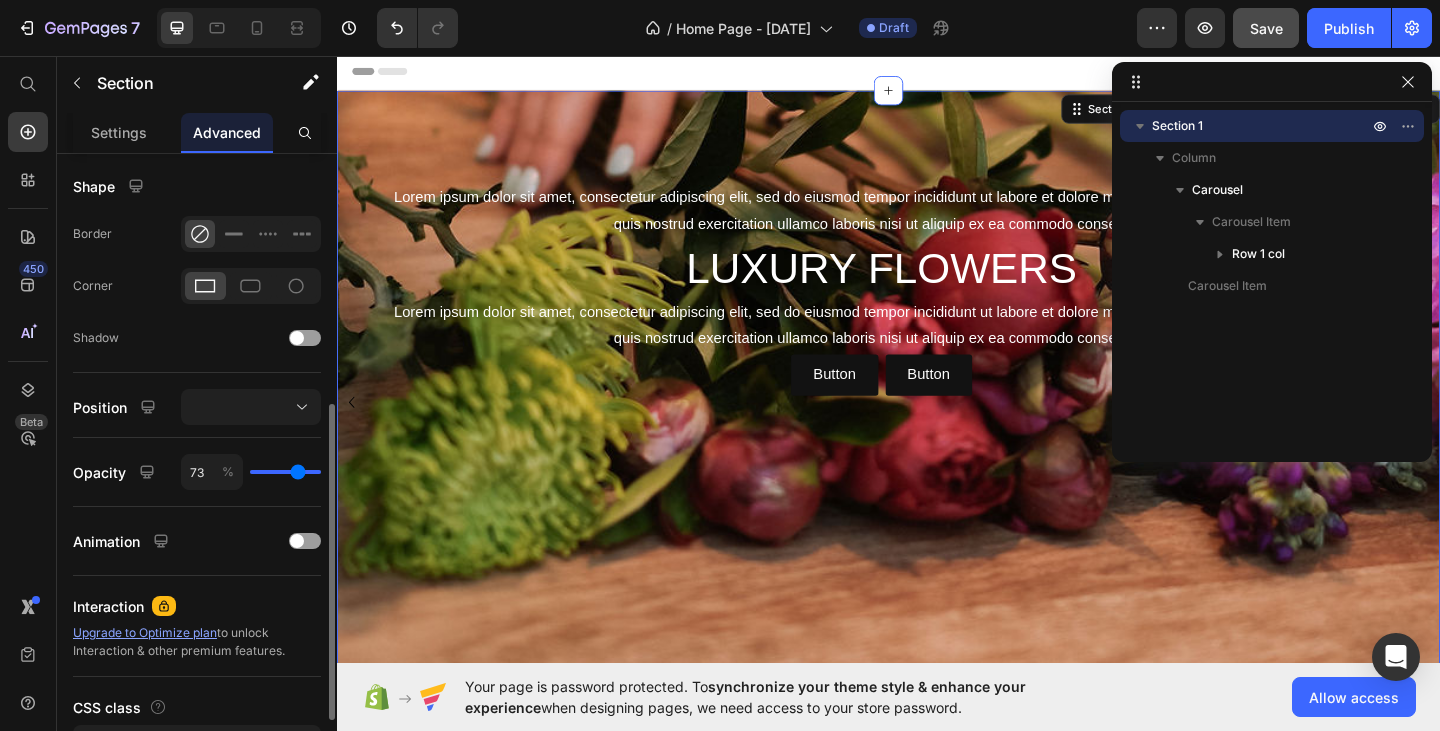 type on "71" 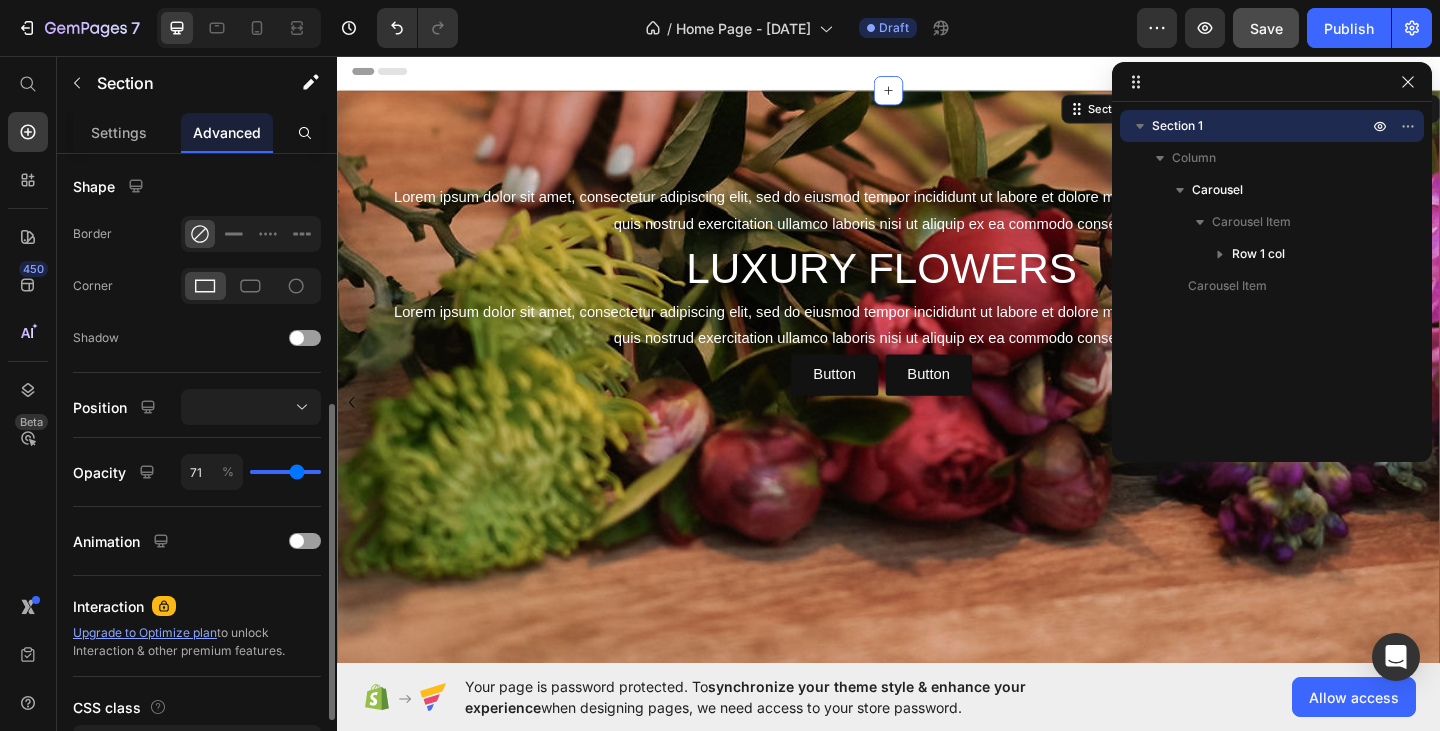 type on "69" 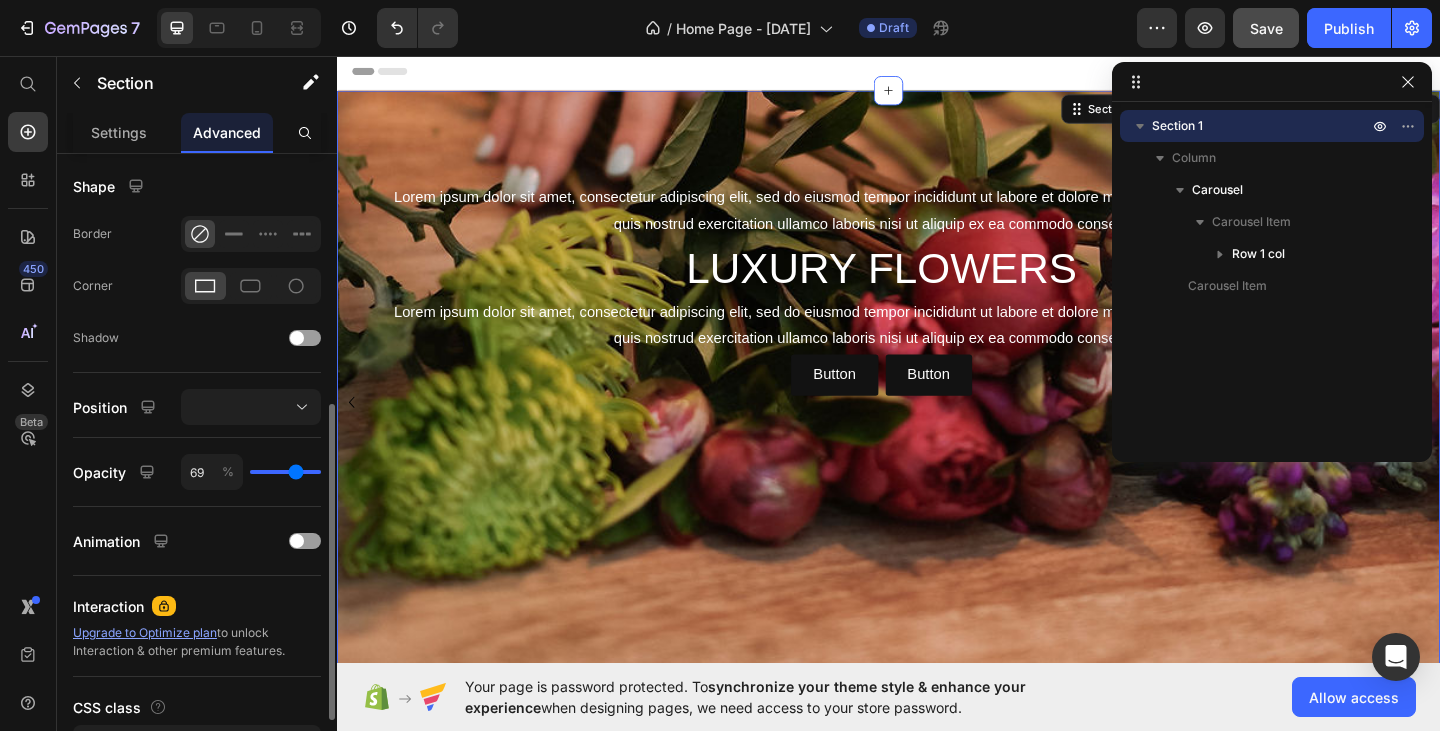type on "58" 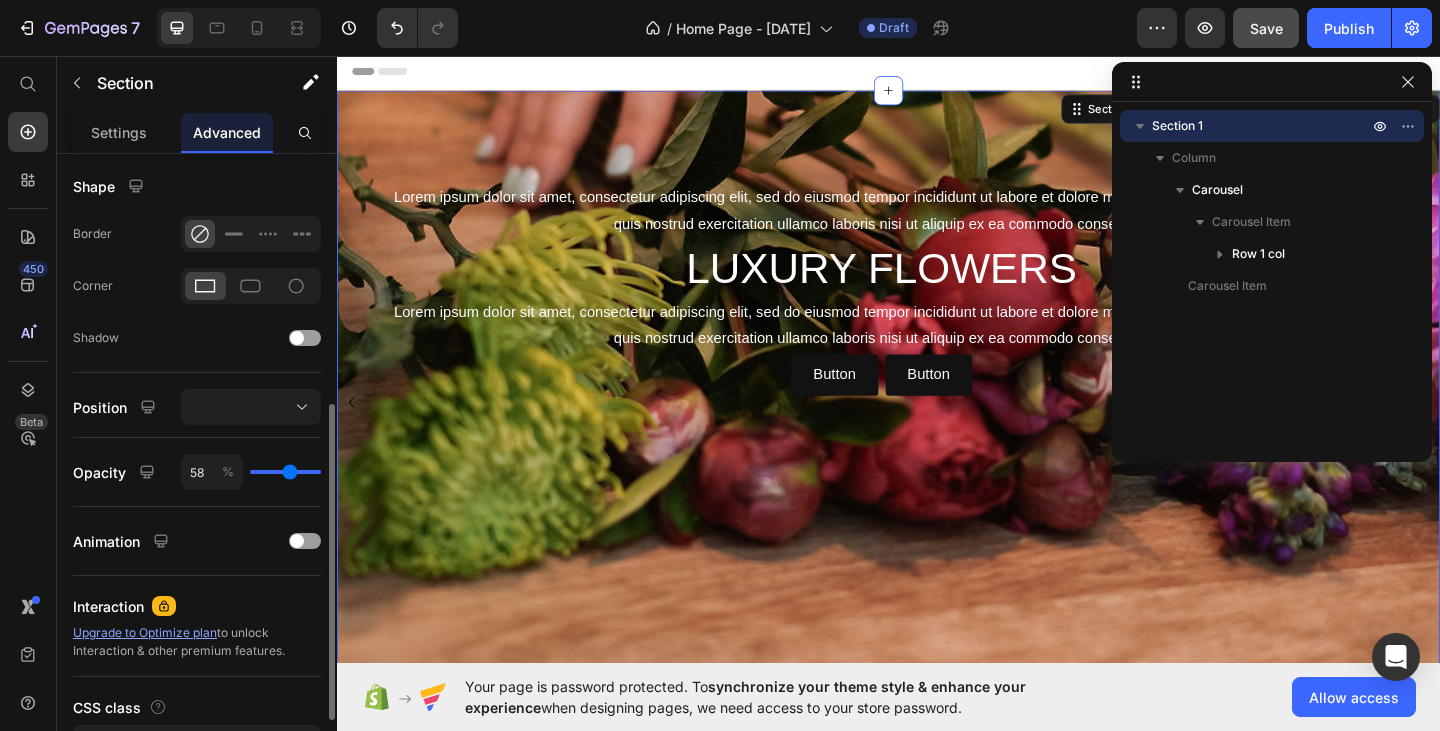 type on "55" 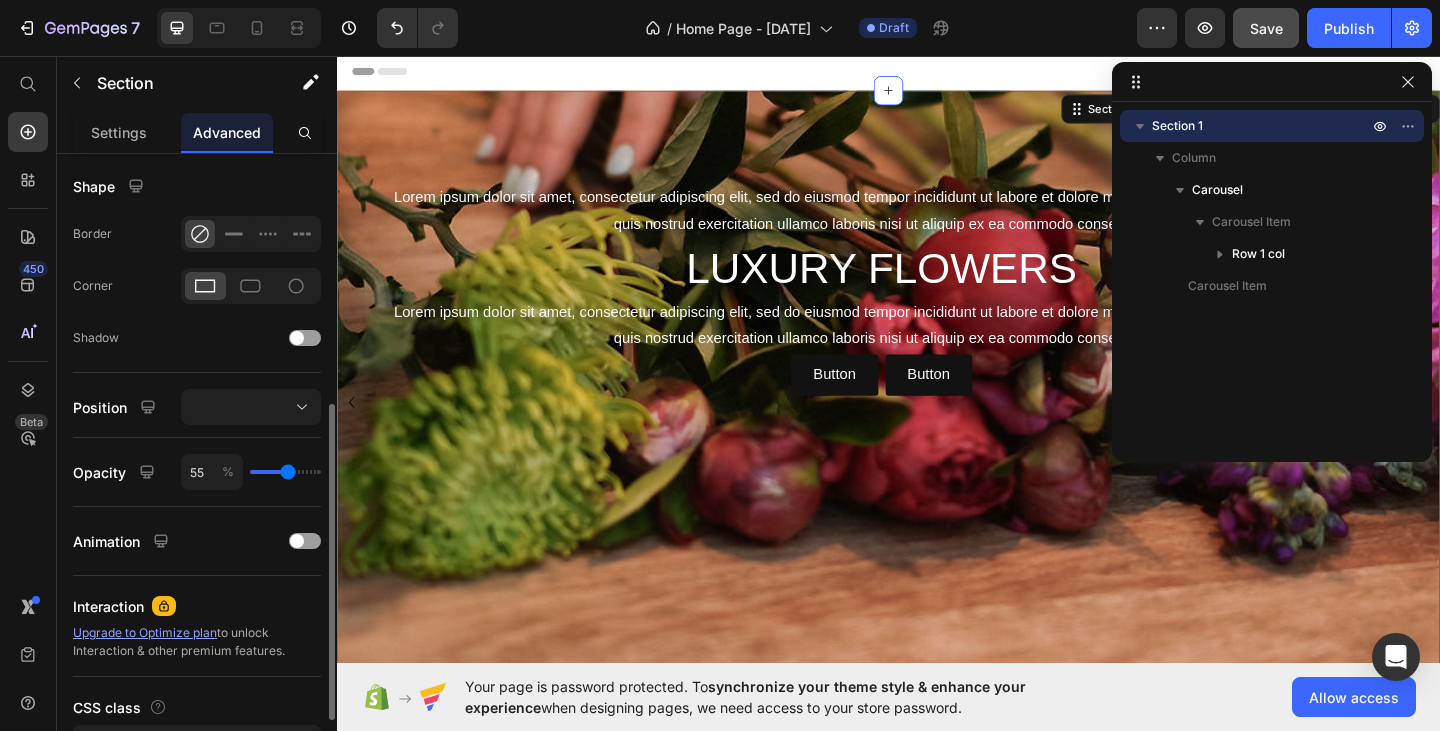 type on "47" 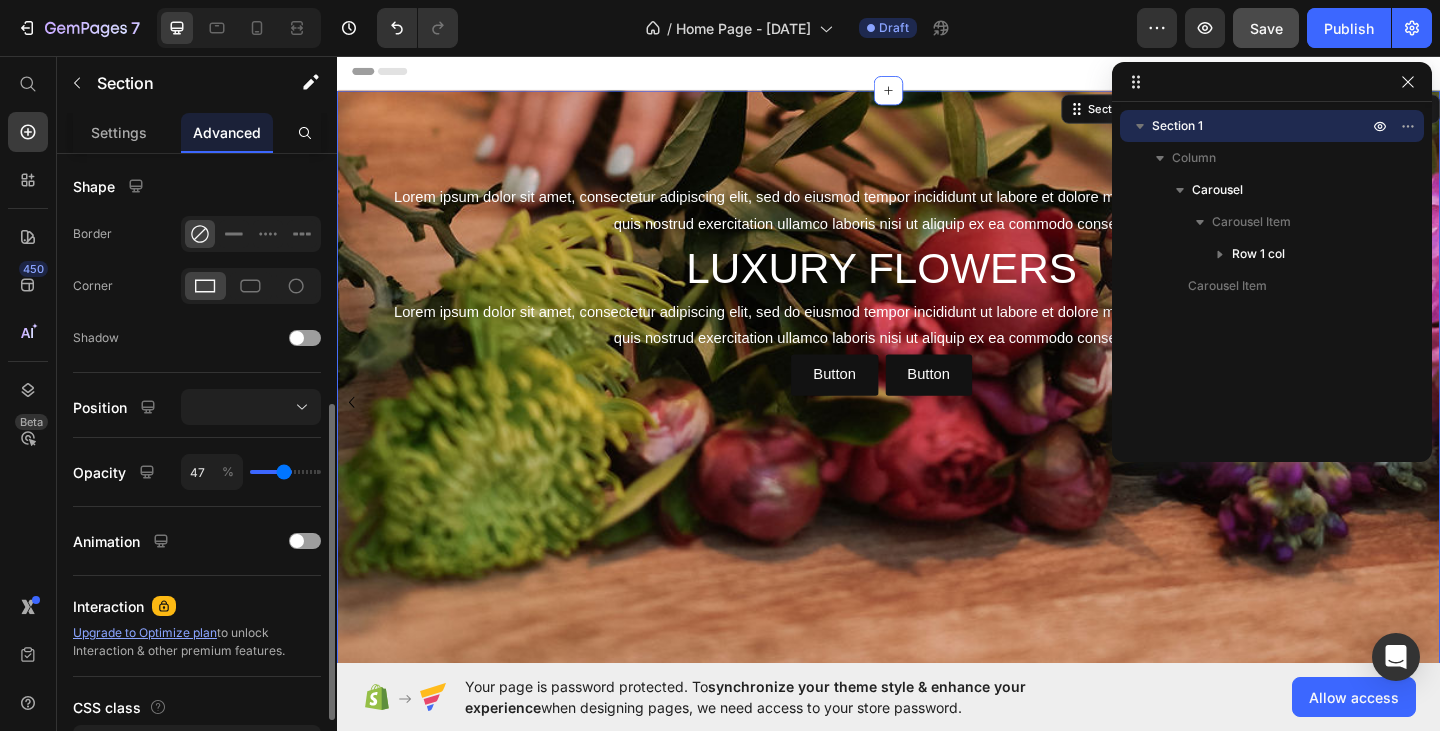 type on "38" 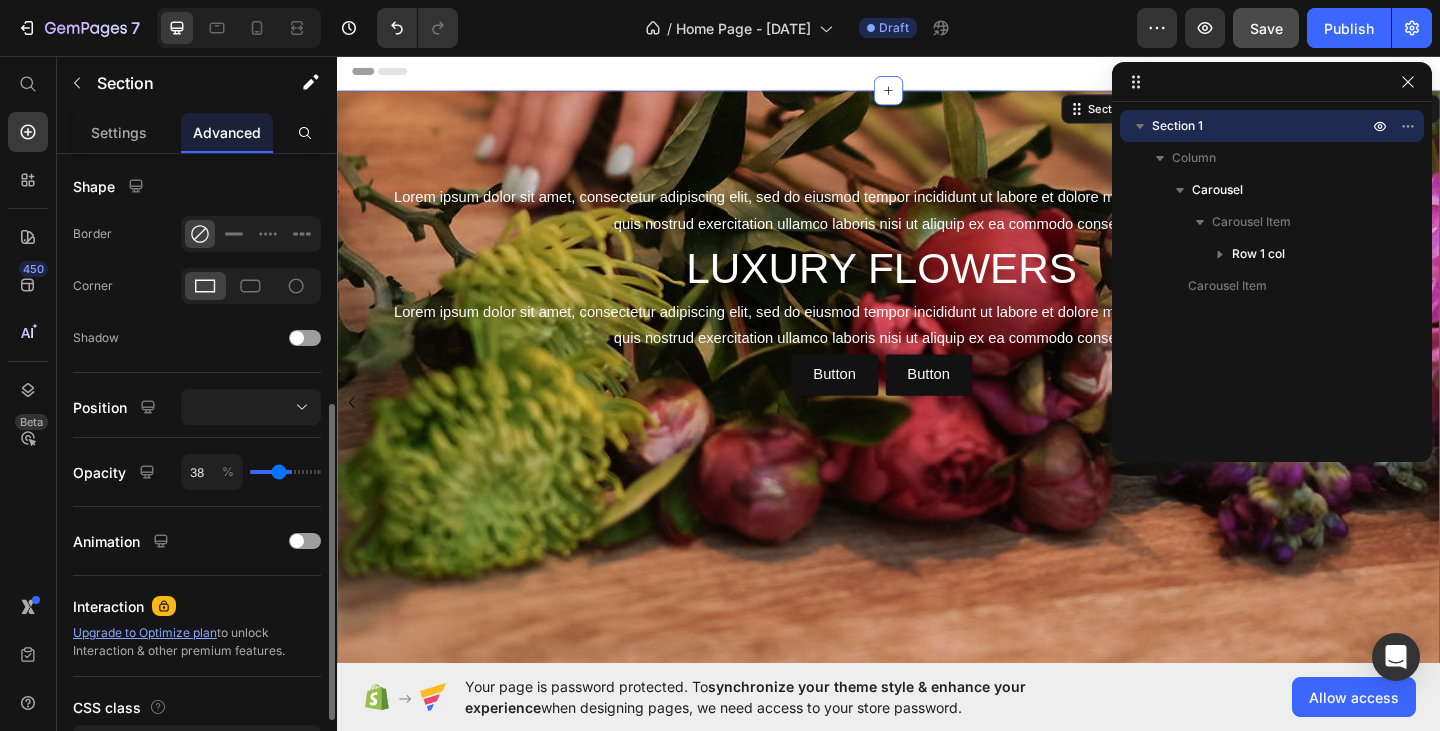 type on "33" 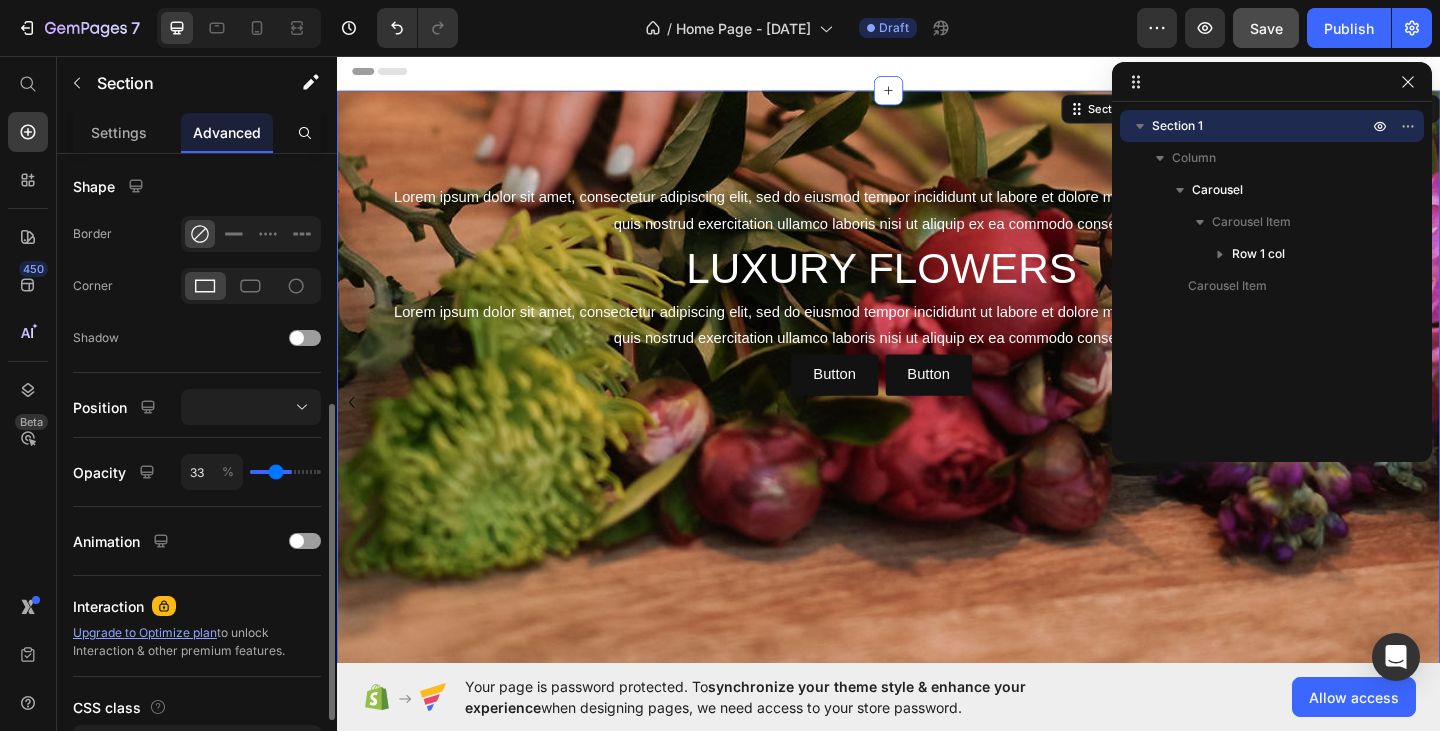 type on "31" 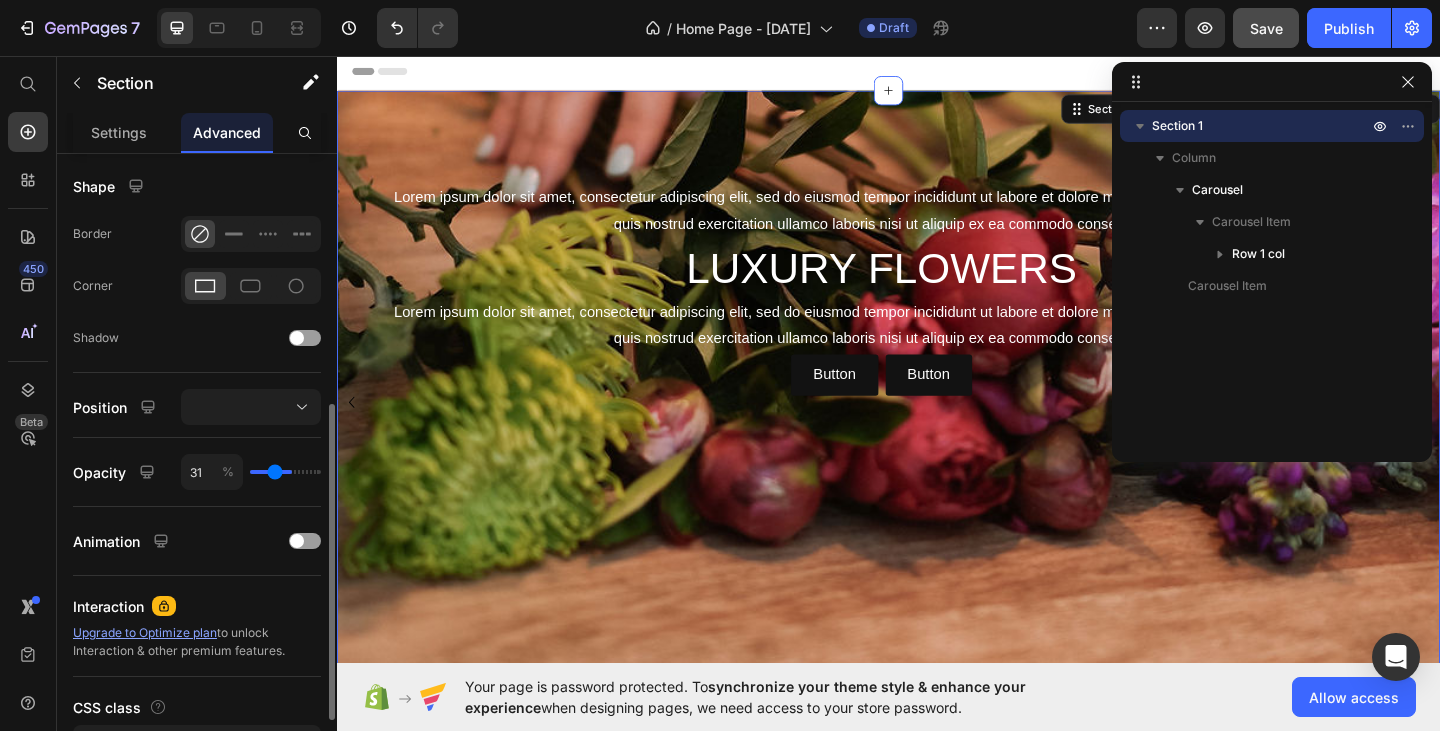 type on "27" 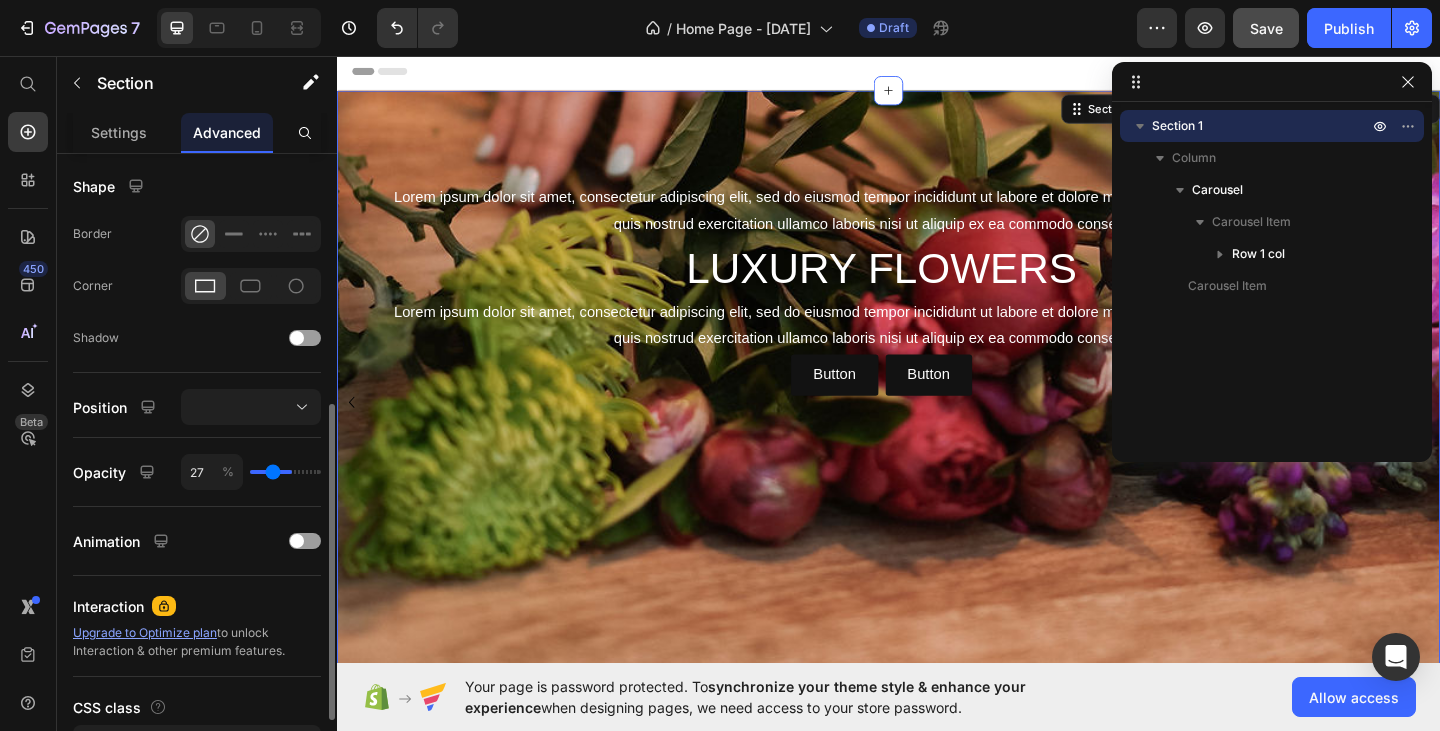 type on "22" 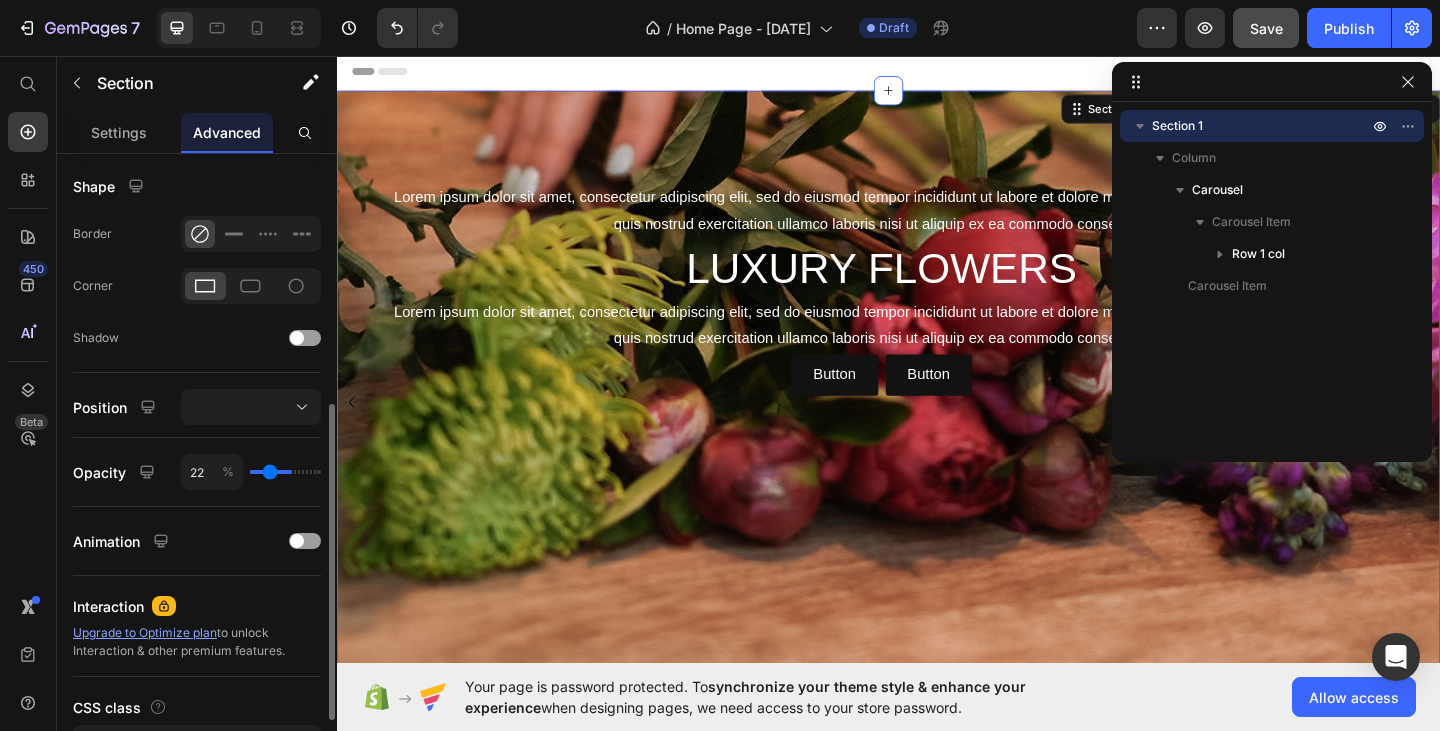 type on "13" 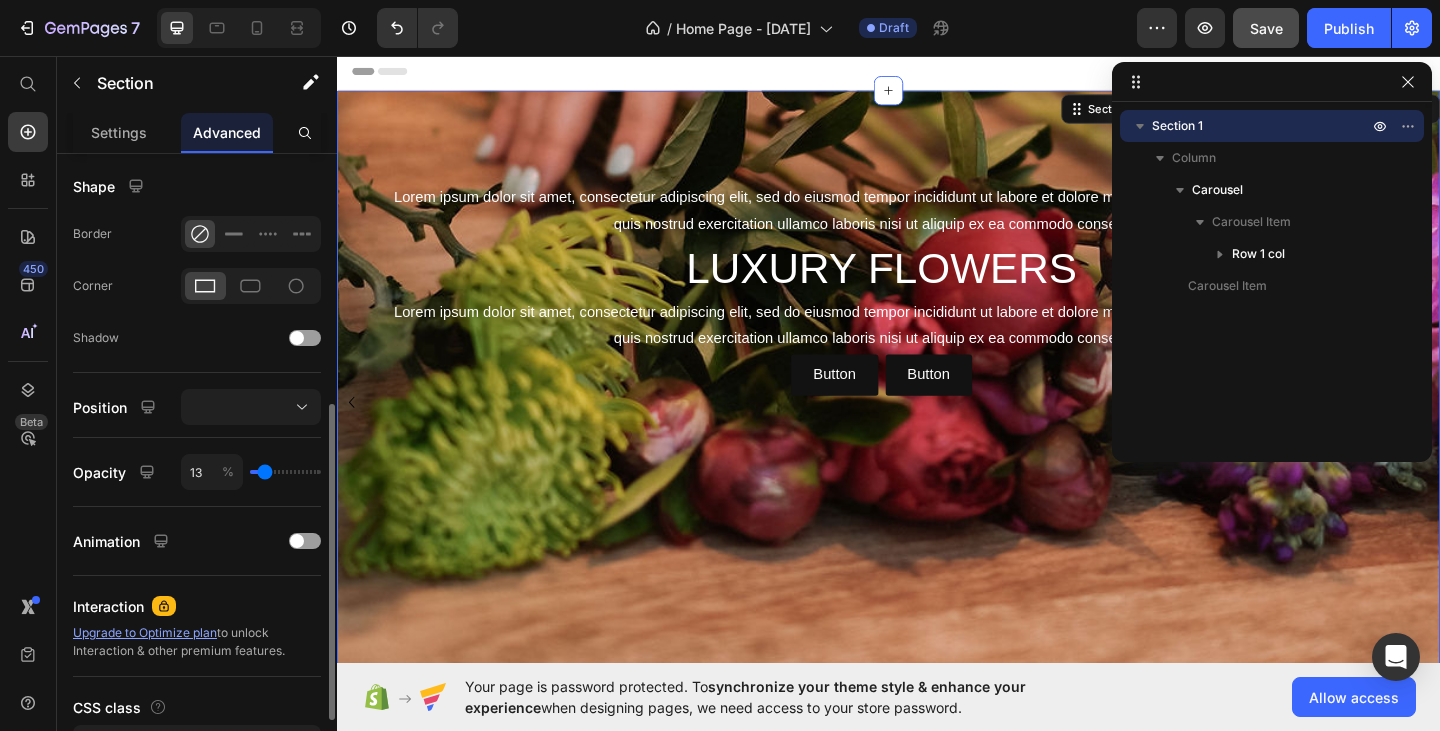 type on "11" 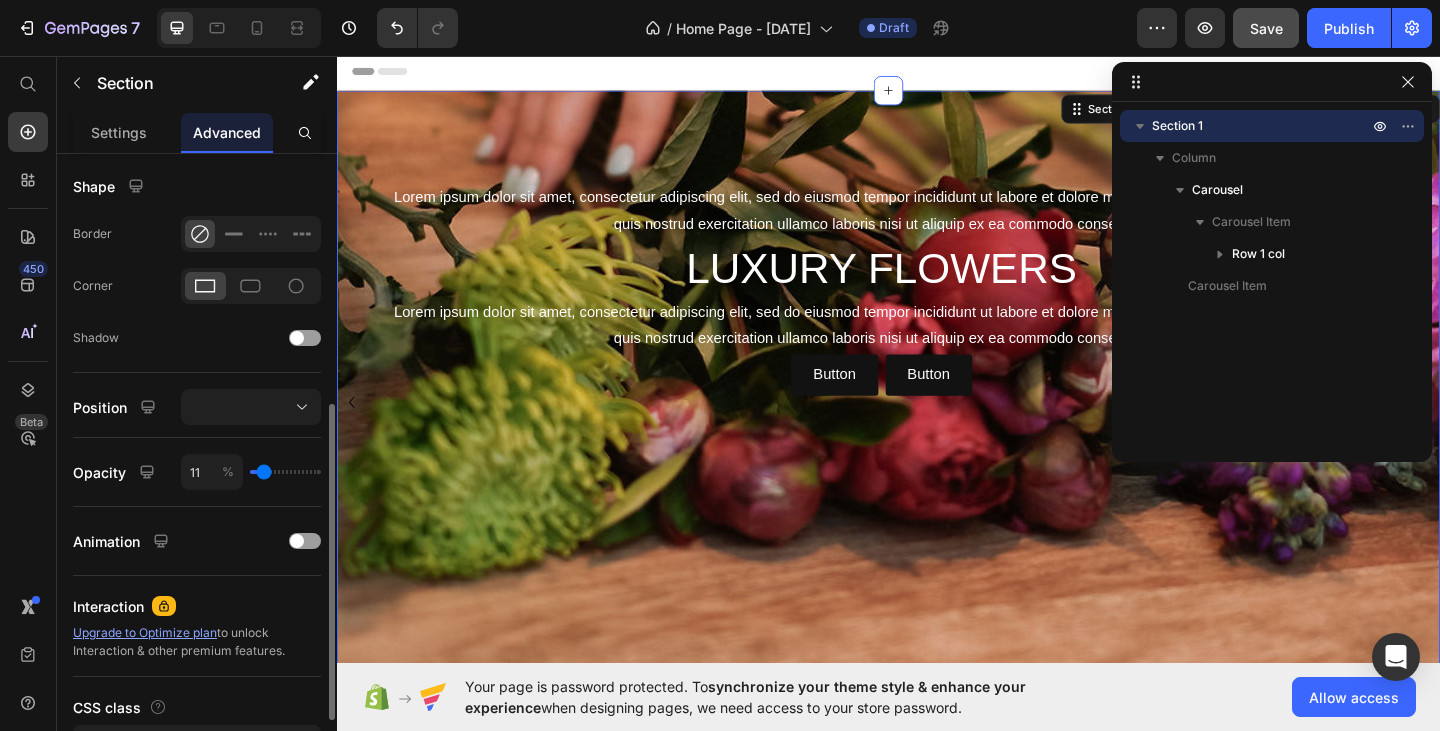 type on "7" 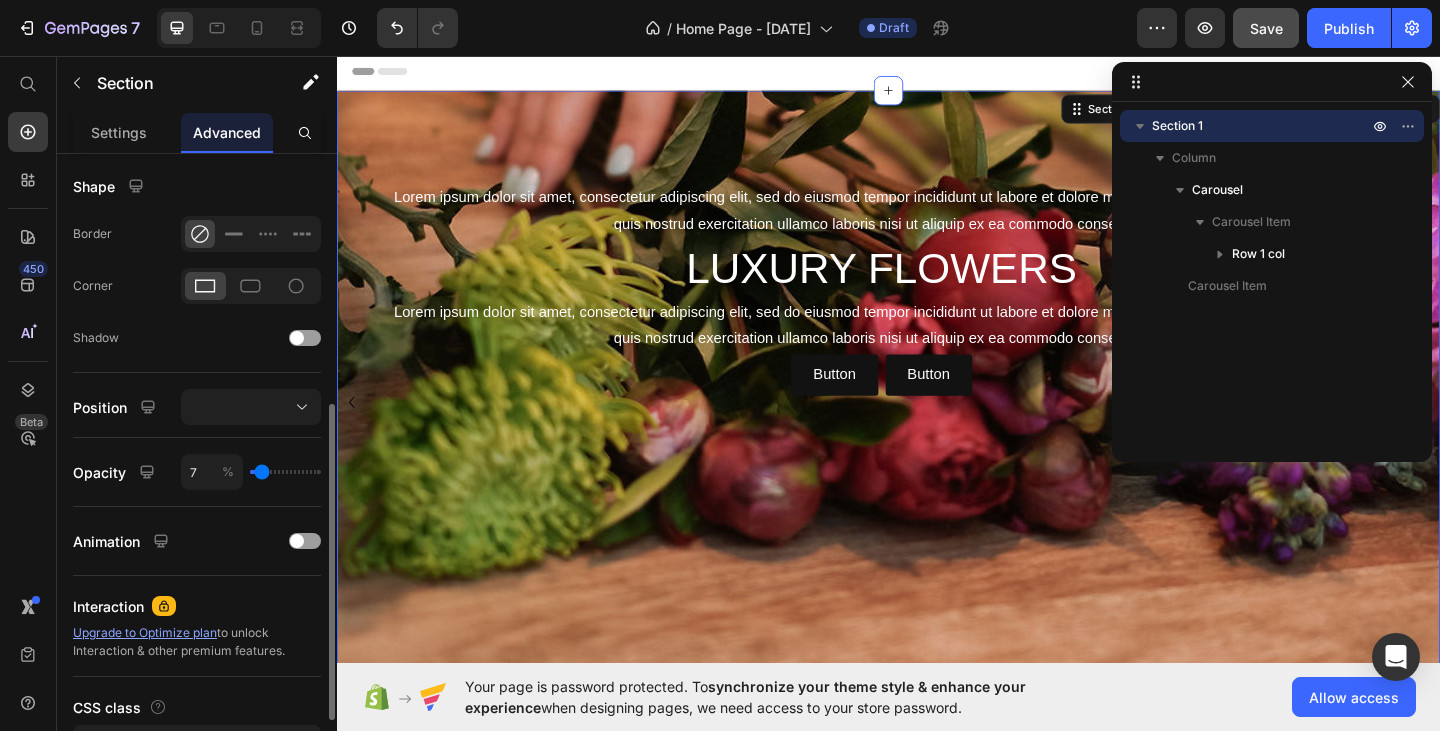 type on "0" 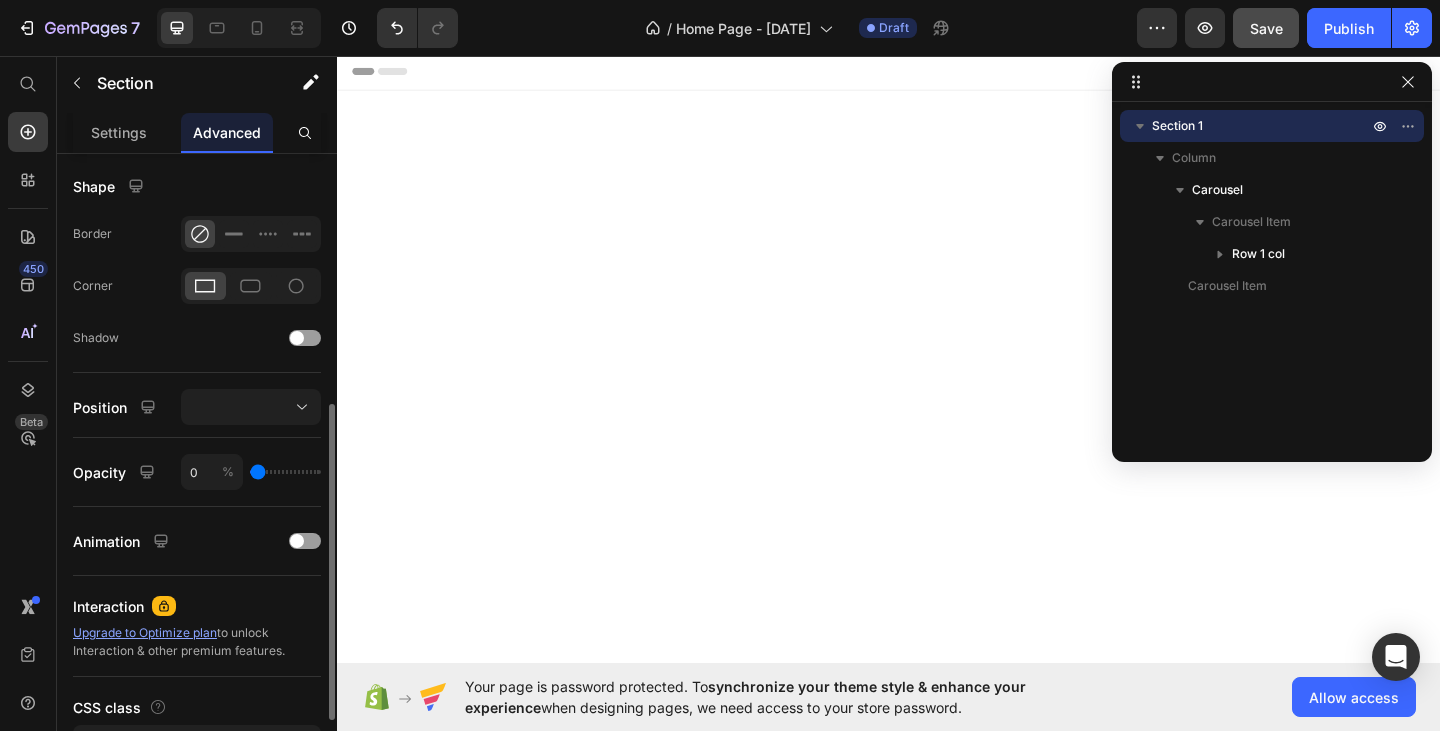 type on "2" 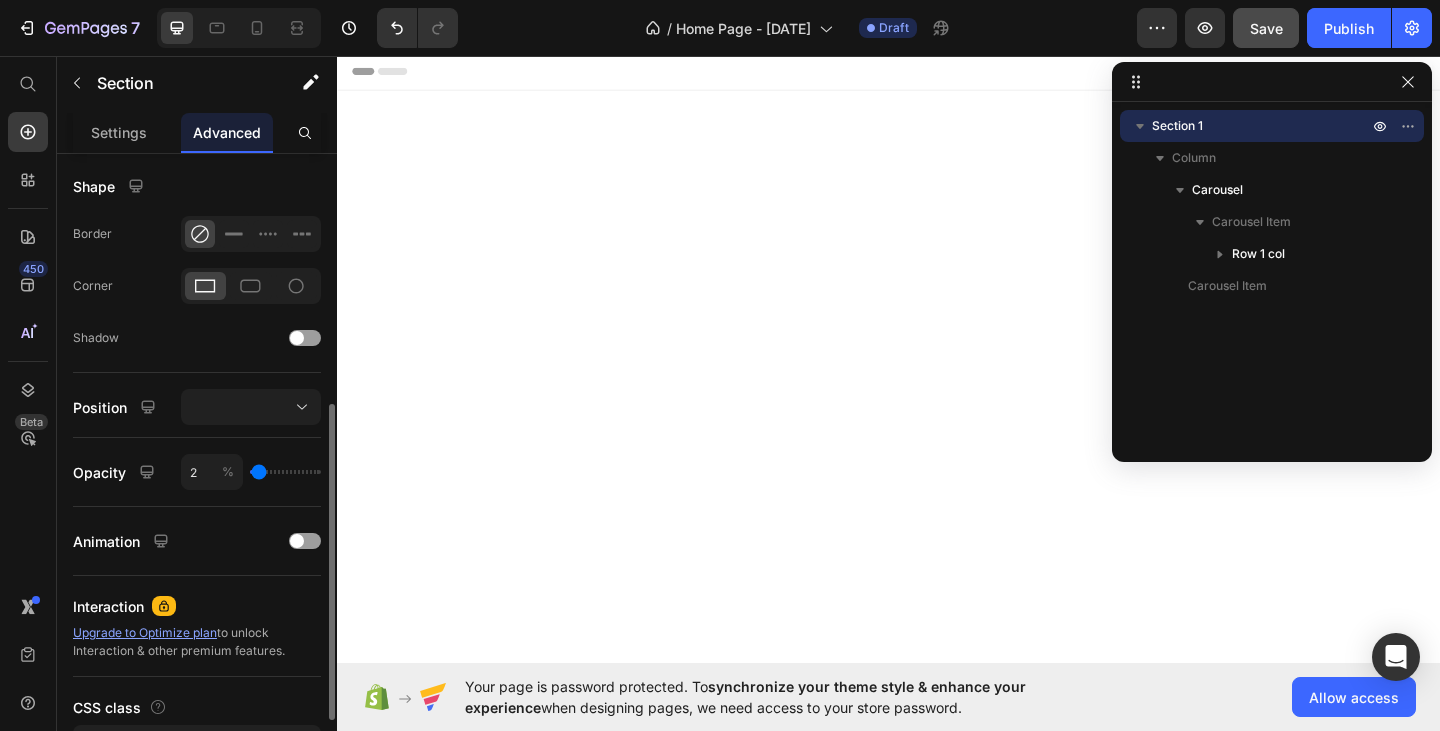 type on "5" 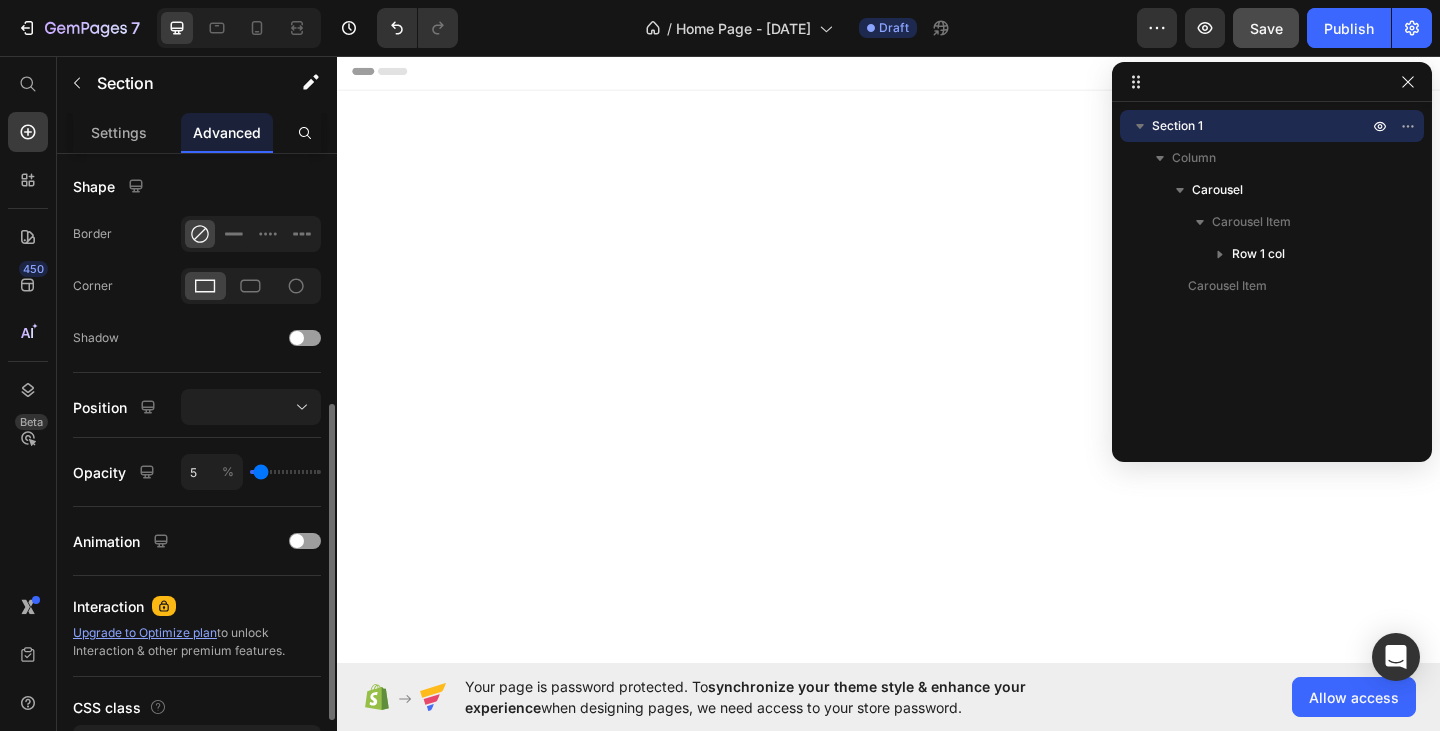 type on "7" 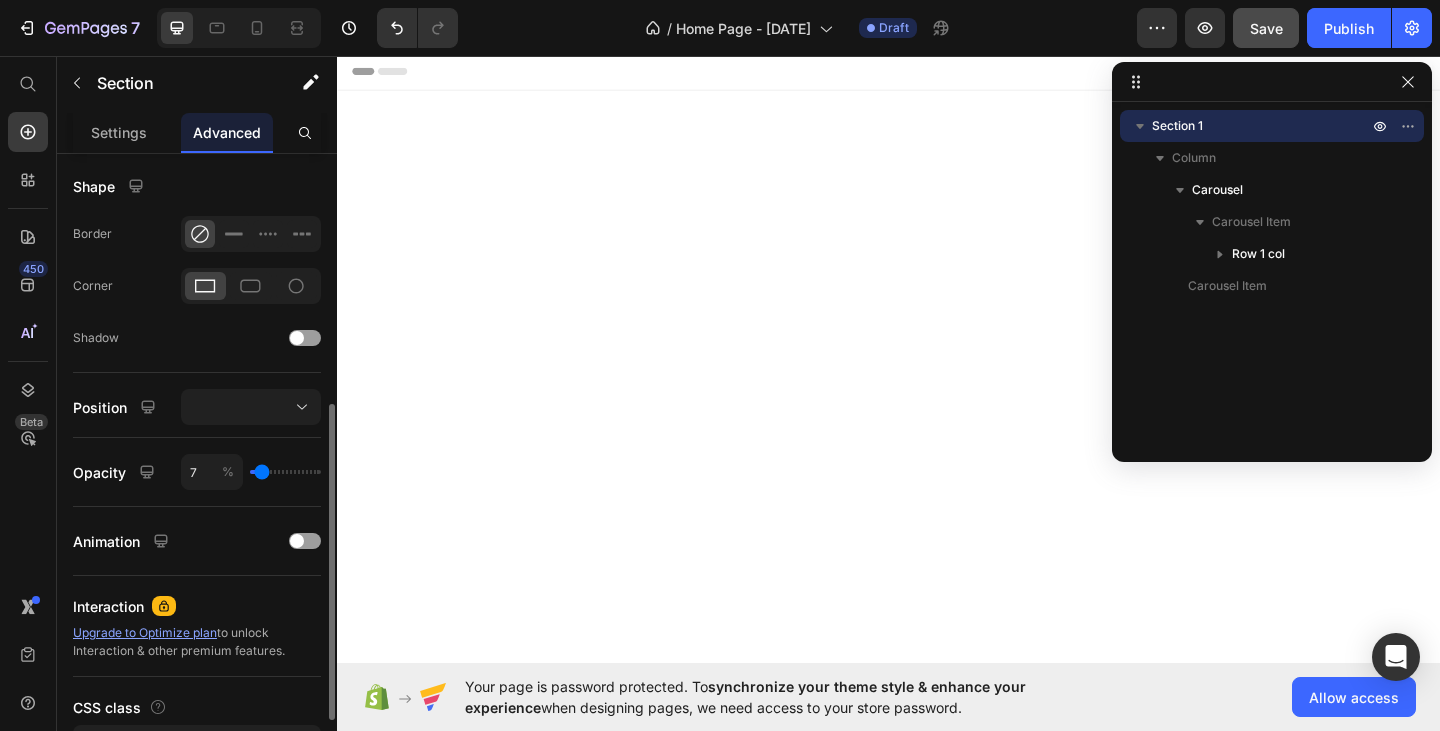 type on "13" 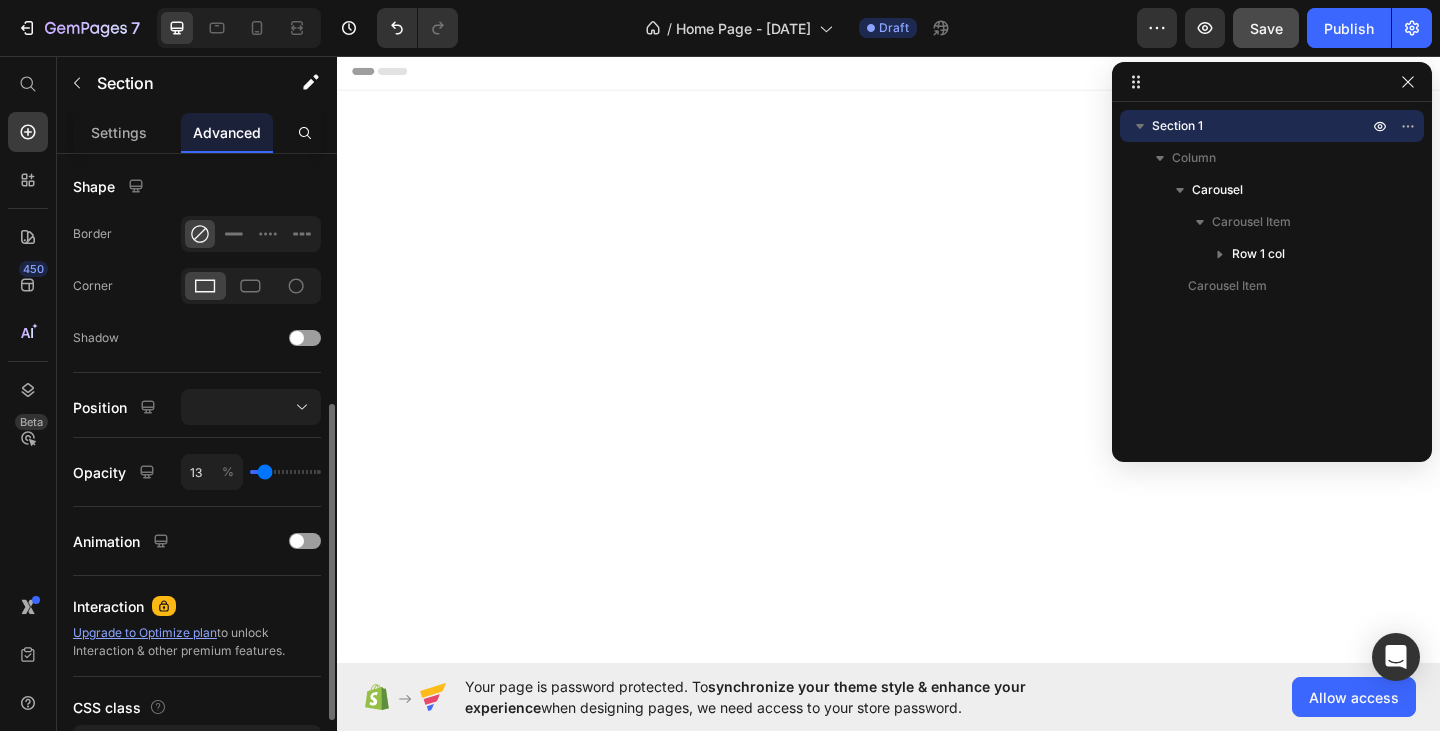type on "18" 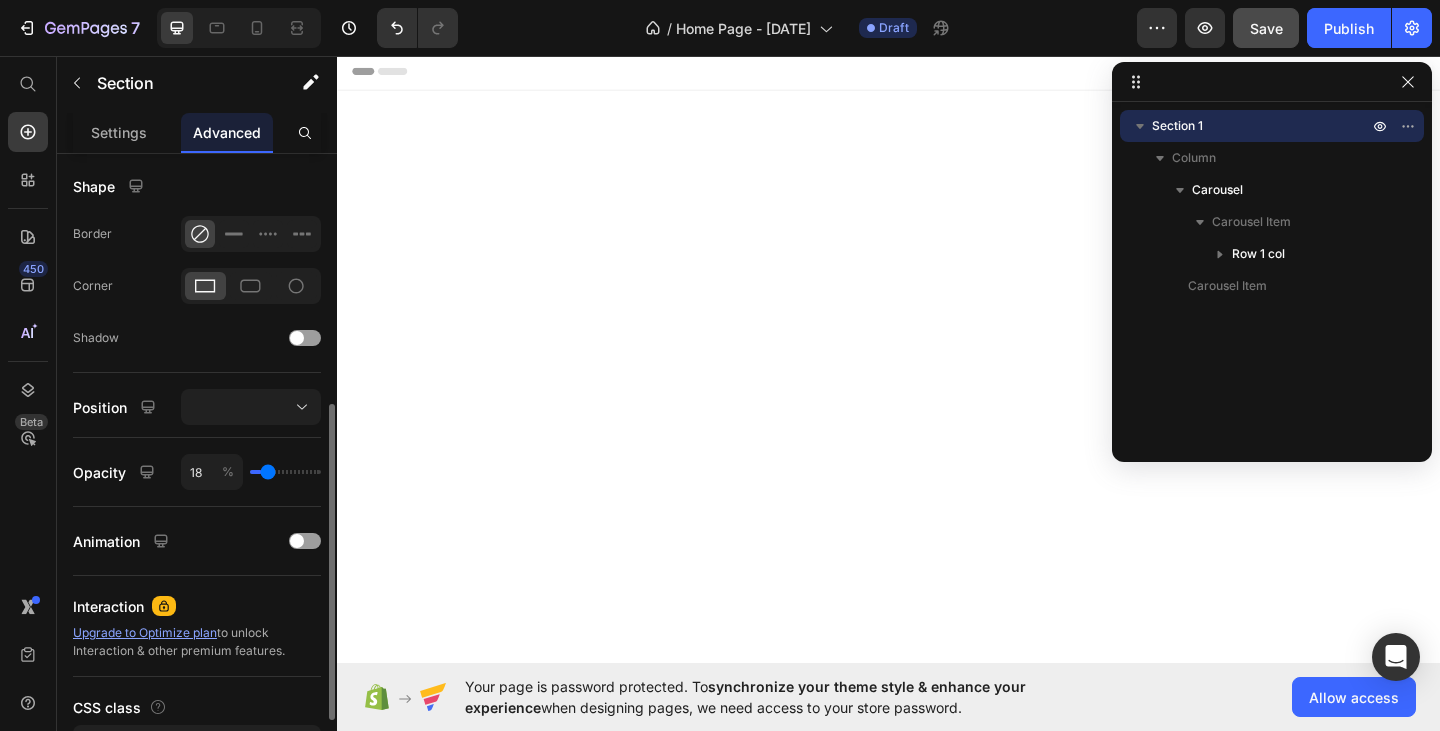 type on "20" 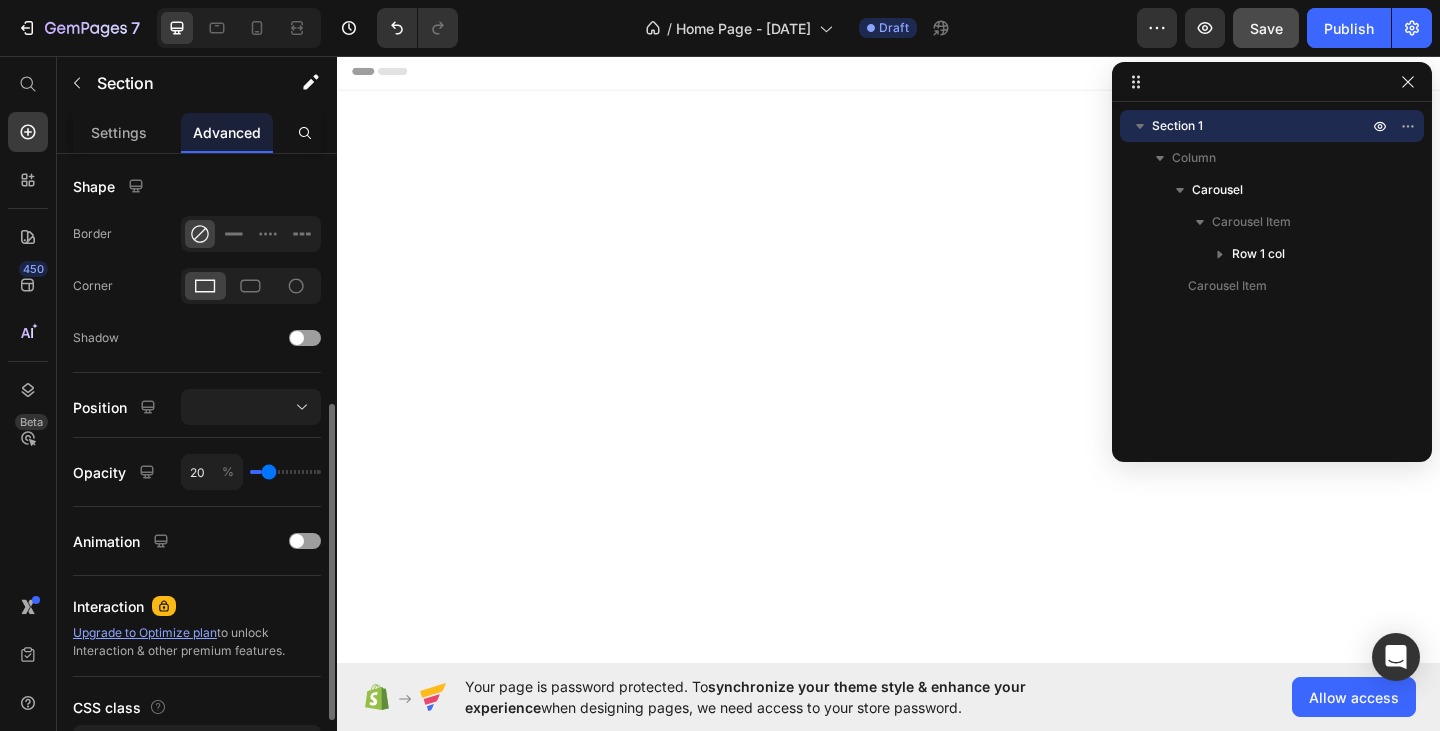 type on "22" 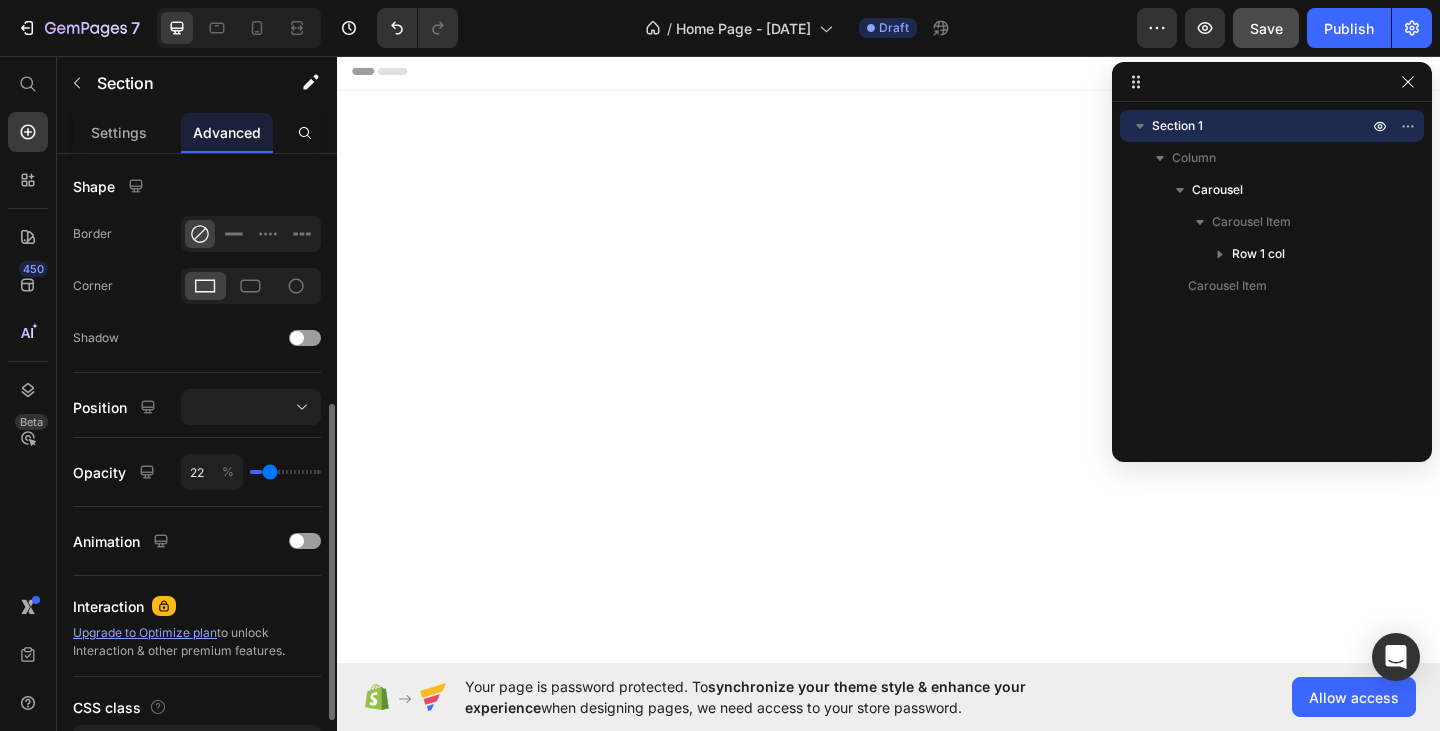 type on "25" 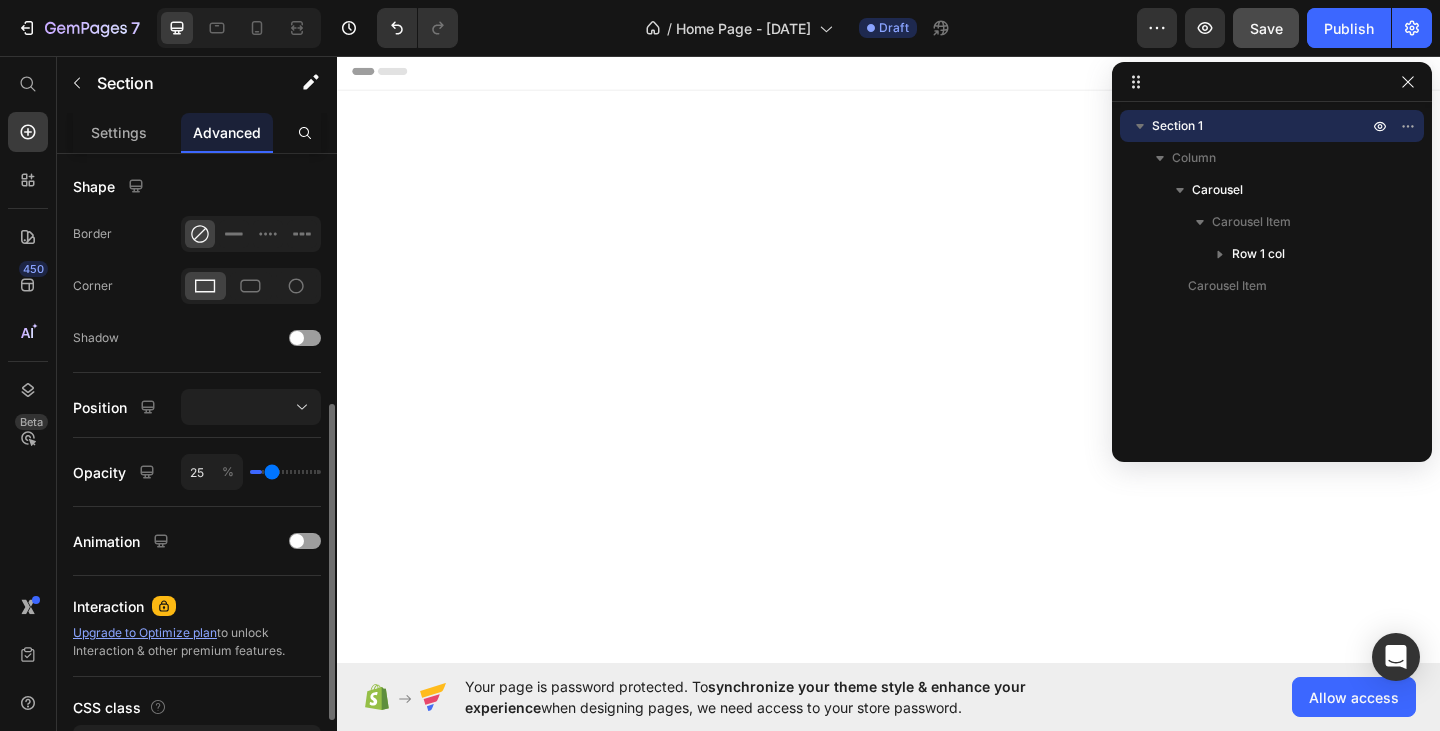 type on "29" 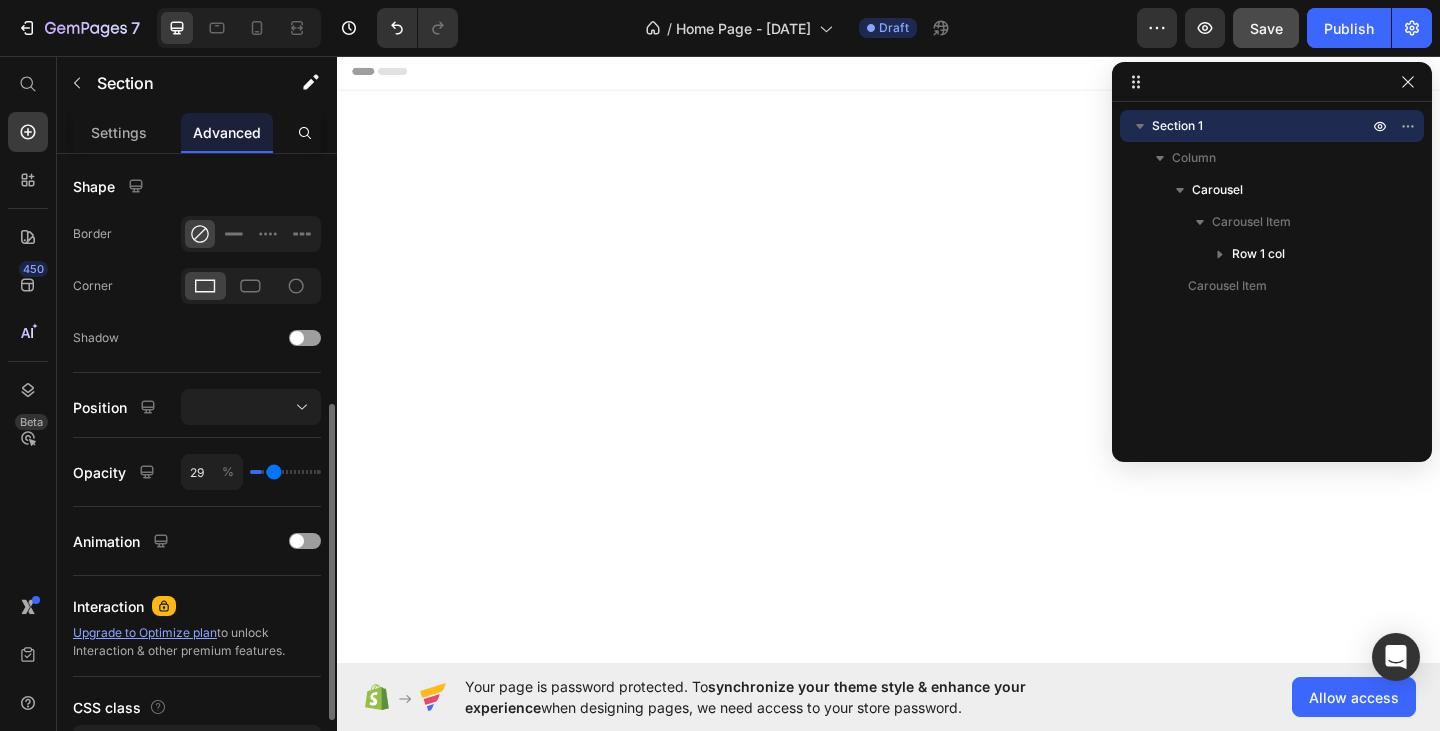 type on "31" 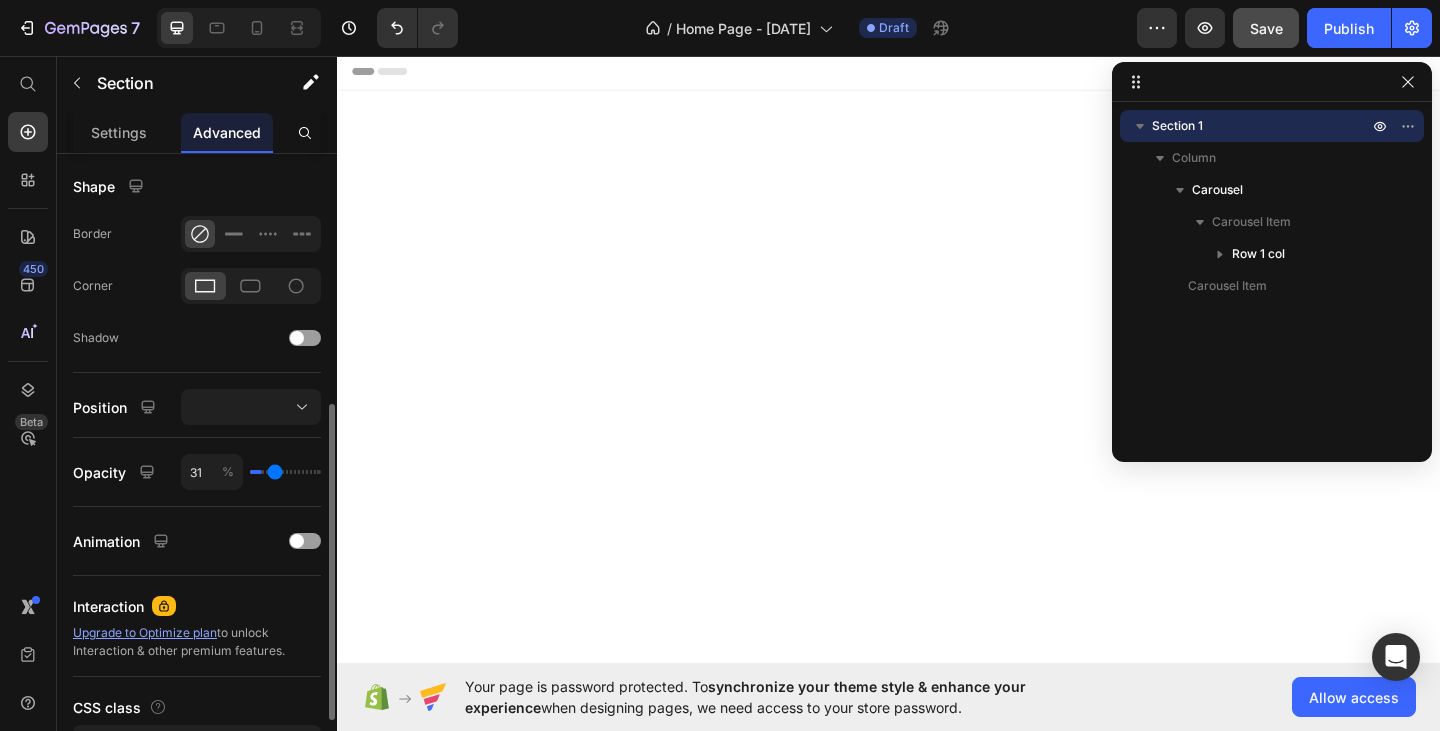 type on "33" 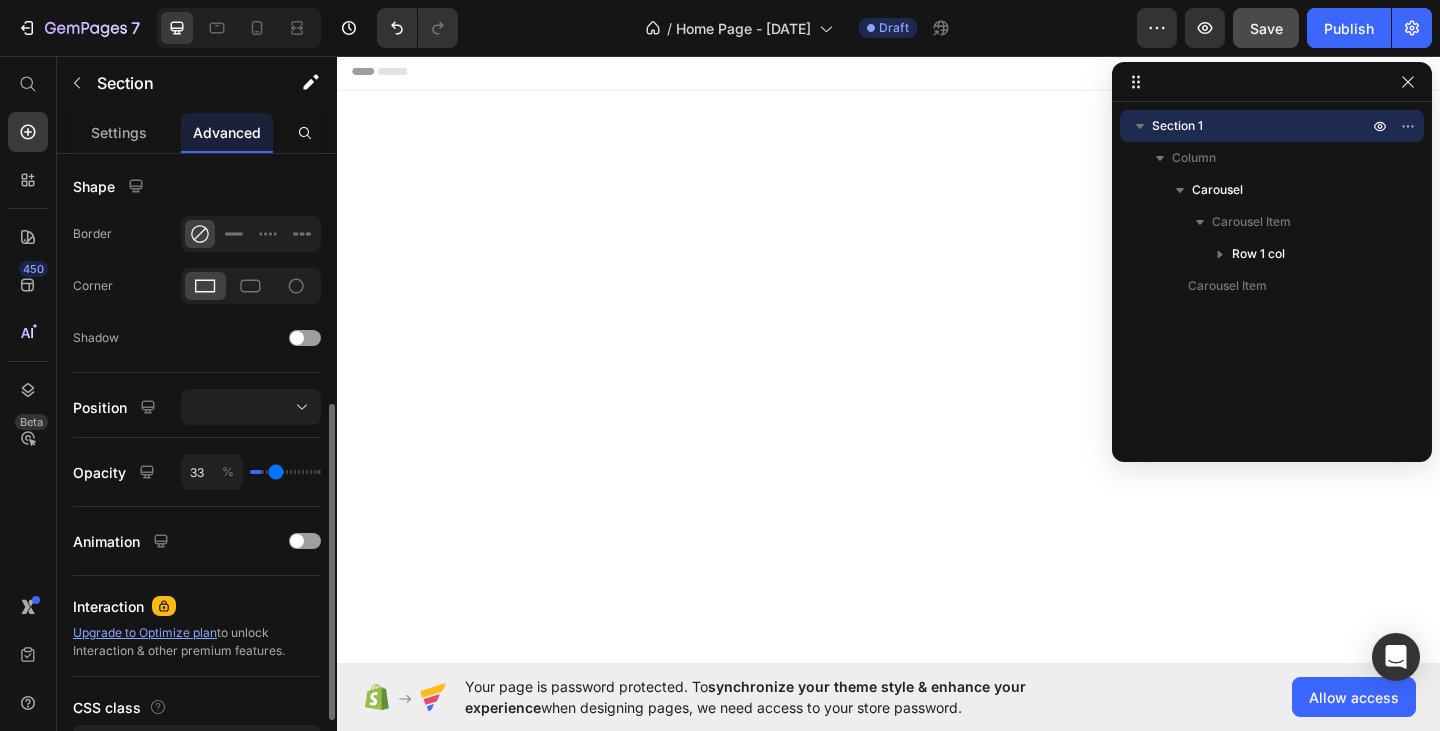 type on "36" 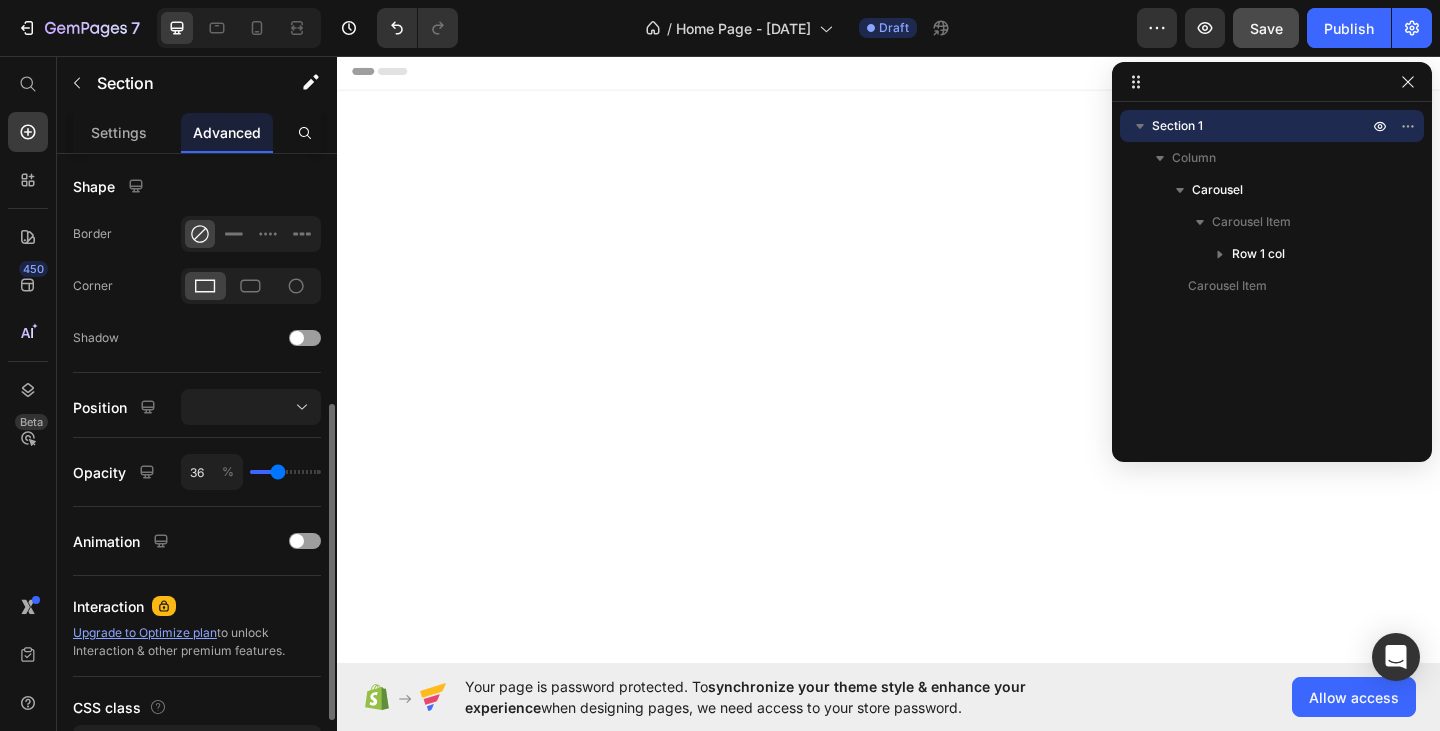 type on "38" 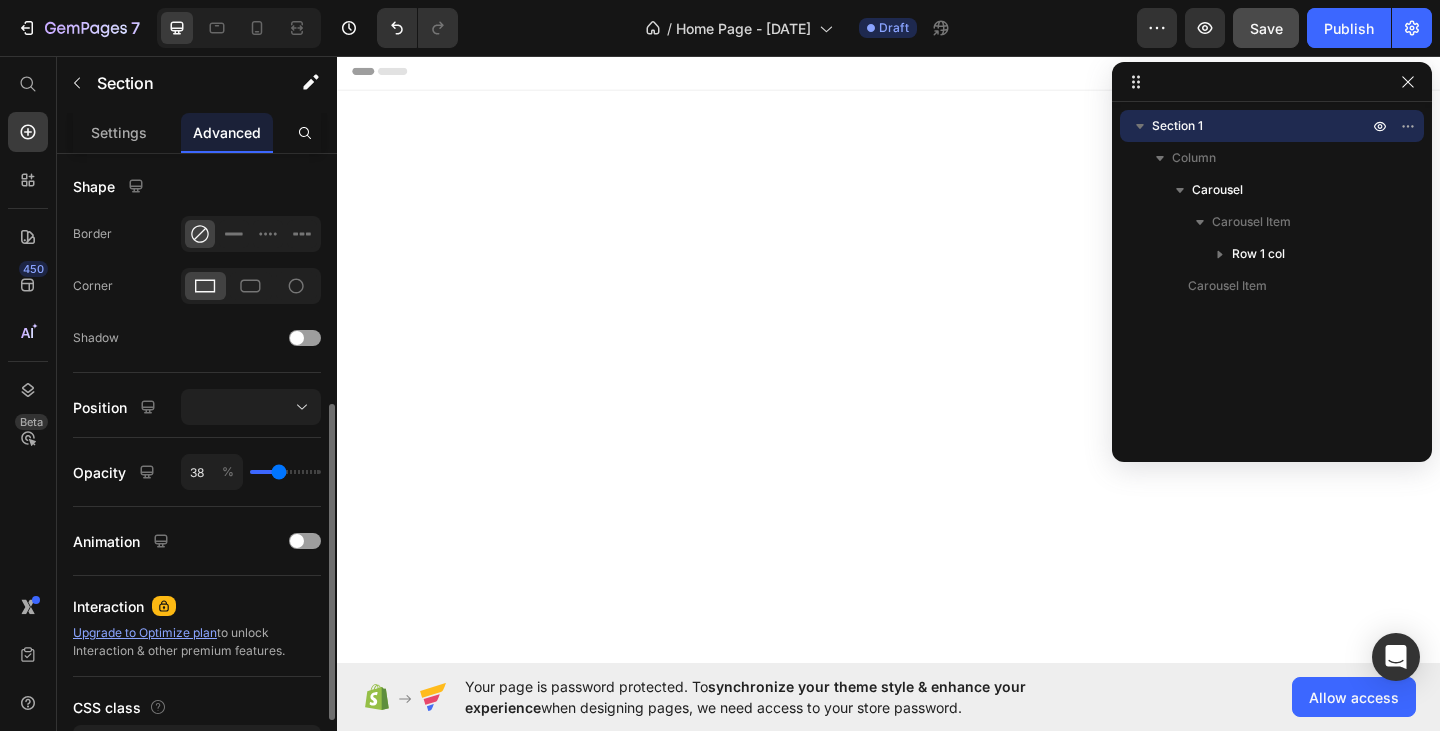 type on "53" 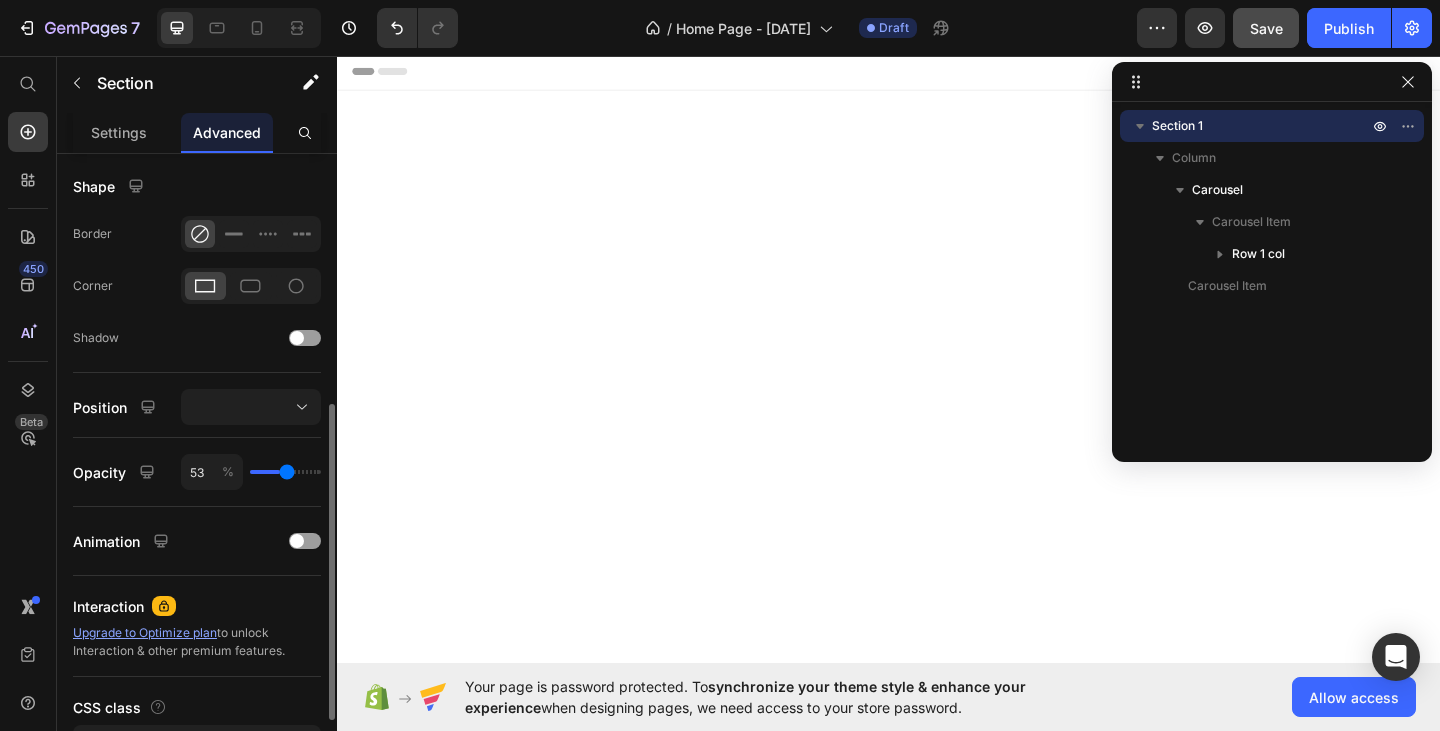 type on "55" 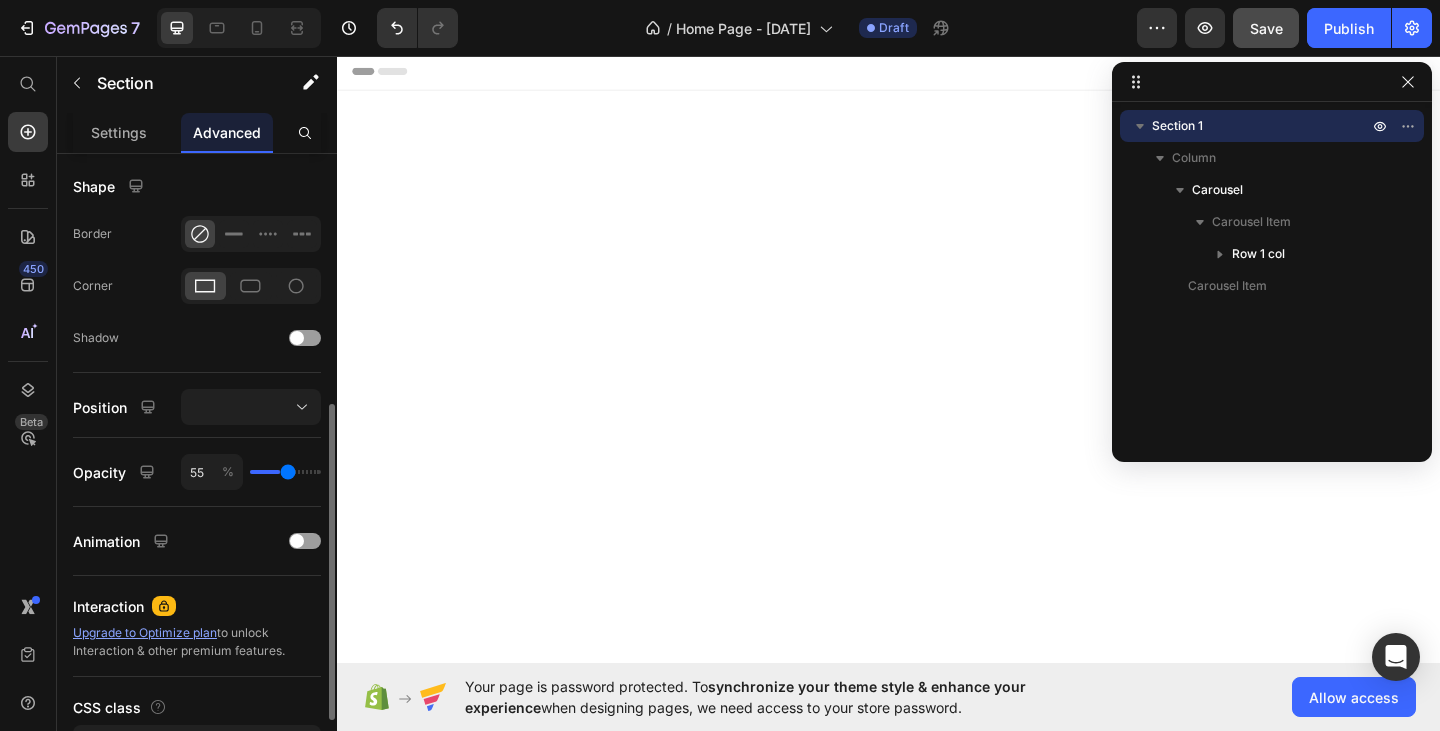 type on "56" 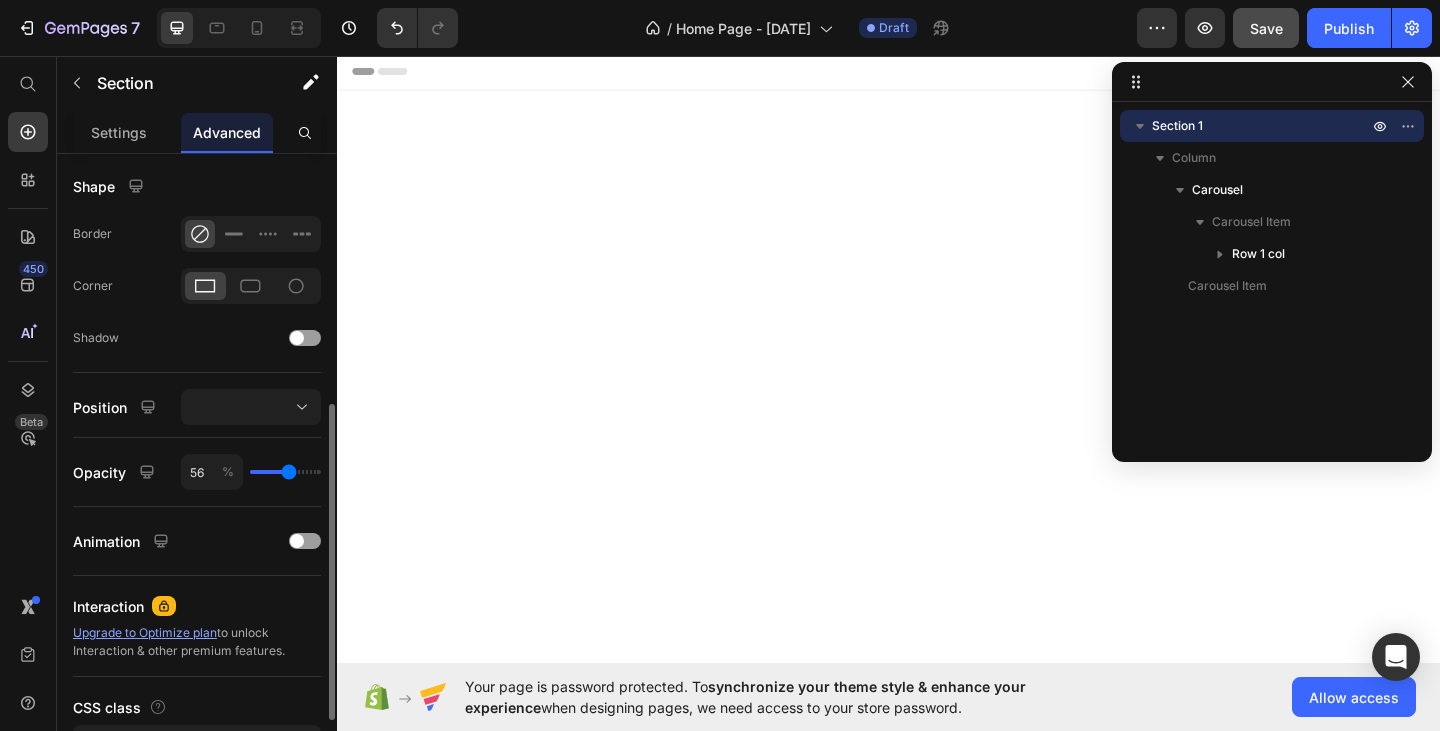 drag, startPoint x: 320, startPoint y: 473, endPoint x: 289, endPoint y: 474, distance: 31.016125 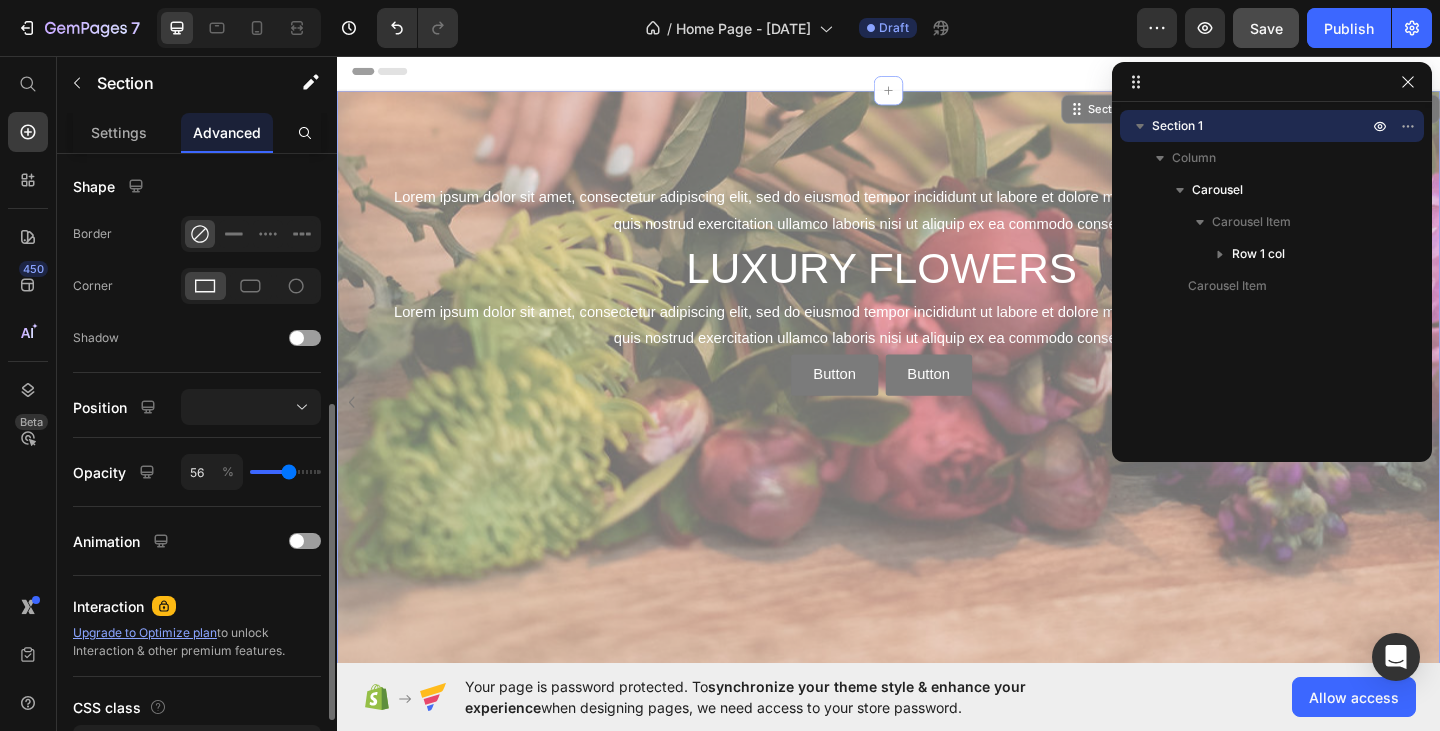type on "58" 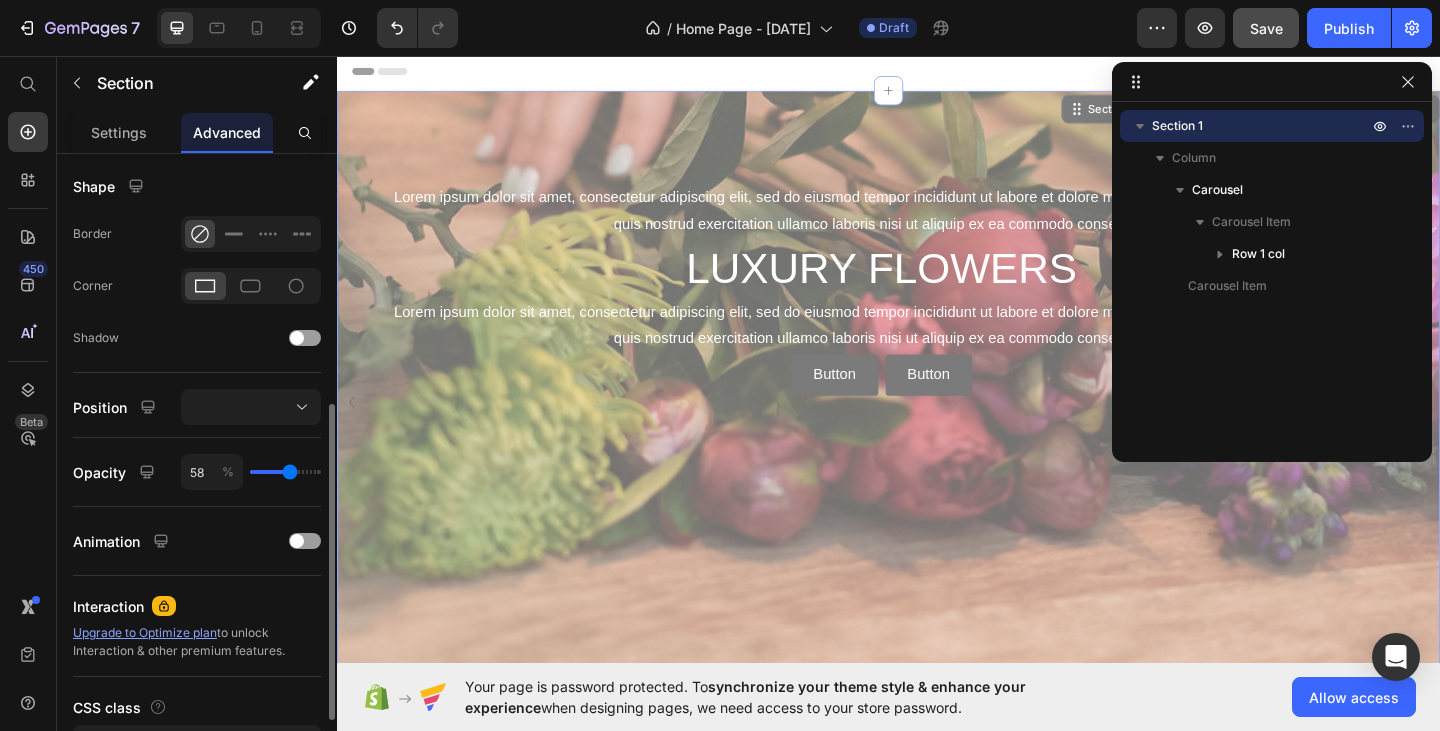 type on "60" 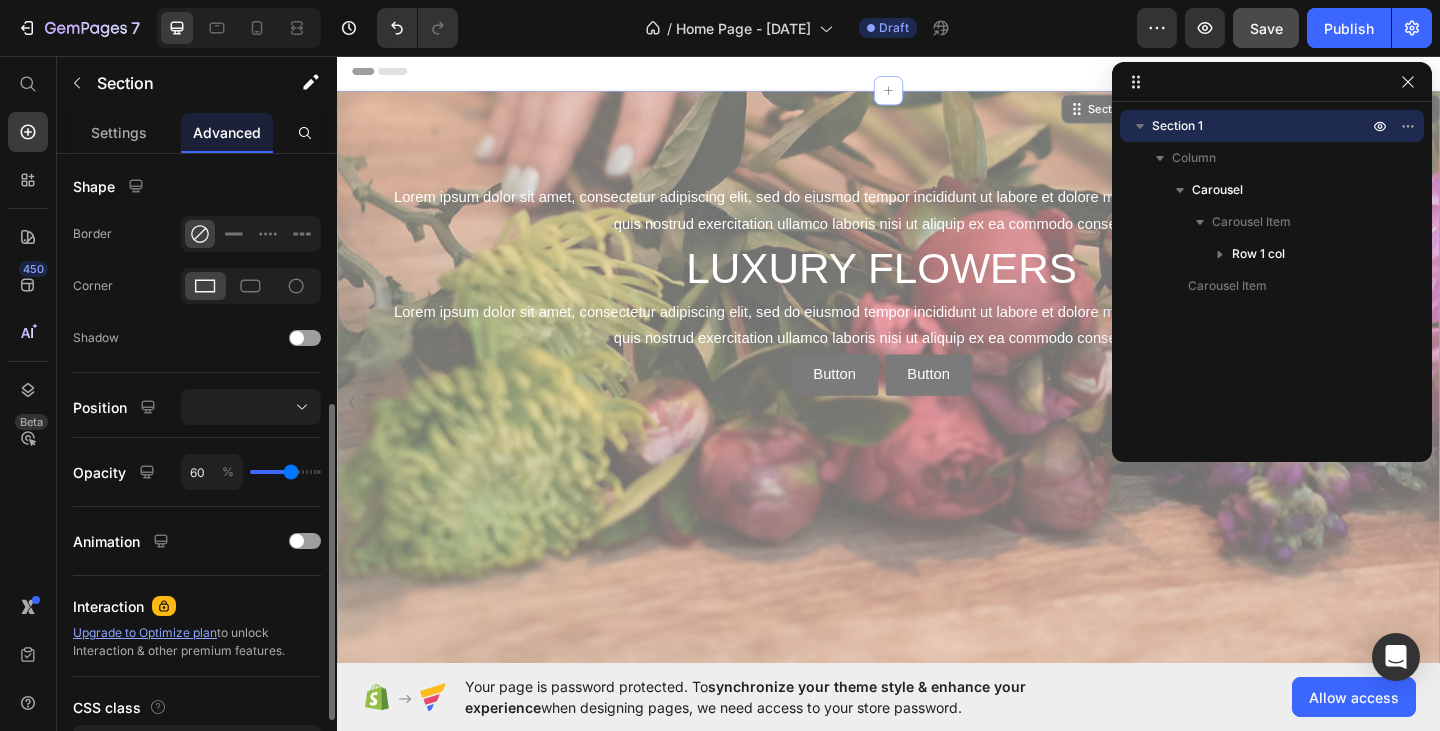 type on "62" 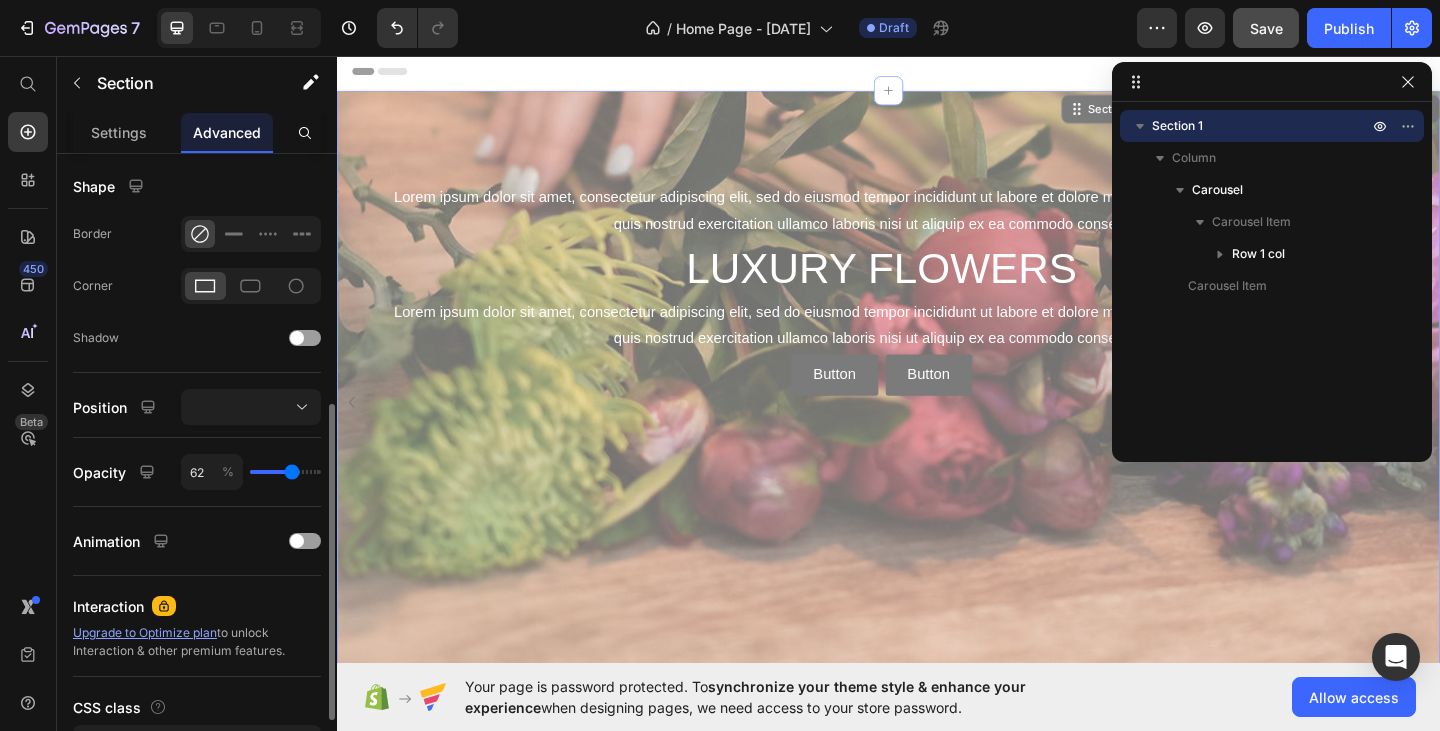type on "64" 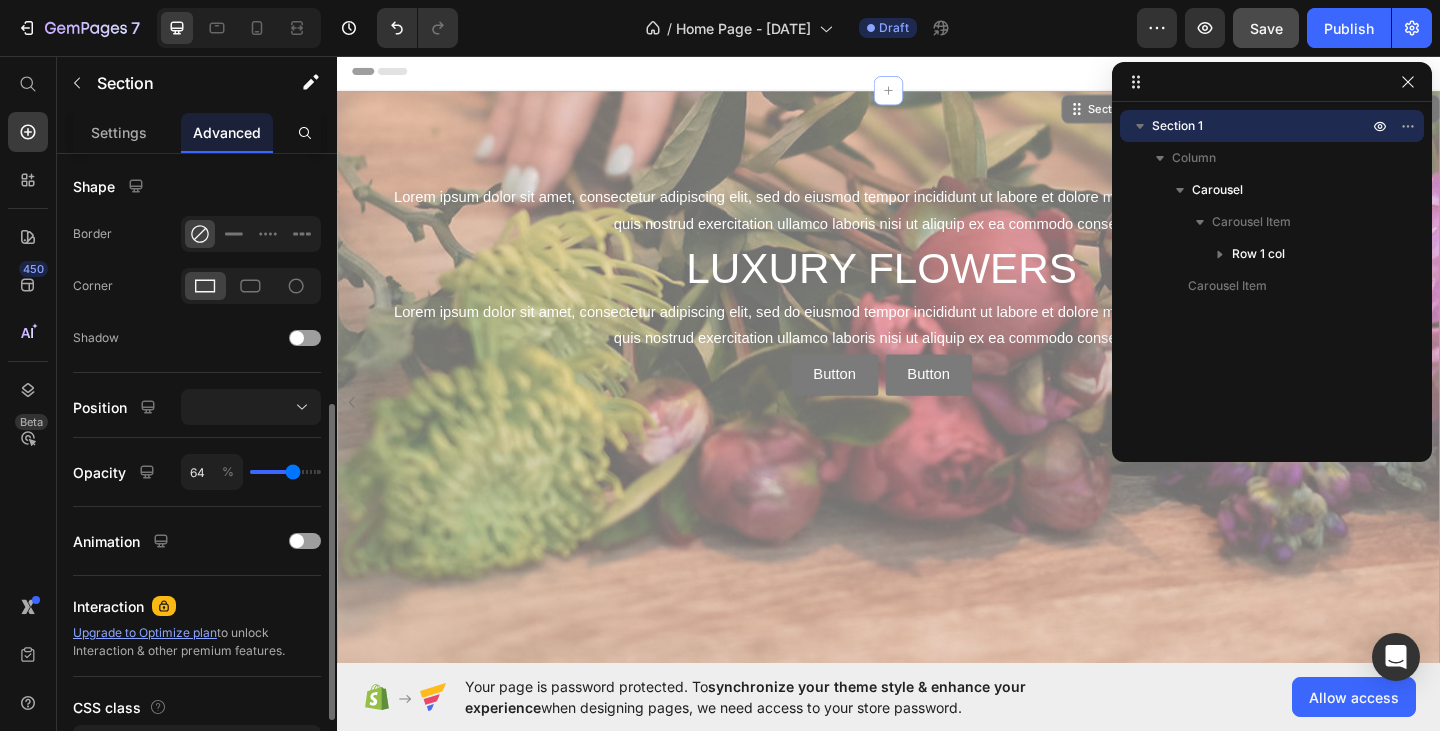 type on "65" 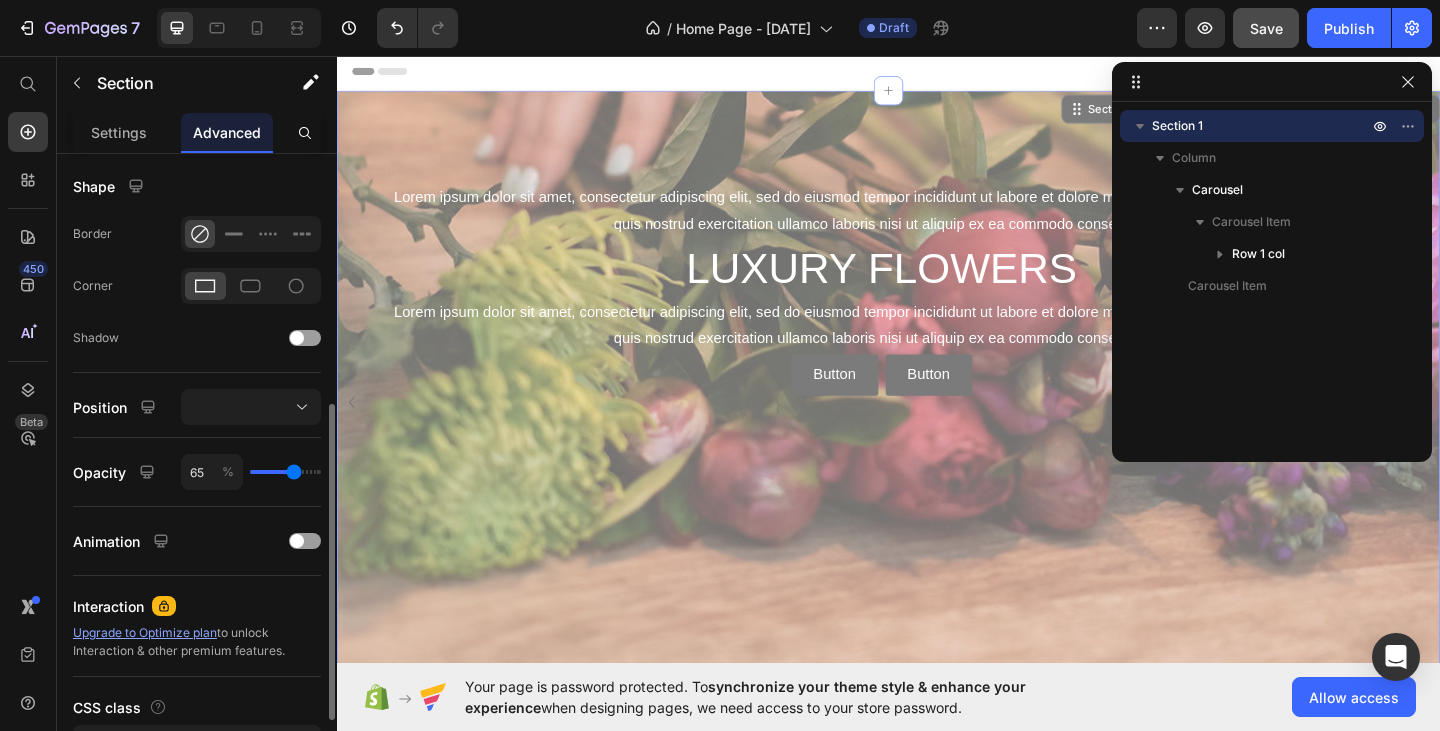 type on "67" 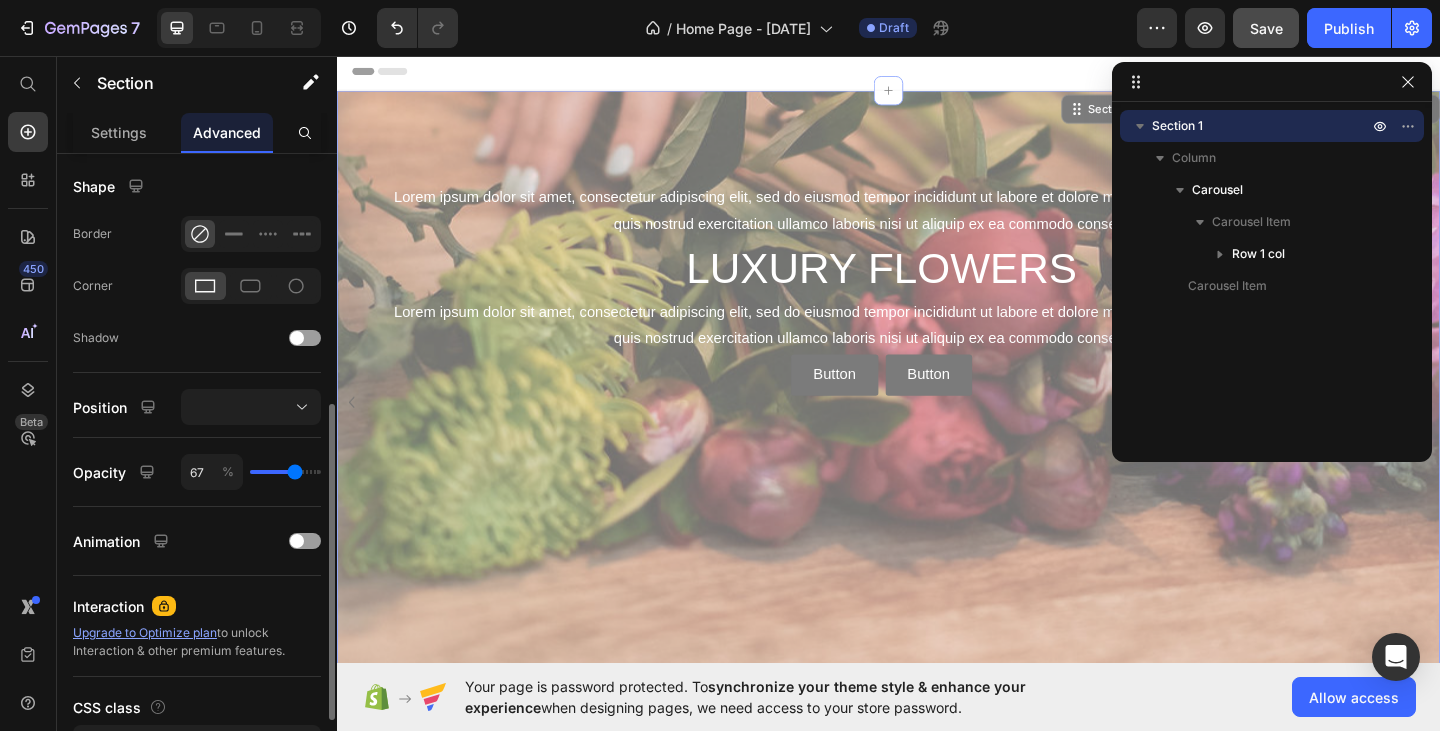 type on "69" 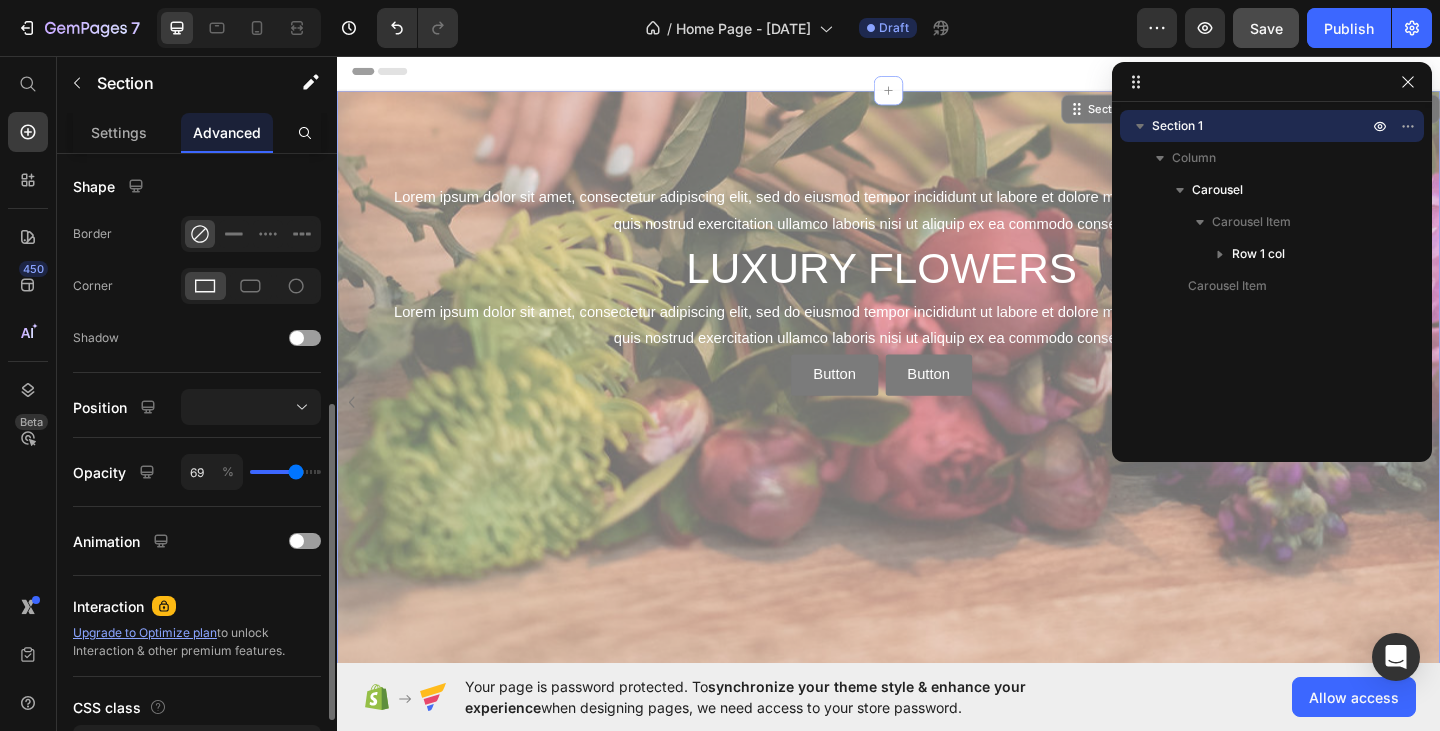 type on "73" 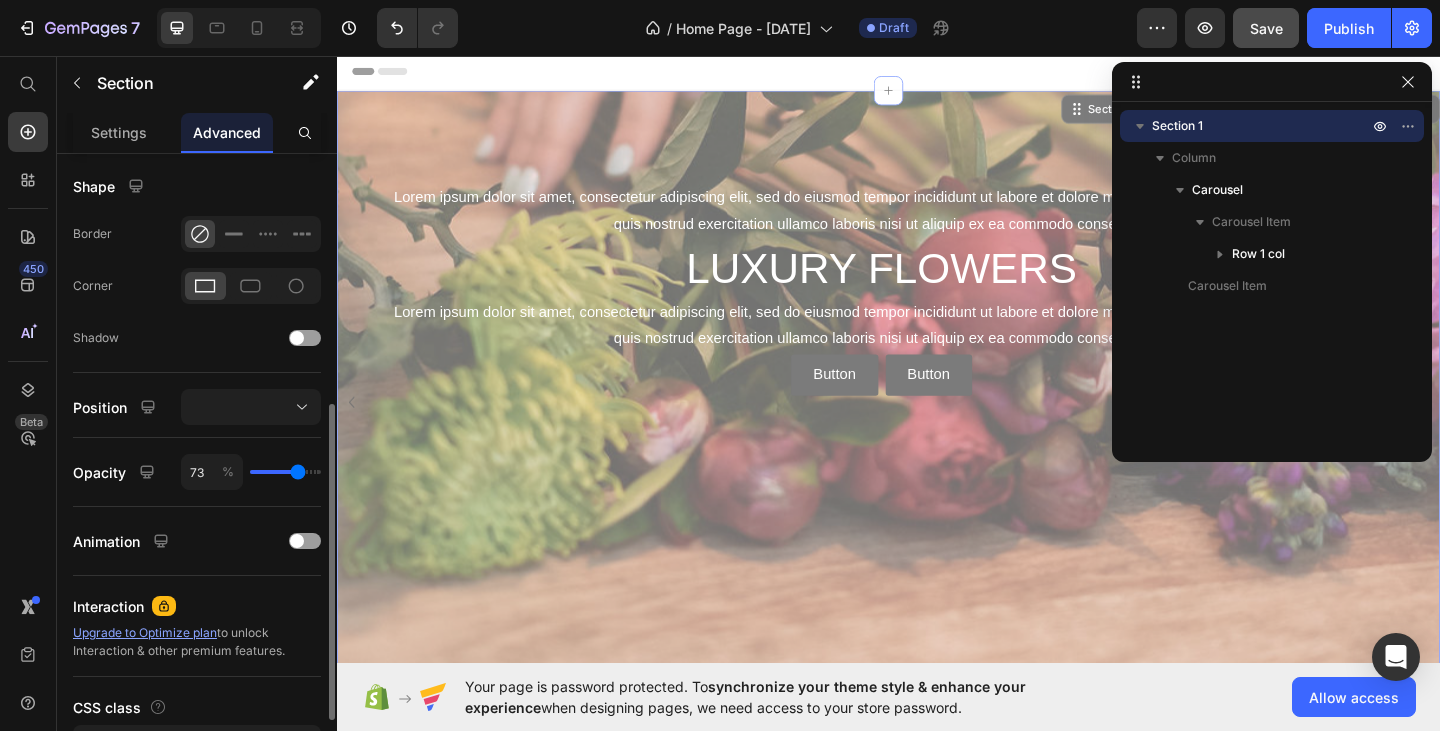 type on "76" 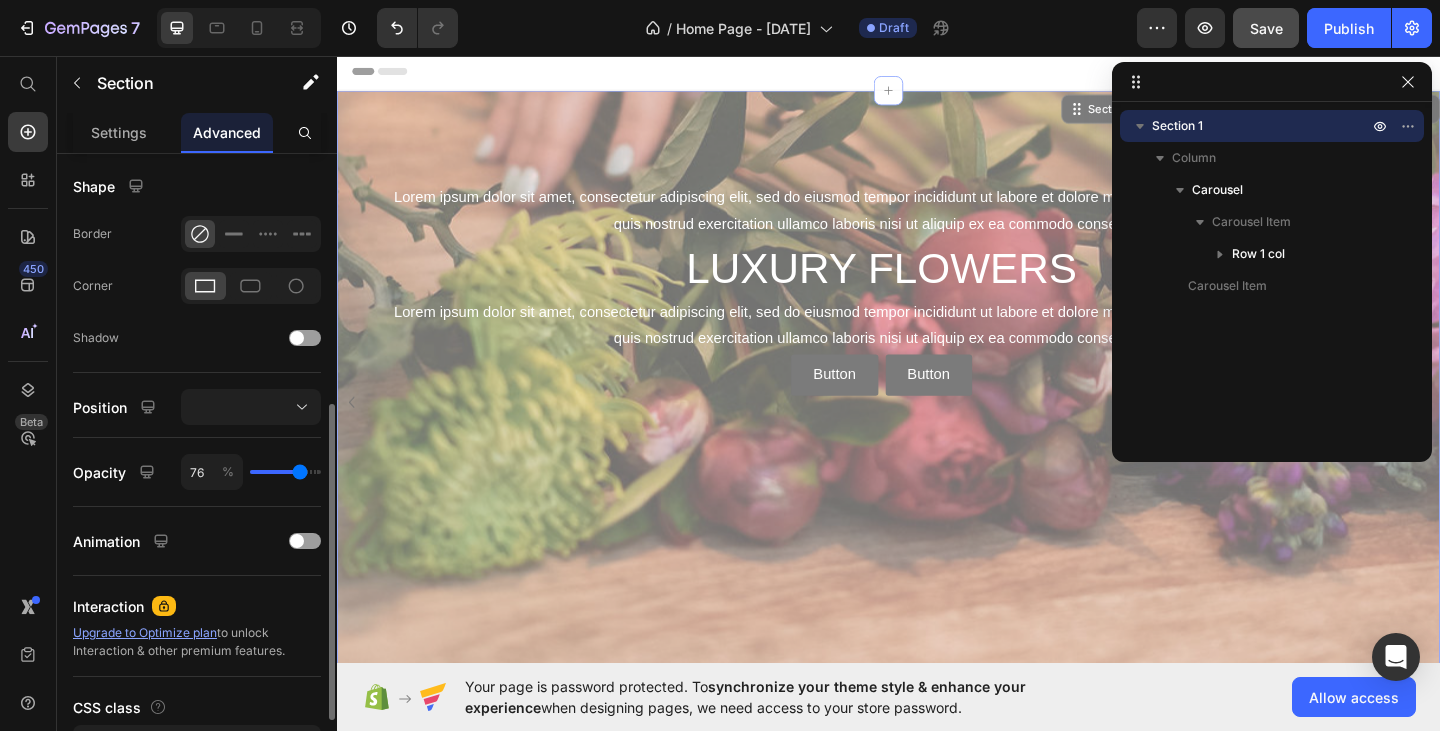 type on "78" 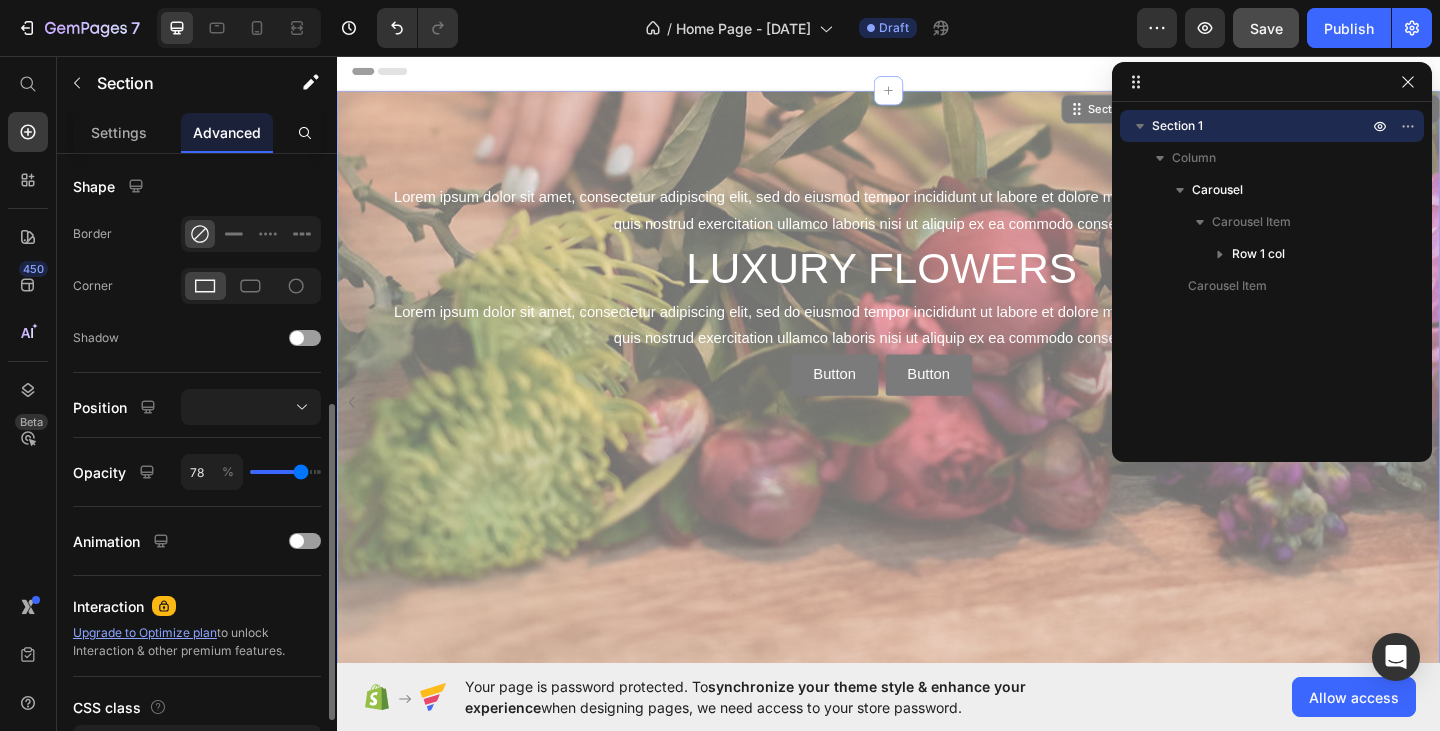 drag, startPoint x: 289, startPoint y: 474, endPoint x: 301, endPoint y: 488, distance: 18.439089 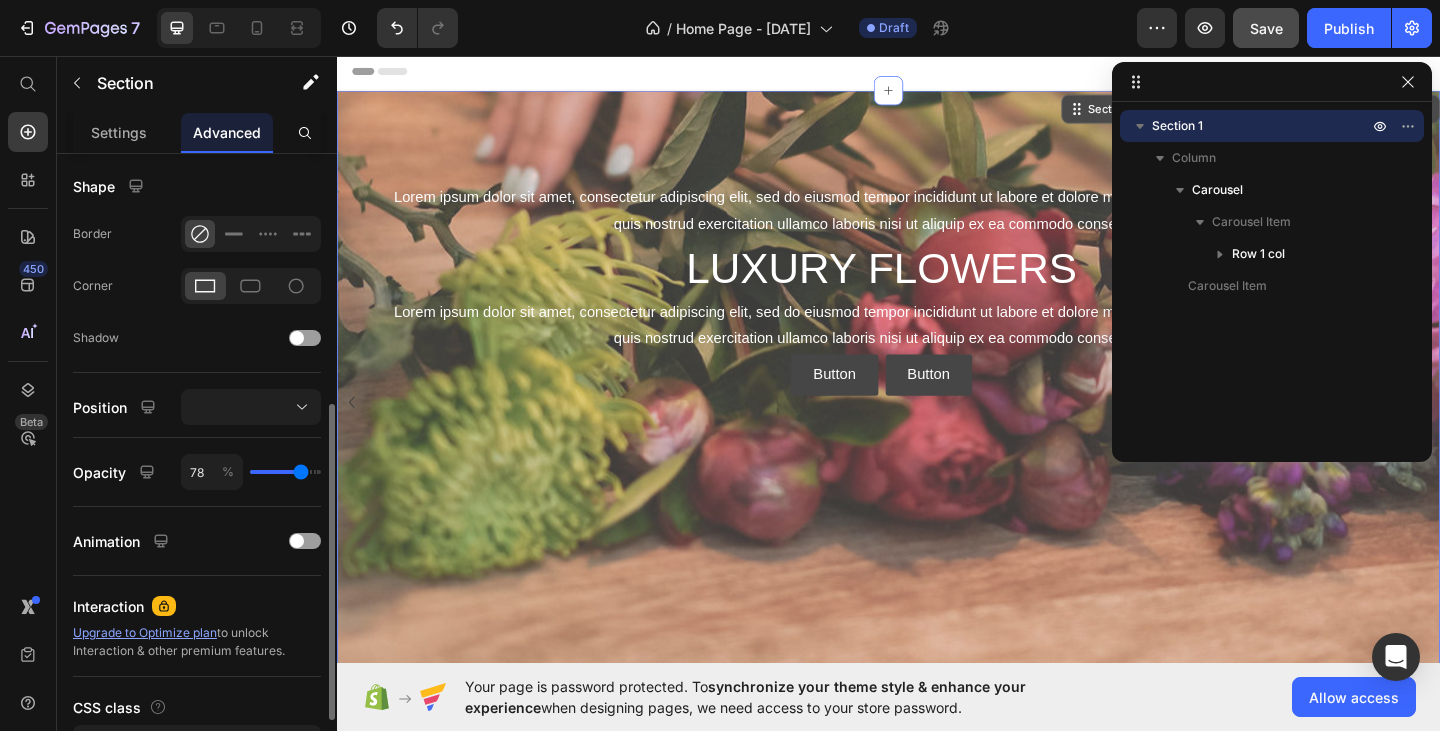 type on "82" 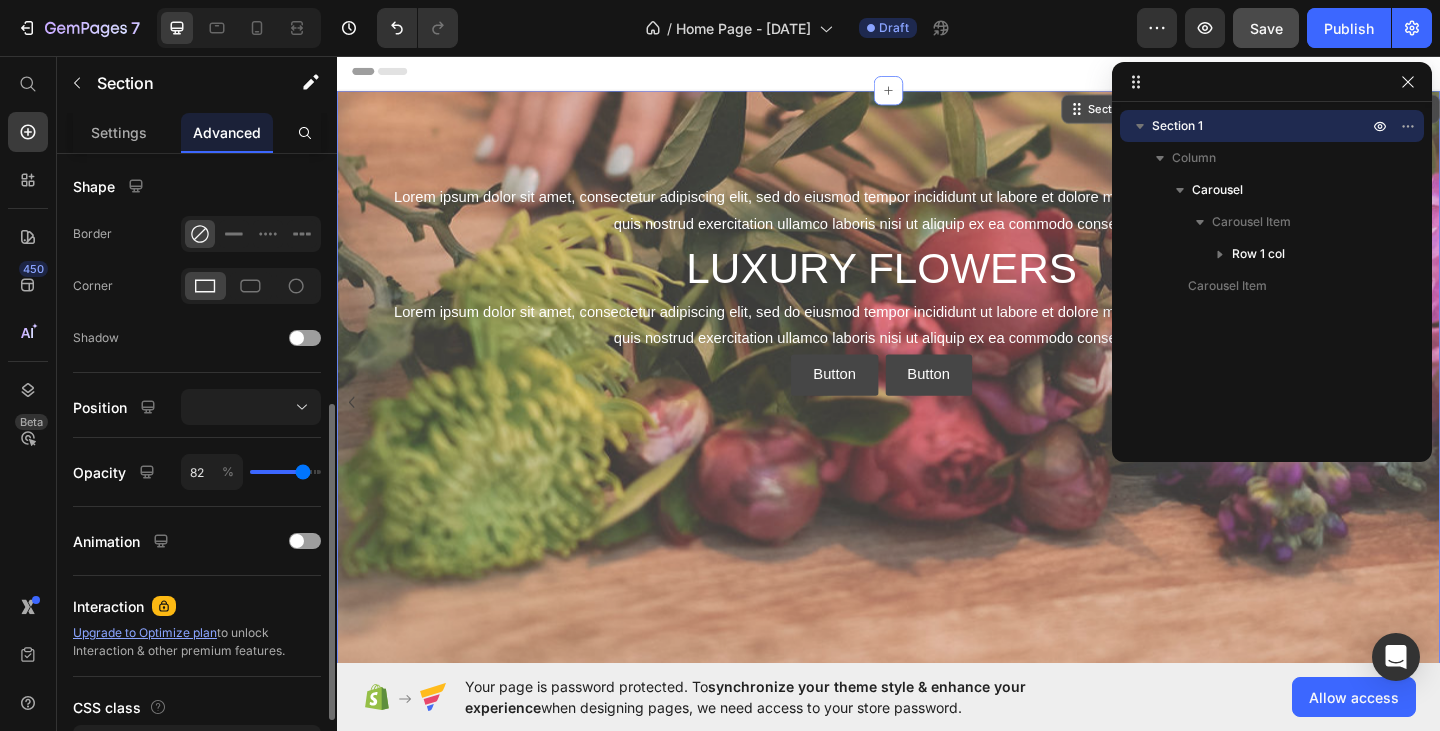 type on "98" 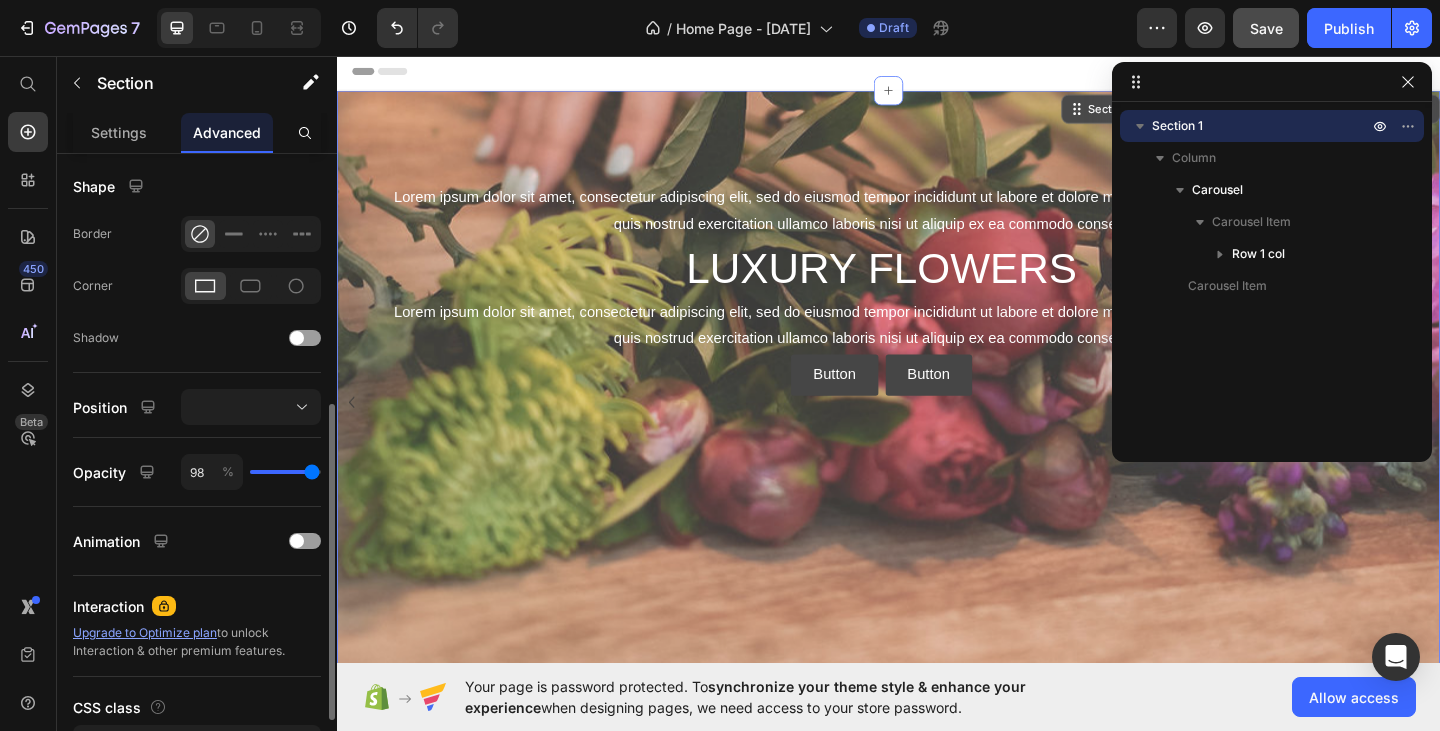 type on "100" 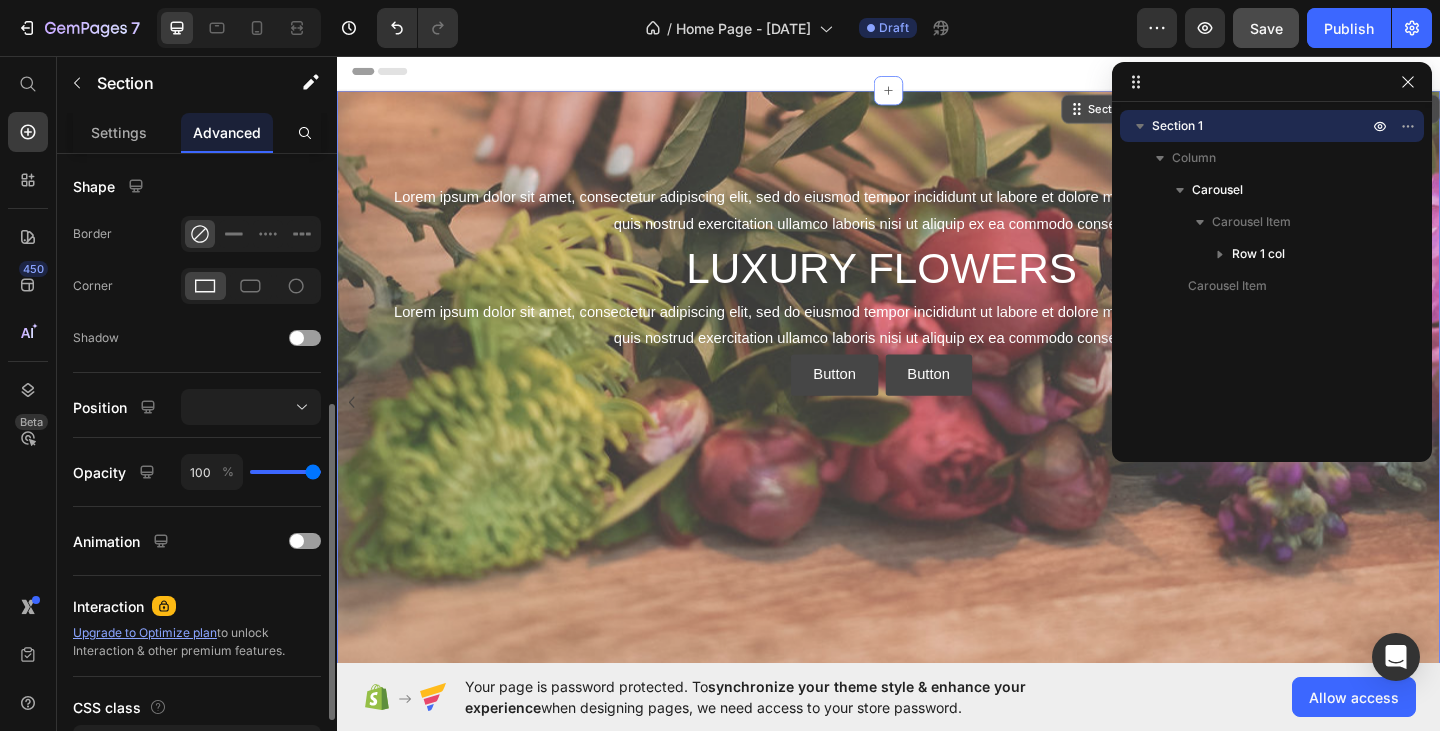 drag, startPoint x: 300, startPoint y: 477, endPoint x: 321, endPoint y: 489, distance: 24.186773 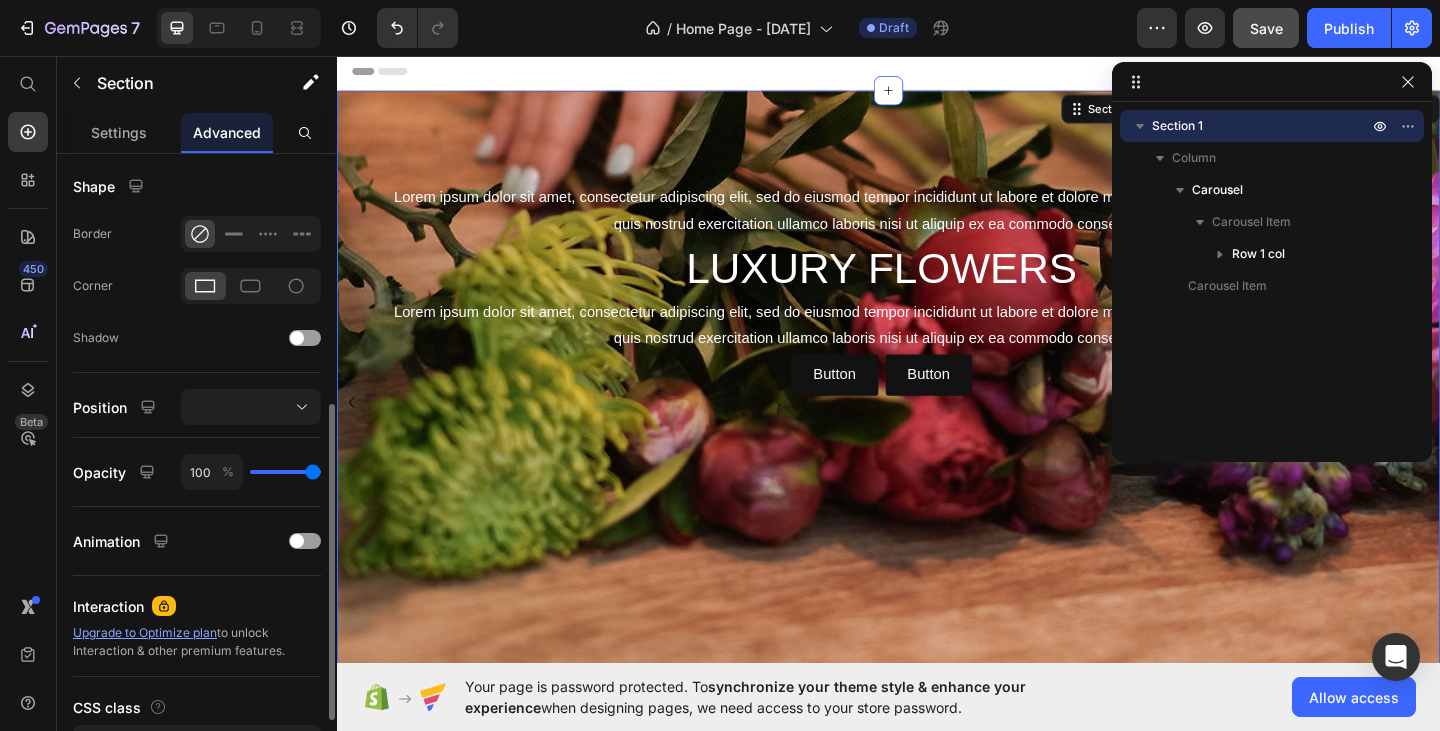 type on "42" 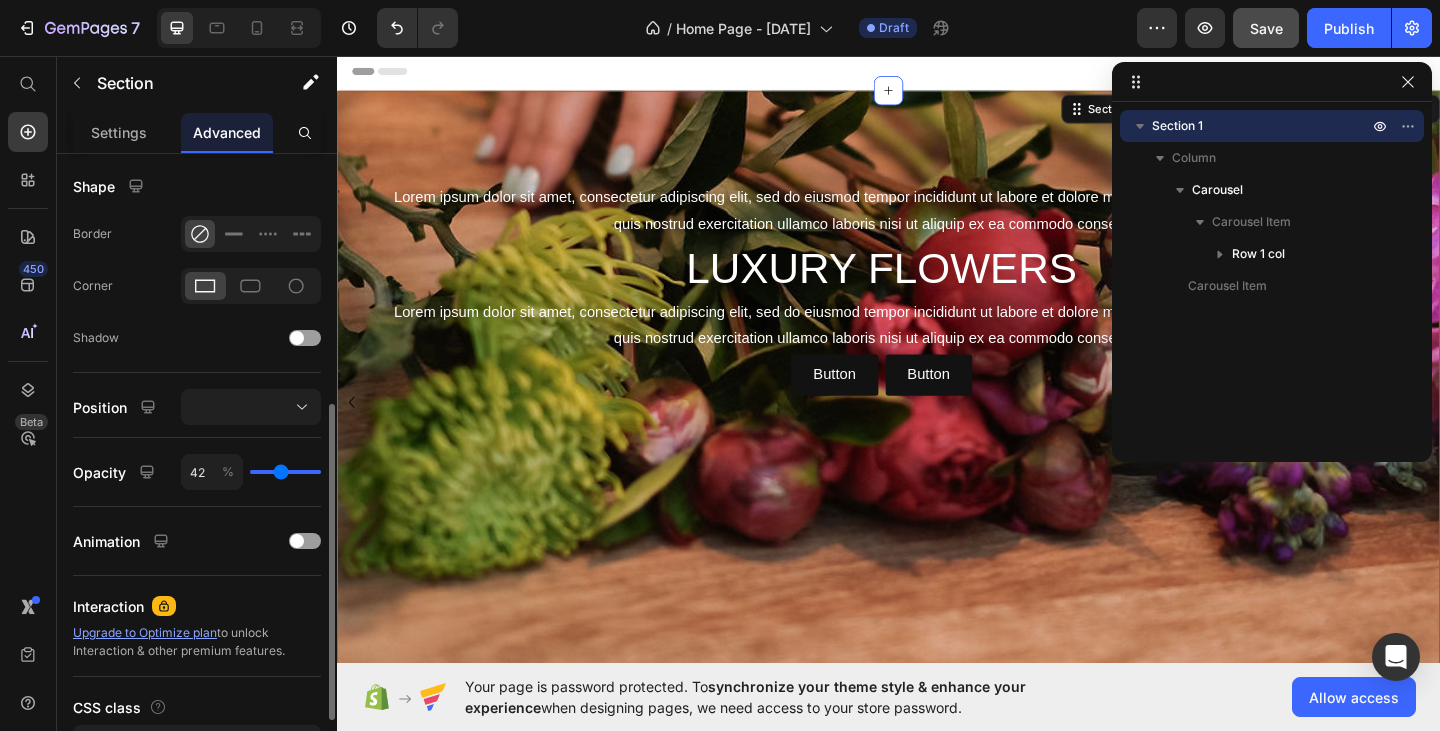 type on "45" 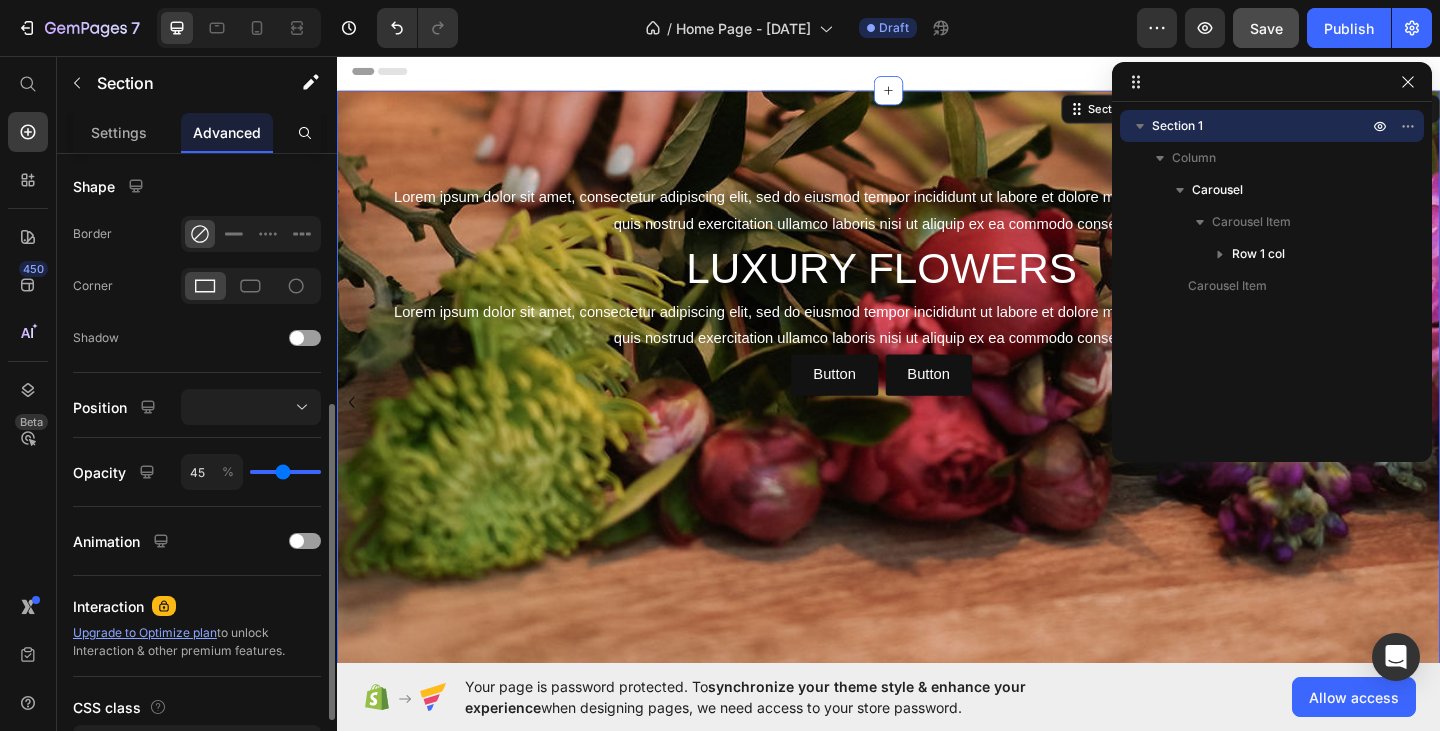 type on "47" 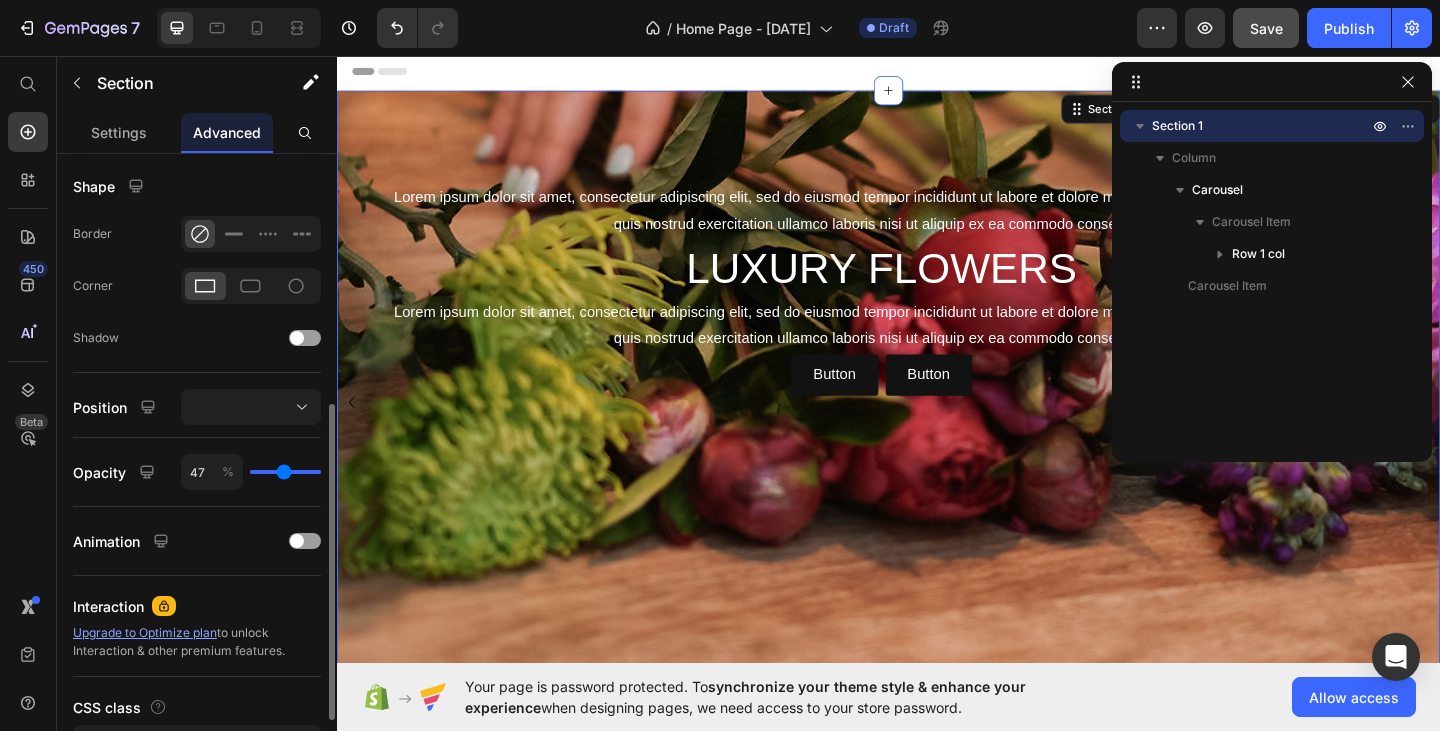 type on "45" 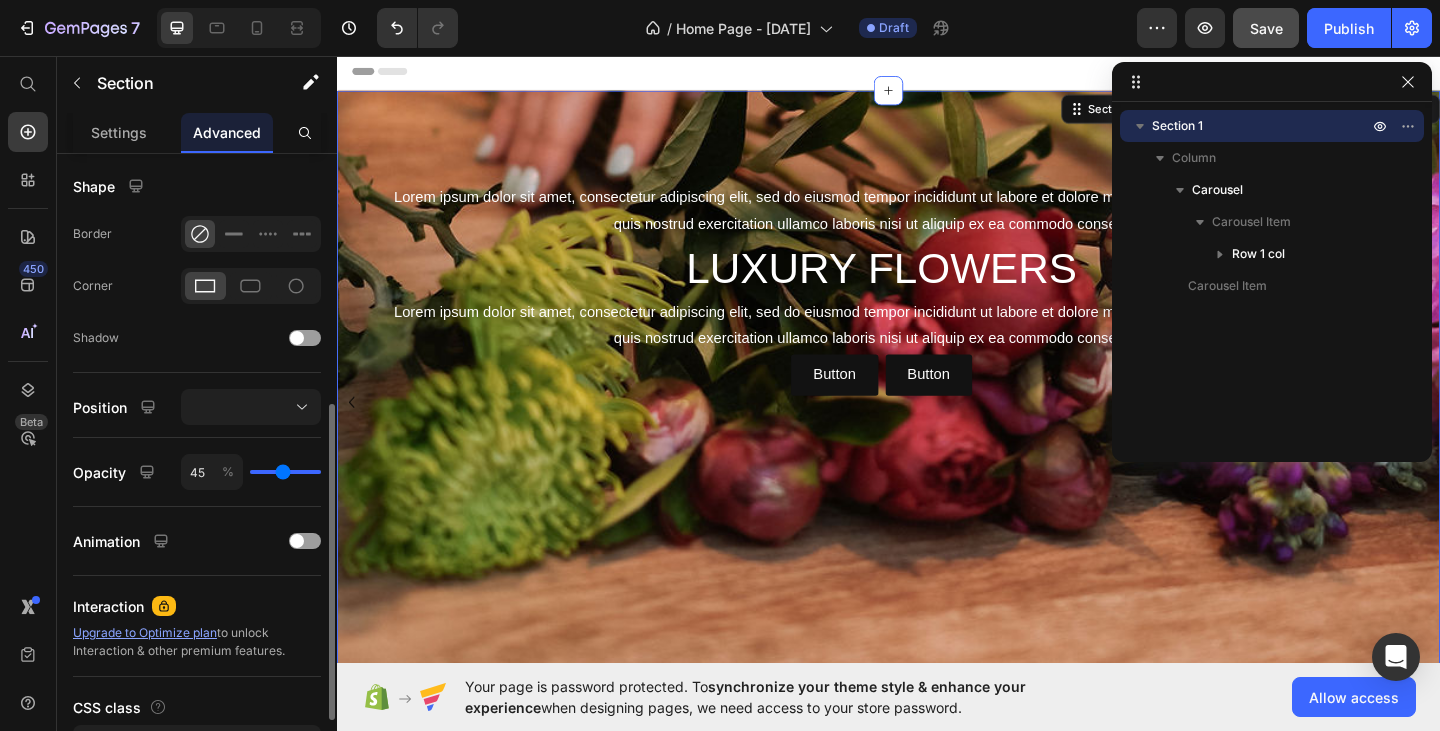 type on "45" 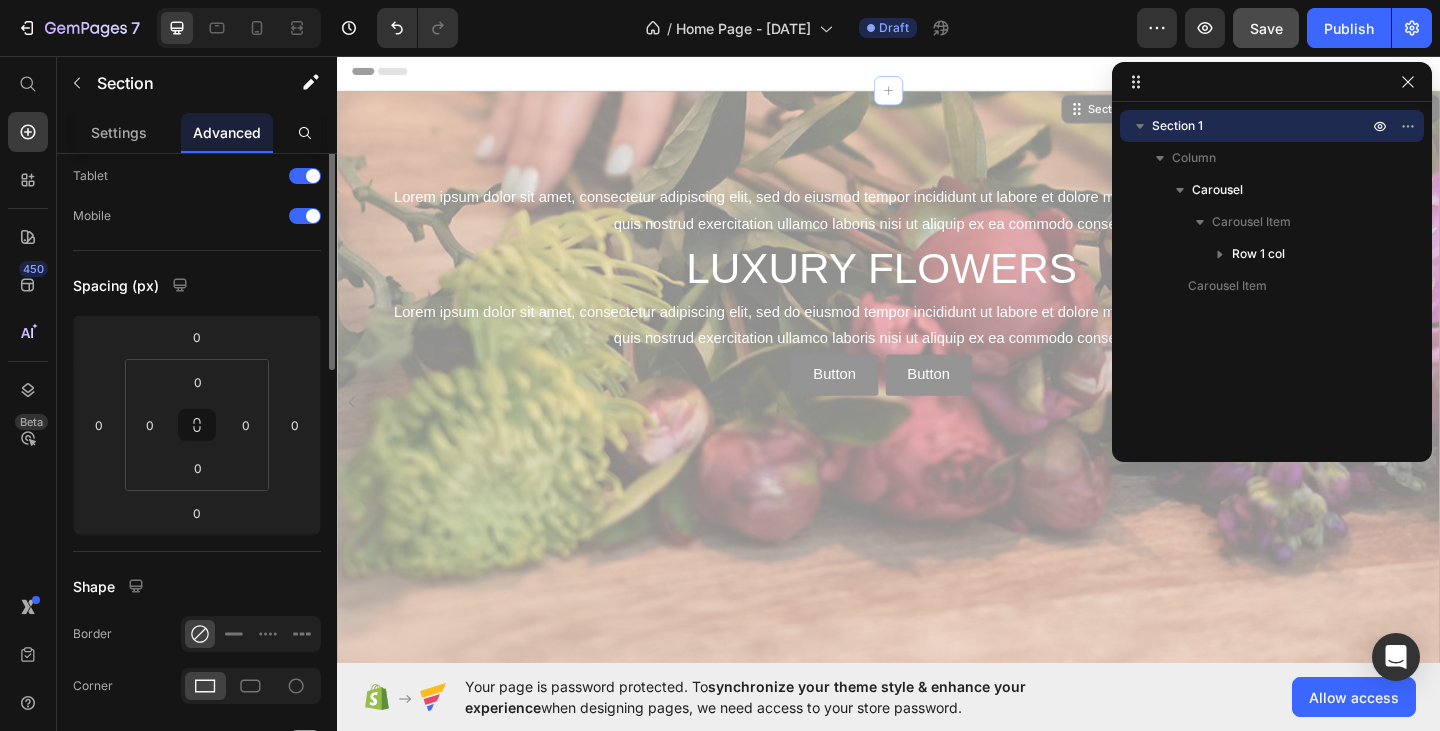 scroll, scrollTop: 0, scrollLeft: 0, axis: both 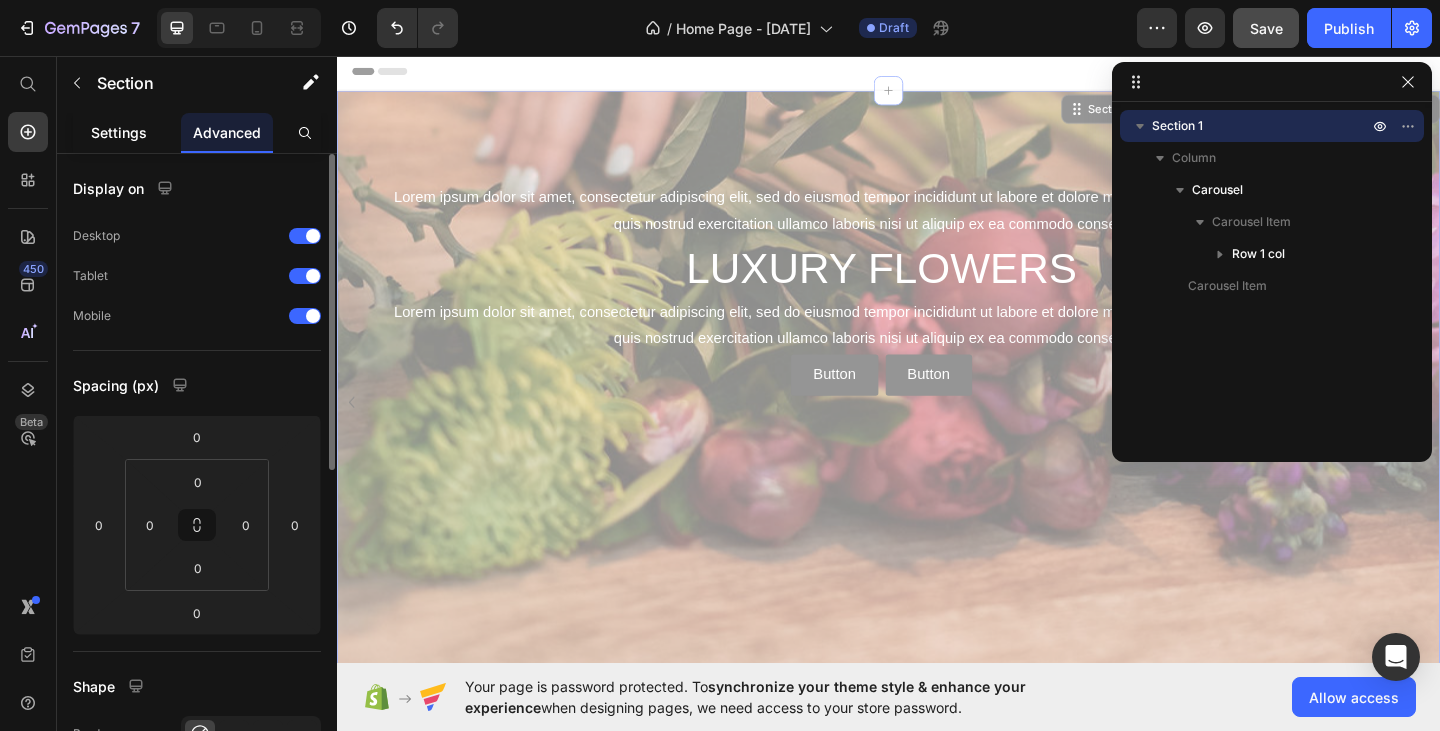 click on "Settings" 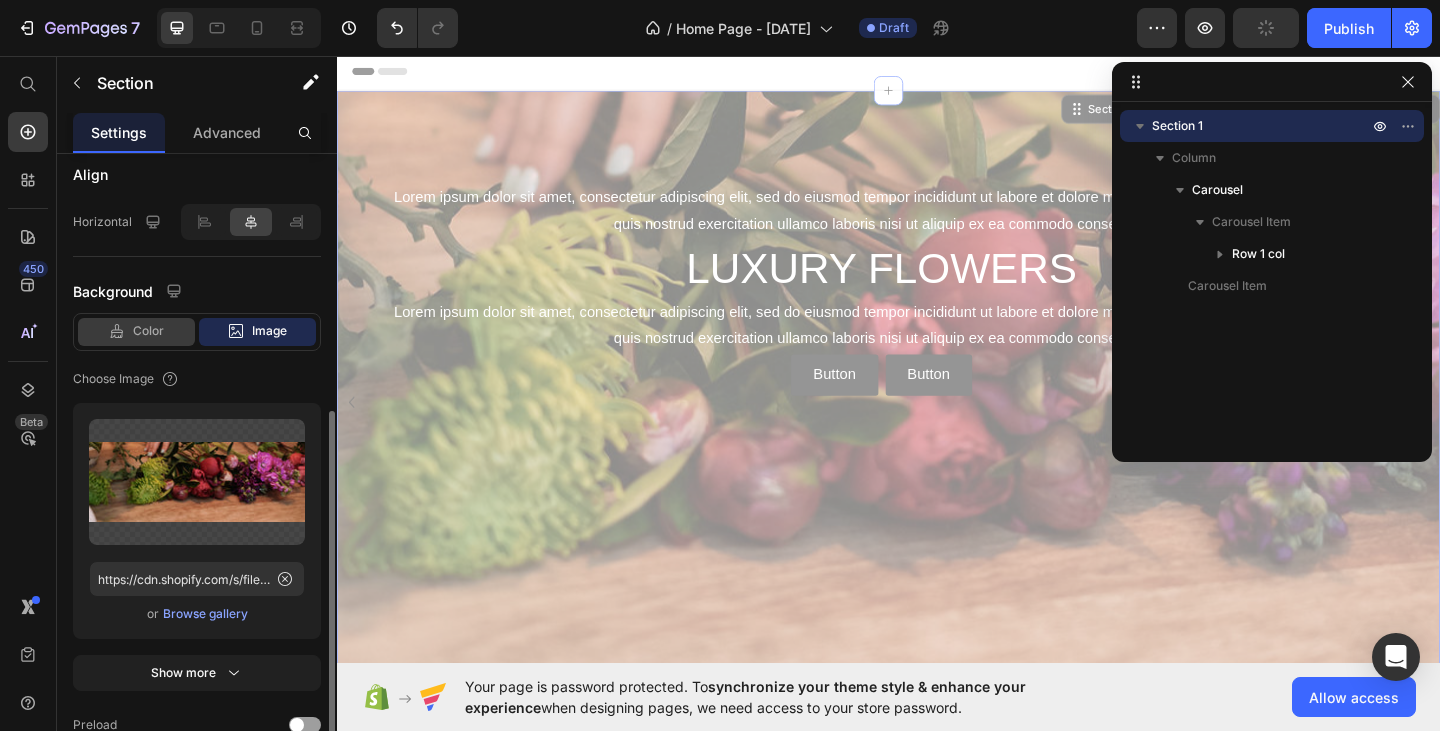 click on "Color" 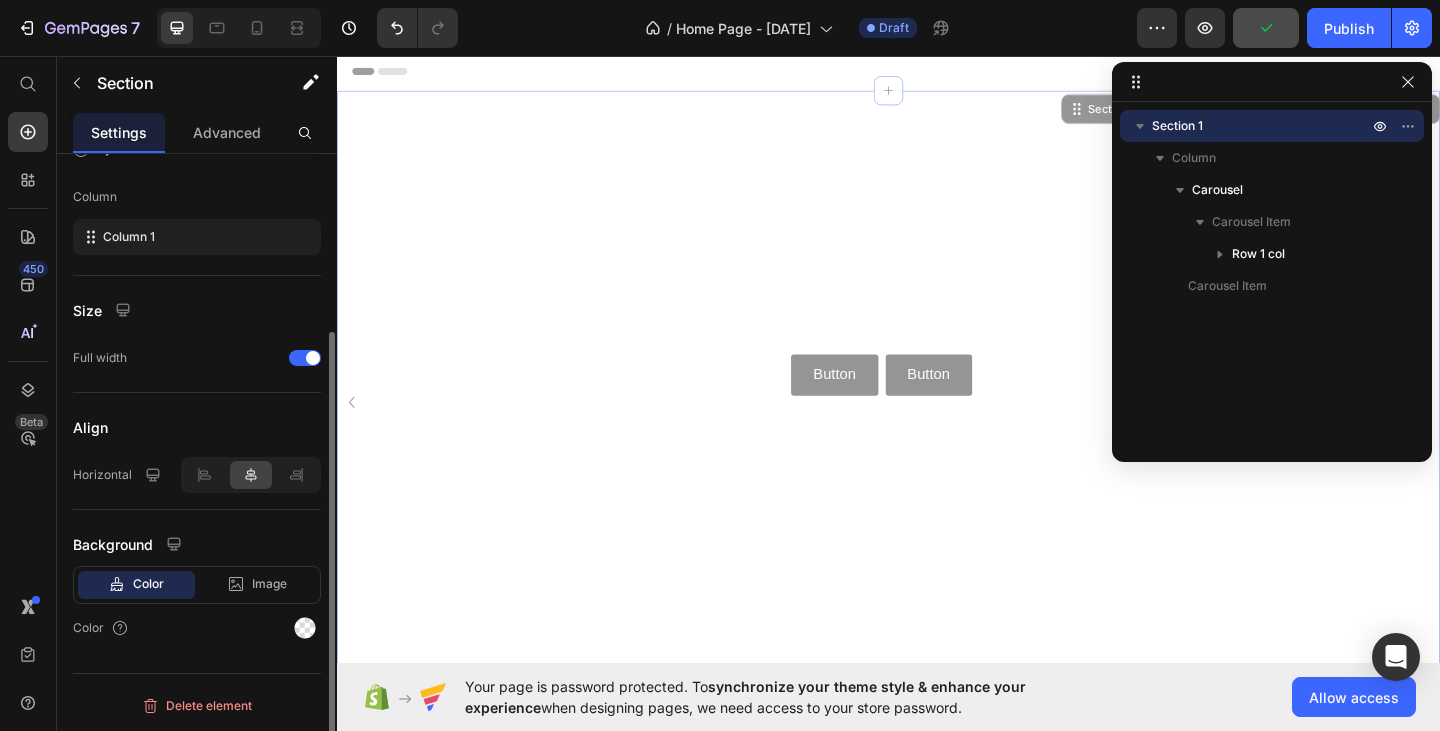 scroll, scrollTop: 247, scrollLeft: 0, axis: vertical 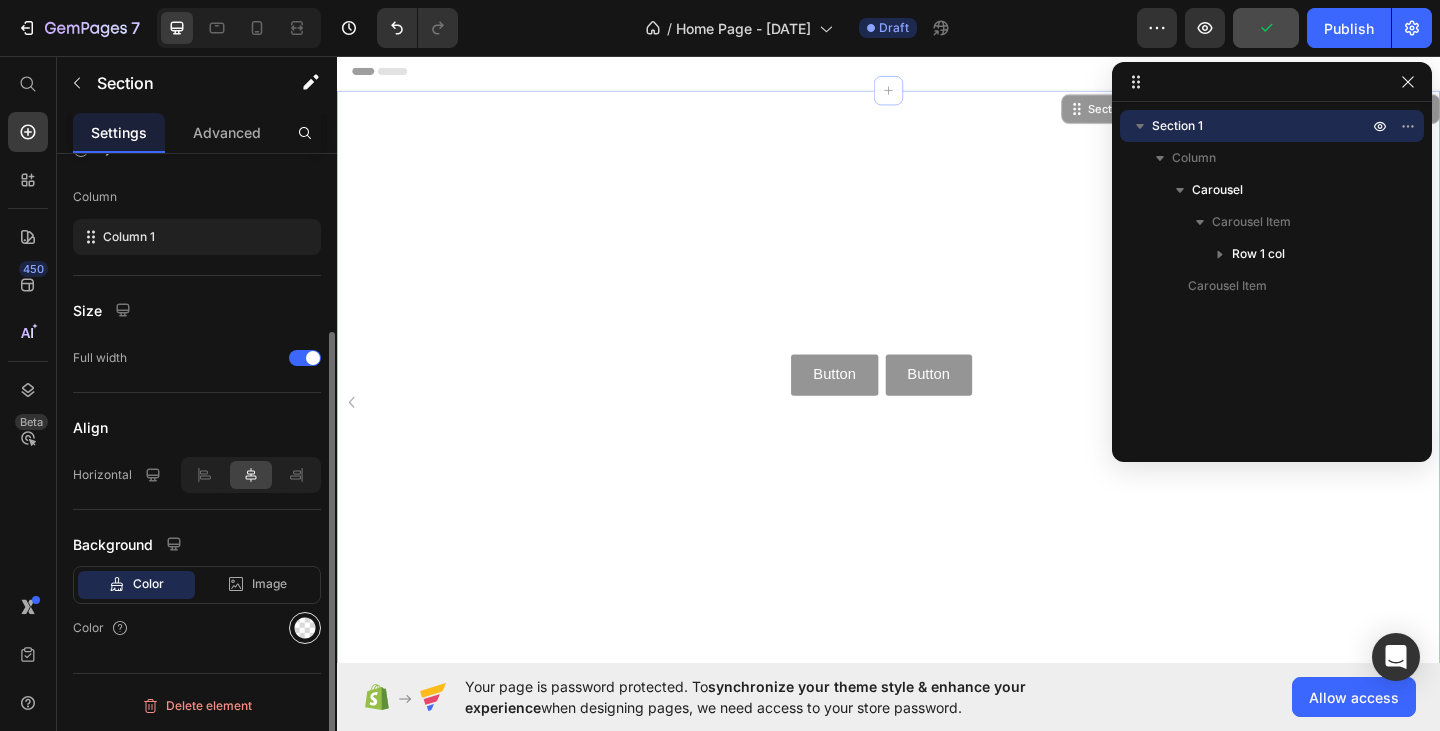 click at bounding box center [305, 628] 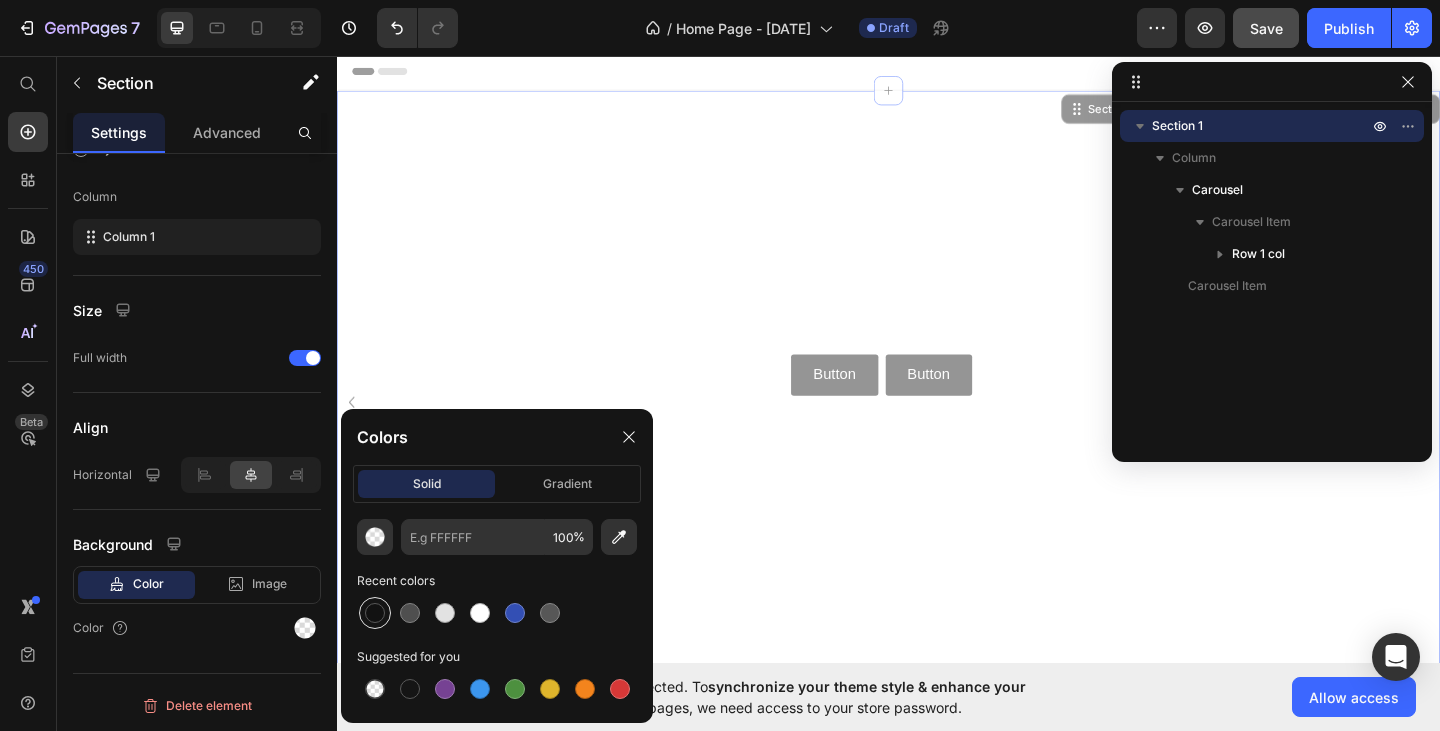 click at bounding box center [375, 613] 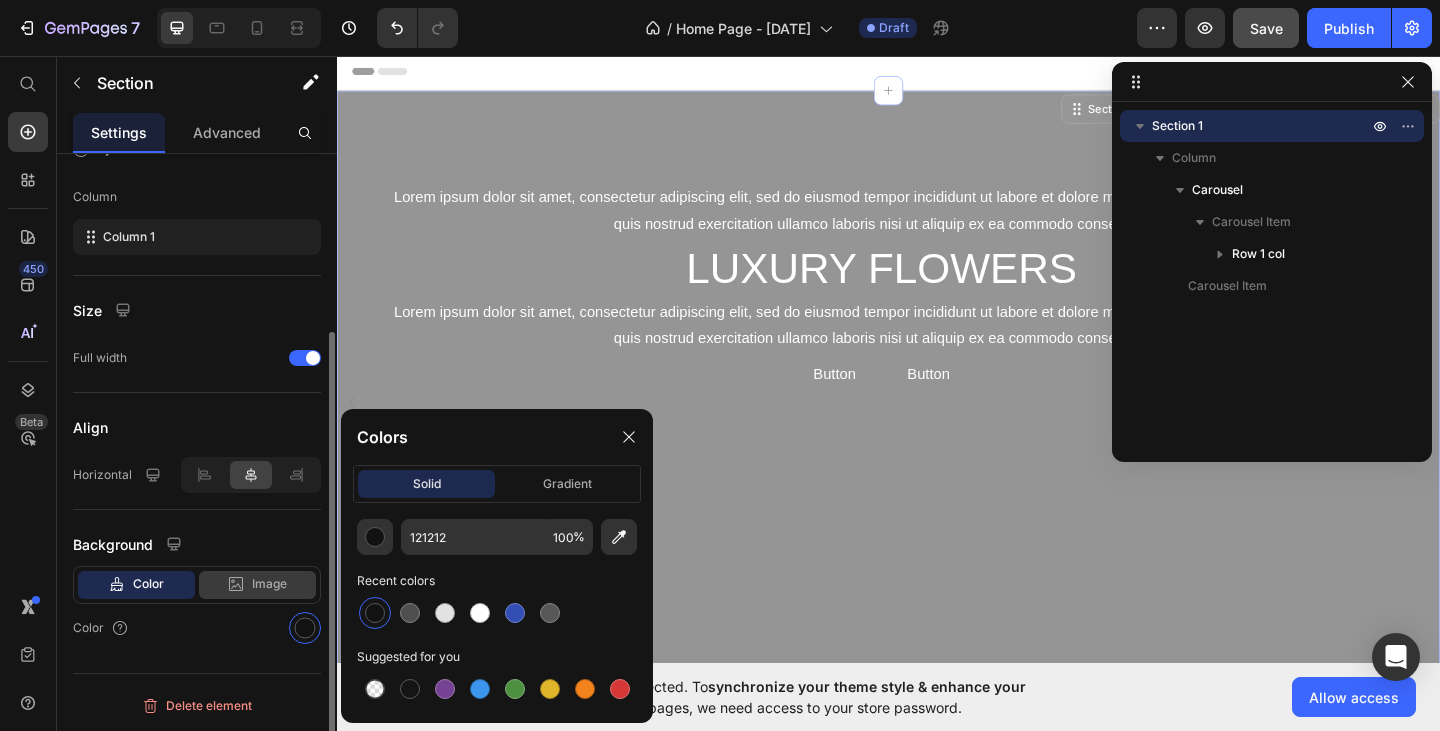 click 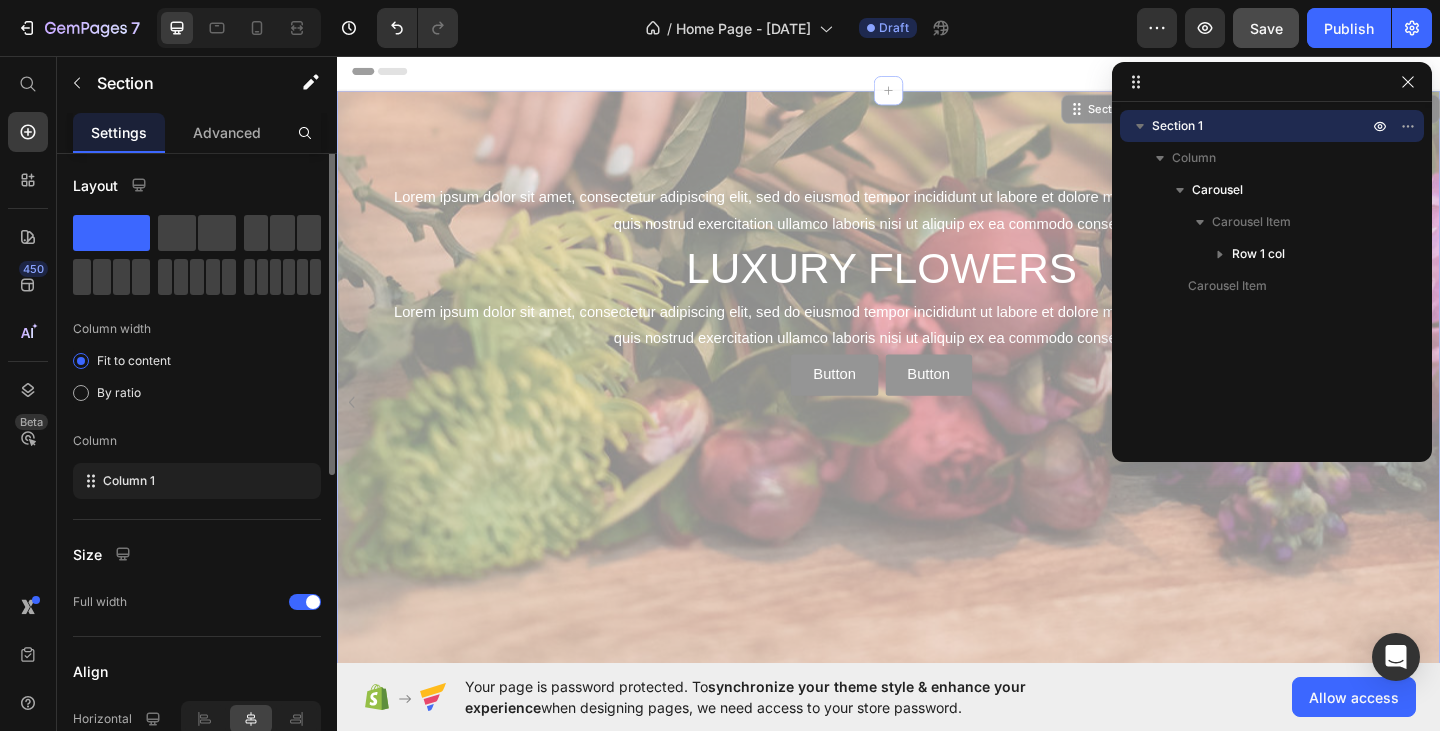 scroll, scrollTop: 0, scrollLeft: 0, axis: both 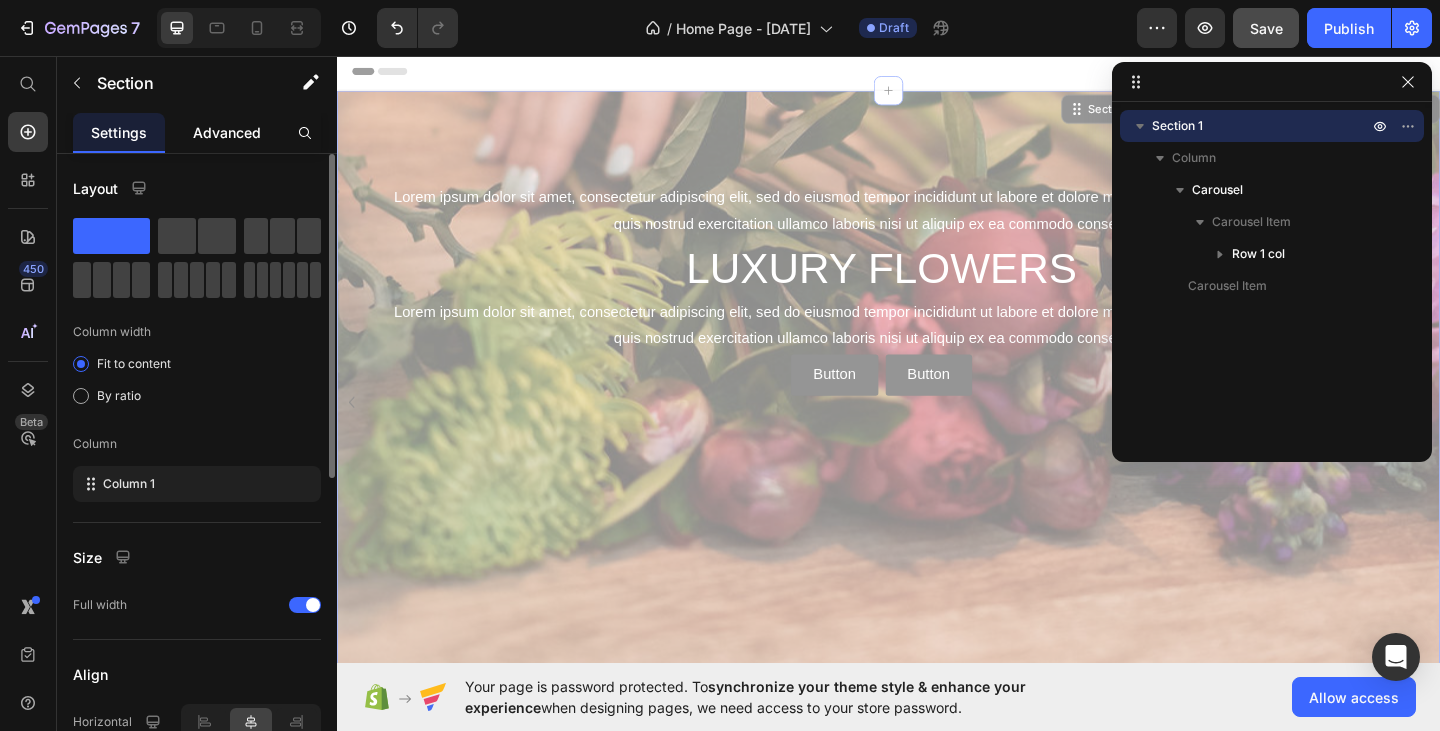 click on "Advanced" at bounding box center [227, 132] 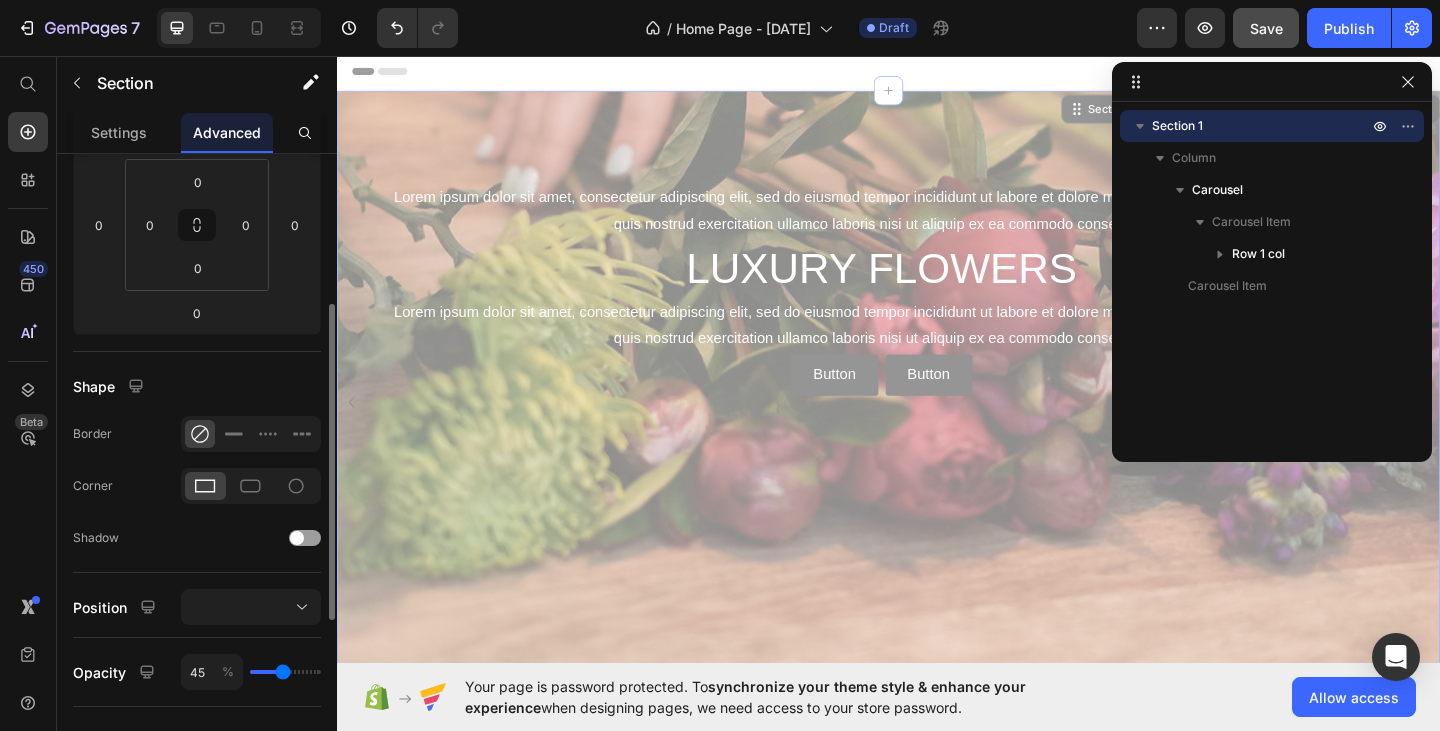 scroll, scrollTop: 500, scrollLeft: 0, axis: vertical 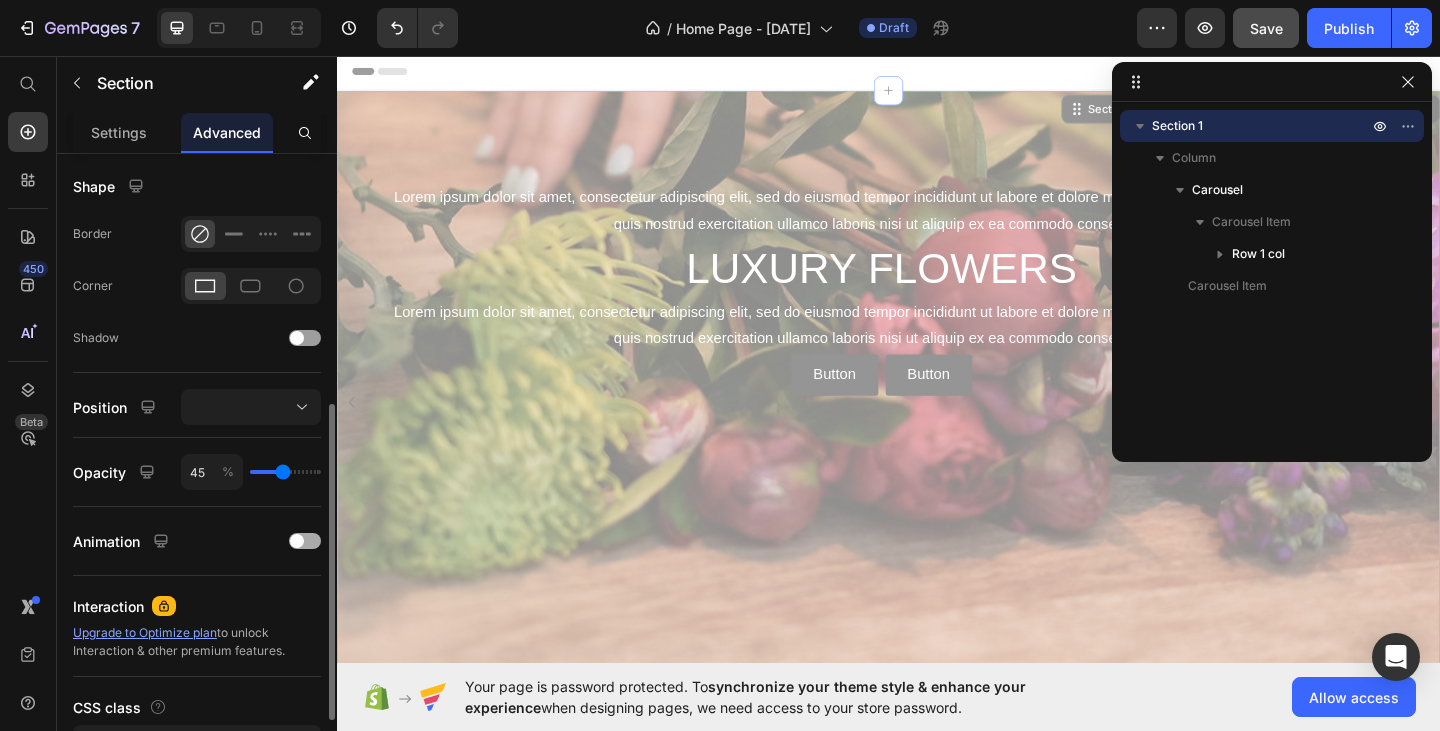click at bounding box center [305, 541] 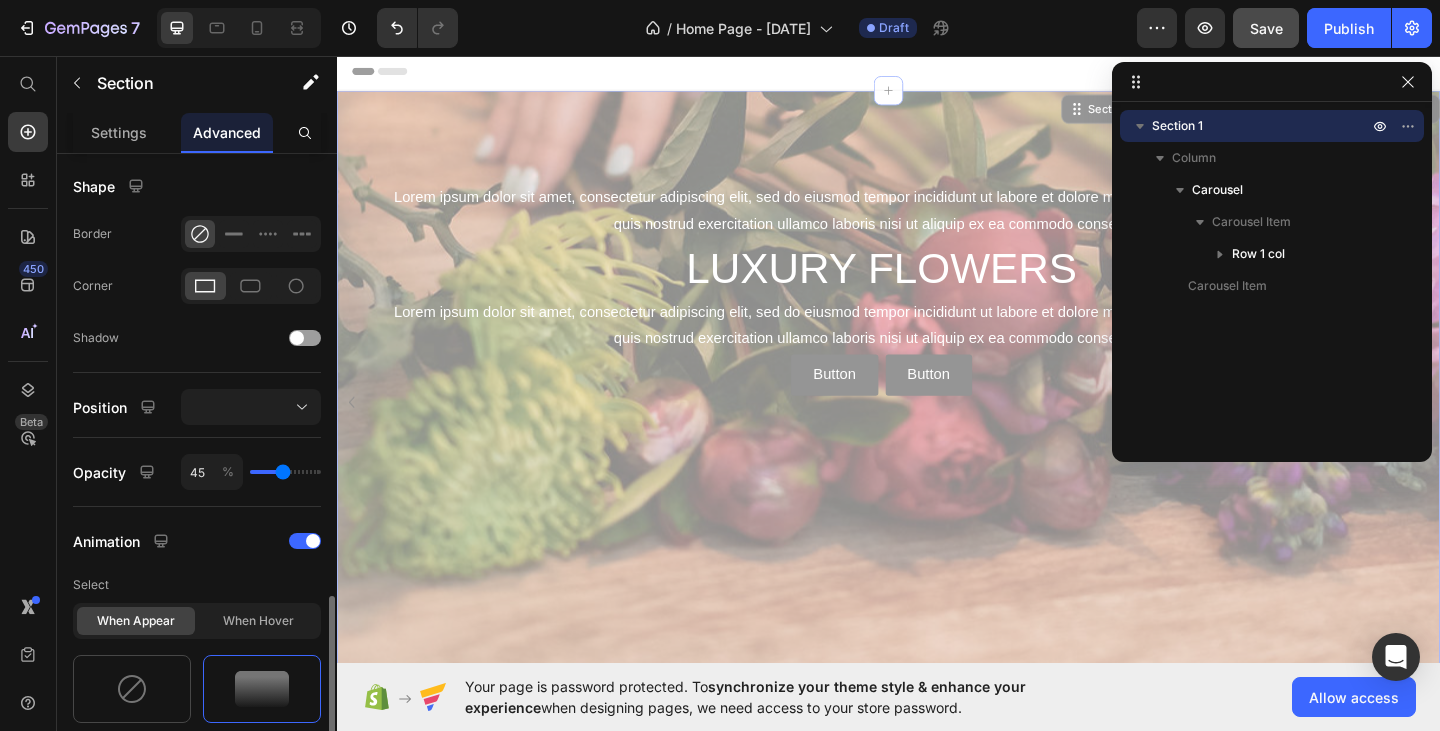 scroll, scrollTop: 700, scrollLeft: 0, axis: vertical 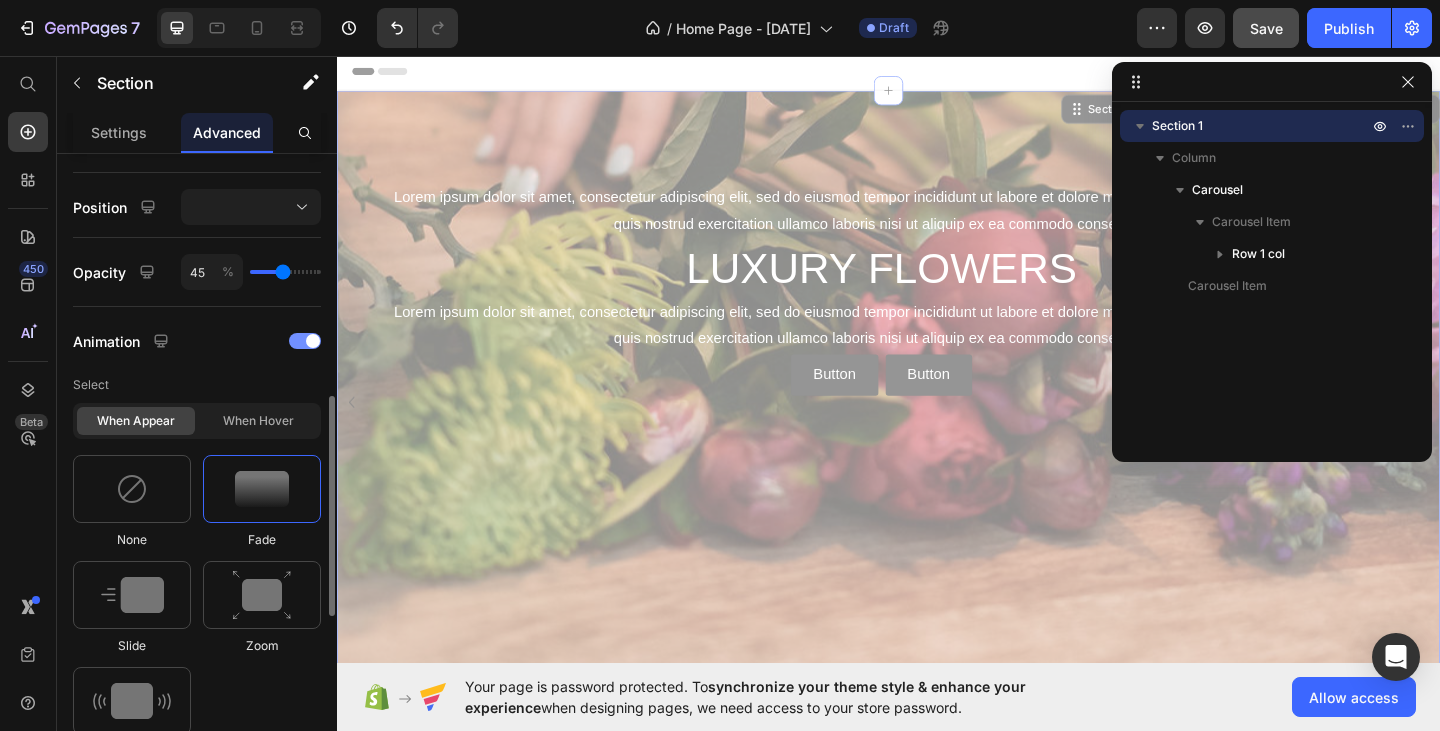click at bounding box center [305, 341] 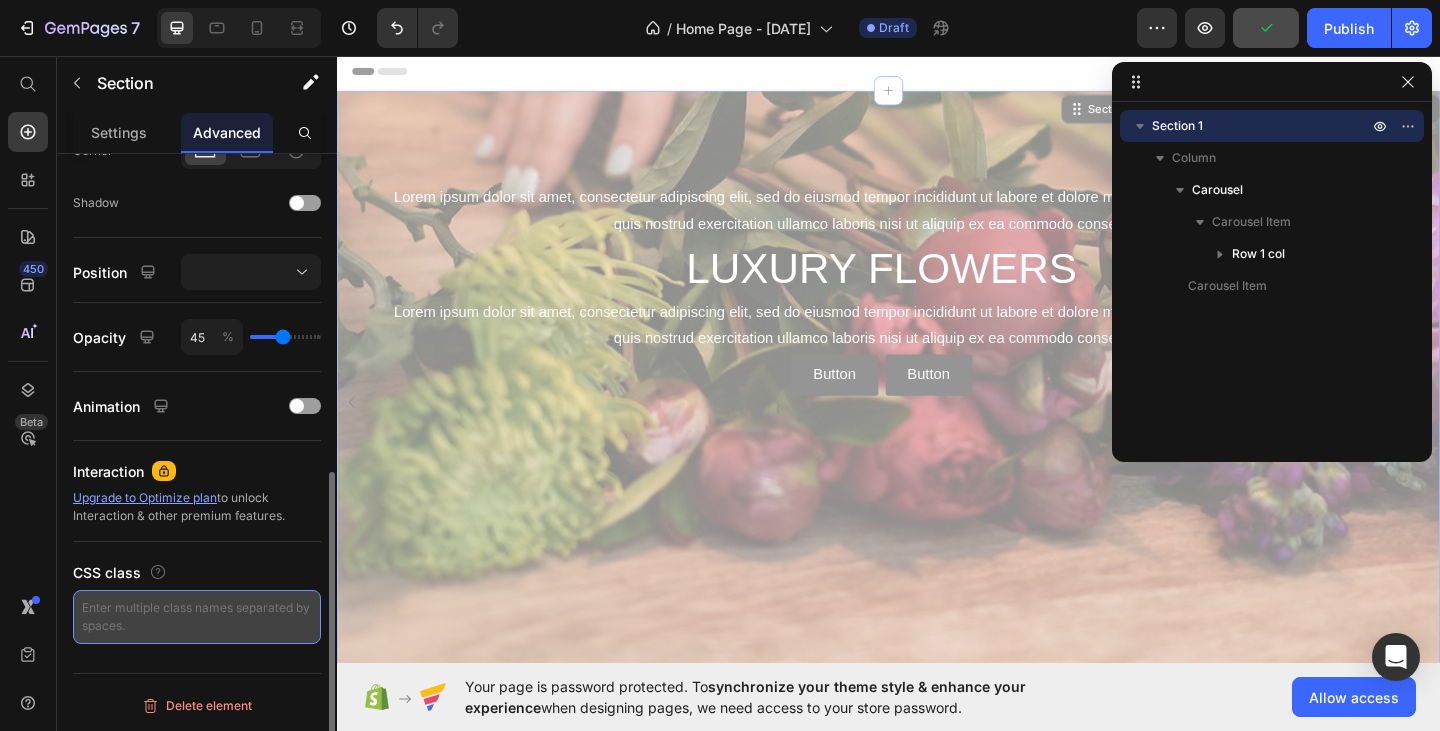 click at bounding box center [197, 617] 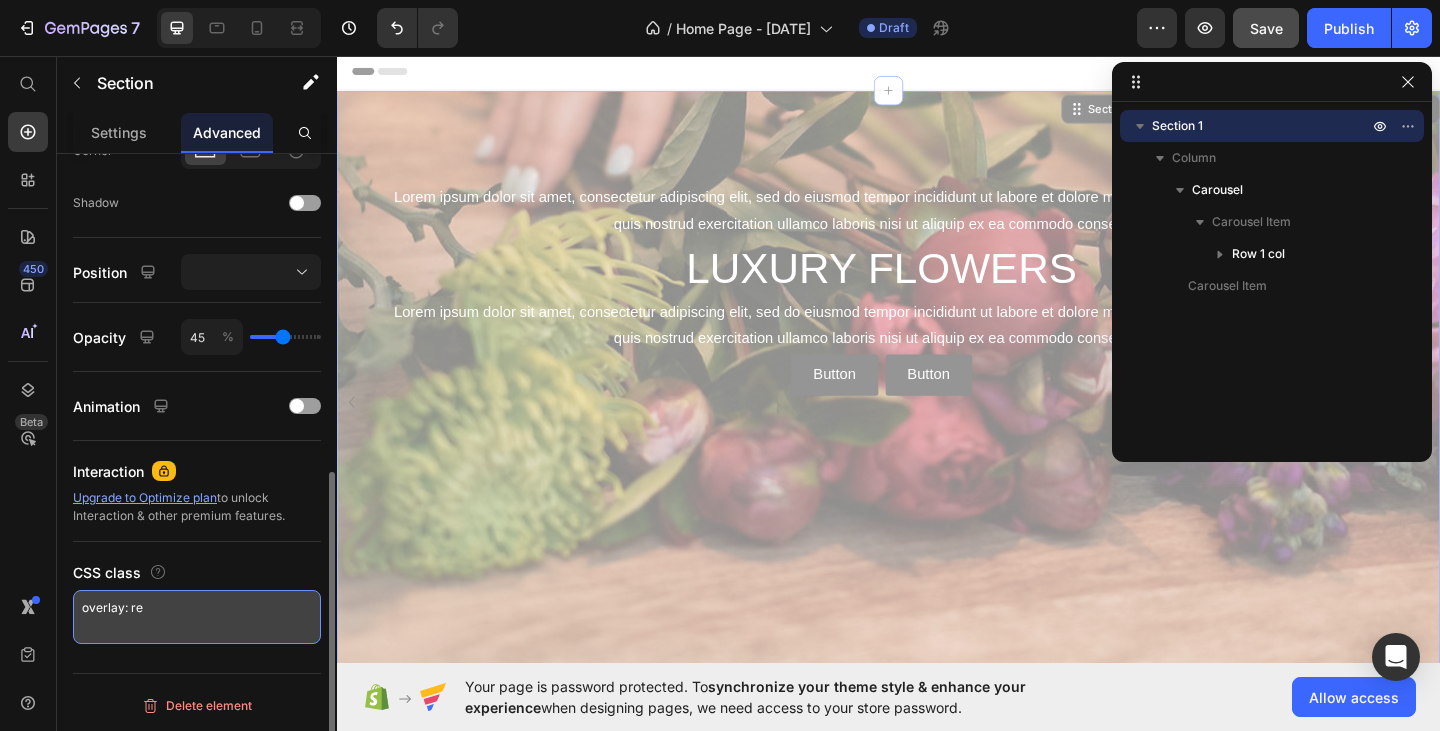 type on "overlay: red" 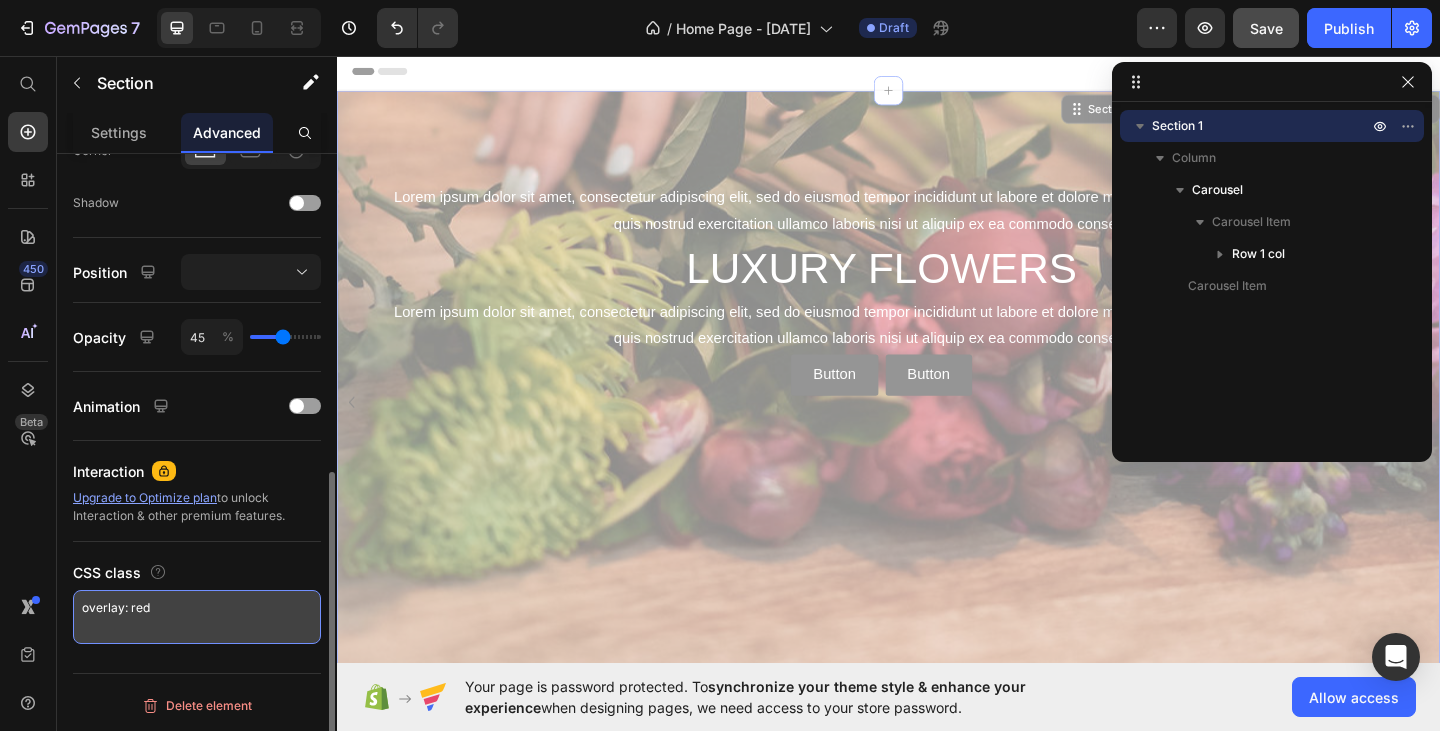type 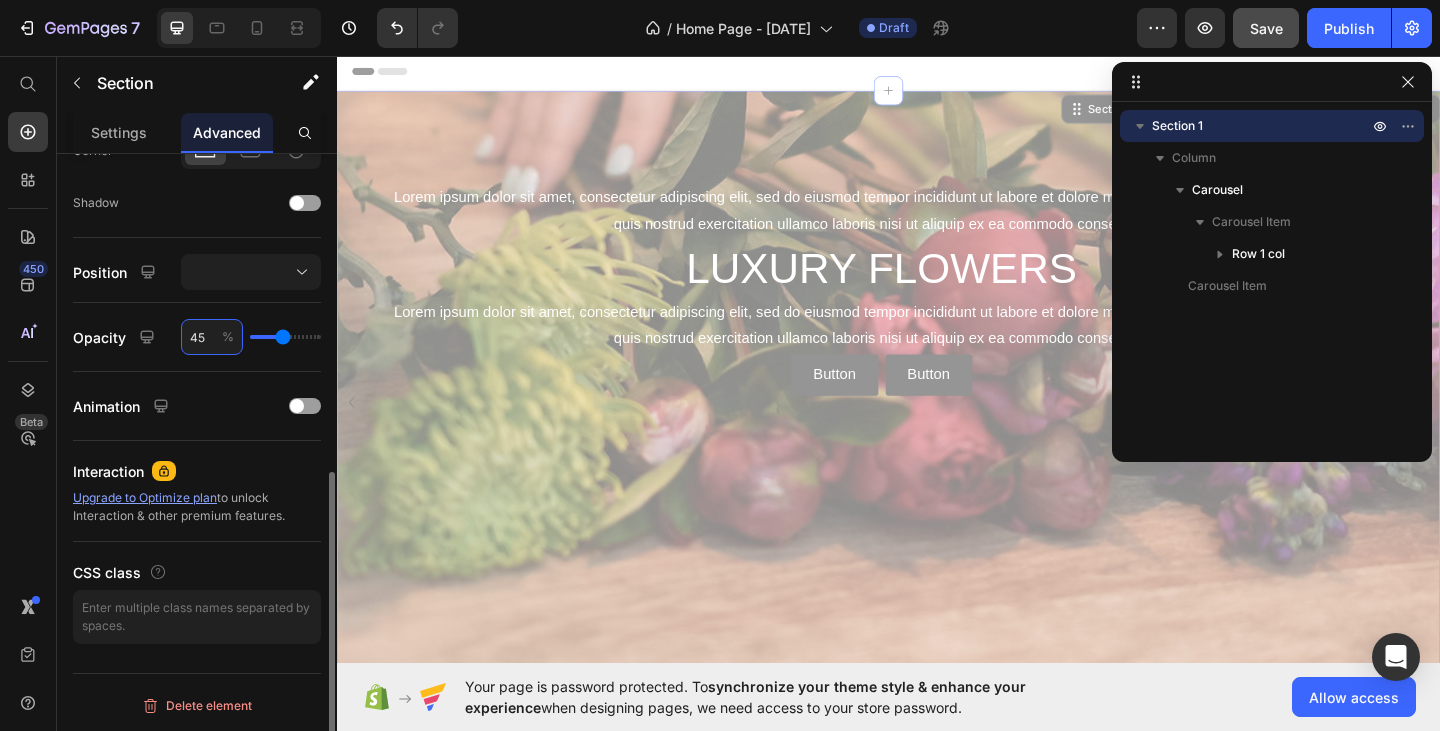 click on "45" at bounding box center (212, 337) 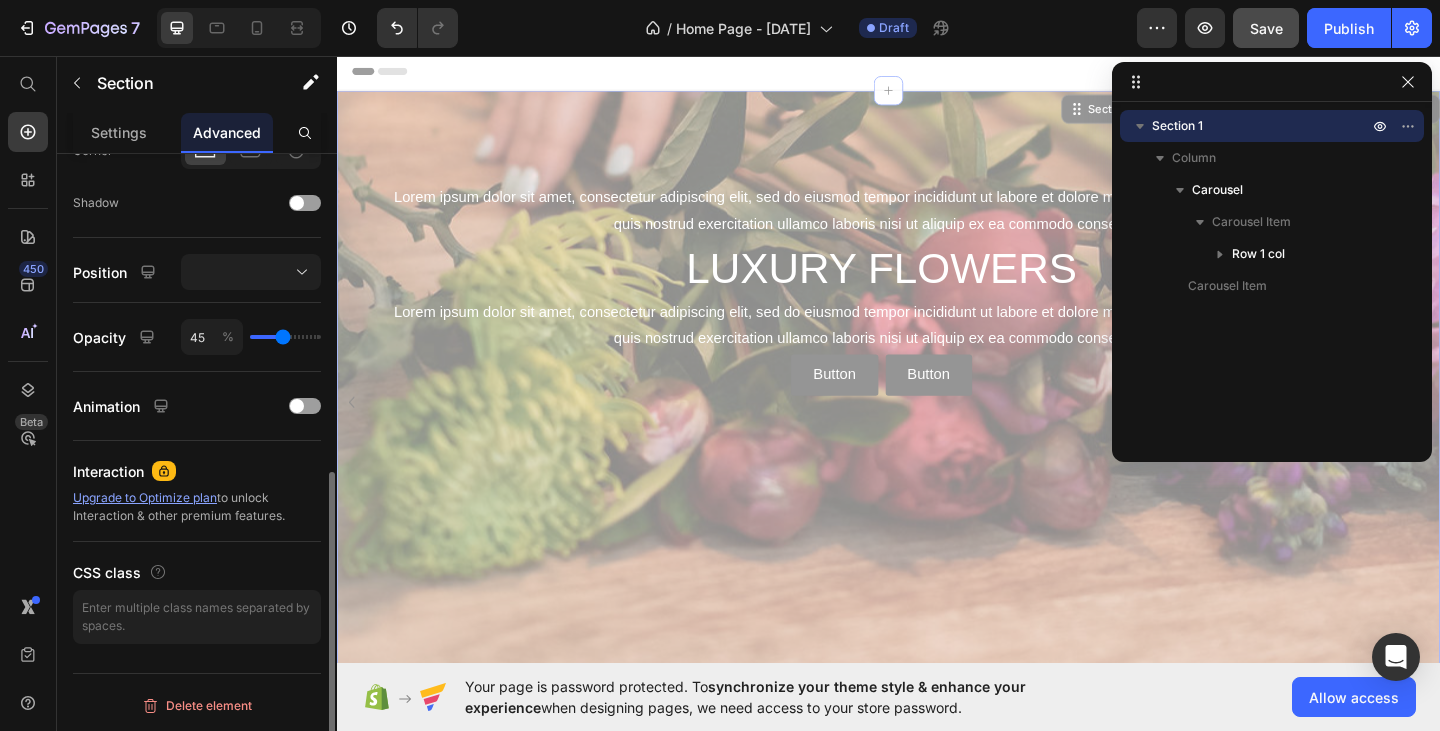 type on "47" 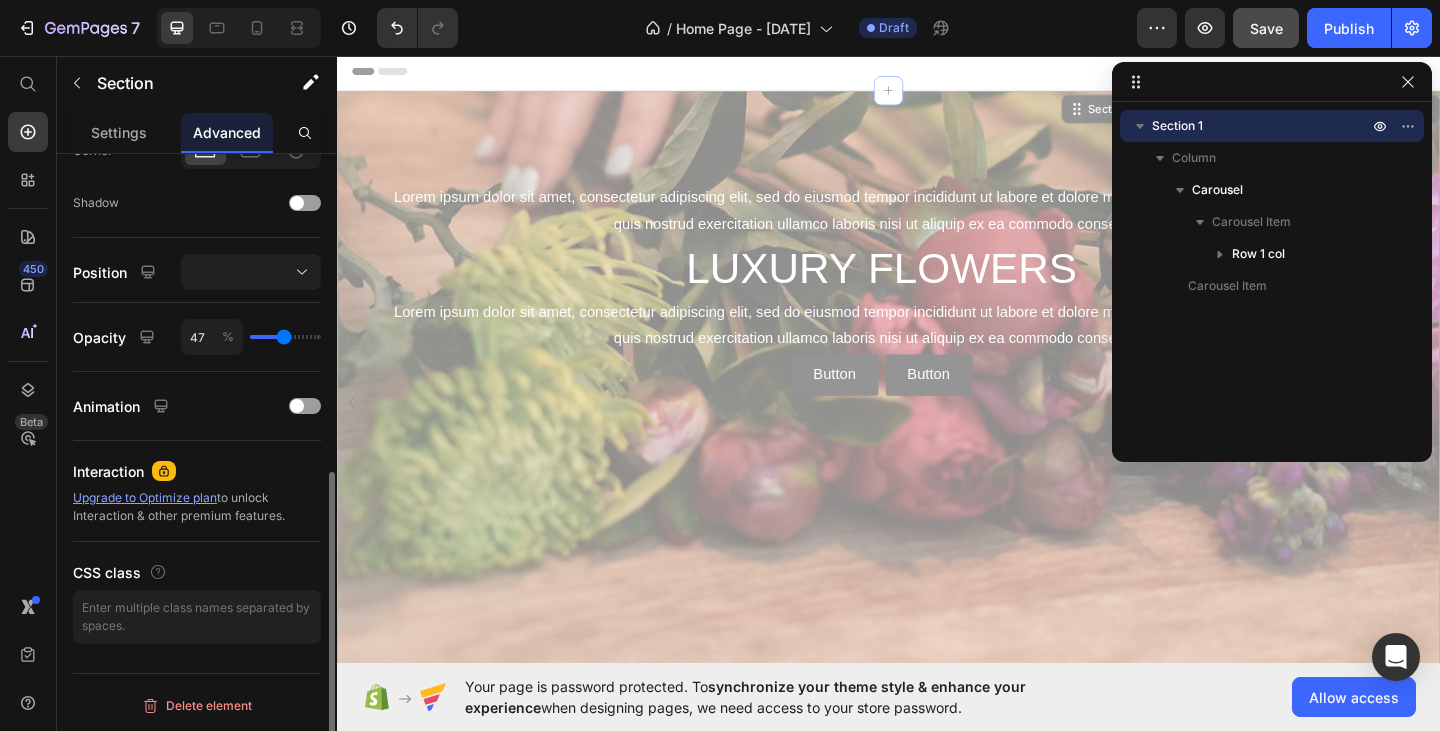 type on "55" 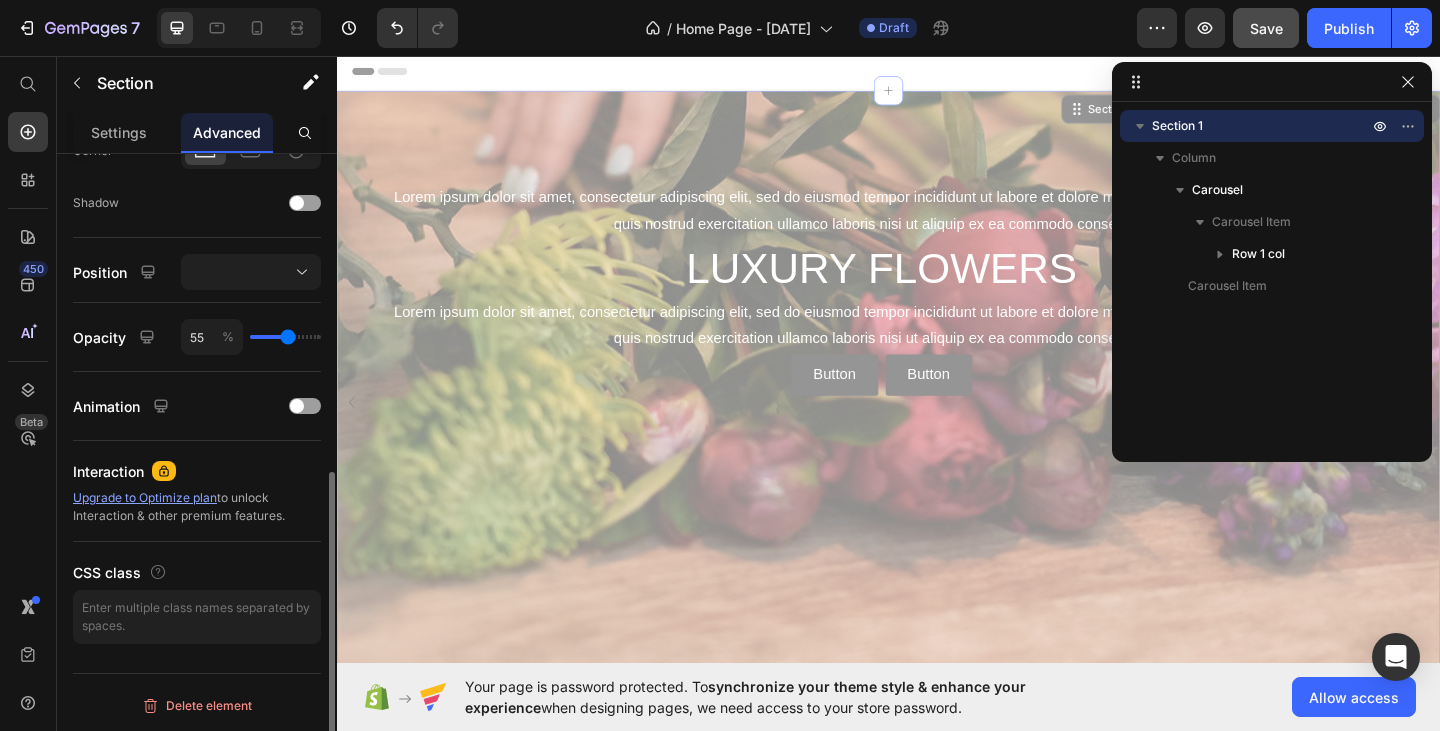 type on "91" 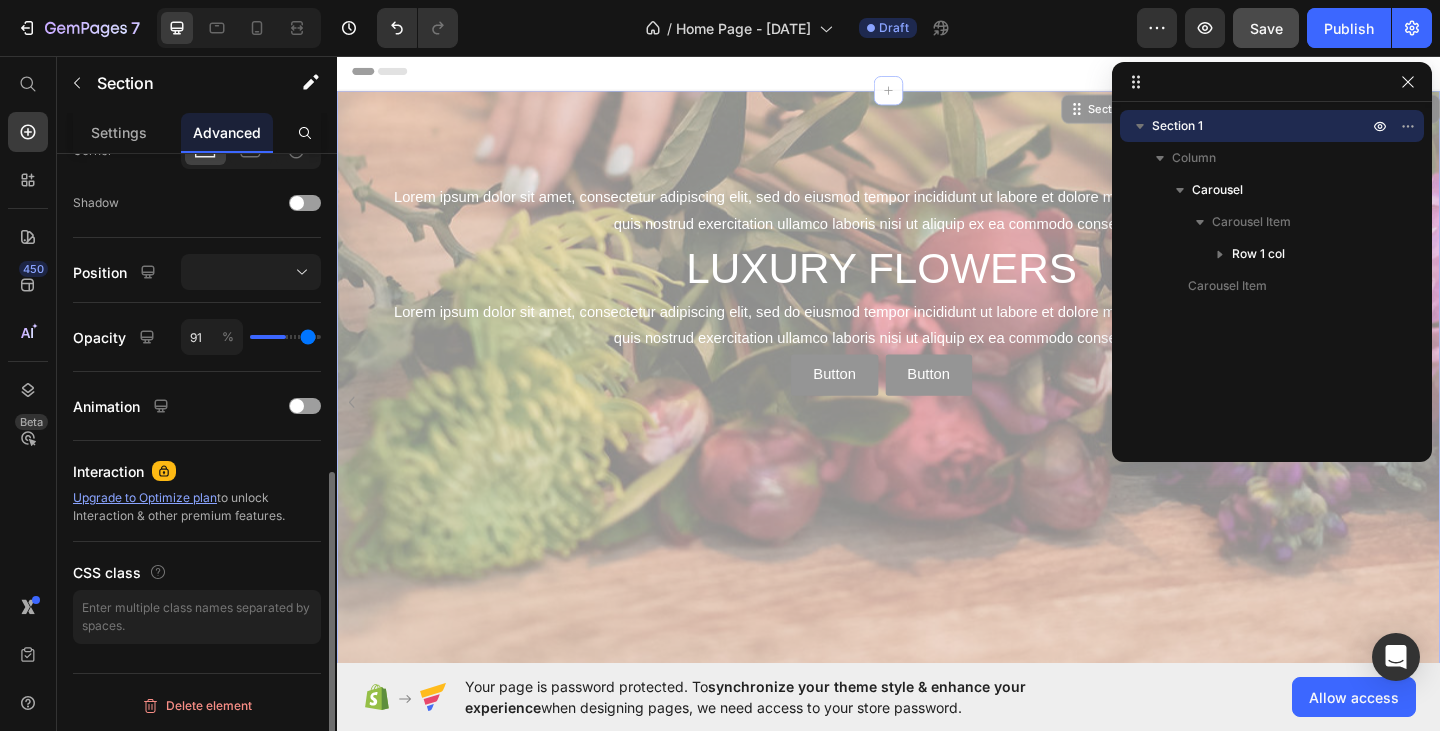 type on "100" 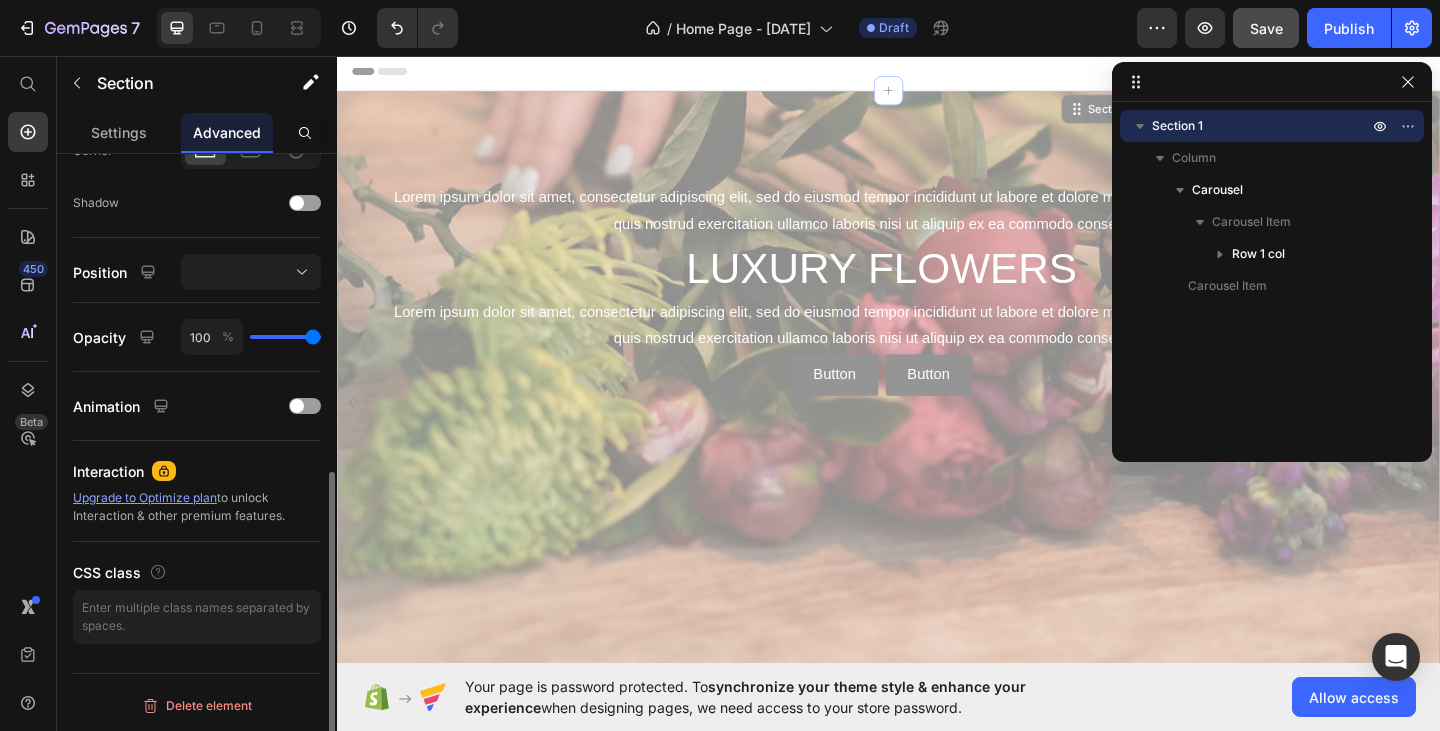 drag, startPoint x: 282, startPoint y: 335, endPoint x: 341, endPoint y: 331, distance: 59.135437 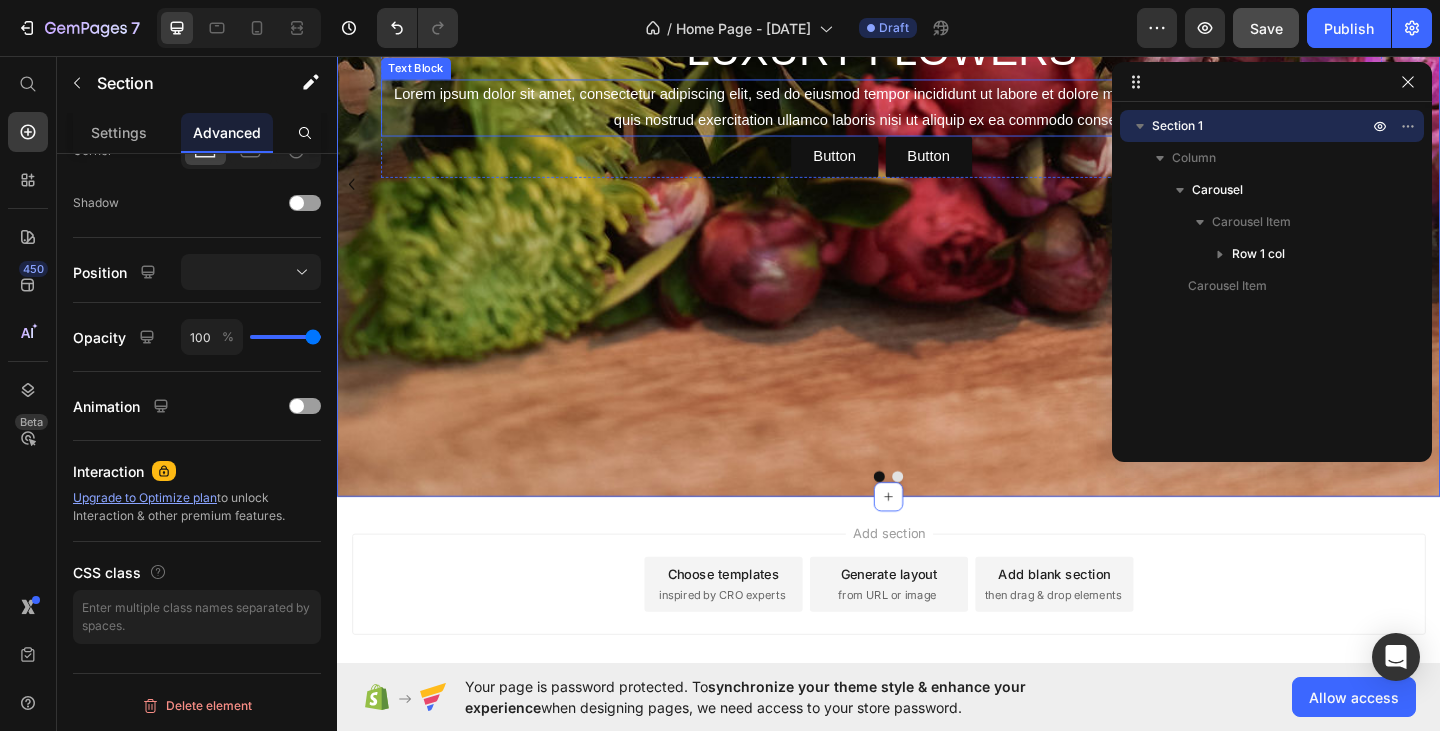 scroll, scrollTop: 0, scrollLeft: 0, axis: both 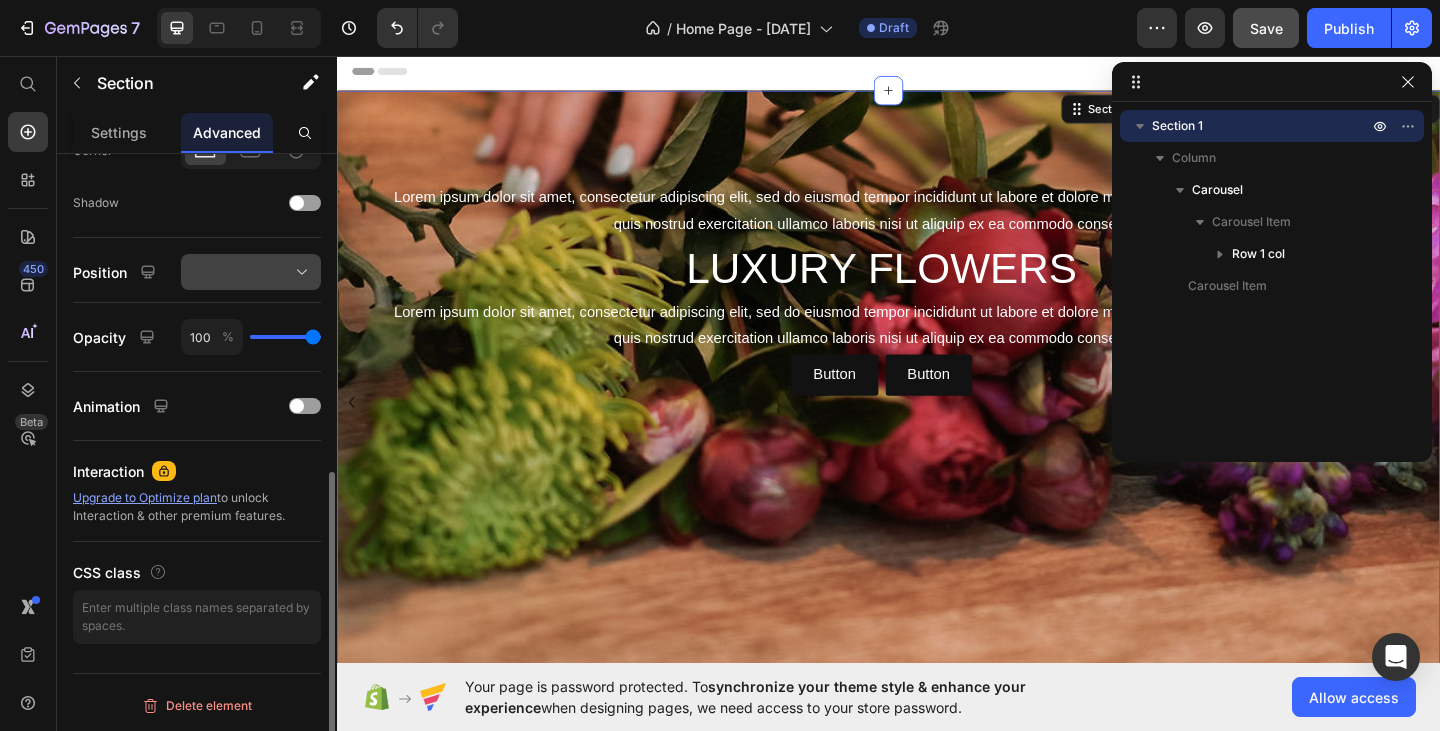 click at bounding box center [251, 272] 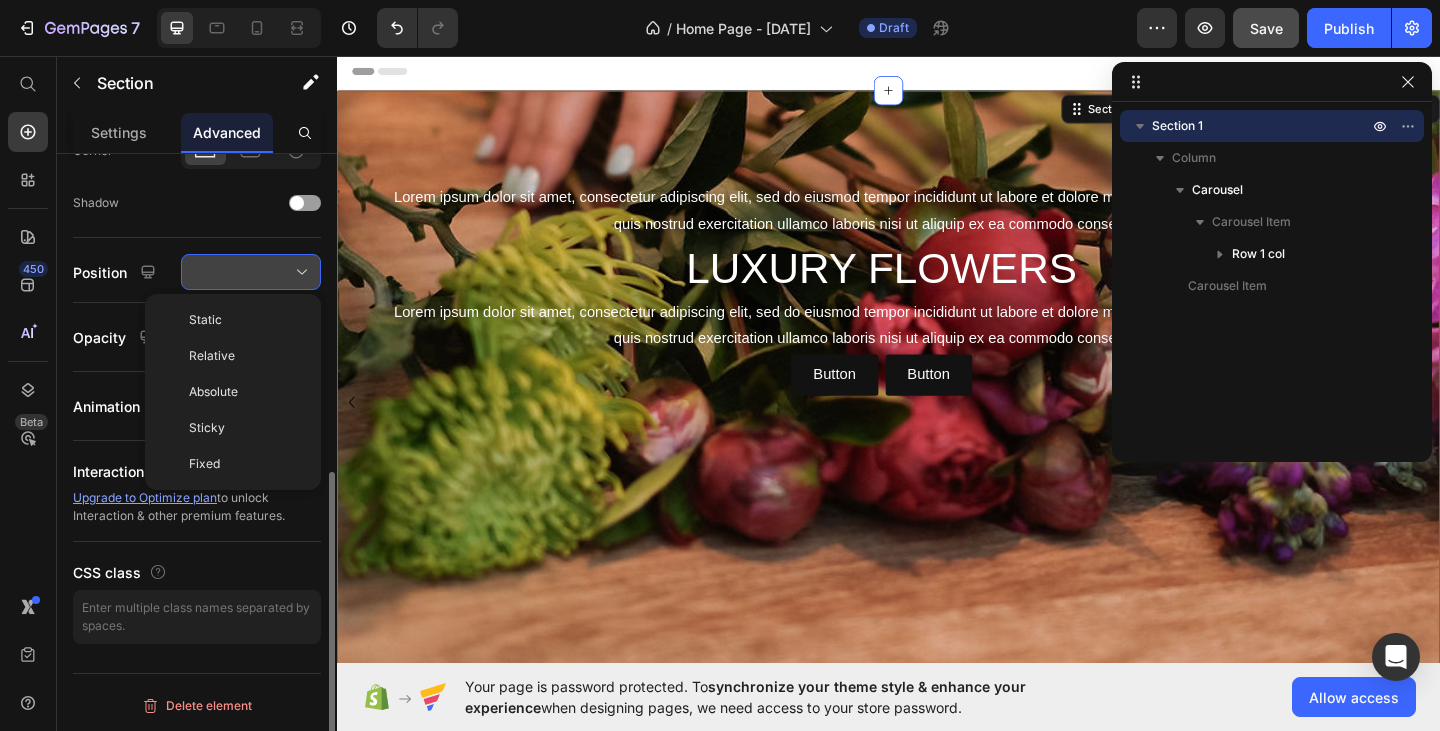 click at bounding box center [251, 272] 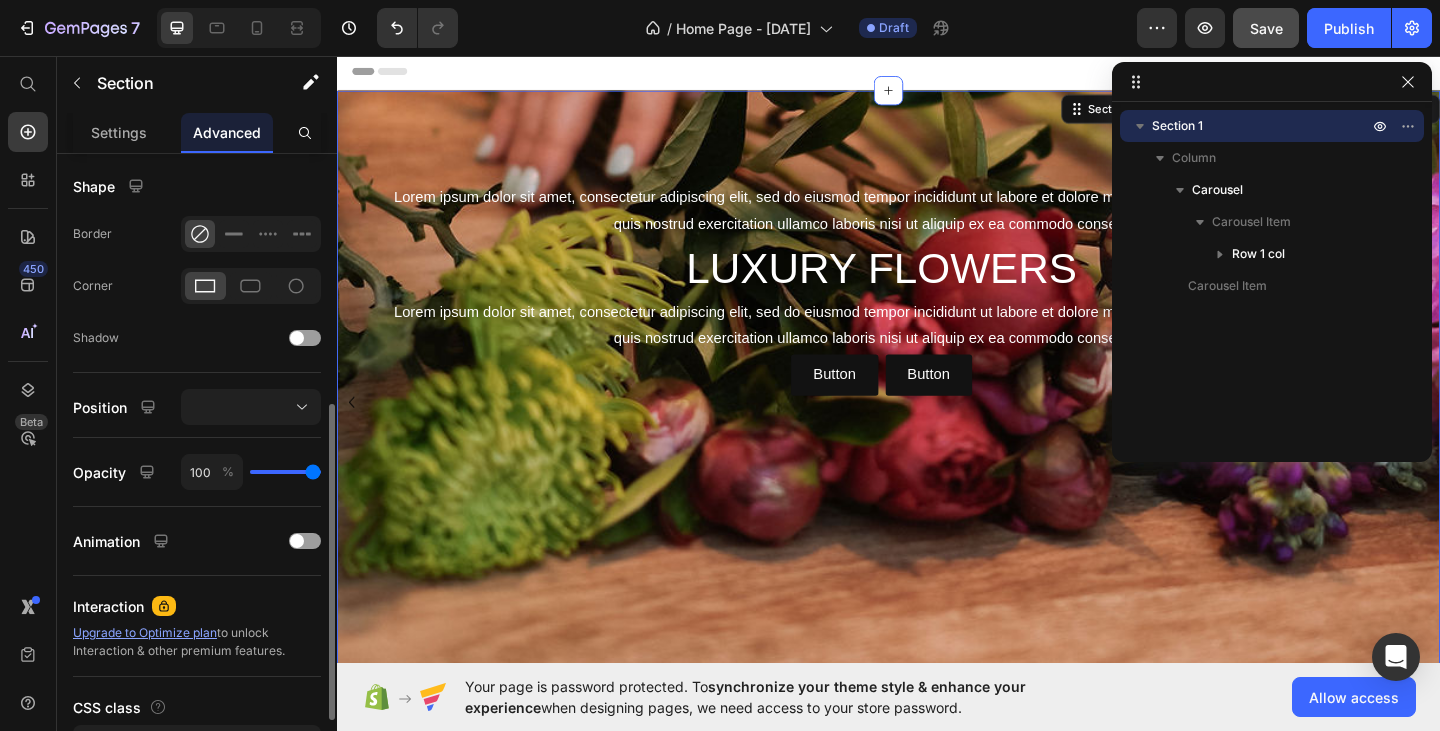 scroll, scrollTop: 635, scrollLeft: 0, axis: vertical 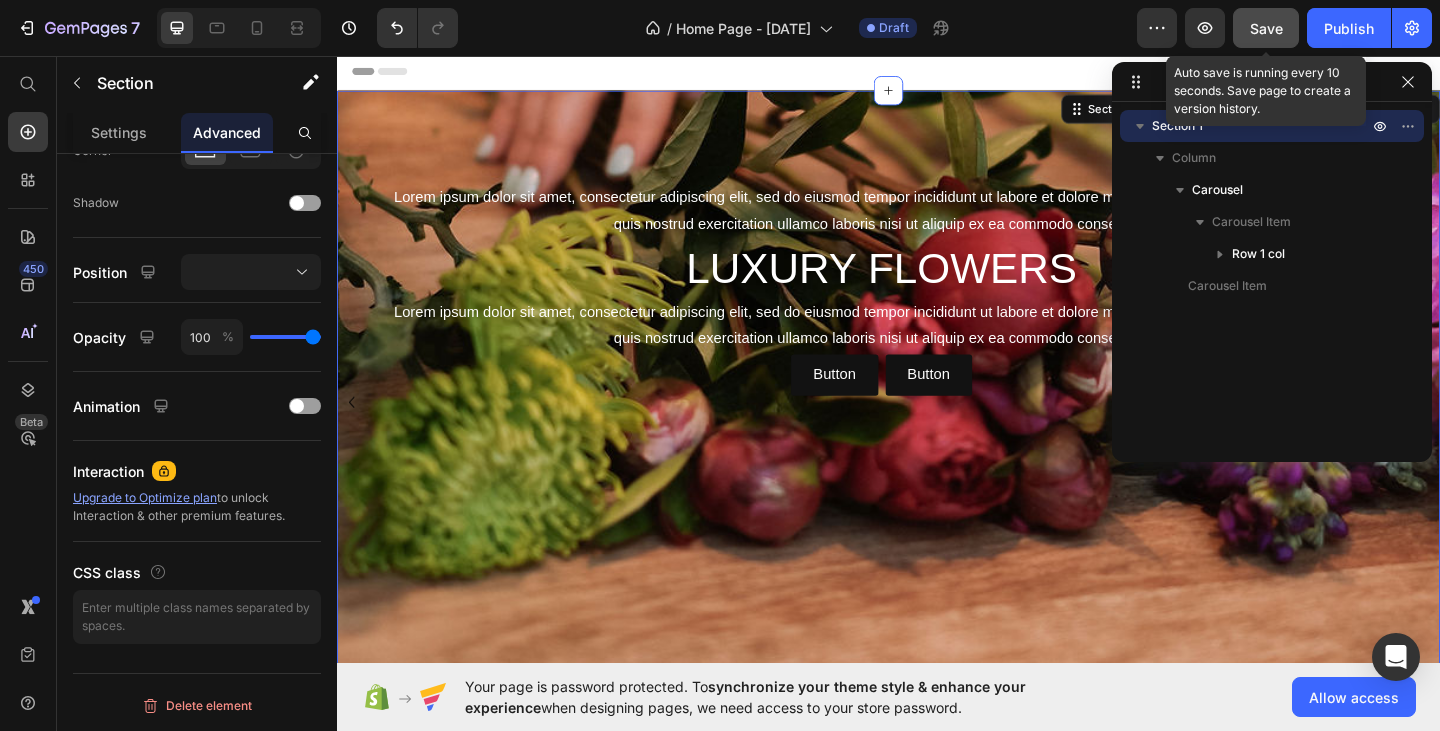 click on "Save" at bounding box center [1266, 28] 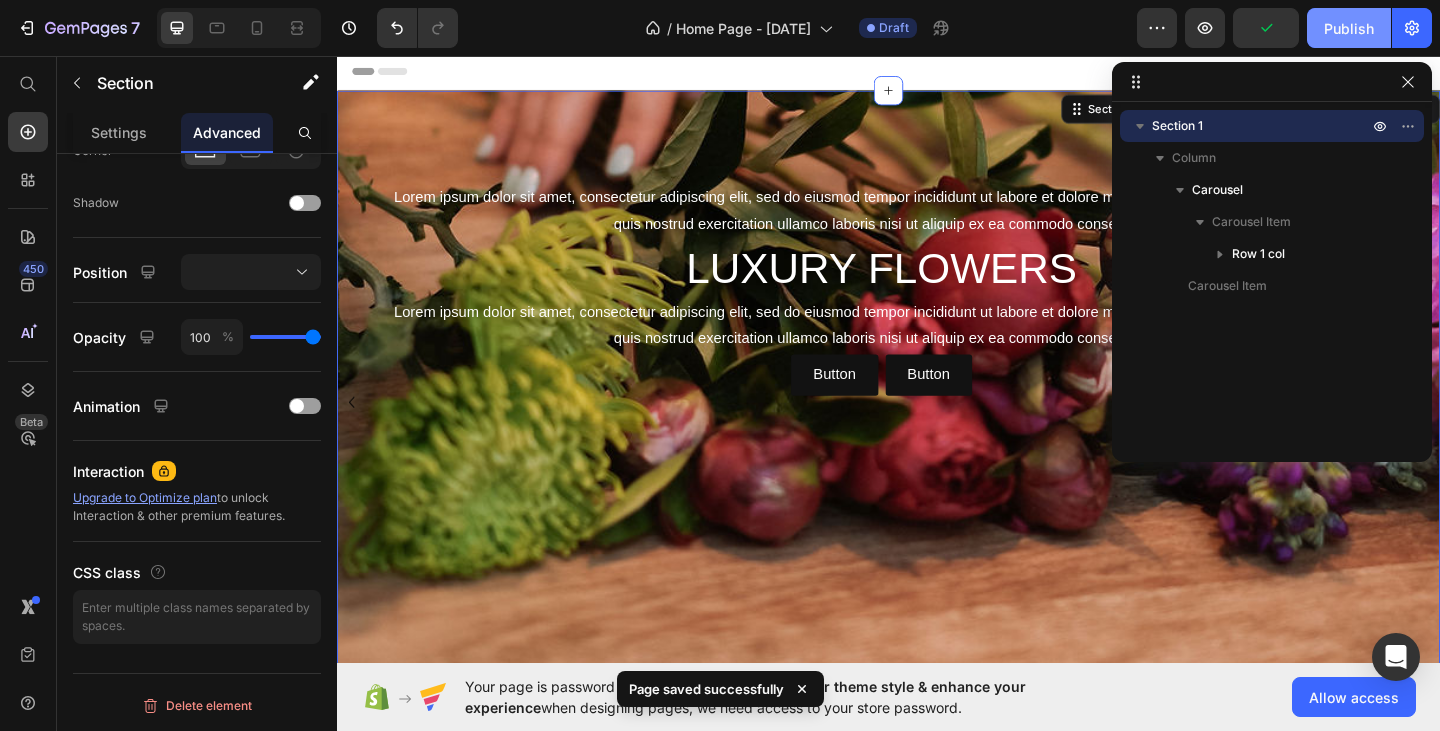 click on "Publish" at bounding box center [1349, 28] 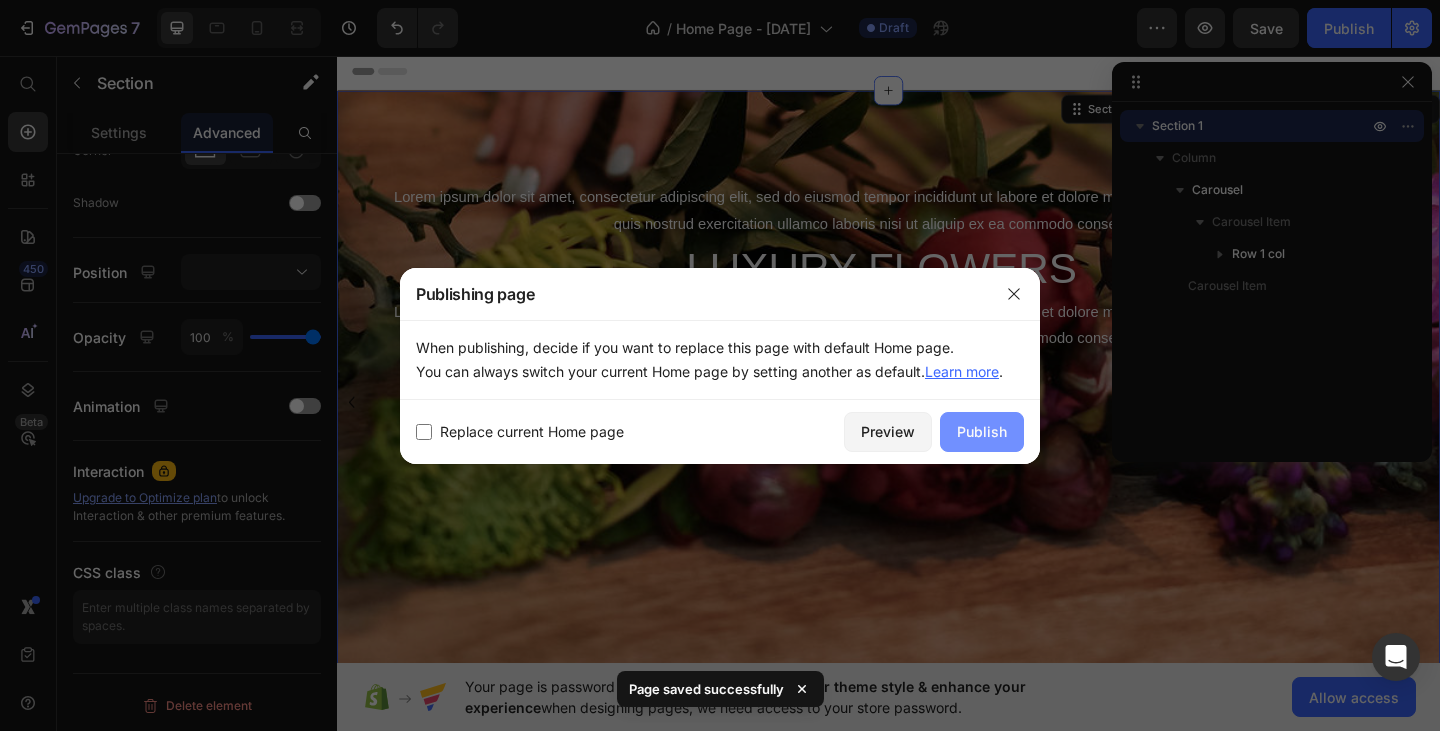 click on "Publish" at bounding box center (982, 431) 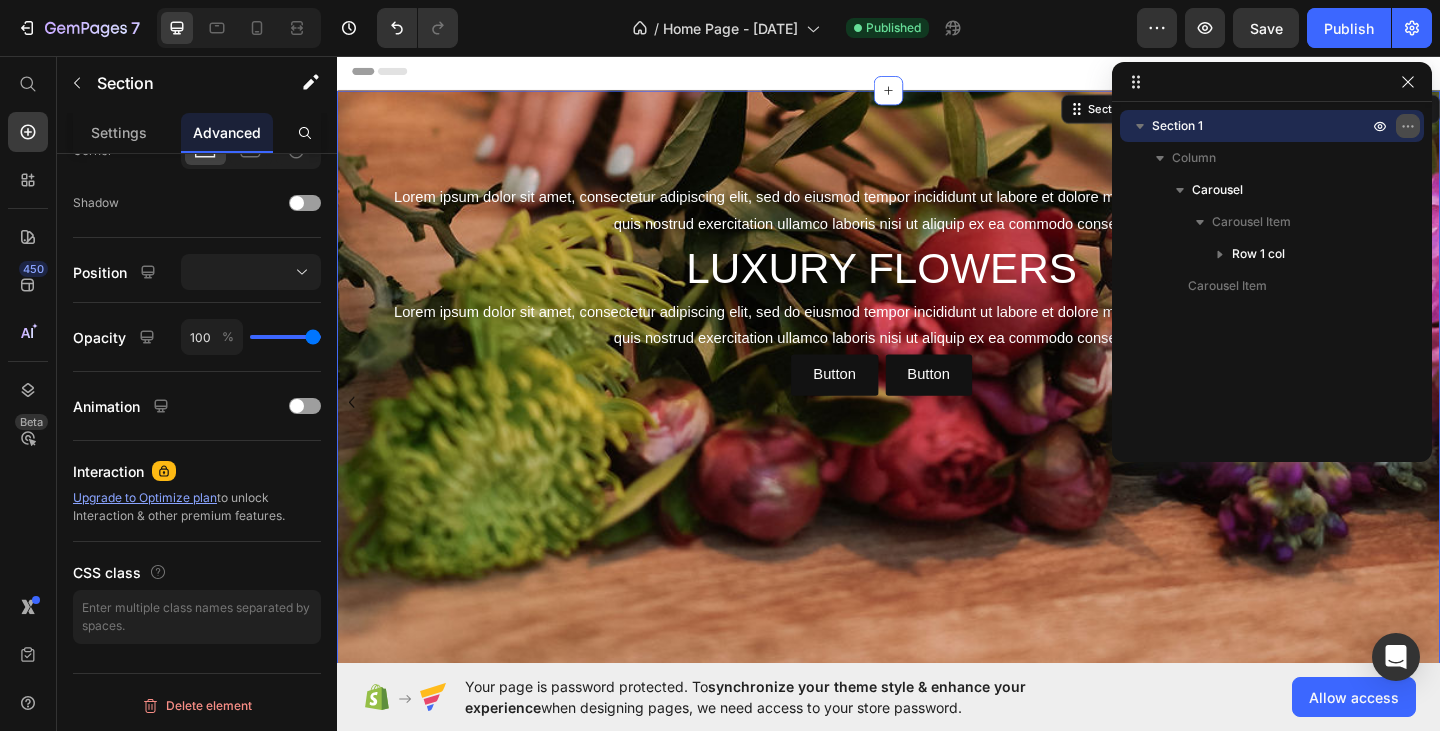 click 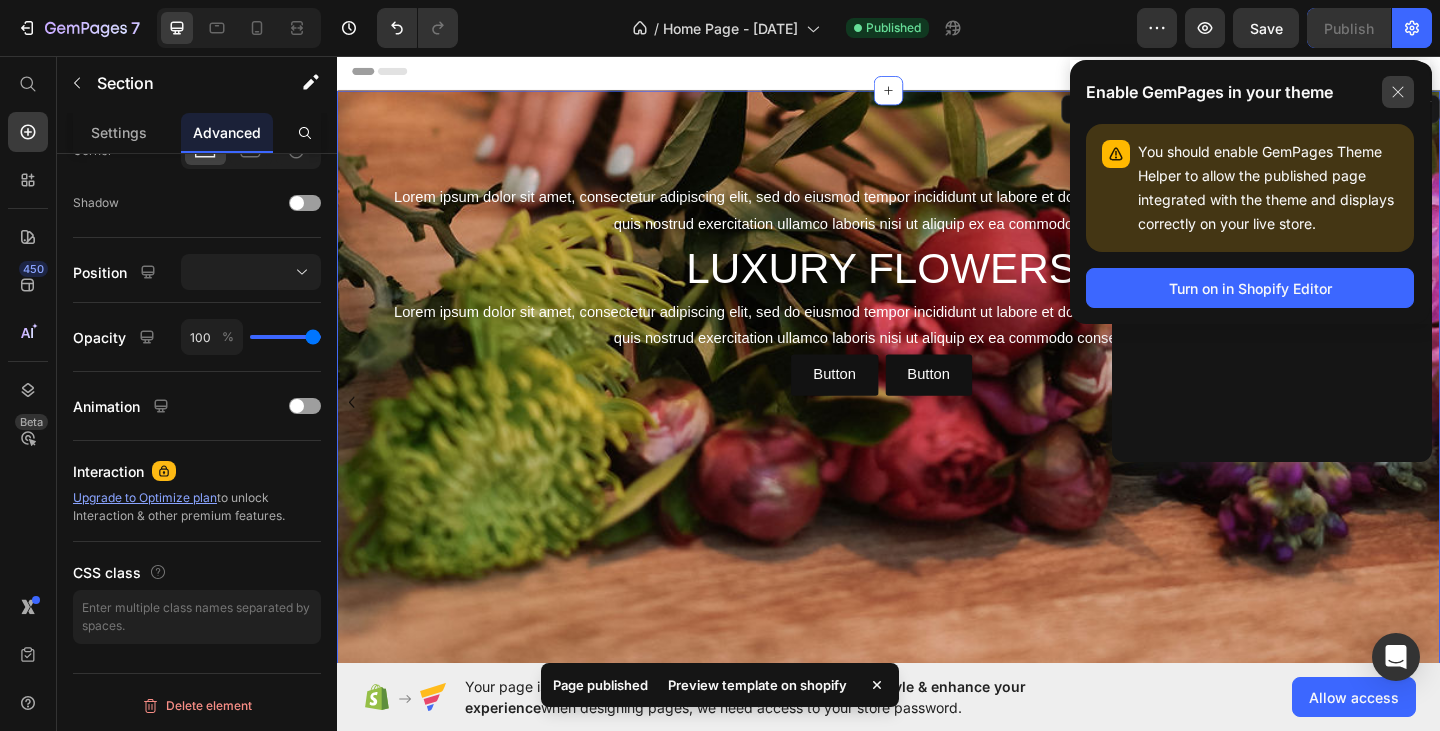click 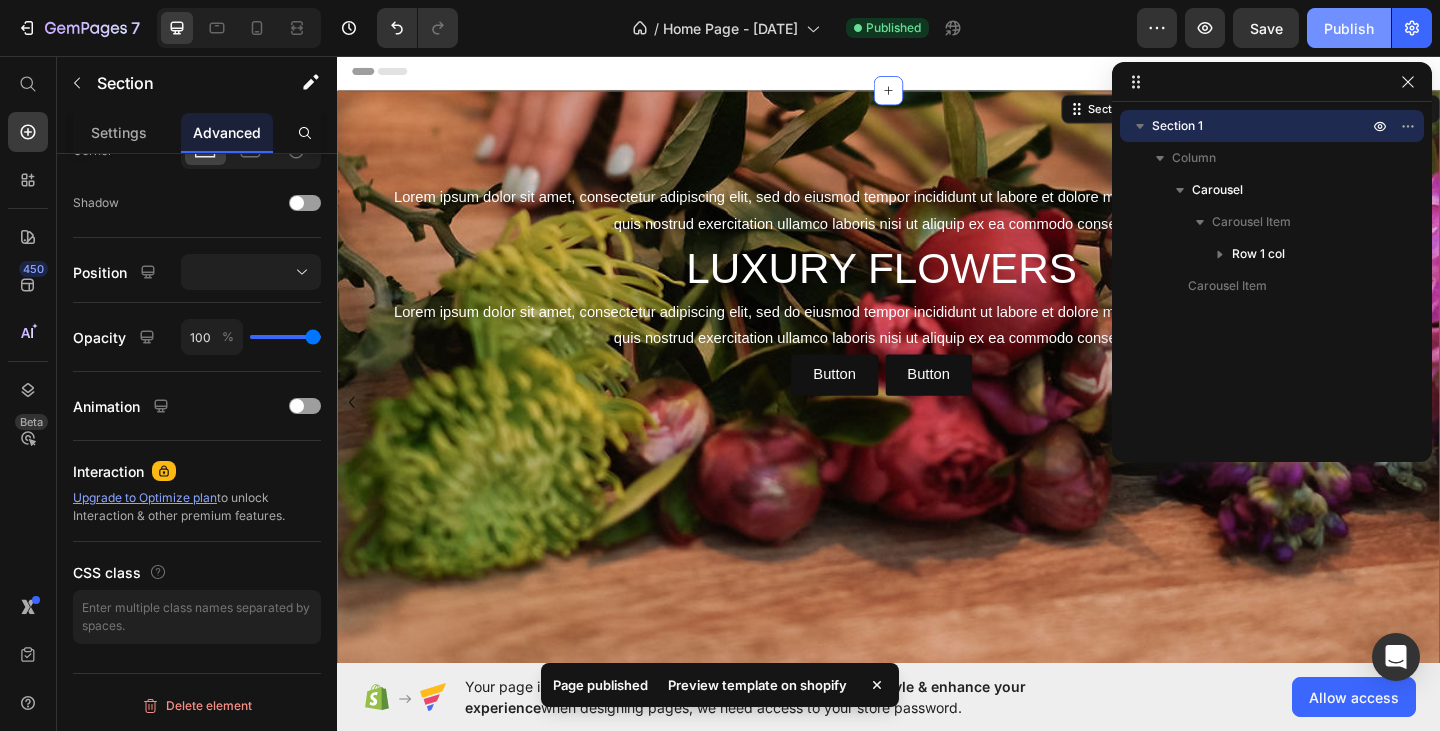 click on "Publish" 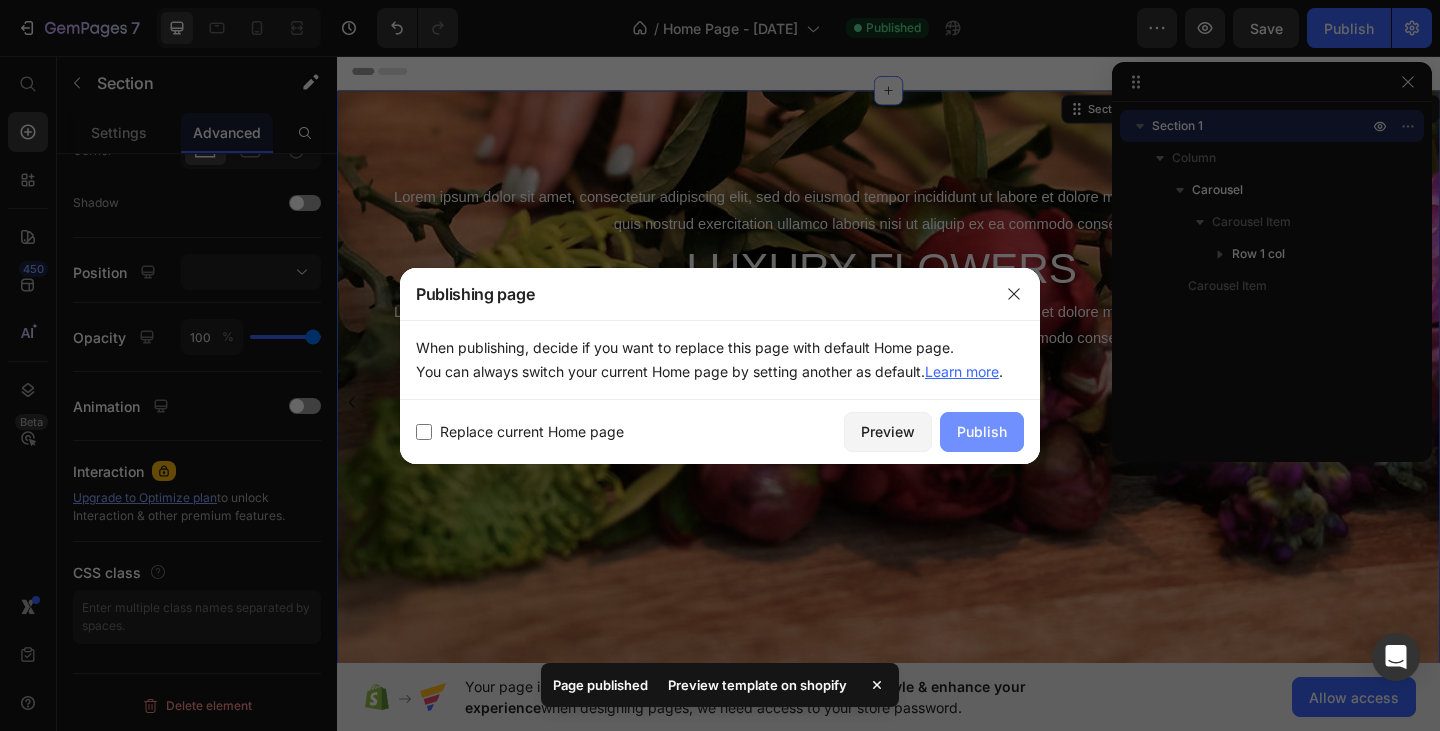 click on "Publish" at bounding box center [982, 432] 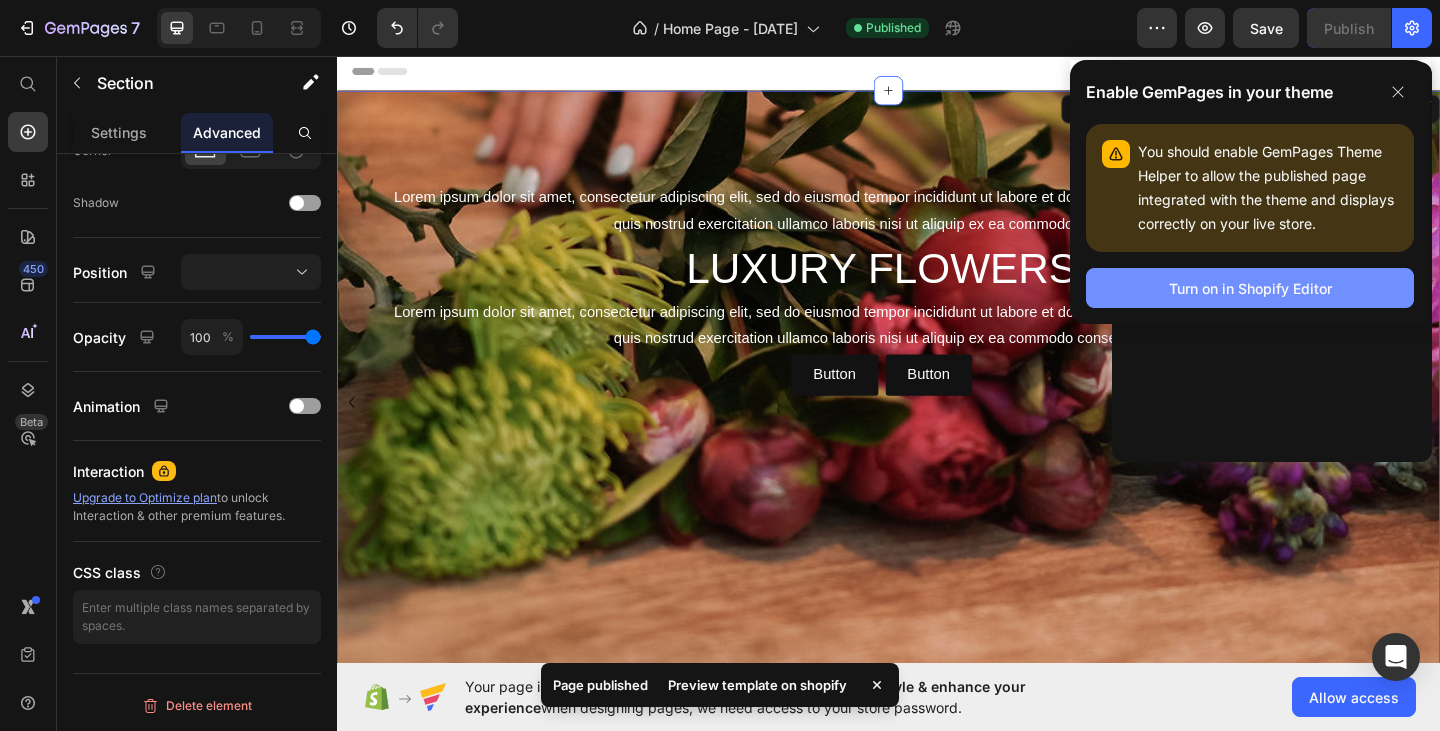 click on "Turn on in Shopify Editor" at bounding box center [1250, 288] 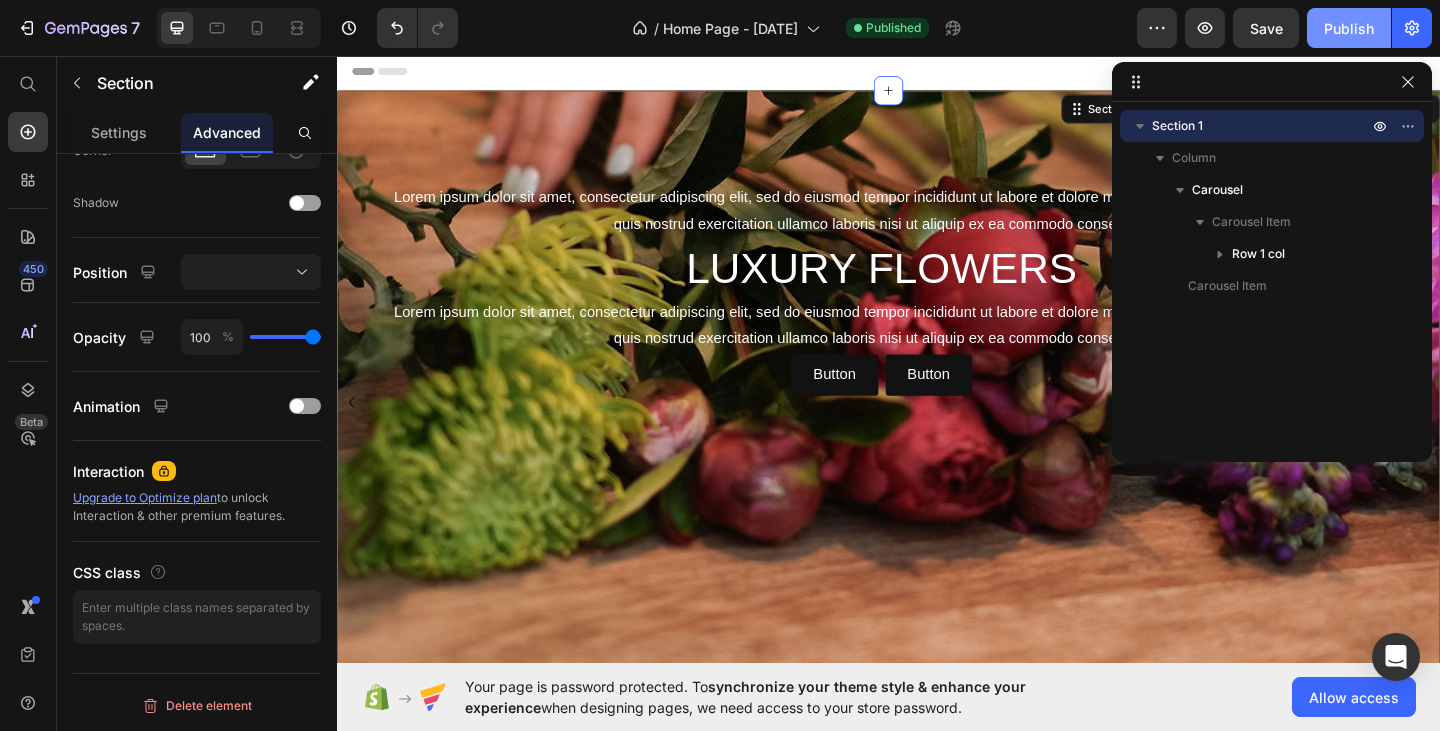 click on "Publish" 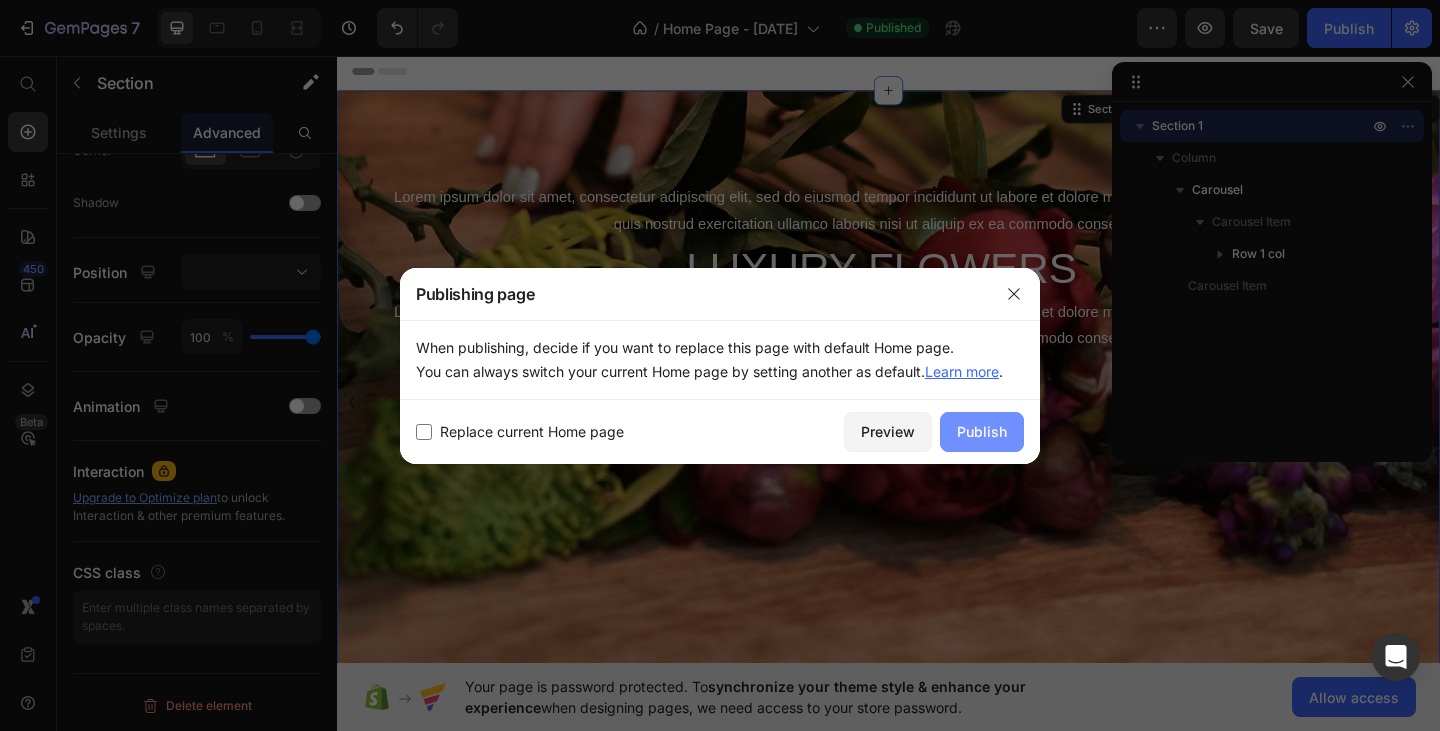click on "Publish" at bounding box center (982, 431) 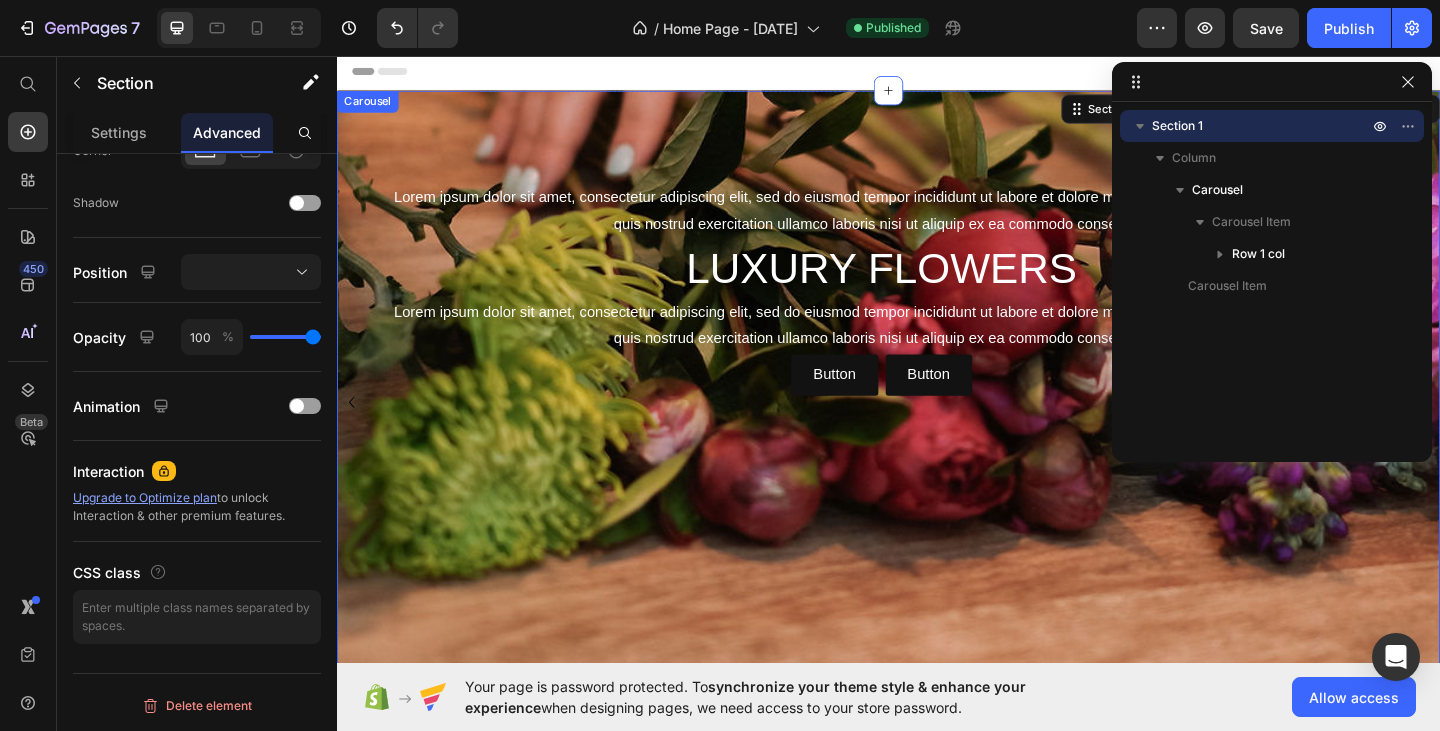 click on "Lorem ipsum dolor sit amet, consectetur adipiscing elit, sed do eiusmod tempor incididunt ut labore et dolore magna aliqua. Ut enim ad minim veniam, quis nostrud exercitation ullamco laboris nisi ut aliquip ex ea commodo consequat. Text Block LUXURY FLOWERS Heading Lorem ipsum dolor sit amet, consectetur adipiscing elit, sed do eiusmod tempor incididunt ut labore et dolore magna aliqua. Ut enim ad minim veniam, quis nostrud exercitation ullamco laboris nisi ut aliquip ex ea commodo consequat. Text Block Button Button Button Button Row Row
Drop element here
Carousel" at bounding box center (937, 433) 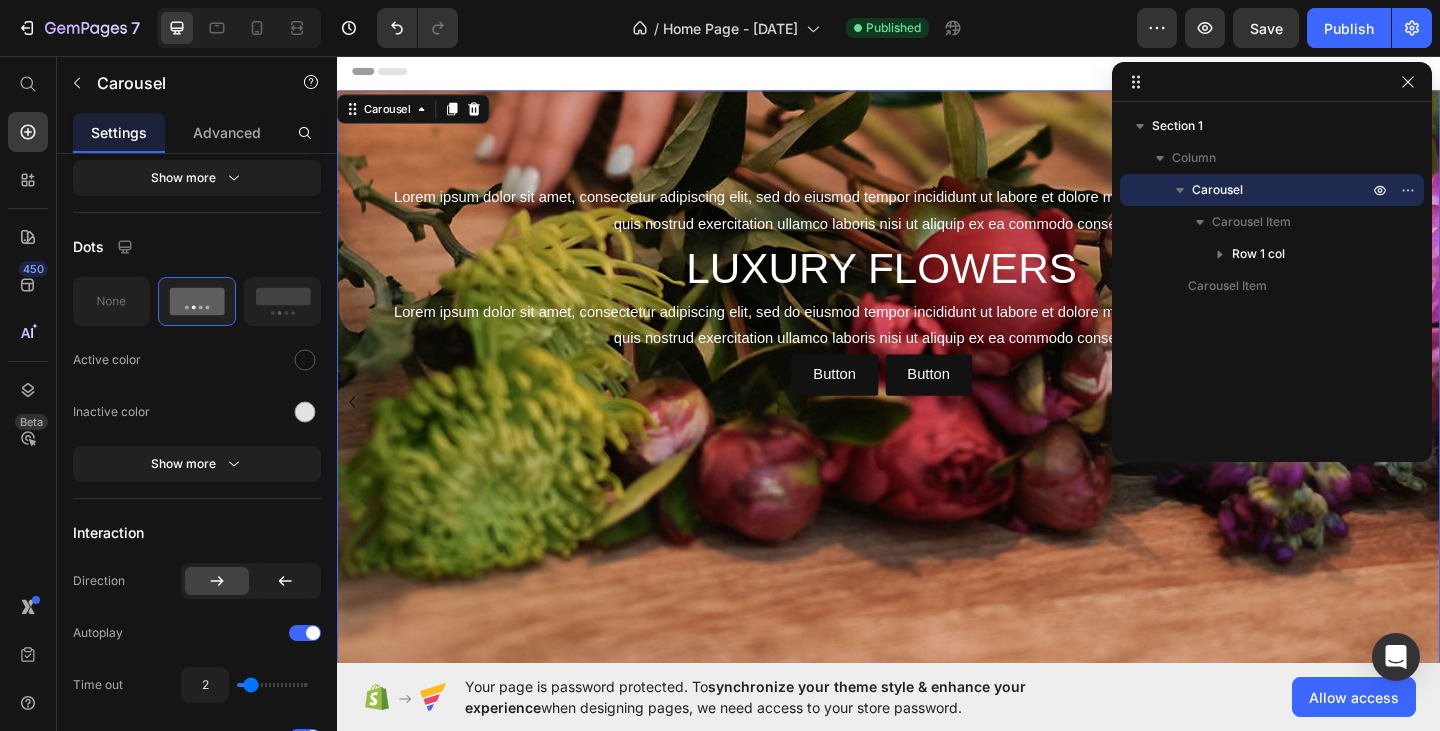 scroll, scrollTop: 0, scrollLeft: 0, axis: both 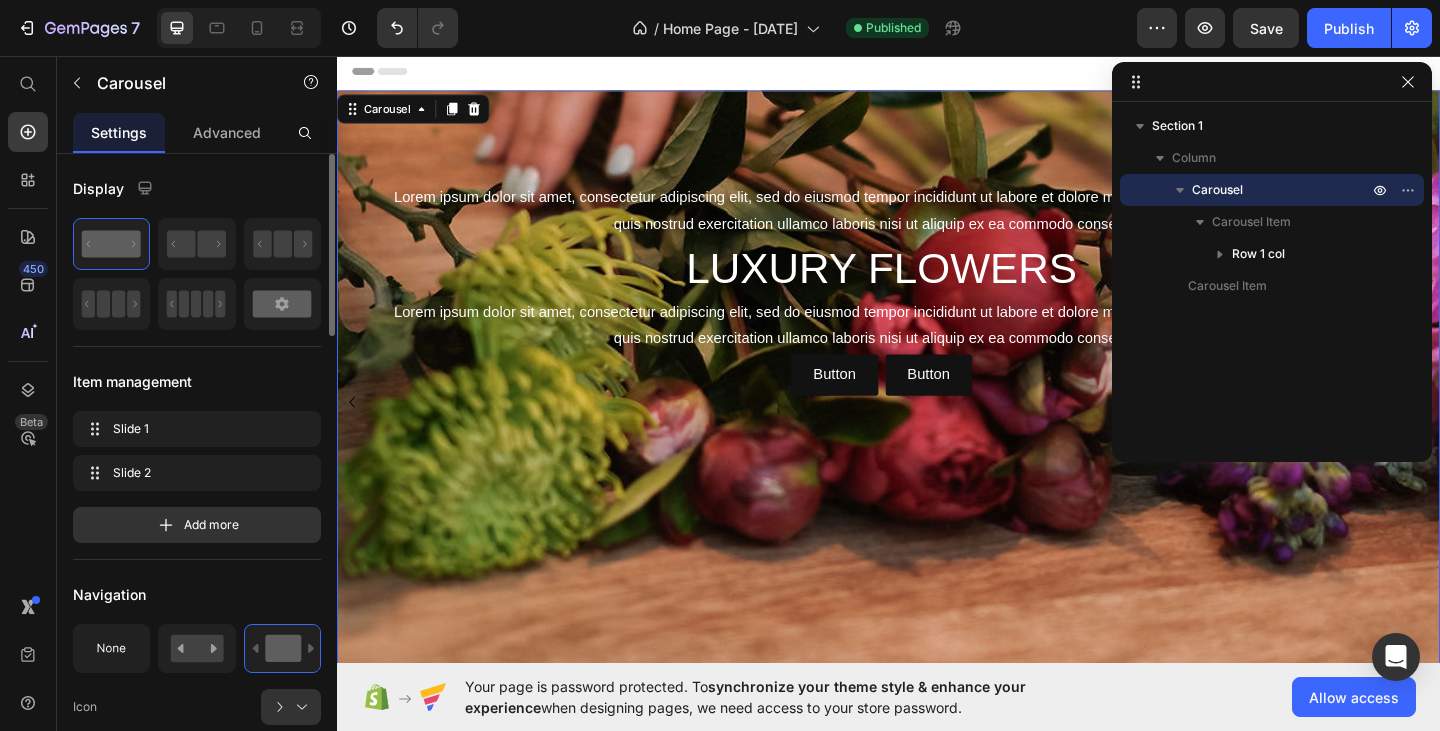 click 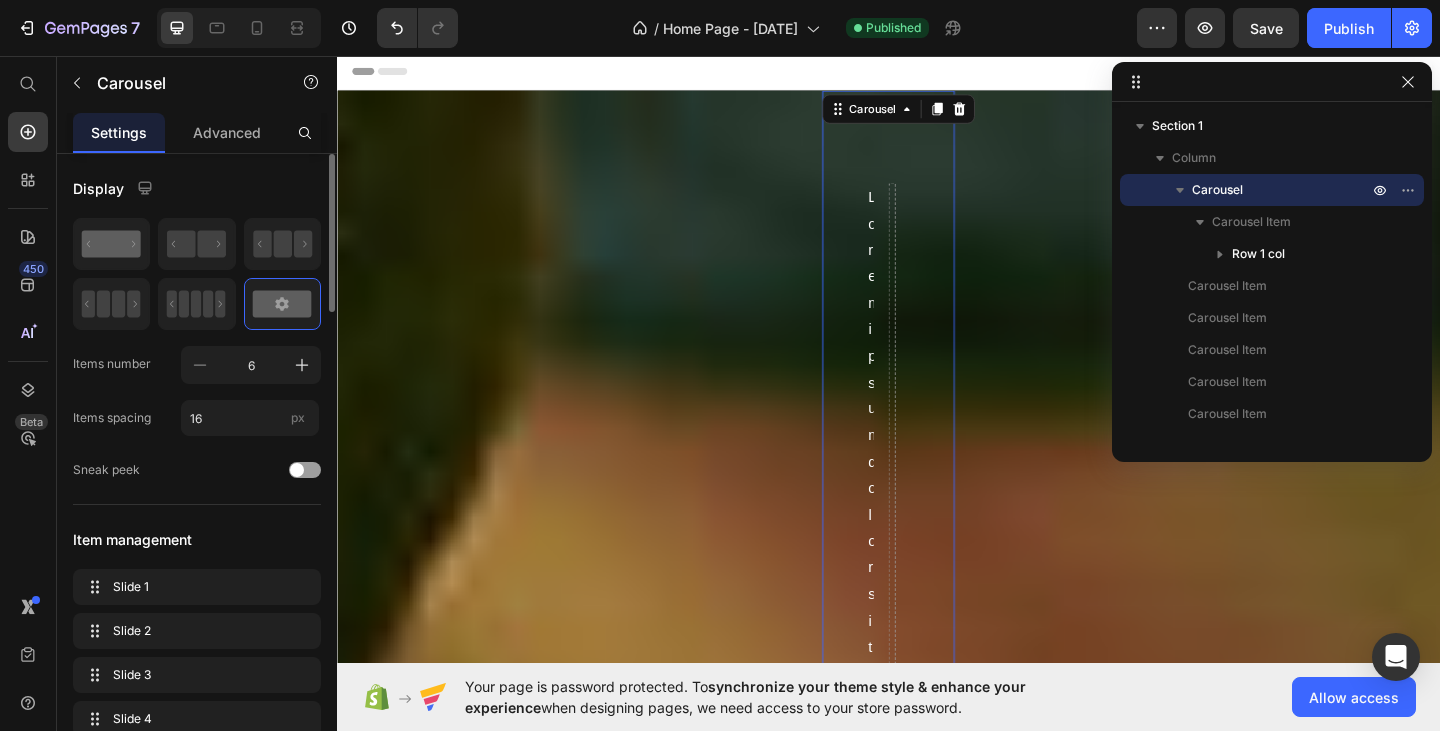 click 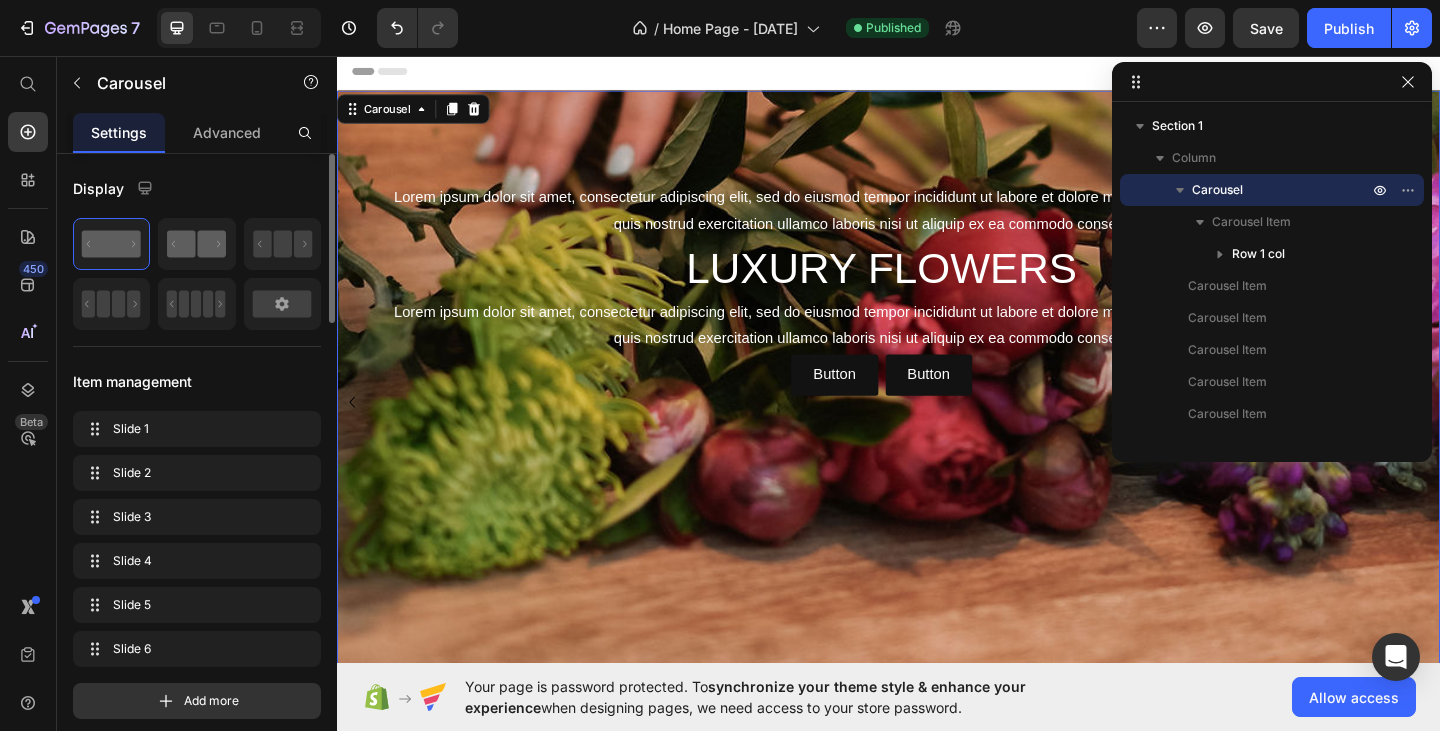 click 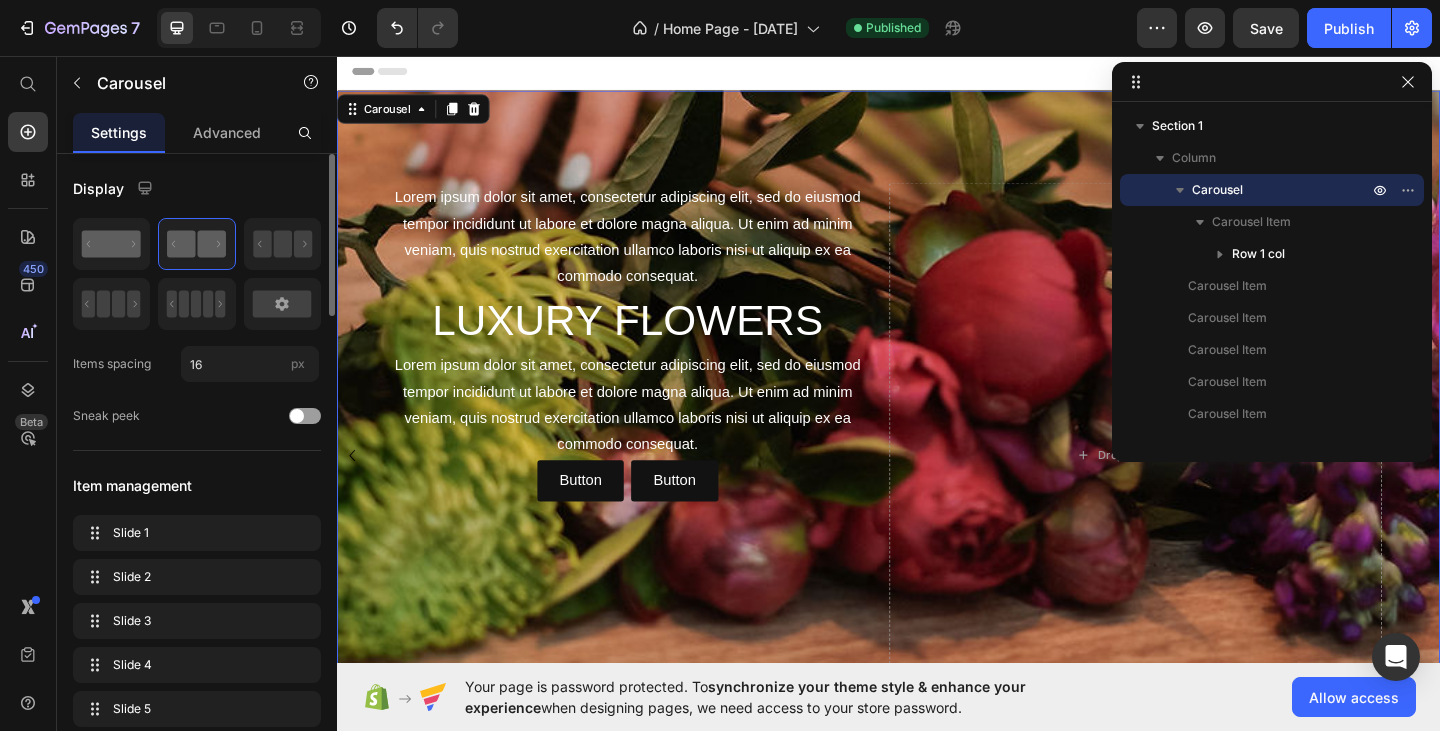 click 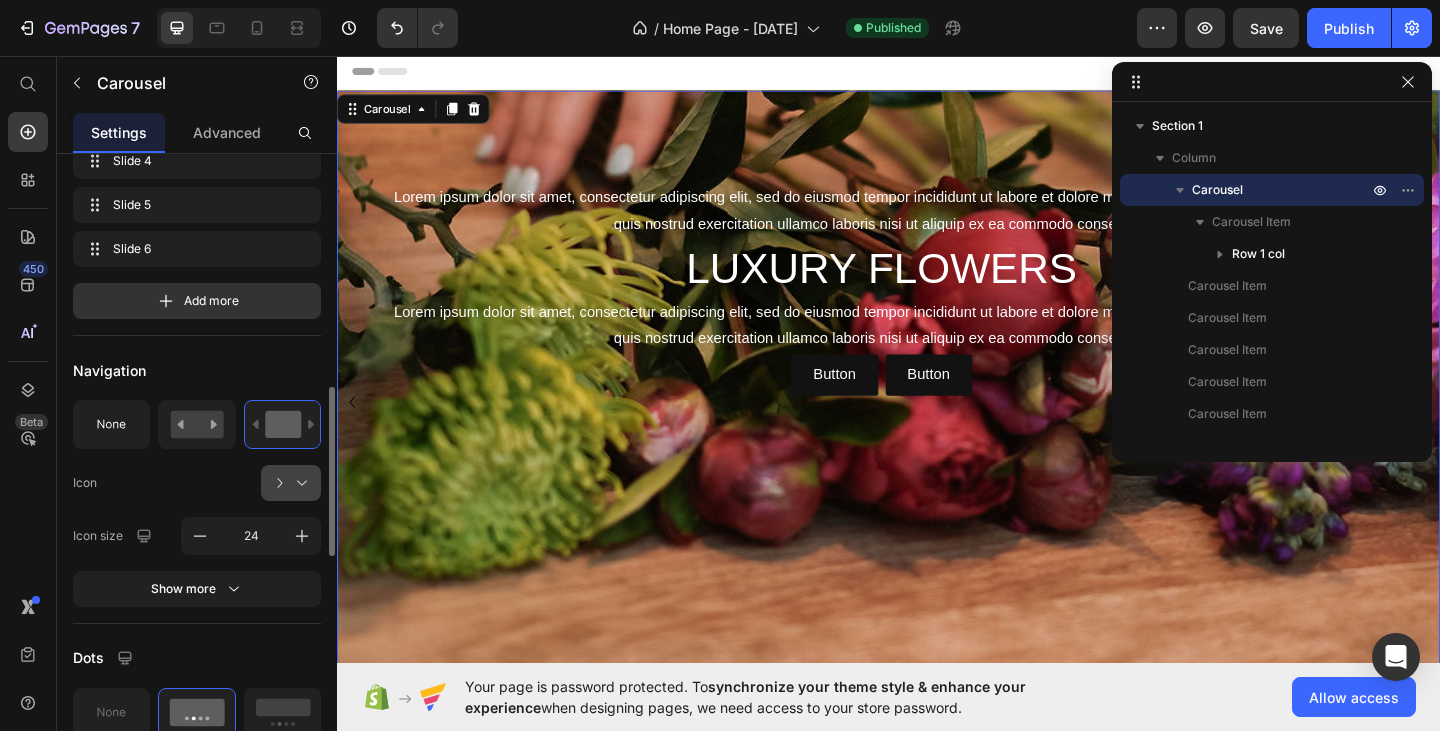 scroll, scrollTop: 500, scrollLeft: 0, axis: vertical 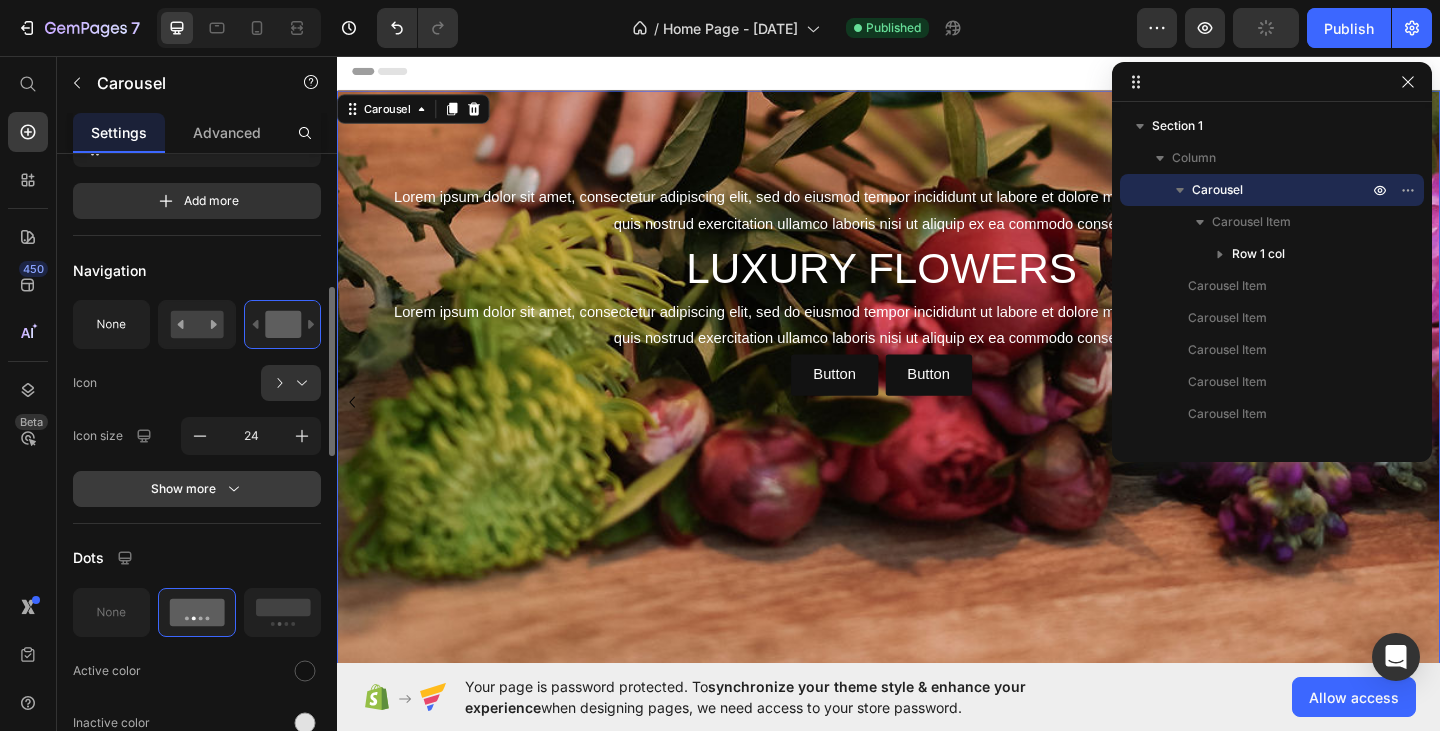 click on "Show more" at bounding box center [197, 489] 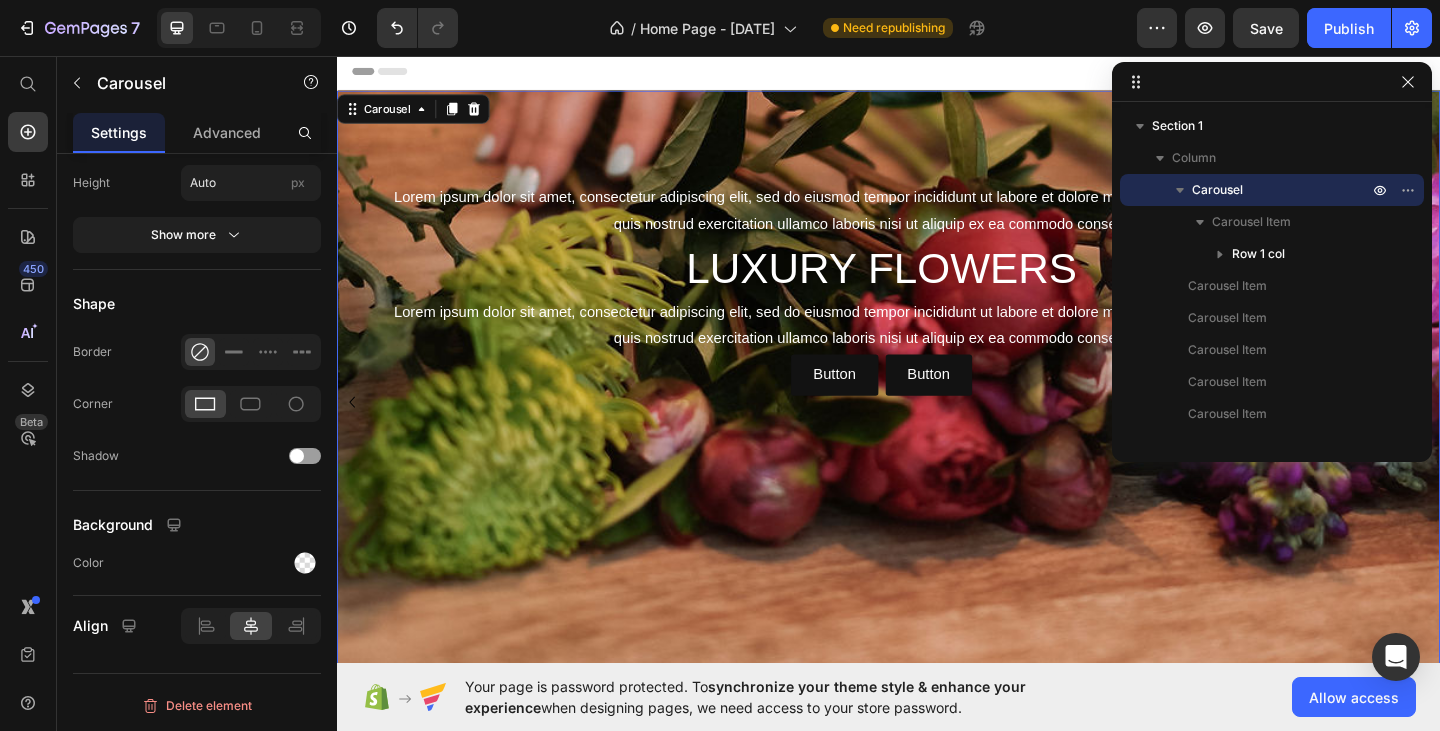 scroll, scrollTop: 2320, scrollLeft: 0, axis: vertical 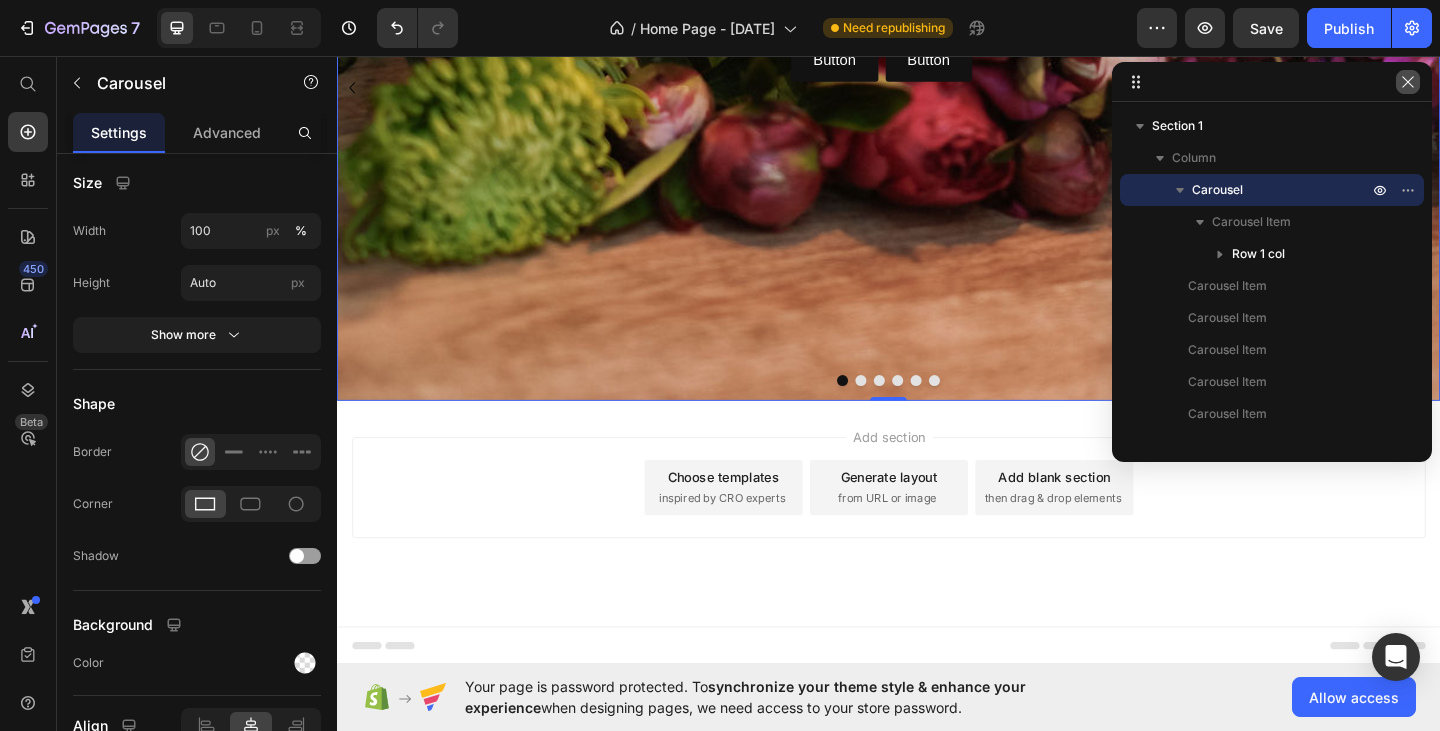 click at bounding box center [1408, 82] 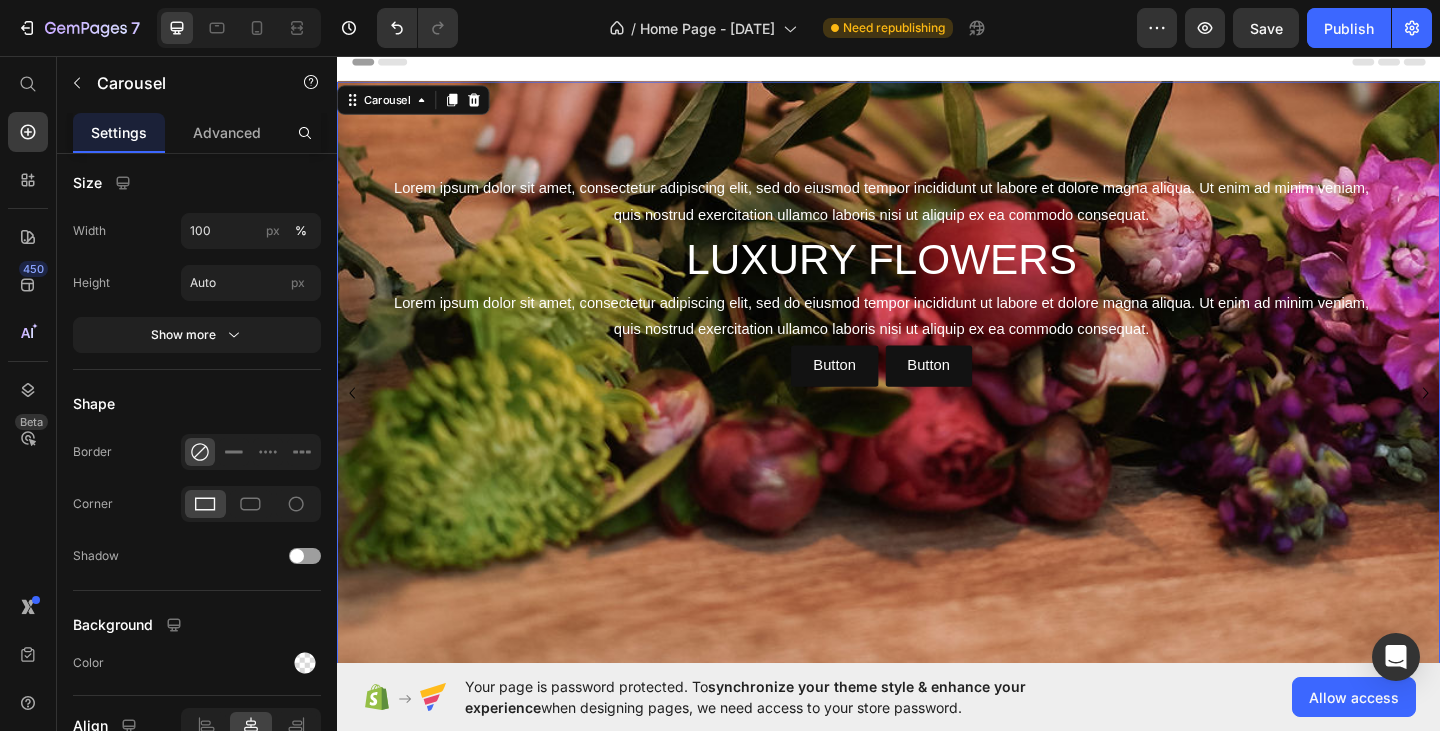 scroll, scrollTop: 0, scrollLeft: 0, axis: both 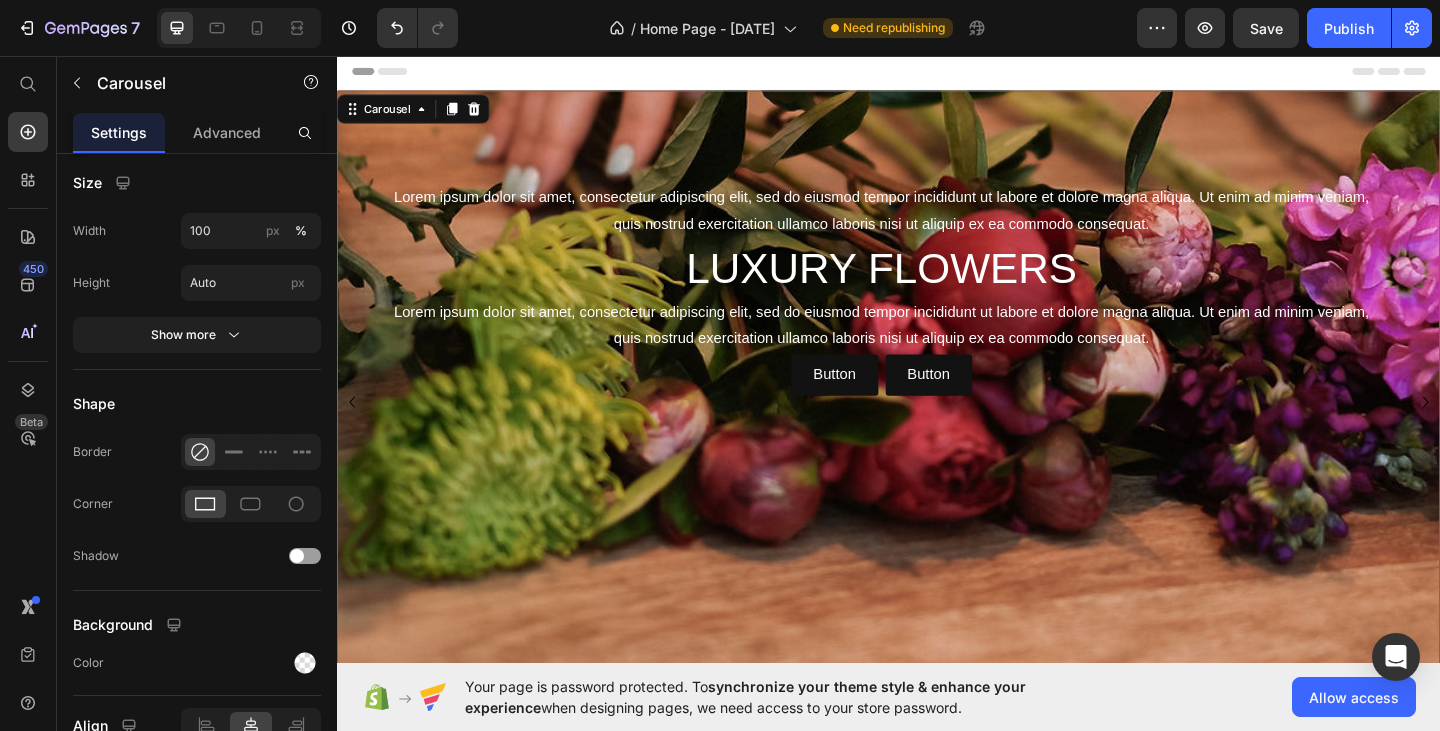 click on "Lorem ipsum dolor sit amet, consectetur adipiscing elit, sed do eiusmod tempor incididunt ut labore et dolore magna aliqua. Ut enim ad minim veniam, quis nostrud exercitation ullamco laboris nisi ut aliquip ex ea commodo consequat. Text Block LUXURY FLOWERS Heading Lorem ipsum dolor sit amet, consectetur adipiscing elit, sed do eiusmod tempor incididunt ut labore et dolore magna aliqua. Ut enim ad minim veniam, quis nostrud exercitation ullamco laboris nisi ut aliquip ex ea commodo consequat. Text Block Button Button Button Button Row Row
Drop element here
Drop element here
Drop element here
Drop element here
Drop element here
Carousel   0" at bounding box center [937, 433] 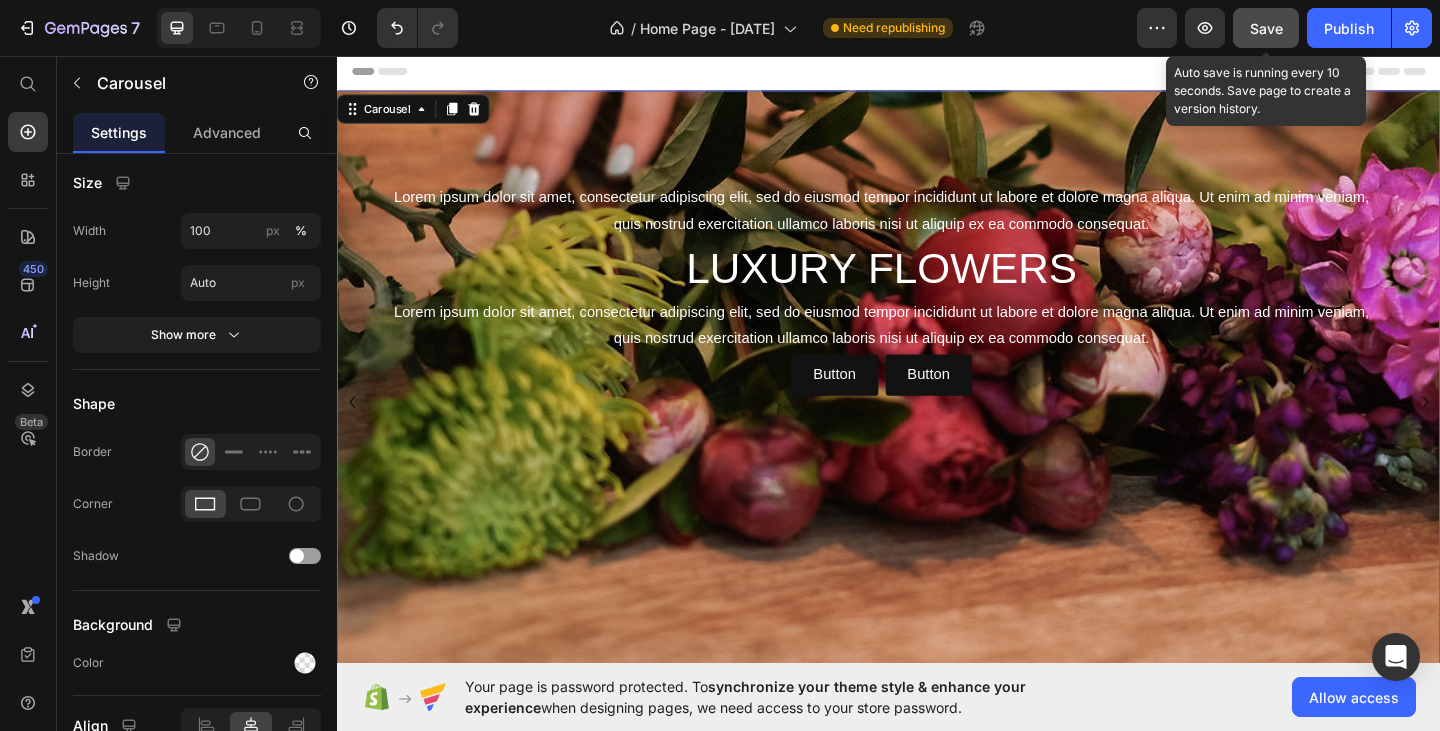click on "Save" 